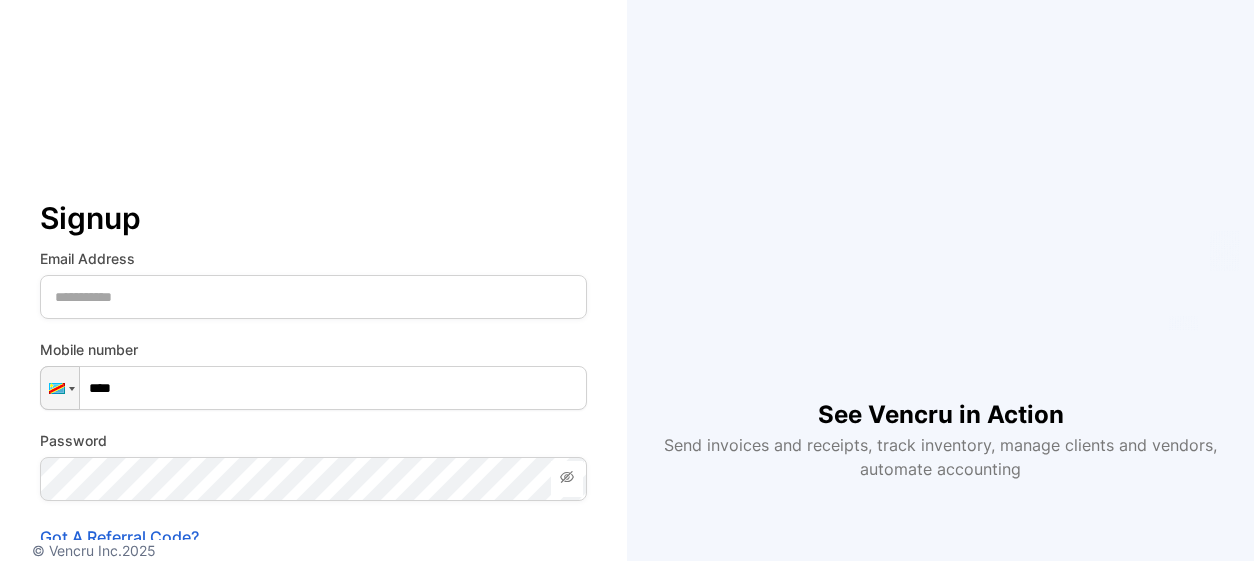 type on "****" 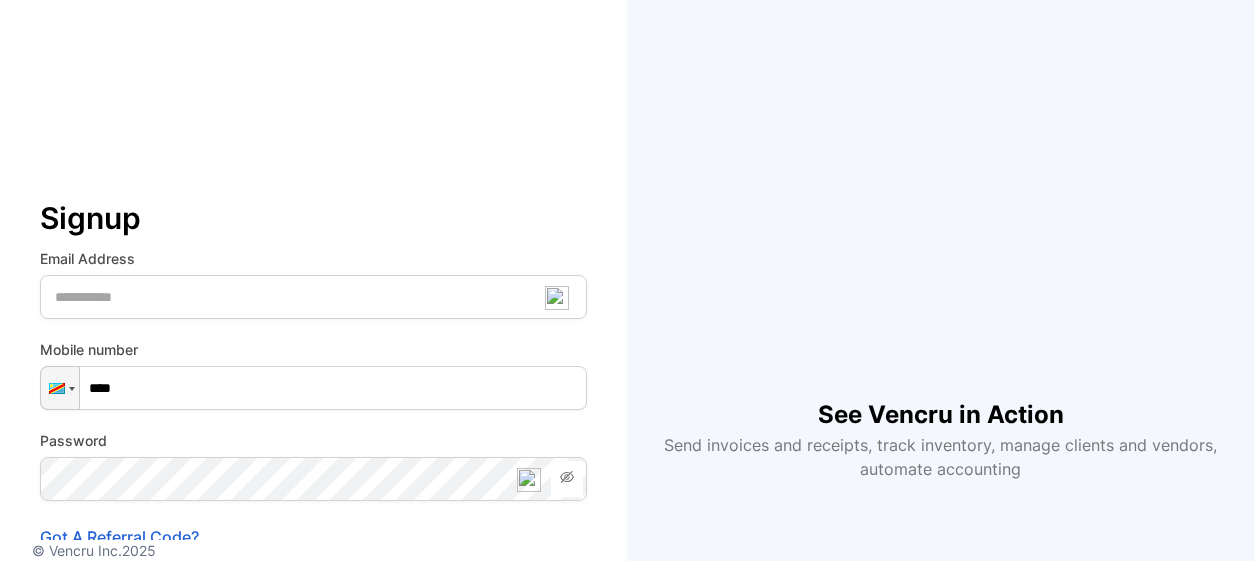 scroll, scrollTop: 0, scrollLeft: 0, axis: both 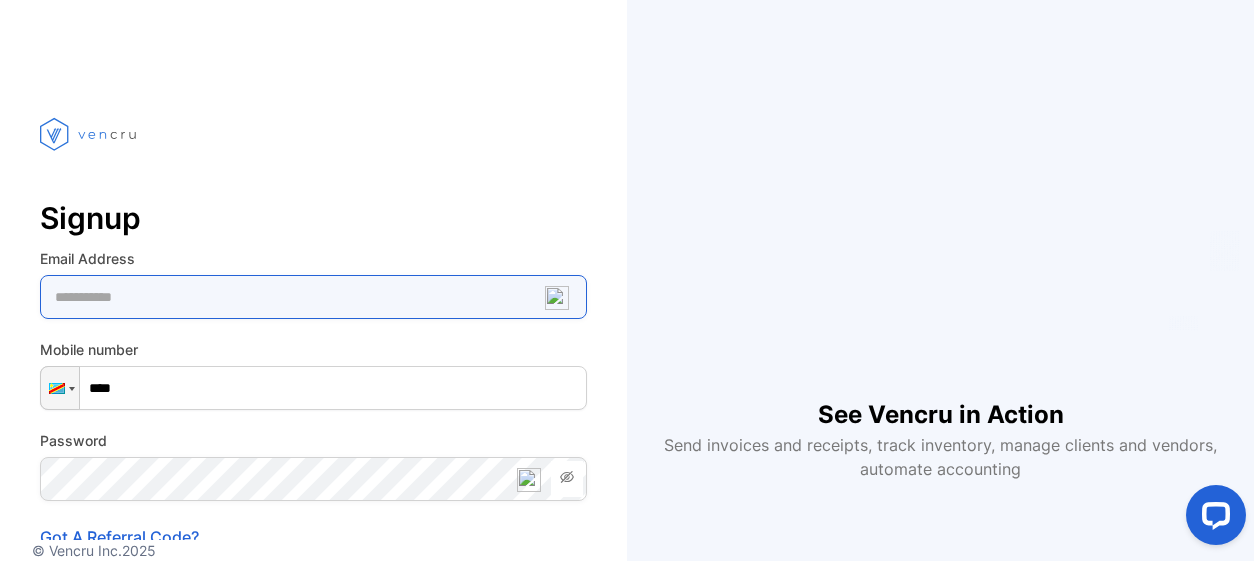 click at bounding box center (313, 297) 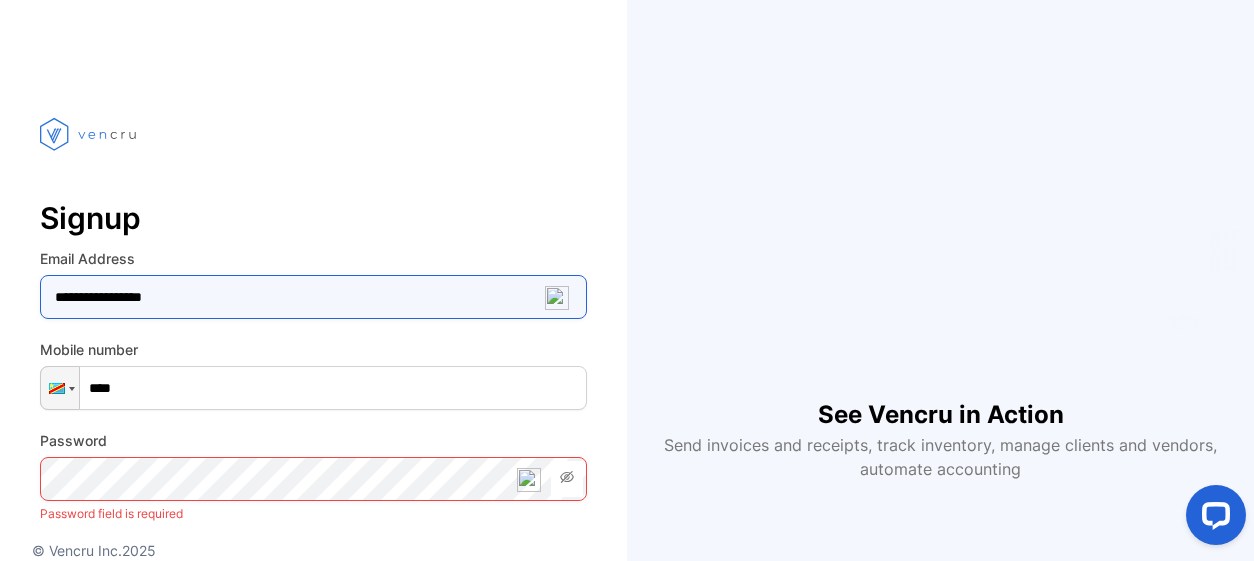type on "**********" 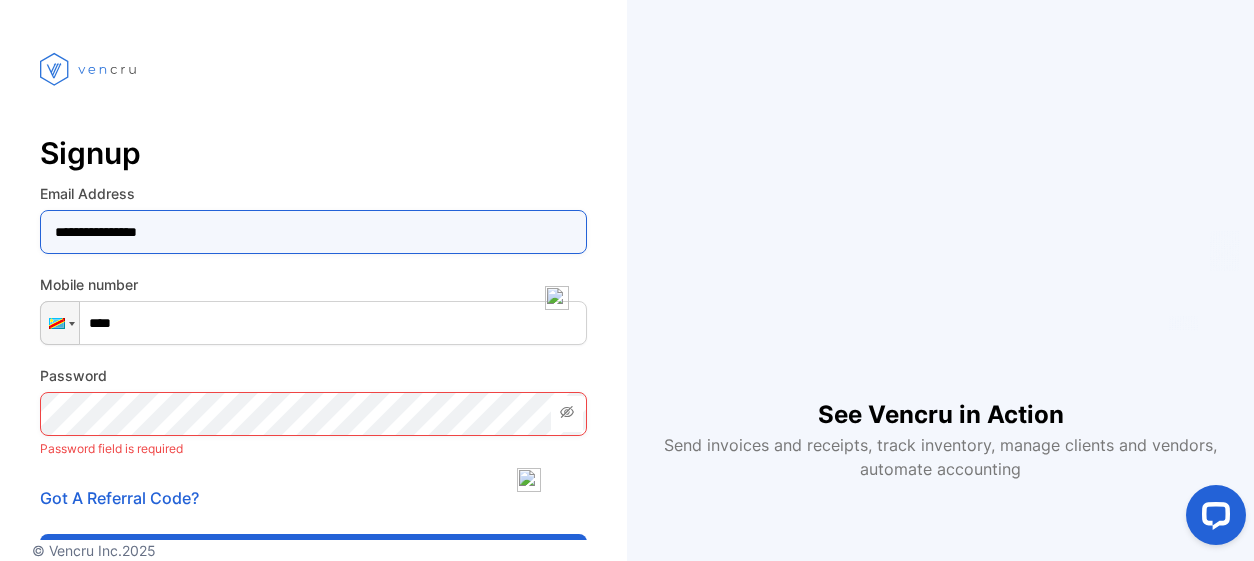 scroll, scrollTop: 100, scrollLeft: 0, axis: vertical 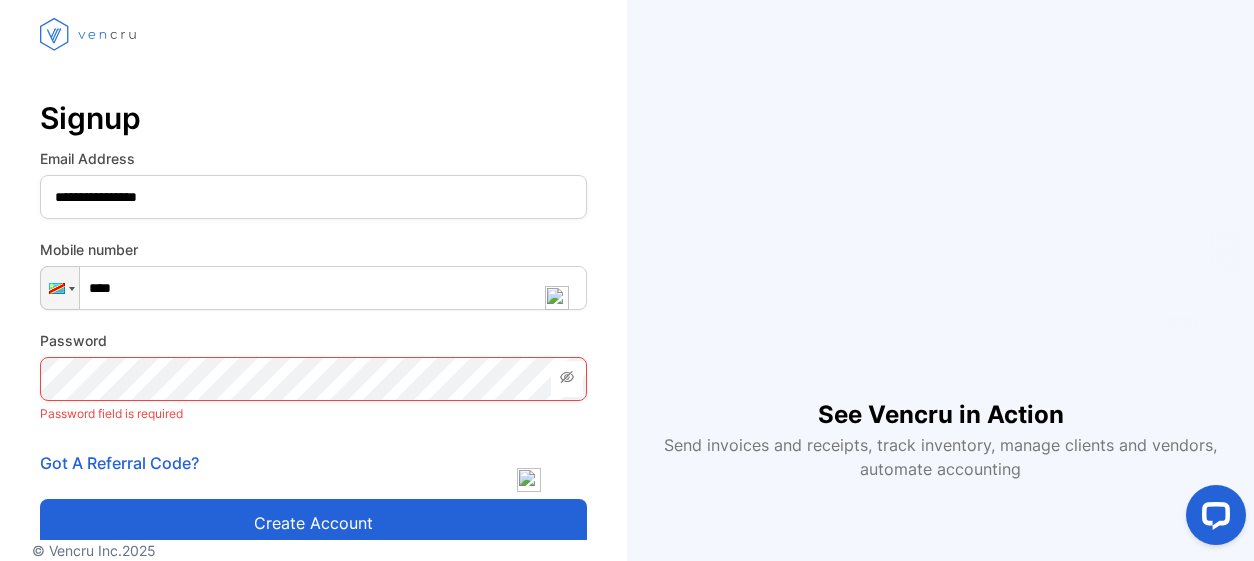 click on "****" at bounding box center [313, 288] 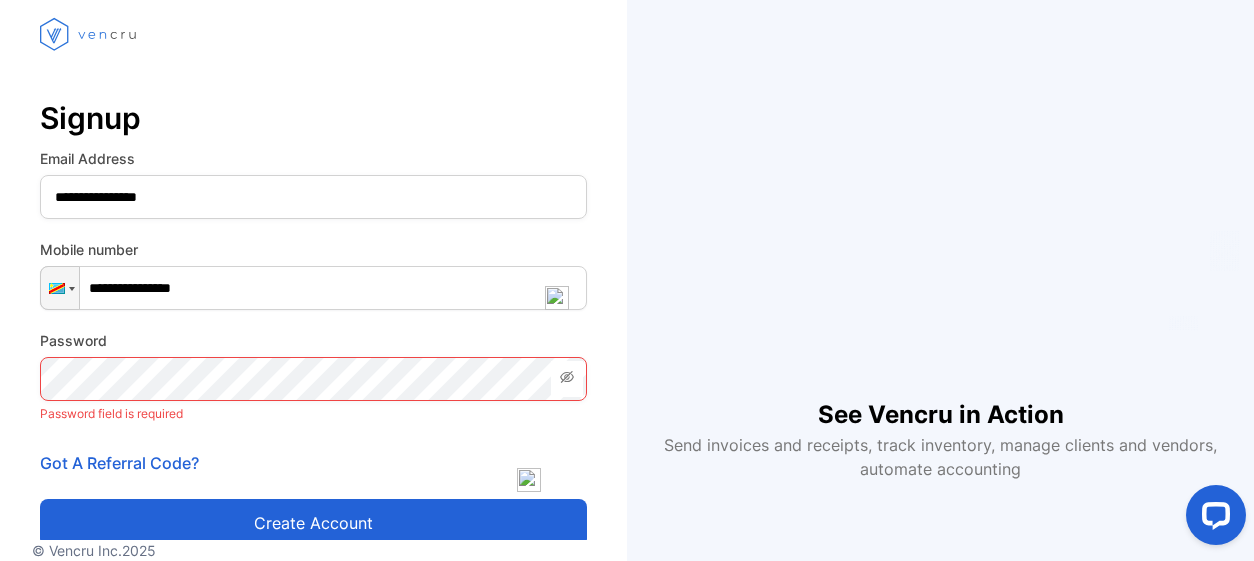 type on "**********" 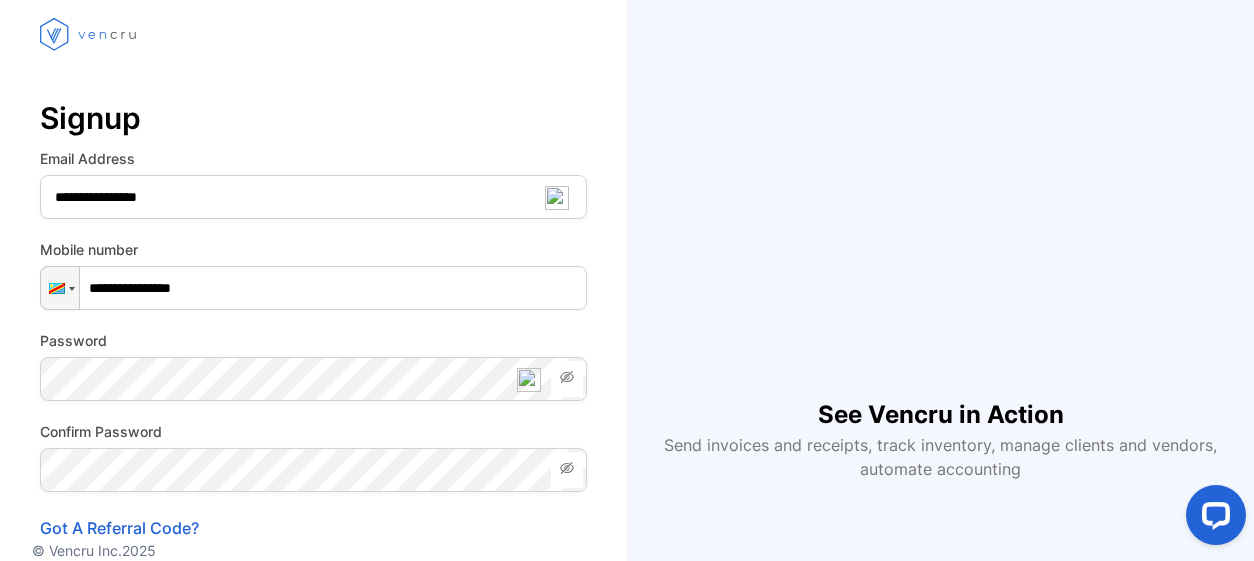 click 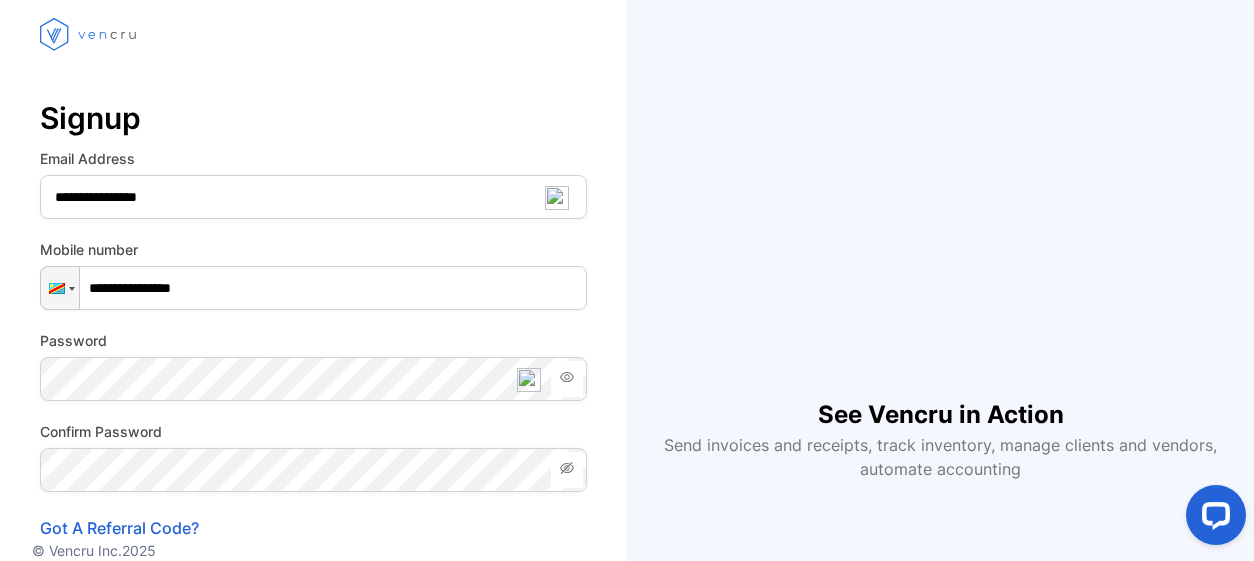 click 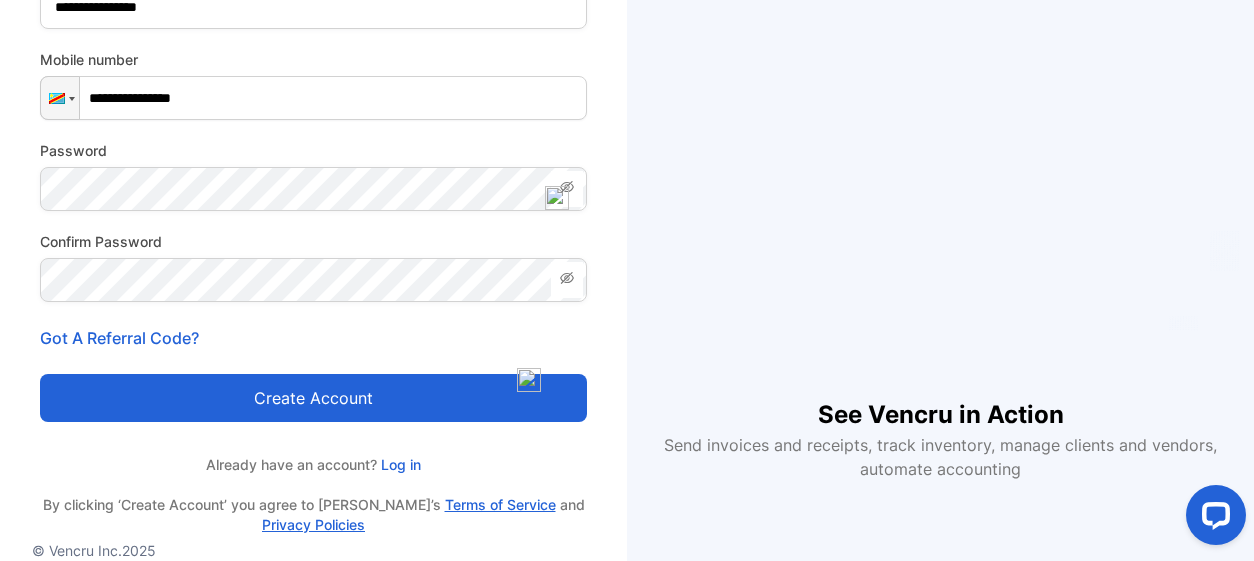 scroll, scrollTop: 300, scrollLeft: 0, axis: vertical 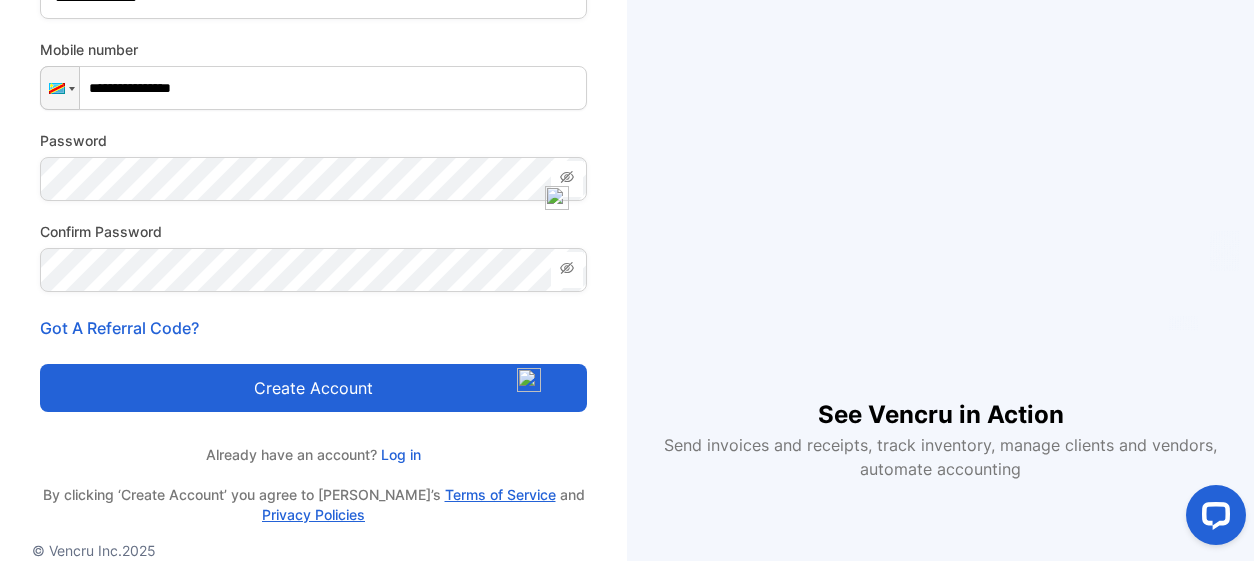 click on "Create account" at bounding box center [313, 388] 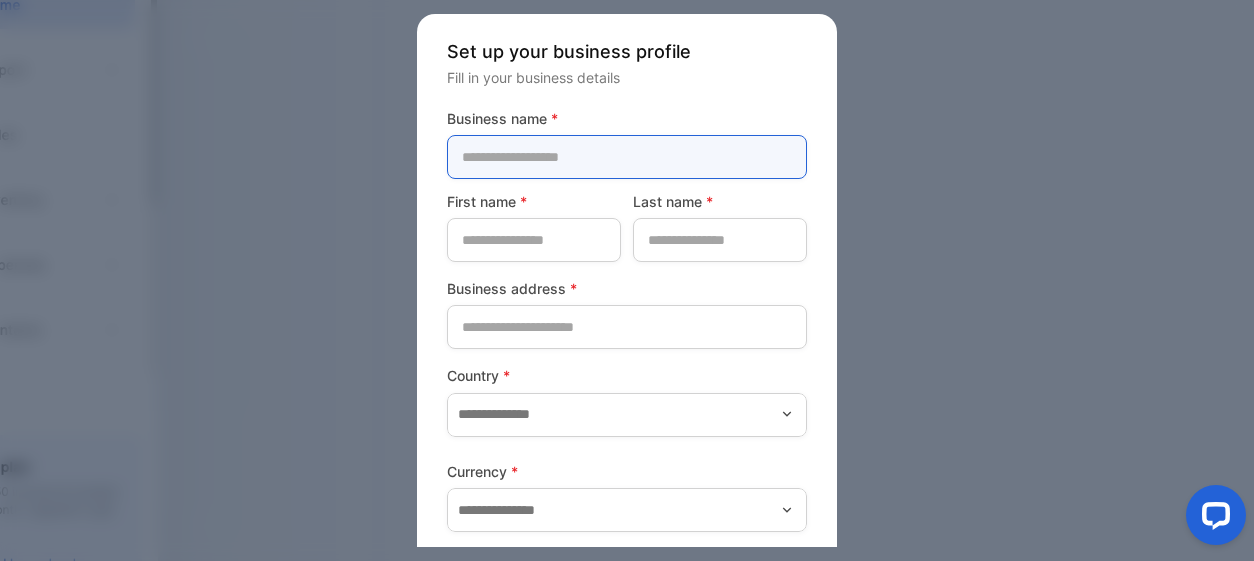 click at bounding box center [627, 157] 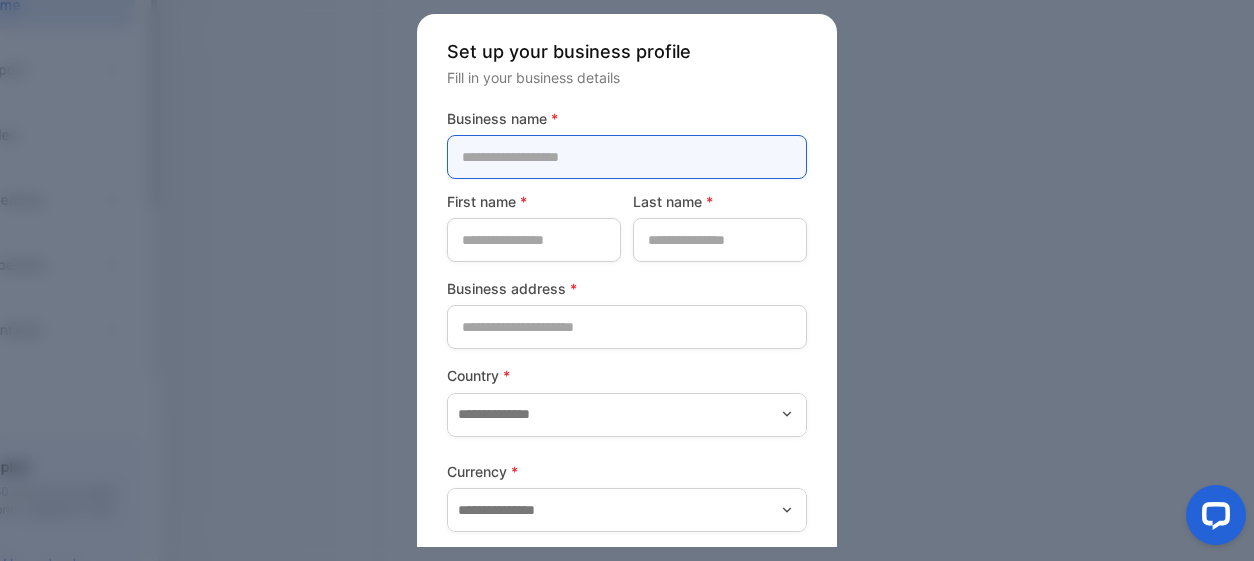 type on "**********" 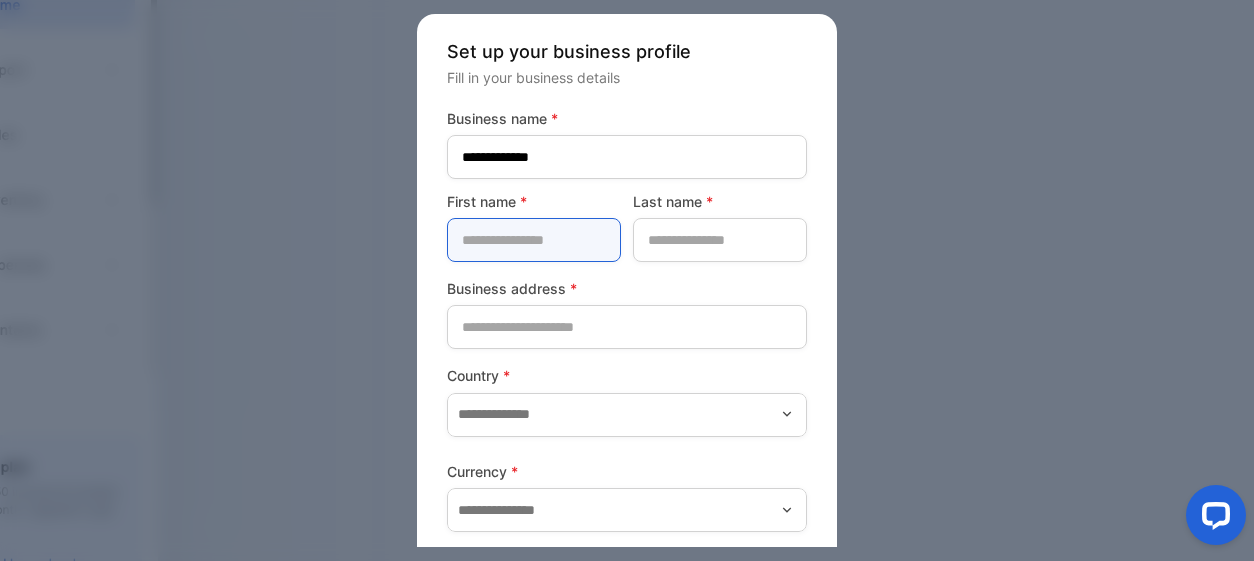 type on "*****" 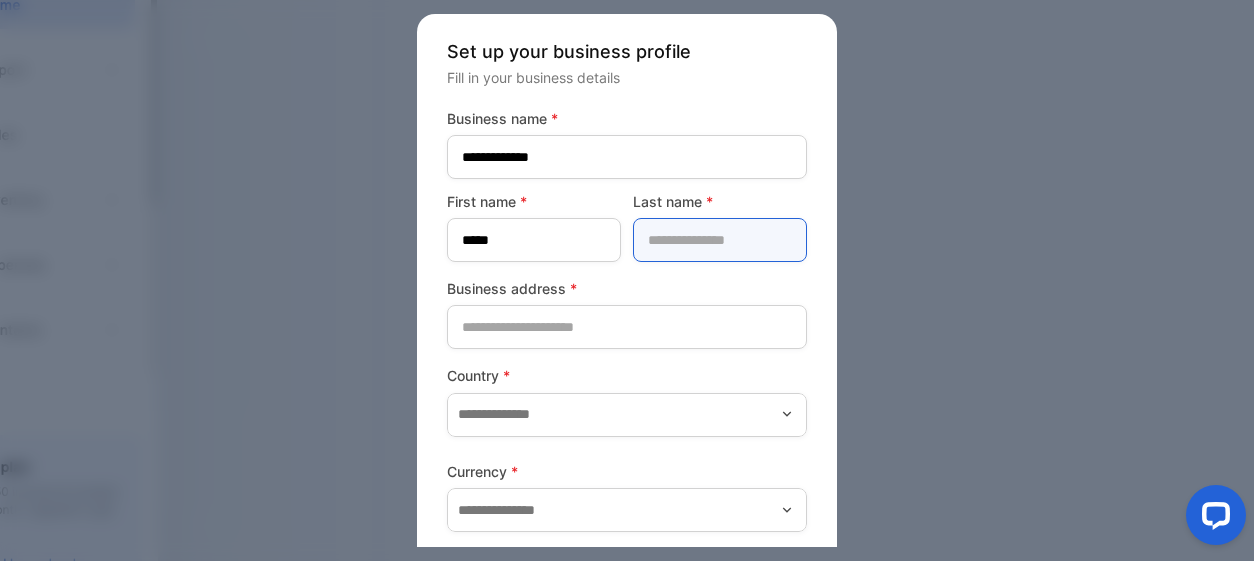type on "*****" 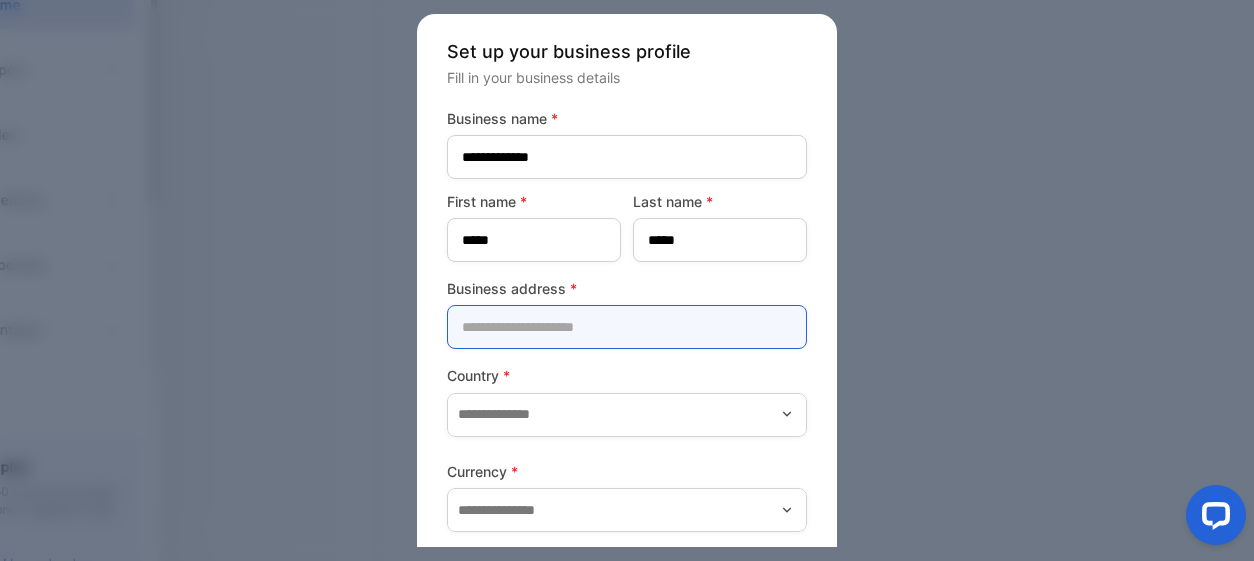 type on "*******" 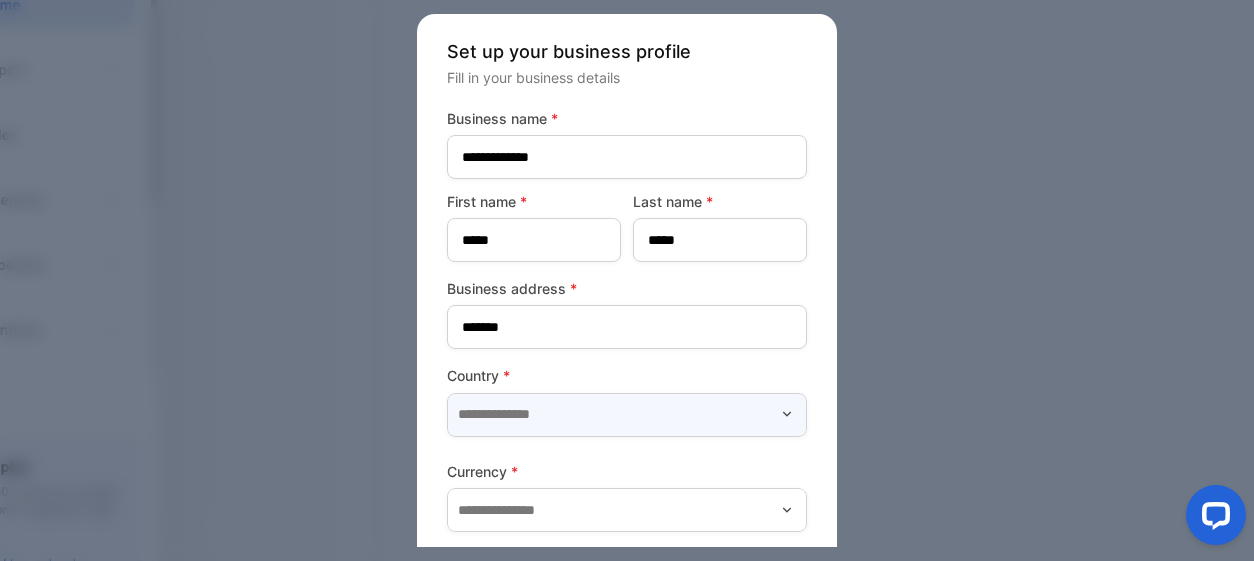 type on "******" 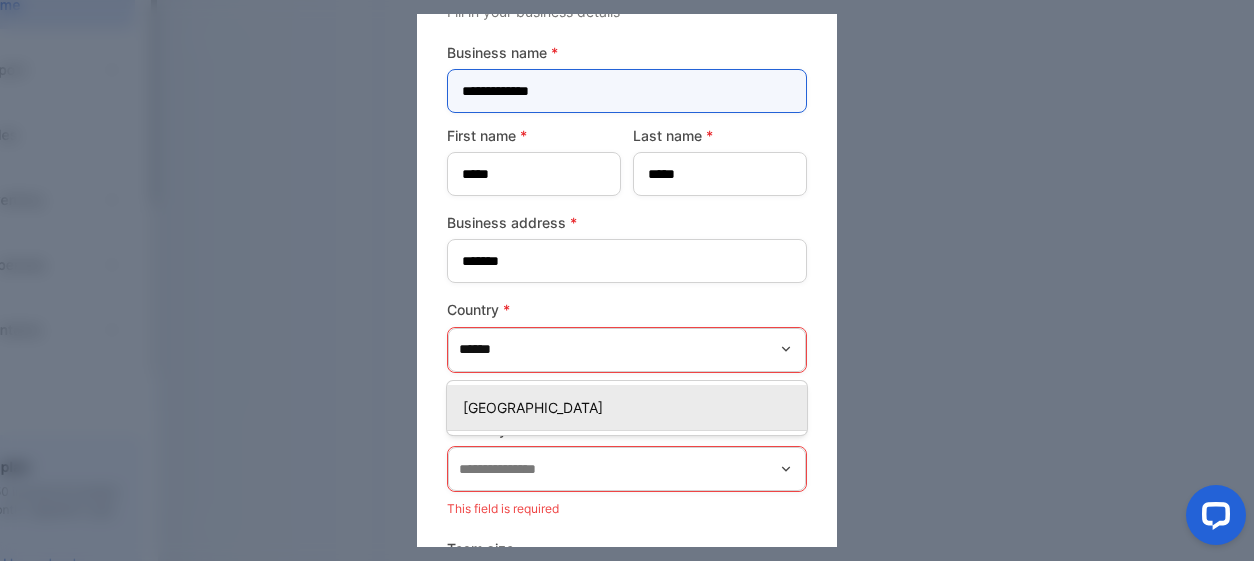 scroll, scrollTop: 100, scrollLeft: 0, axis: vertical 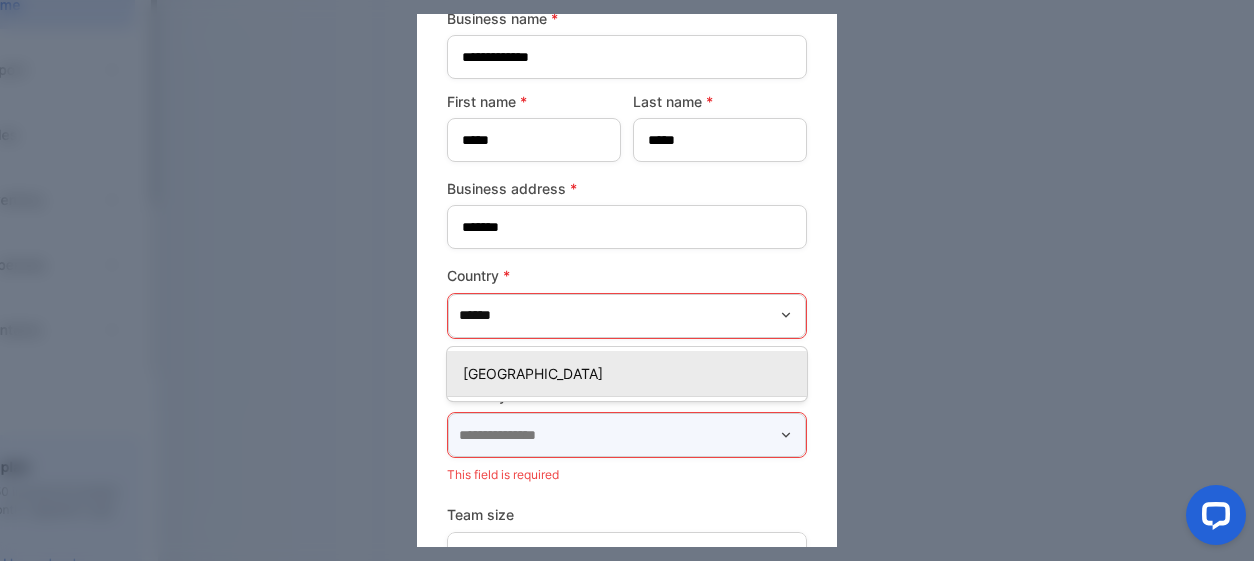 click at bounding box center [627, 435] 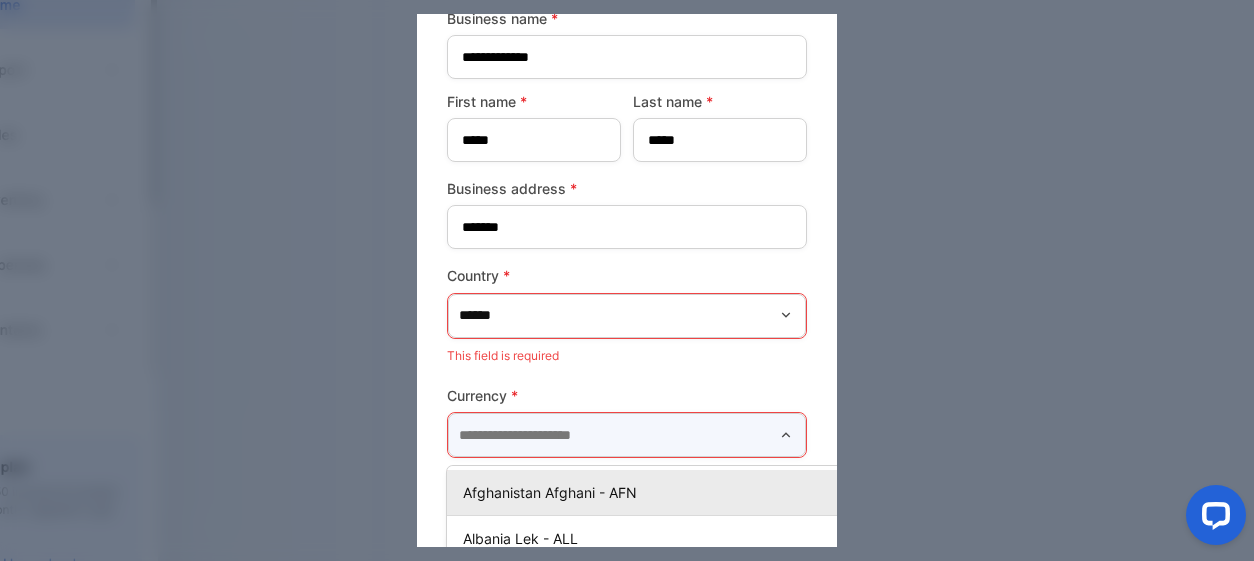 scroll, scrollTop: 100, scrollLeft: 30, axis: both 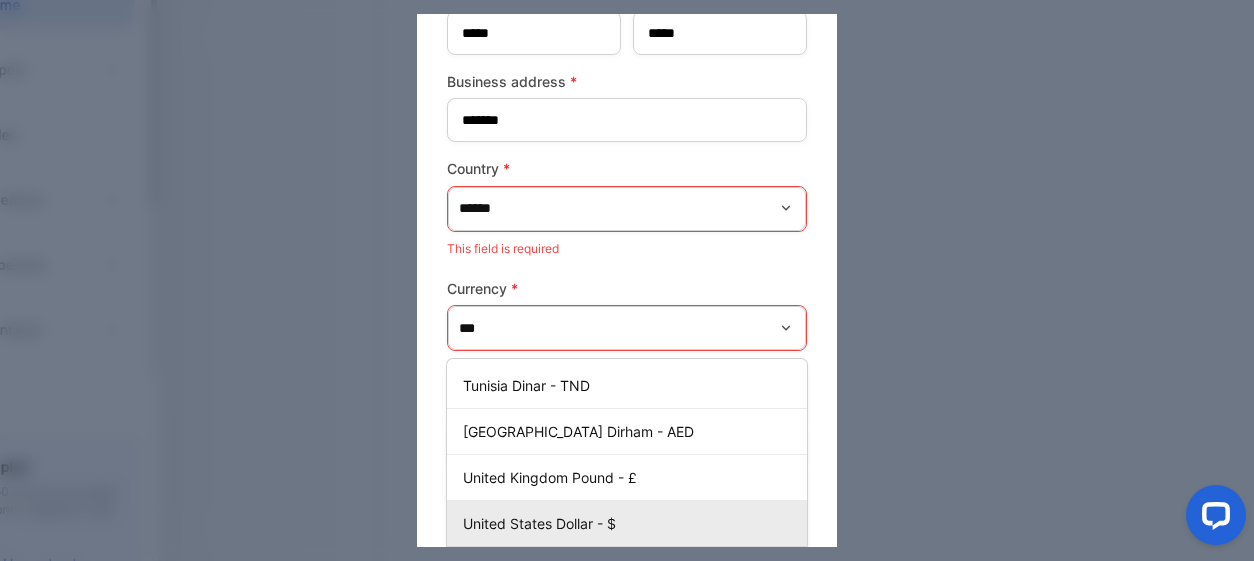 click on "United States Dollar - $" at bounding box center [631, 523] 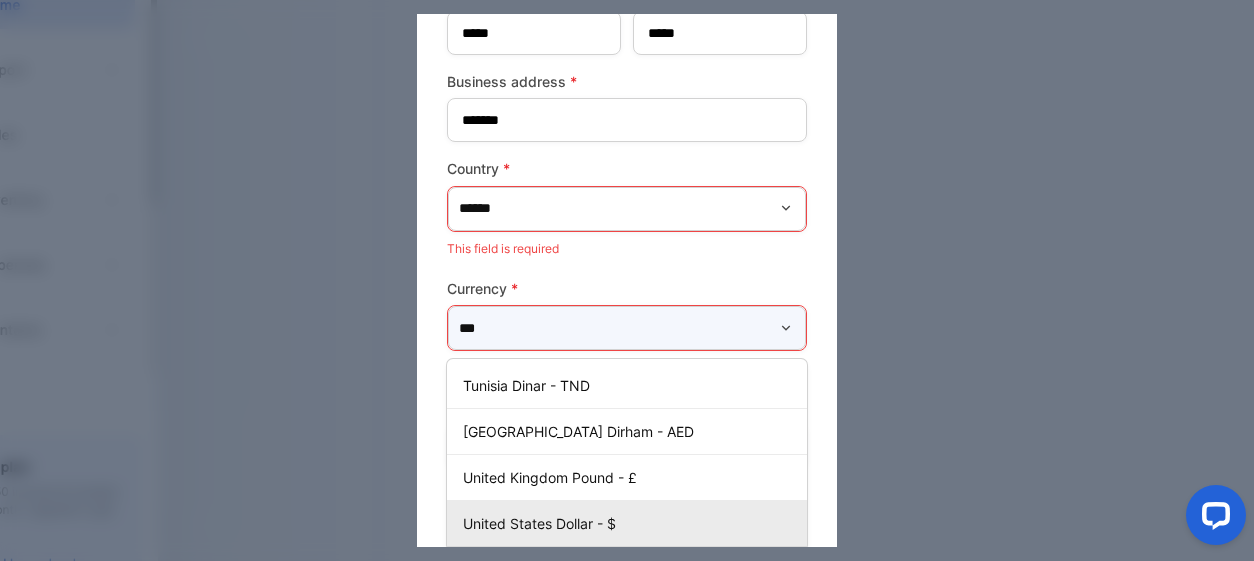 type on "**********" 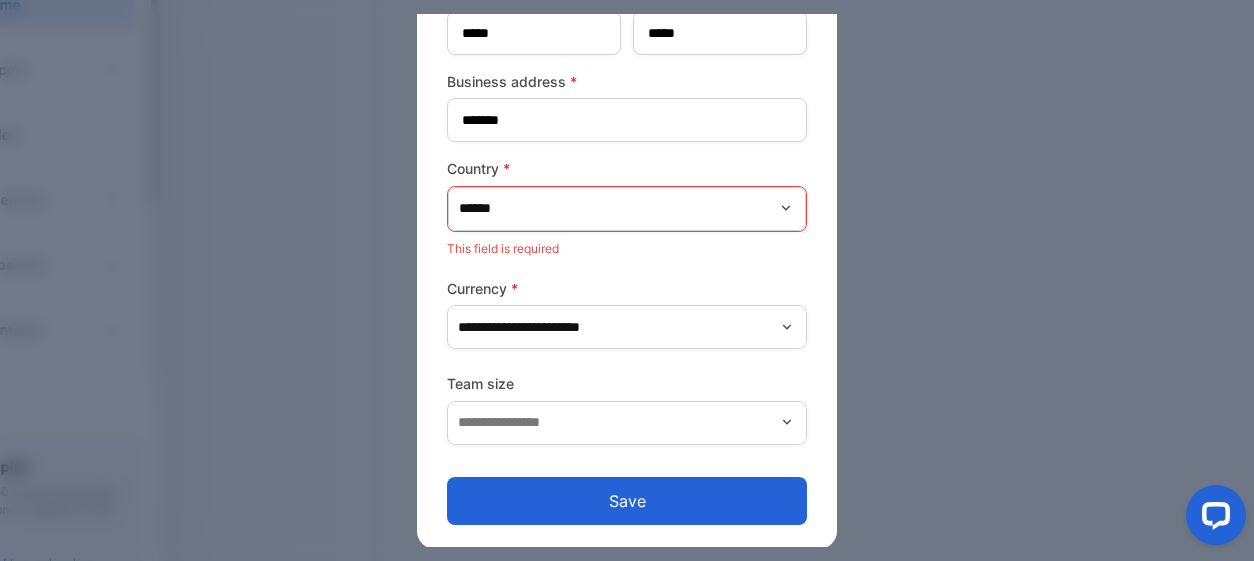 click 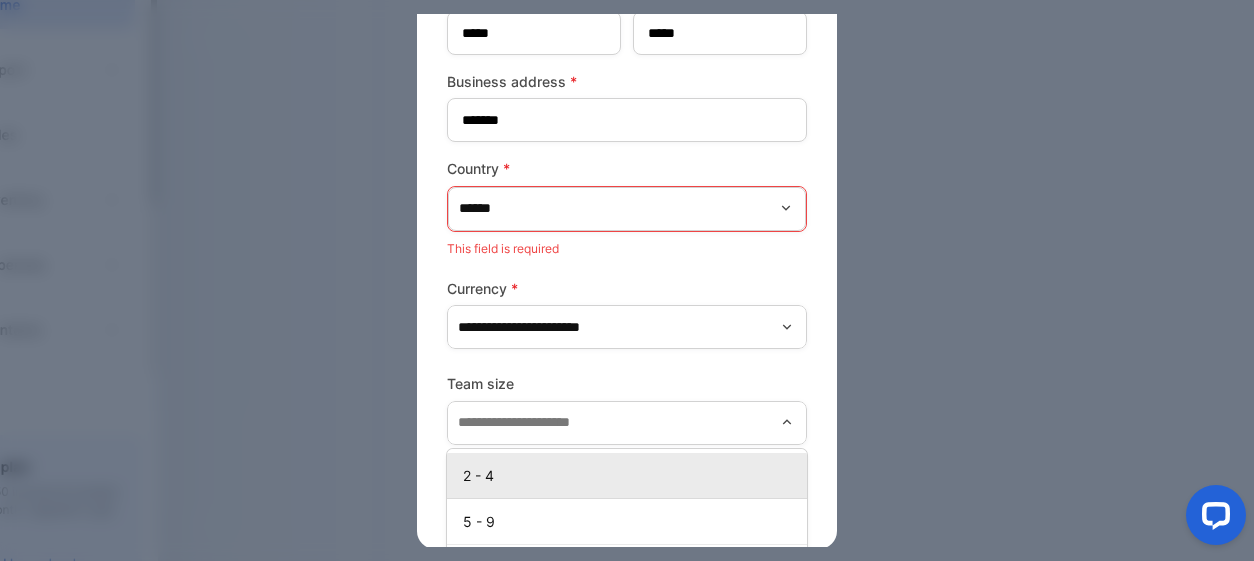 click on "2 - 4" at bounding box center (631, 475) 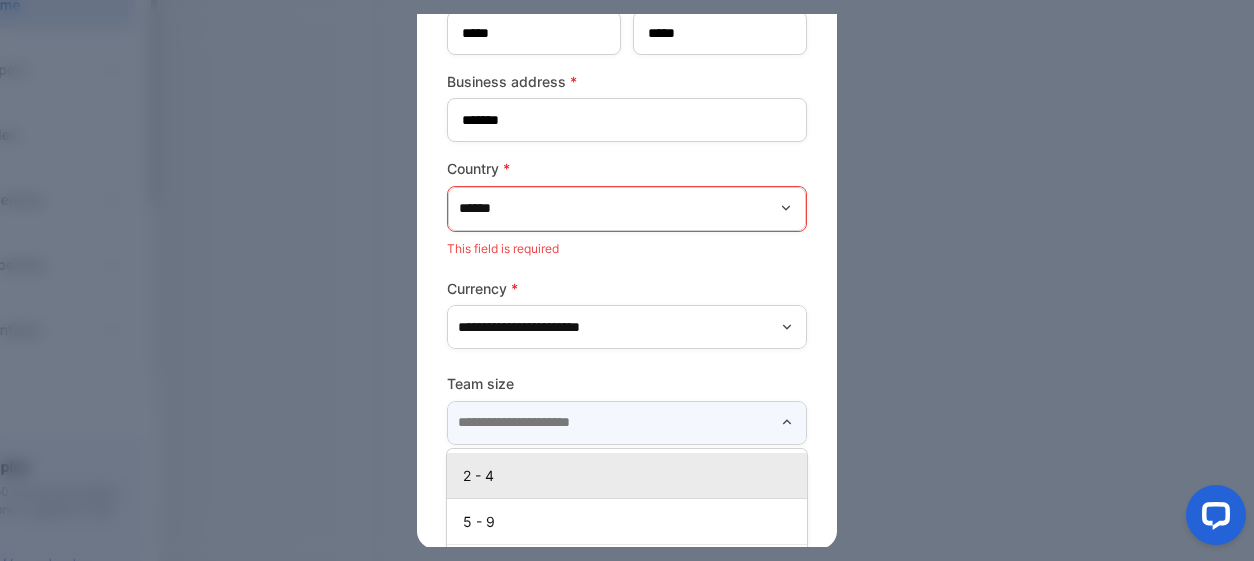 type on "*****" 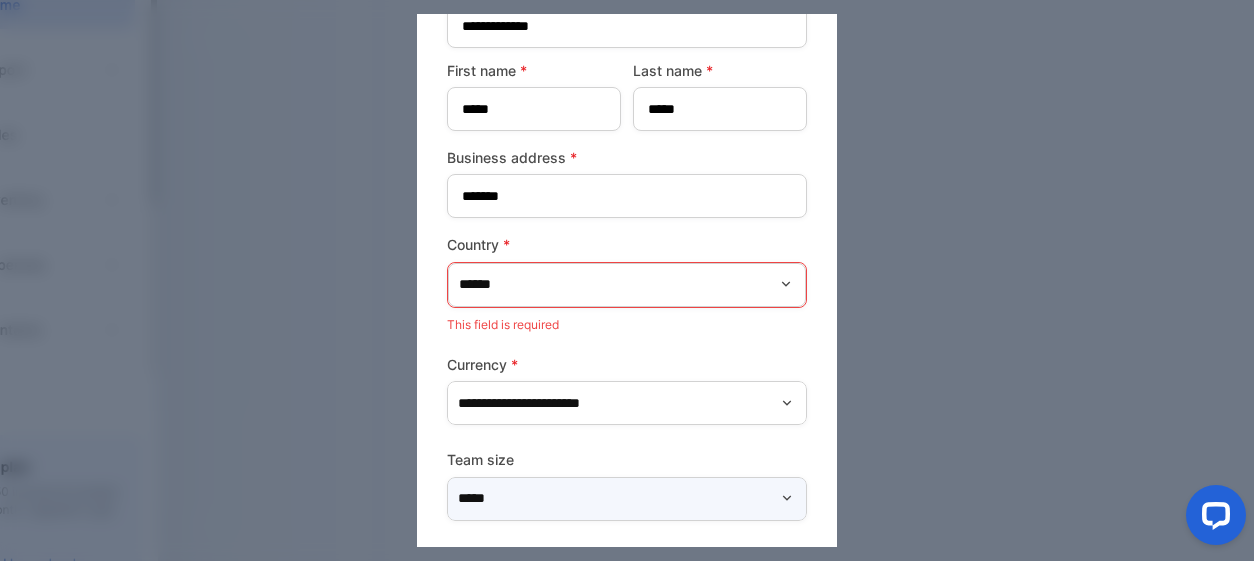 scroll, scrollTop: 107, scrollLeft: 0, axis: vertical 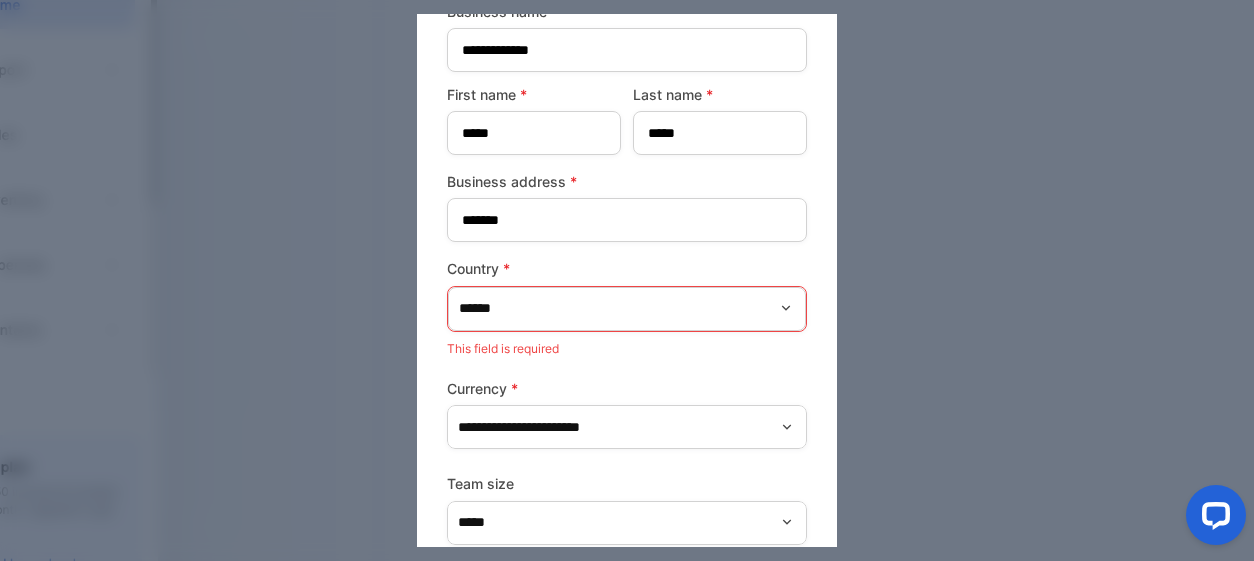 click 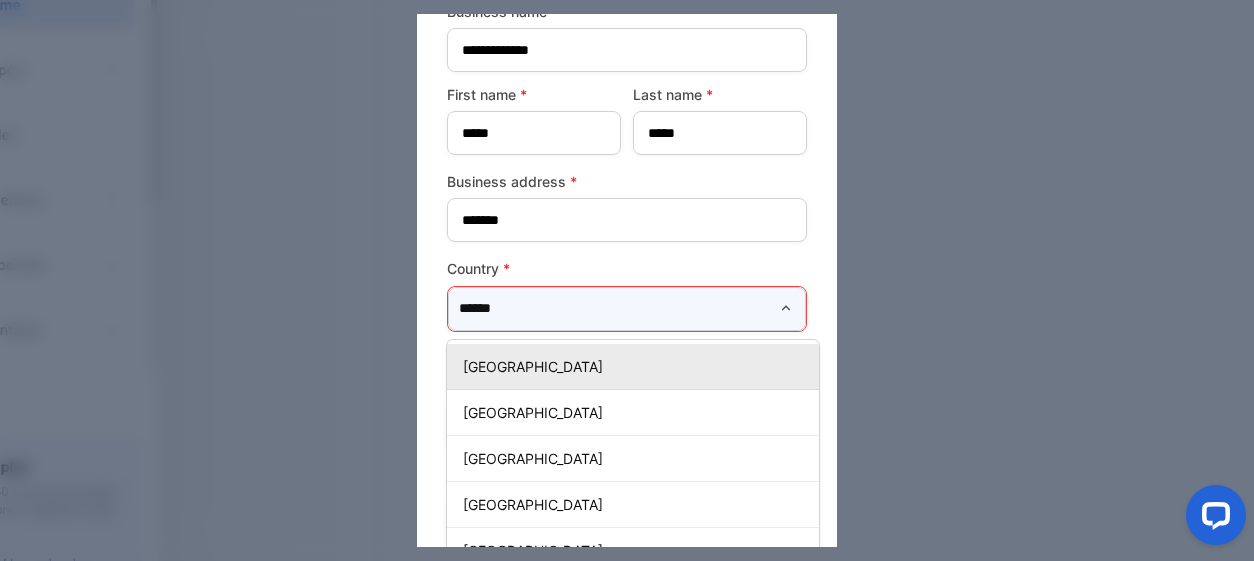 click on "******" at bounding box center (627, 309) 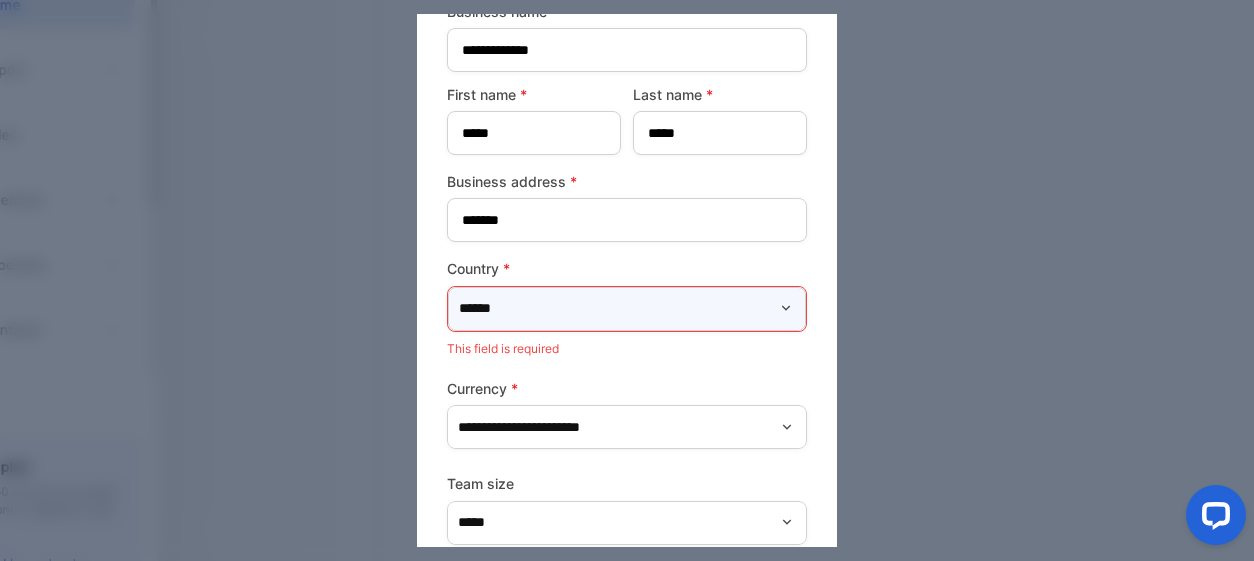 drag, startPoint x: 668, startPoint y: 307, endPoint x: 649, endPoint y: 307, distance: 19 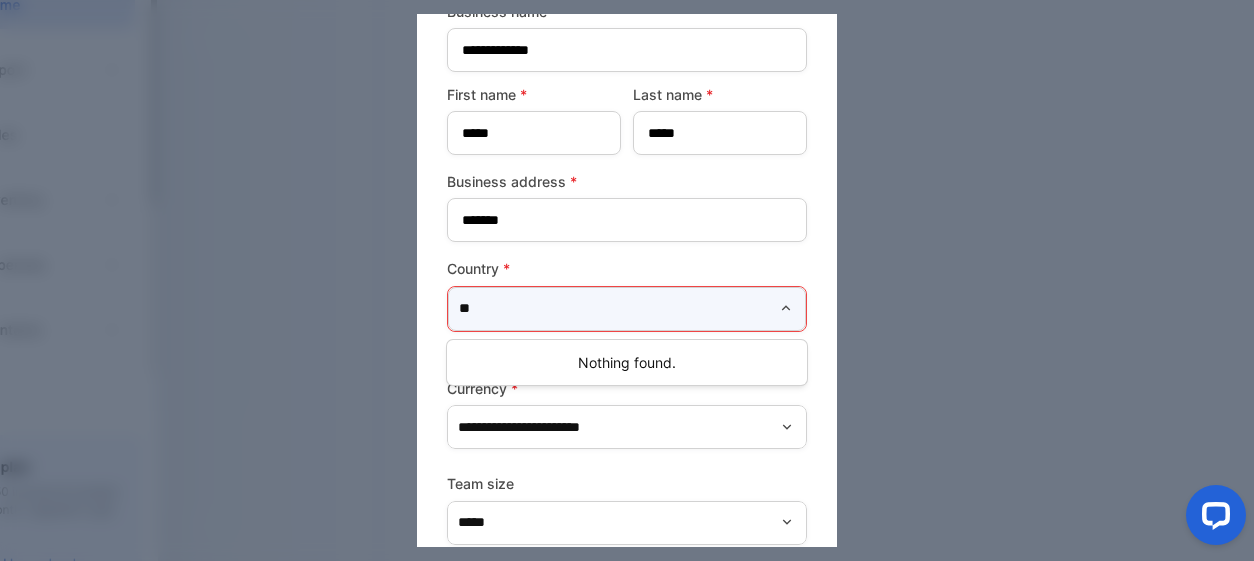type on "*" 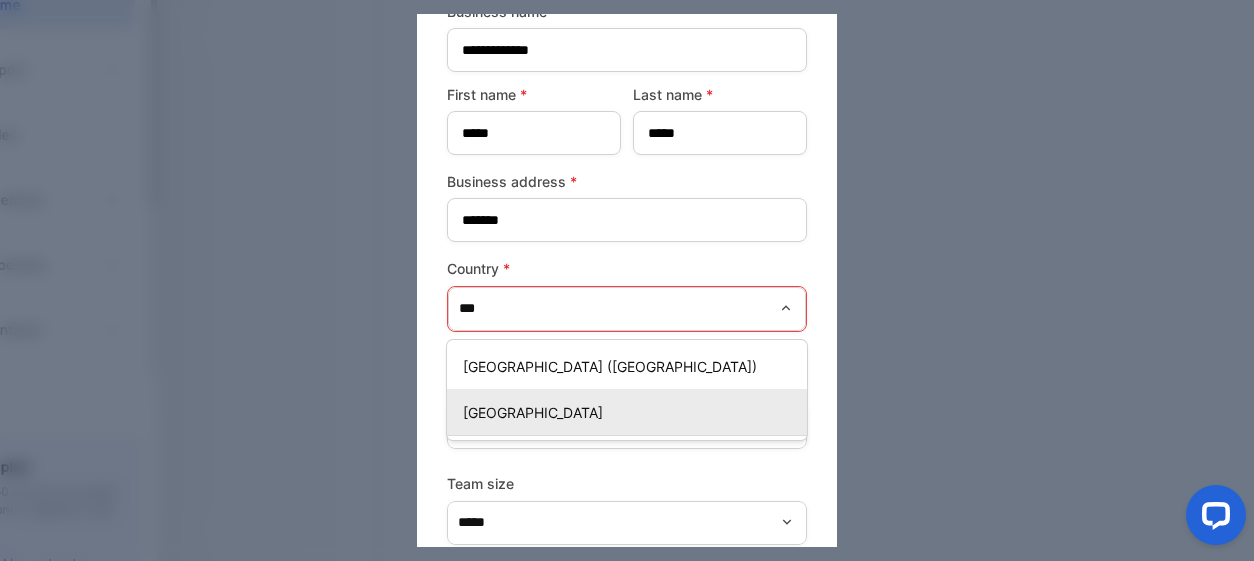 click on "[GEOGRAPHIC_DATA]" at bounding box center (631, 412) 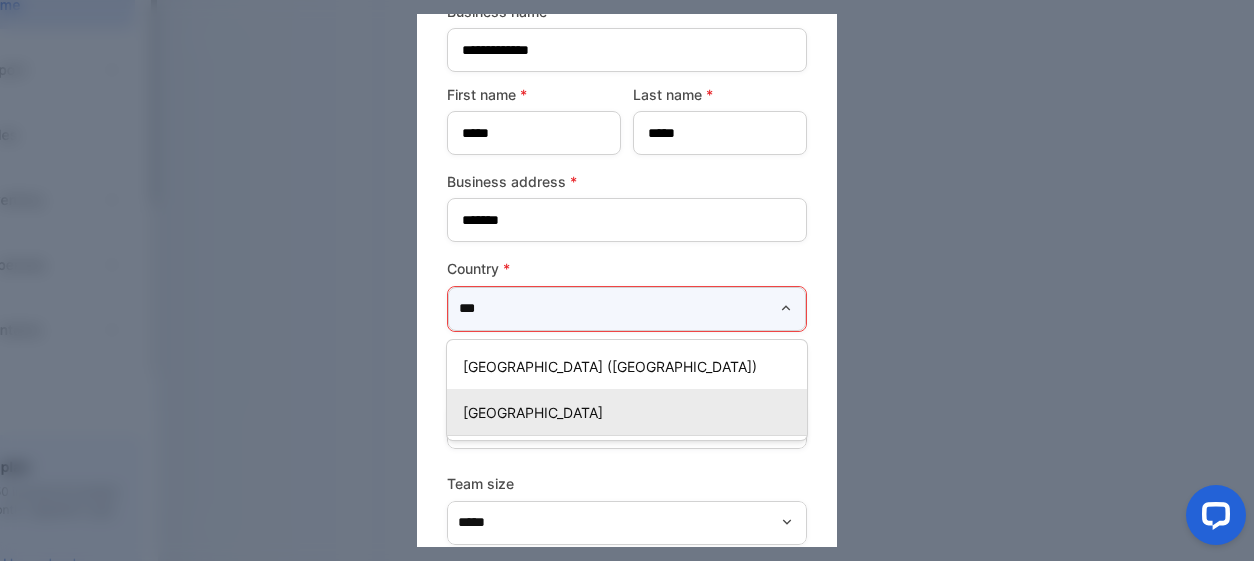 type on "**********" 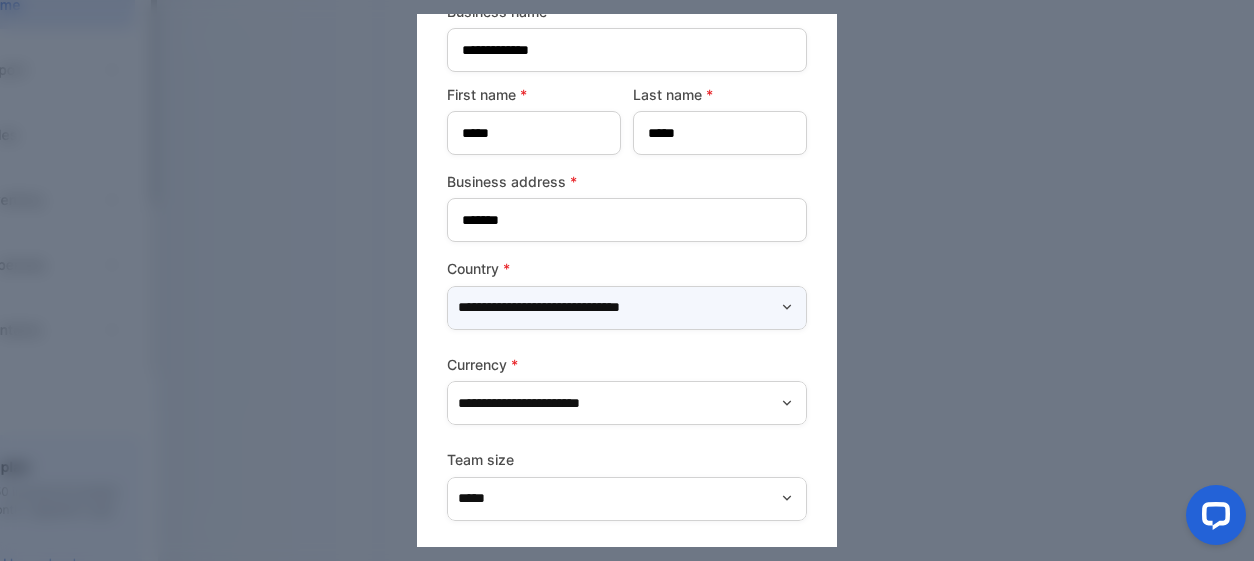 scroll, scrollTop: 184, scrollLeft: 0, axis: vertical 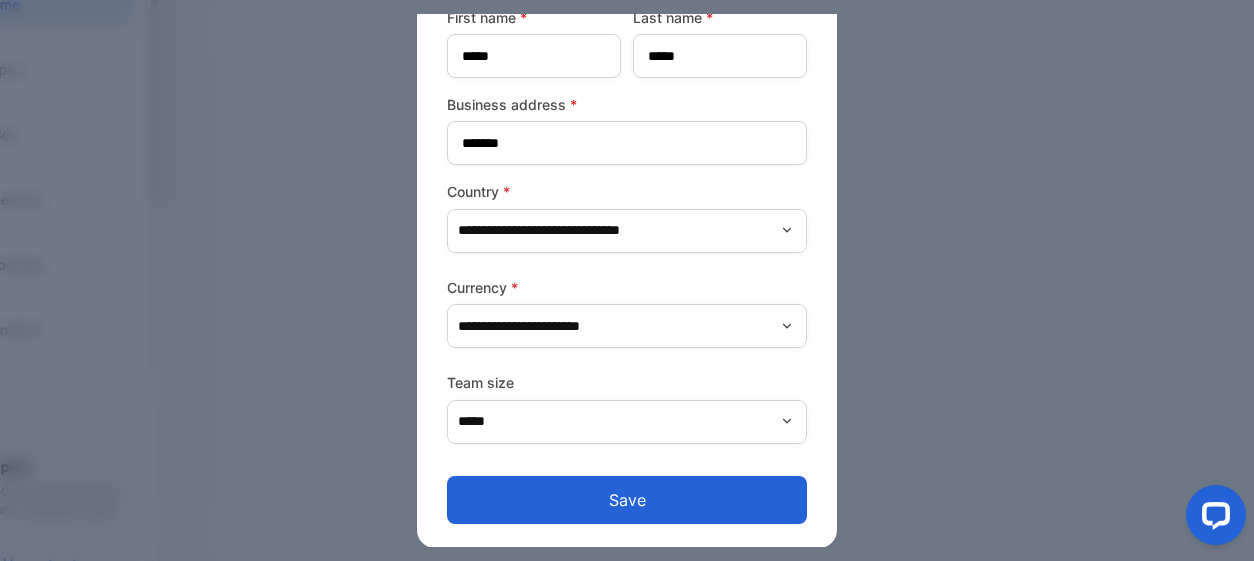 click on "Save" at bounding box center (627, 500) 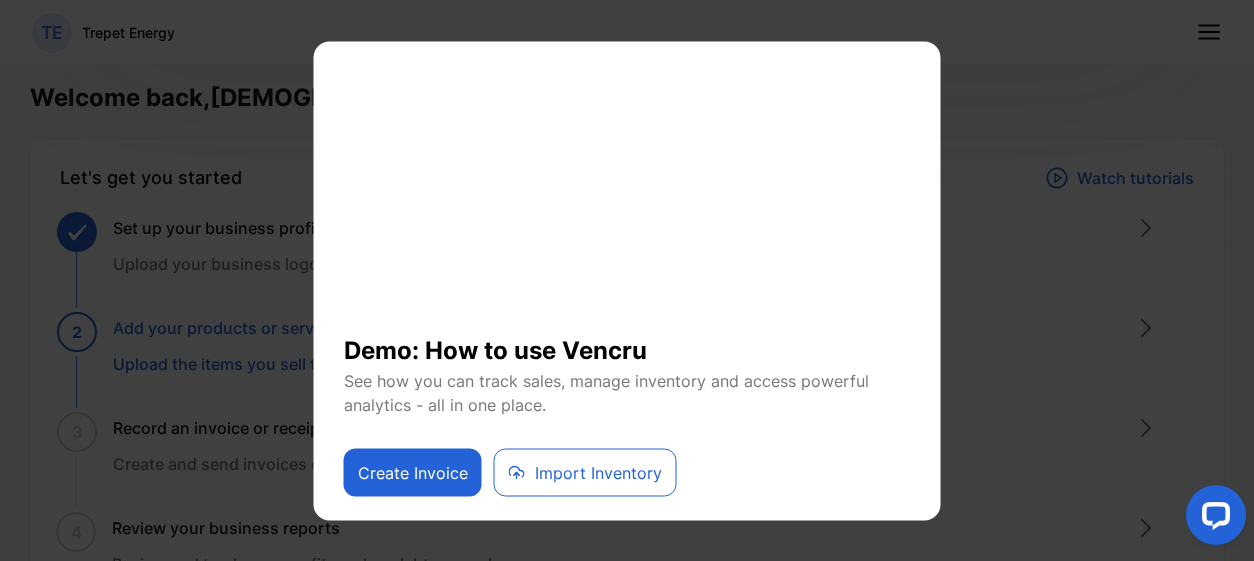 click on "Import Inventory" at bounding box center (585, 472) 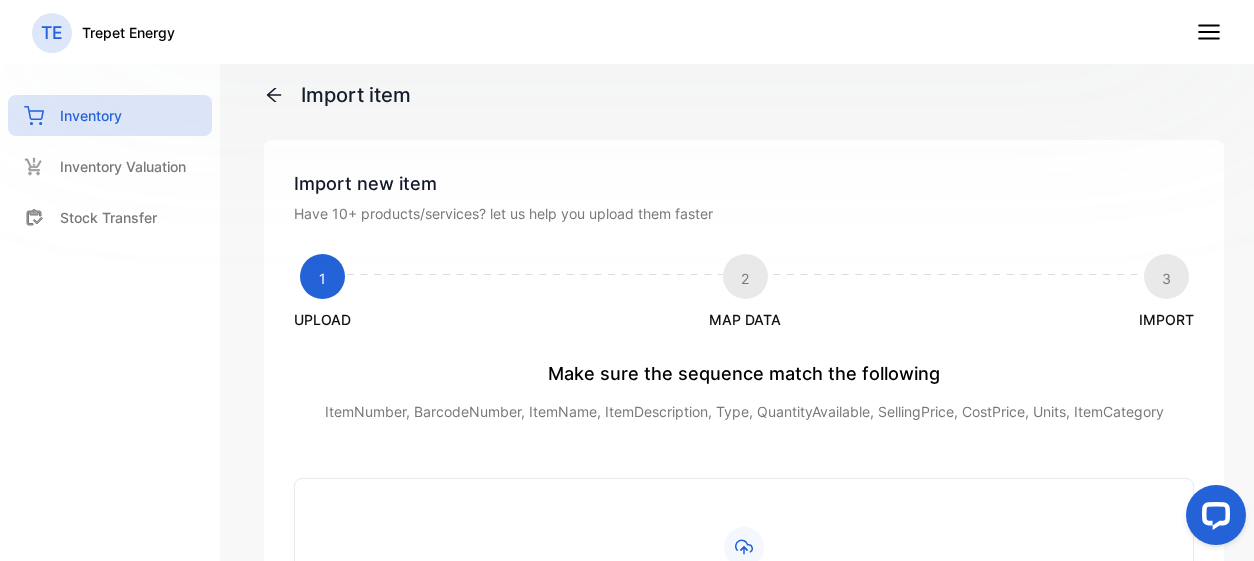 click 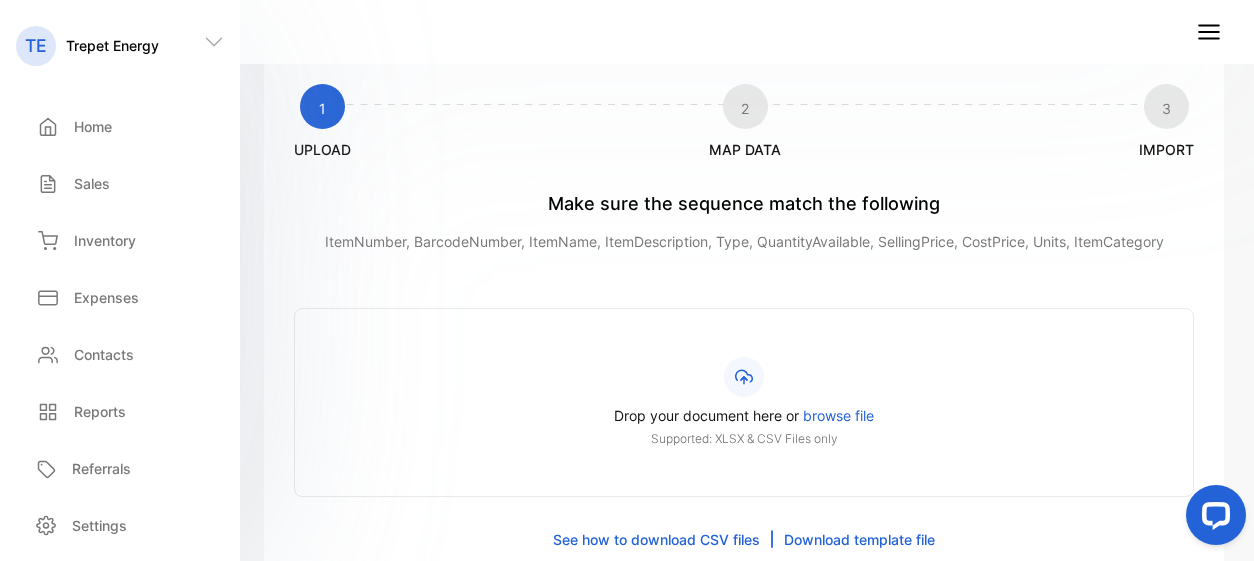scroll, scrollTop: 48, scrollLeft: 0, axis: vertical 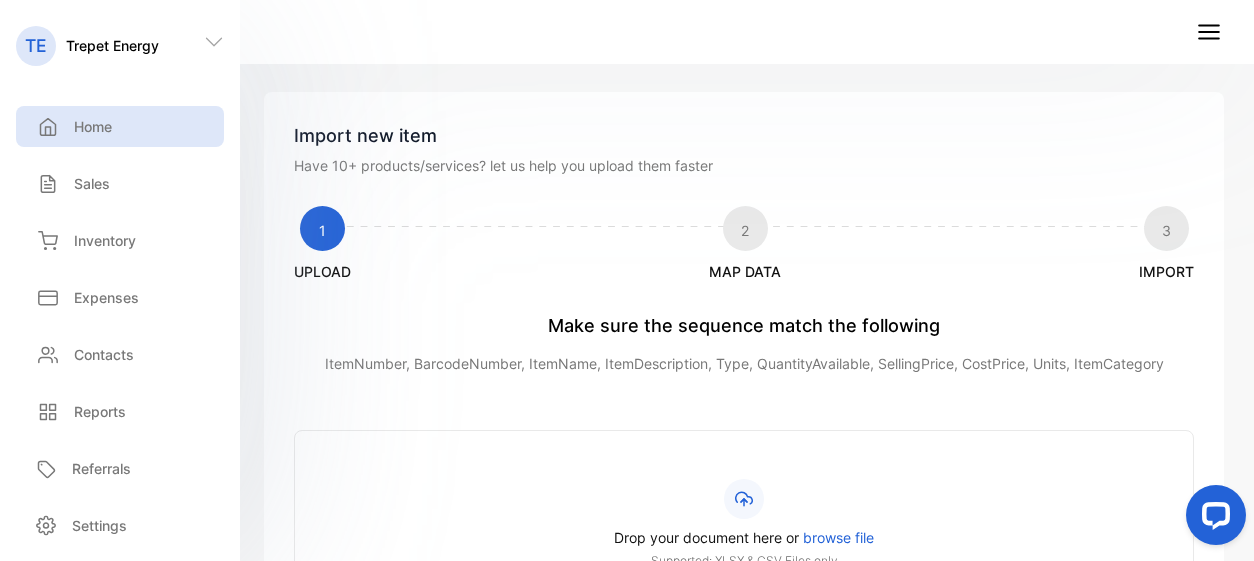 click on "Home" at bounding box center [93, 126] 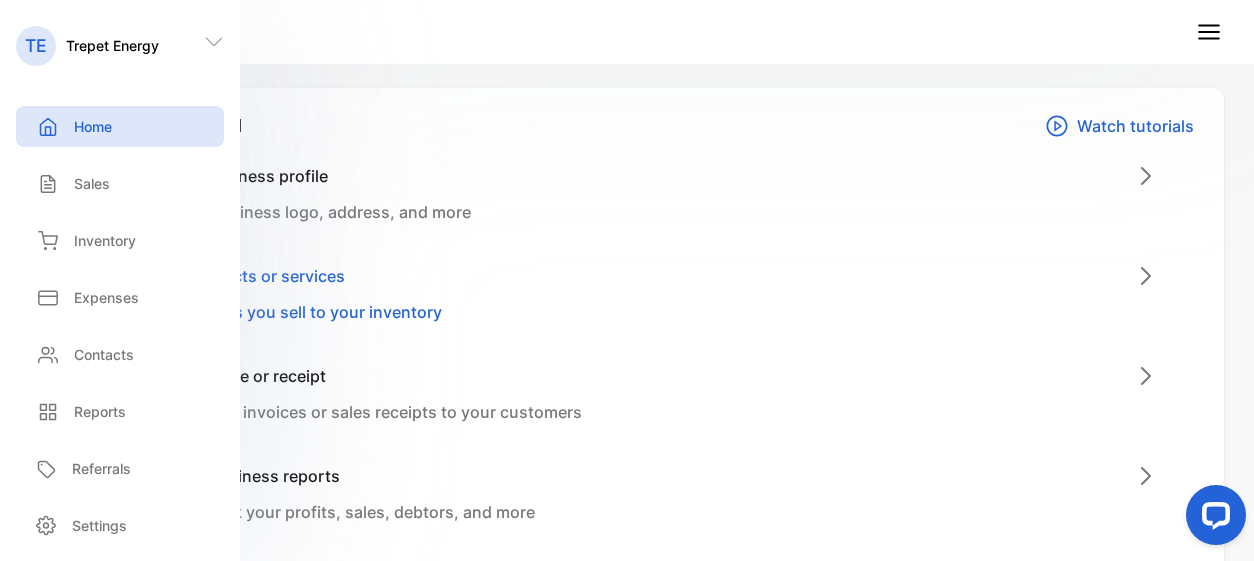 scroll, scrollTop: 48, scrollLeft: 0, axis: vertical 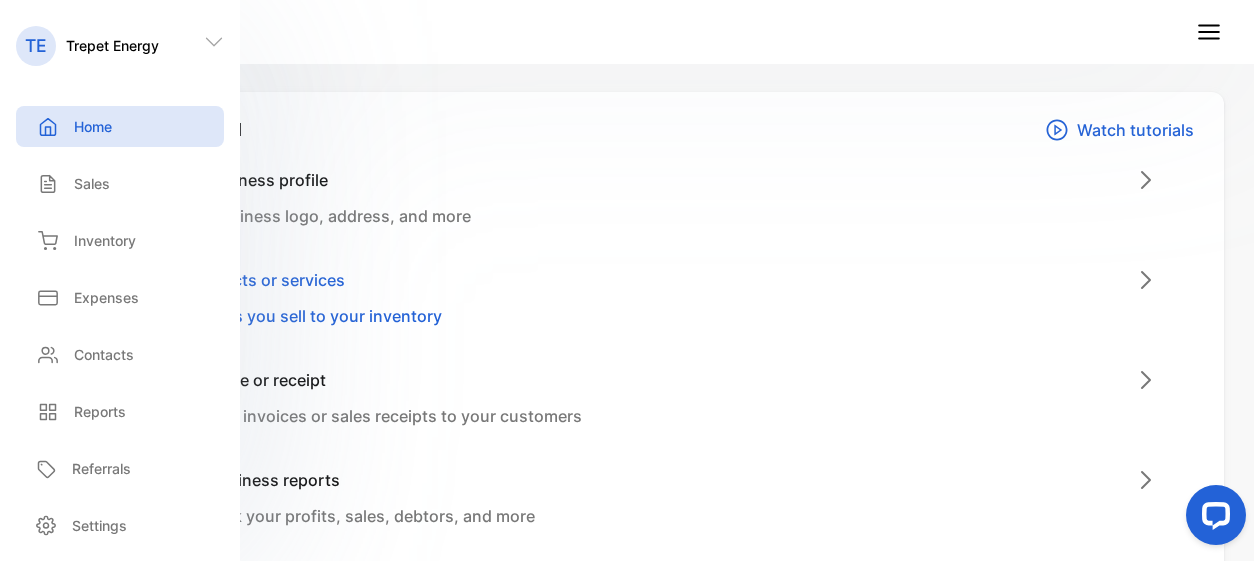 click 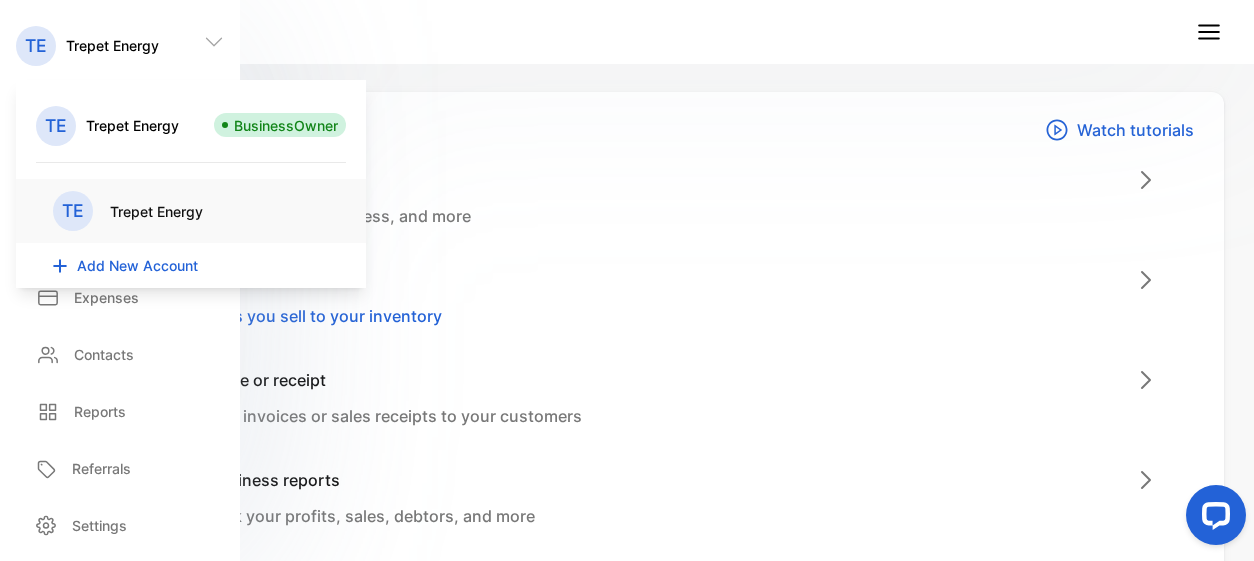 click on "TE Trepet Energy" at bounding box center (627, 32) 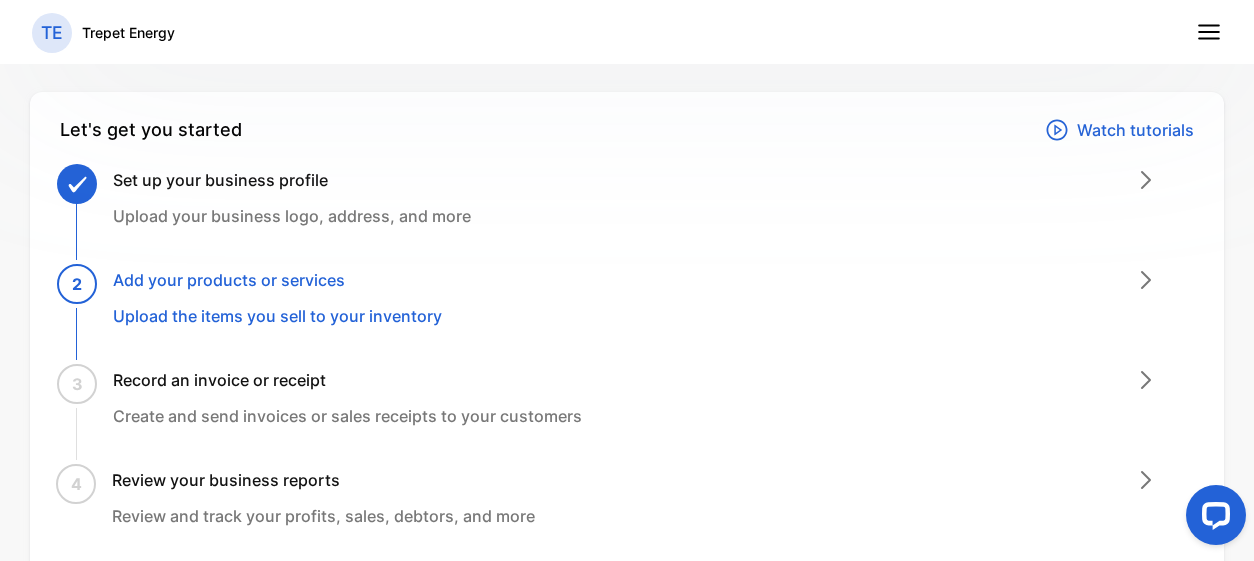 click 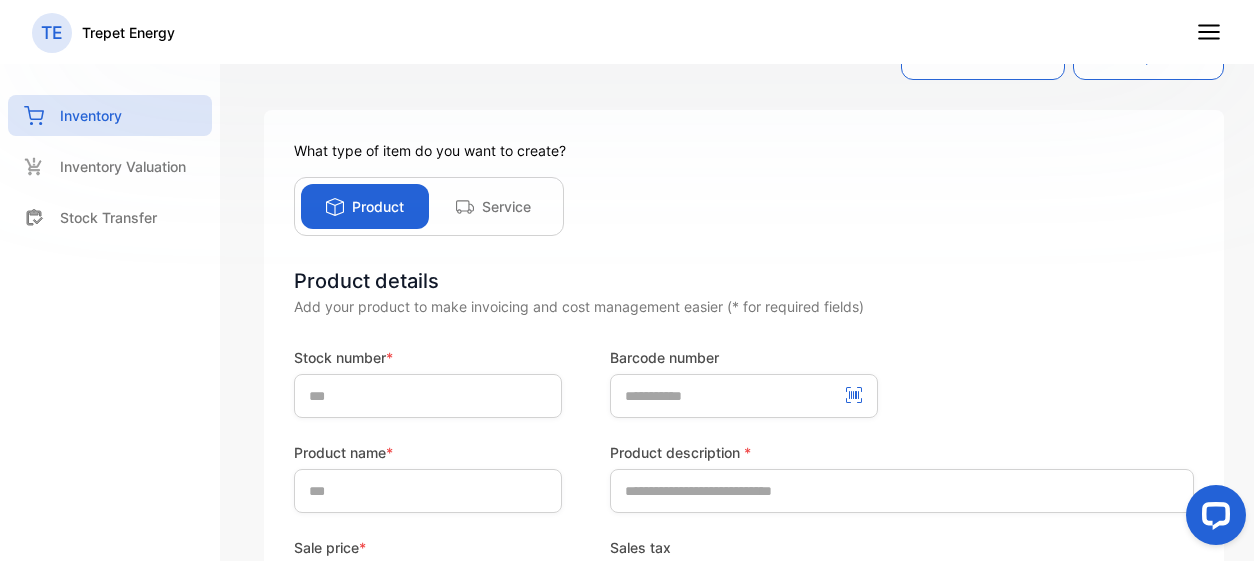 scroll, scrollTop: 148, scrollLeft: 0, axis: vertical 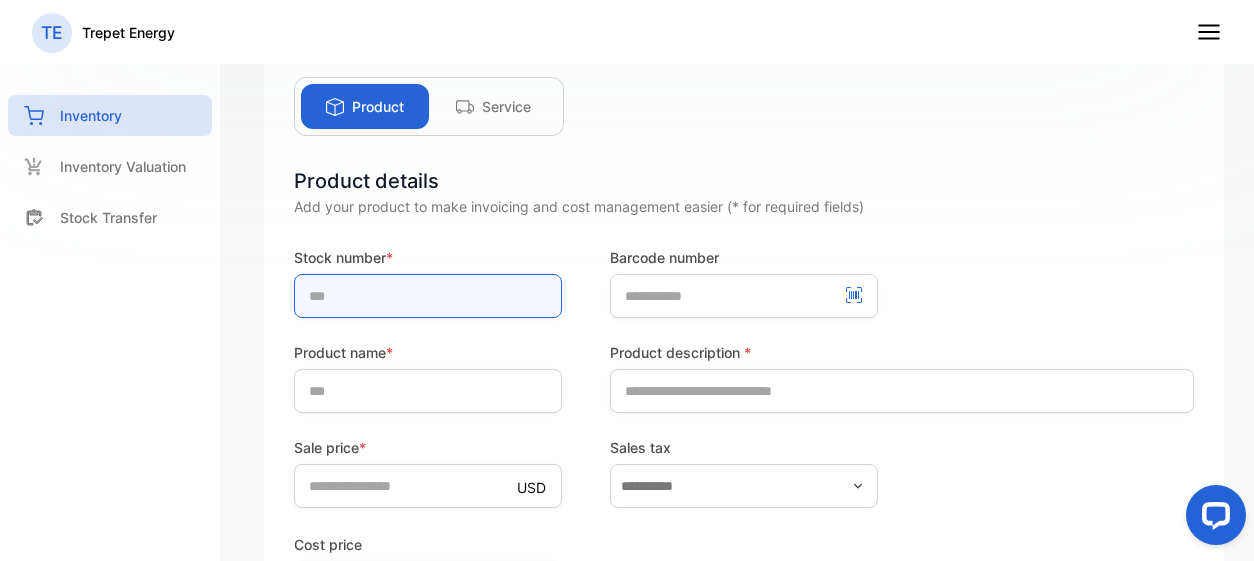 click at bounding box center (428, 296) 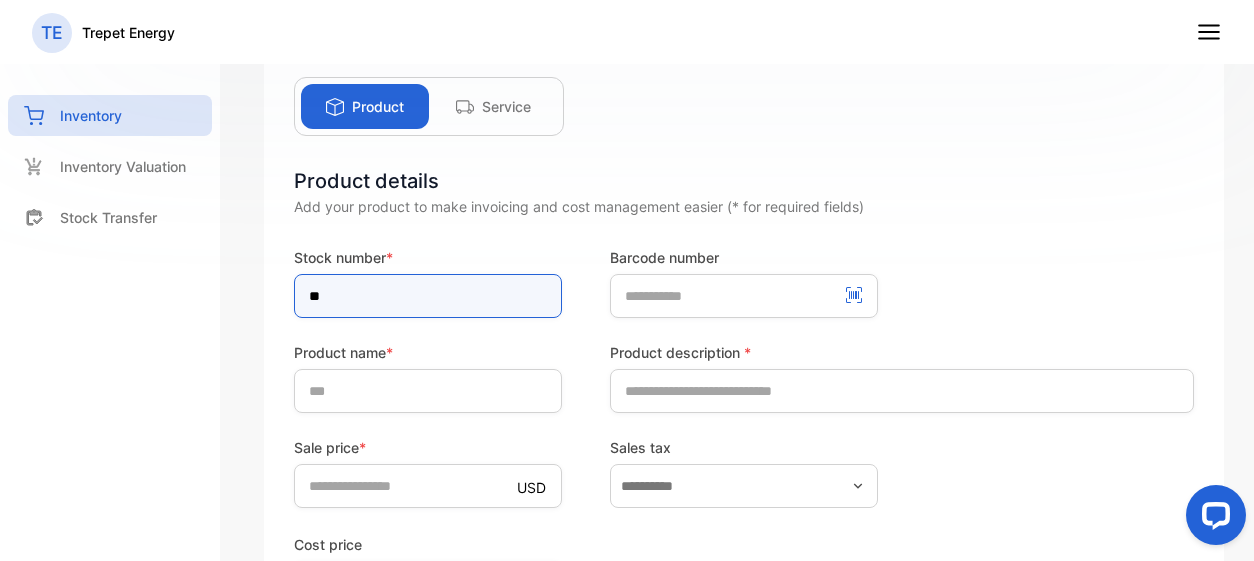 type on "**" 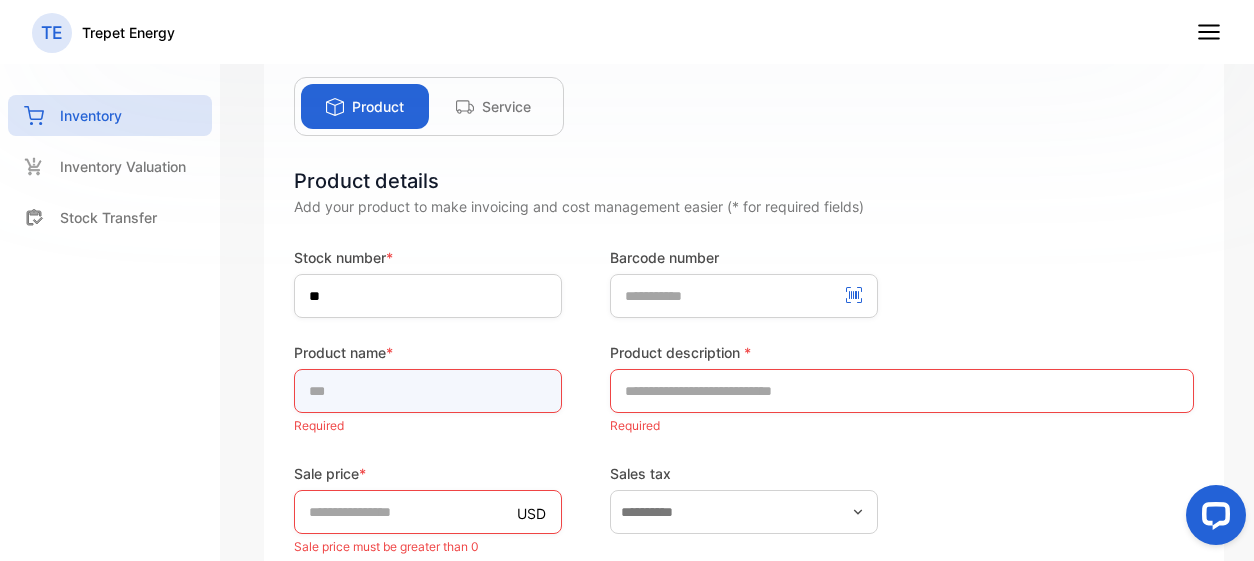 click at bounding box center (428, 391) 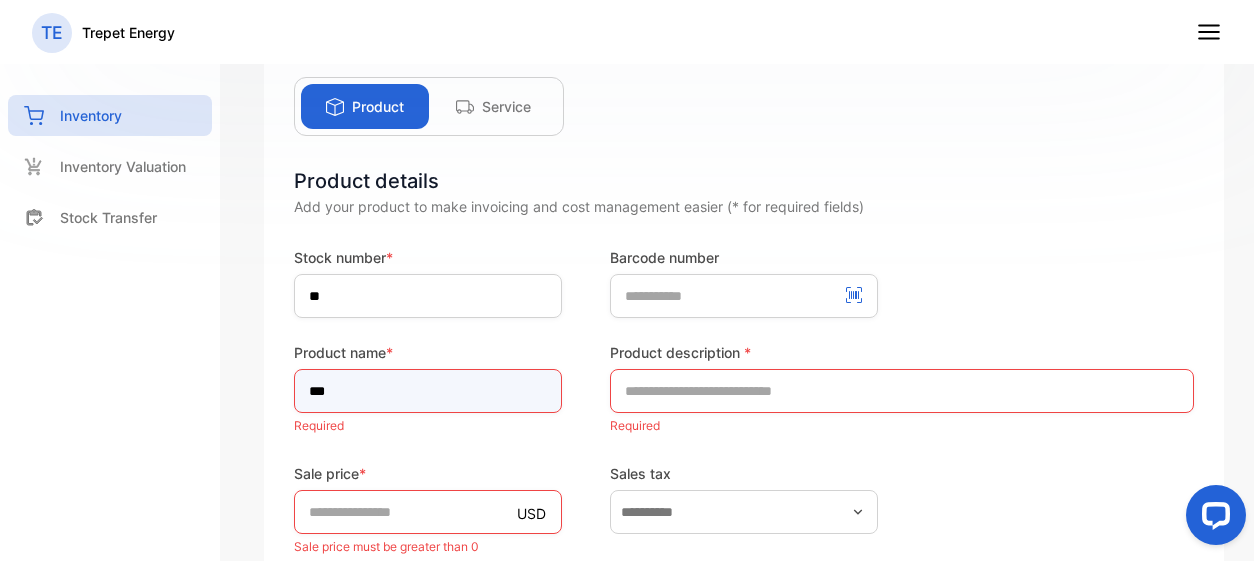 type on "***" 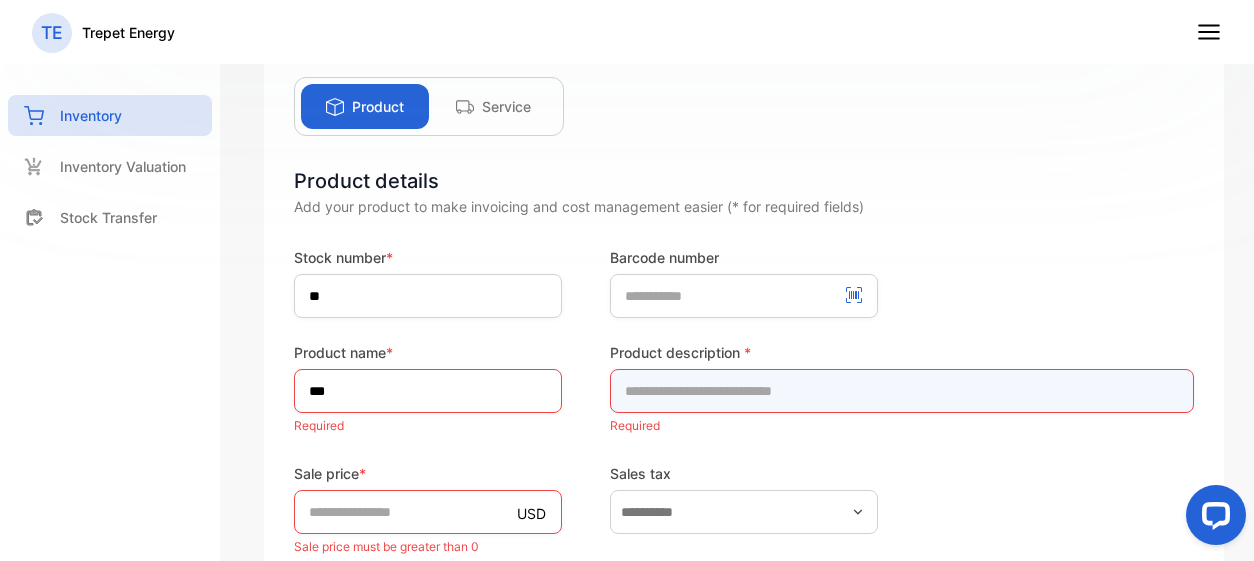 click at bounding box center (902, 391) 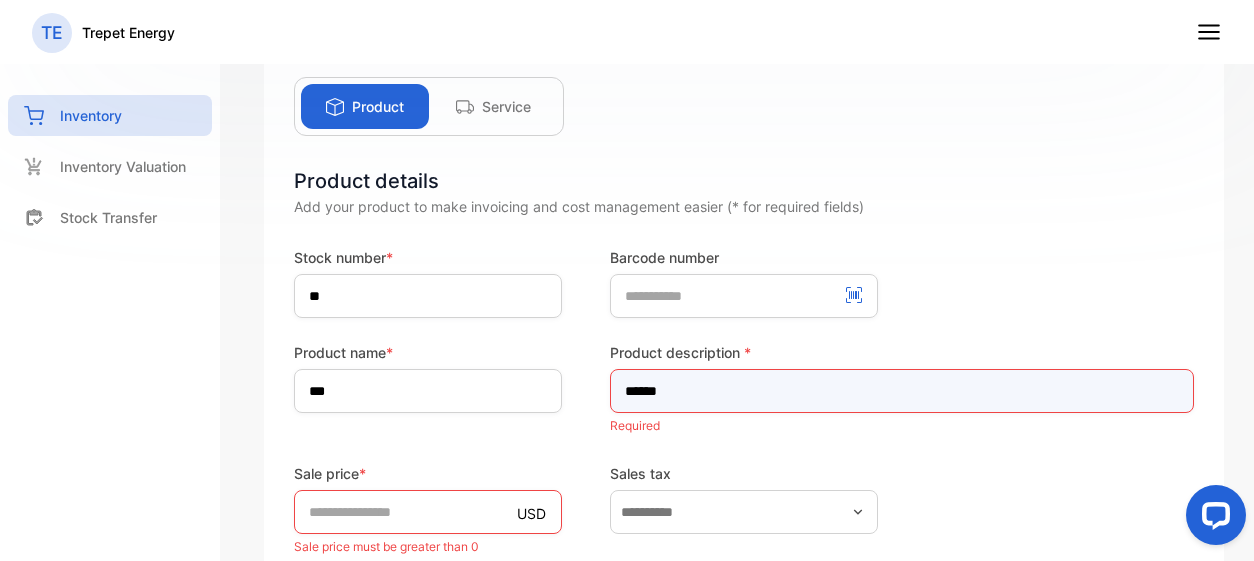 click on "******" at bounding box center [902, 391] 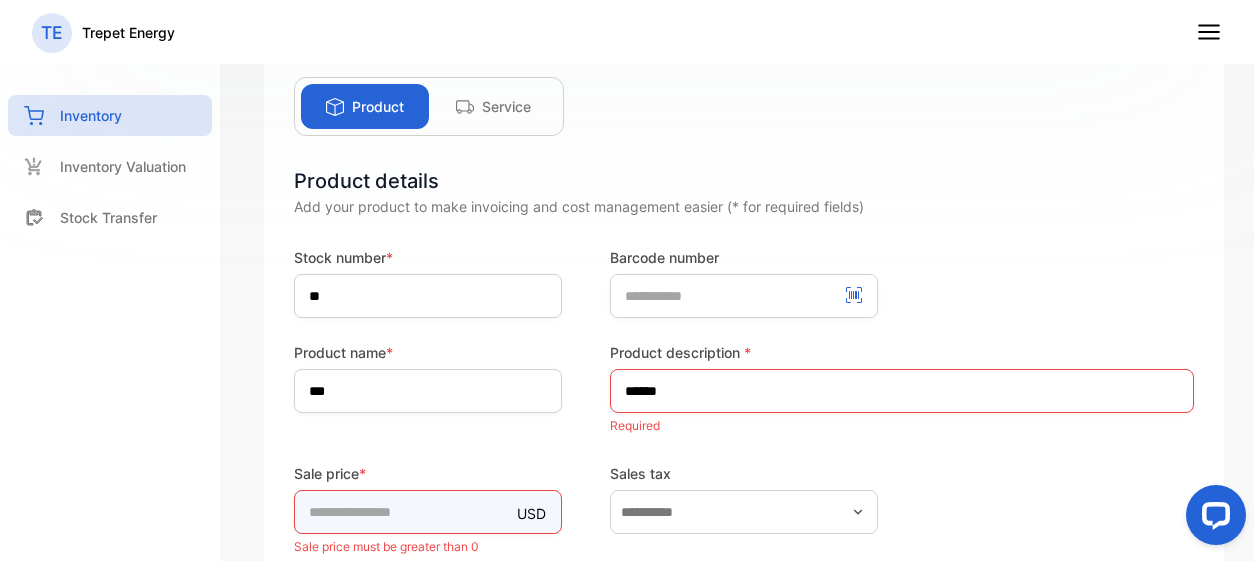 click on "Sale price  *   USD * Sale price must be greater than 0" at bounding box center [428, 511] 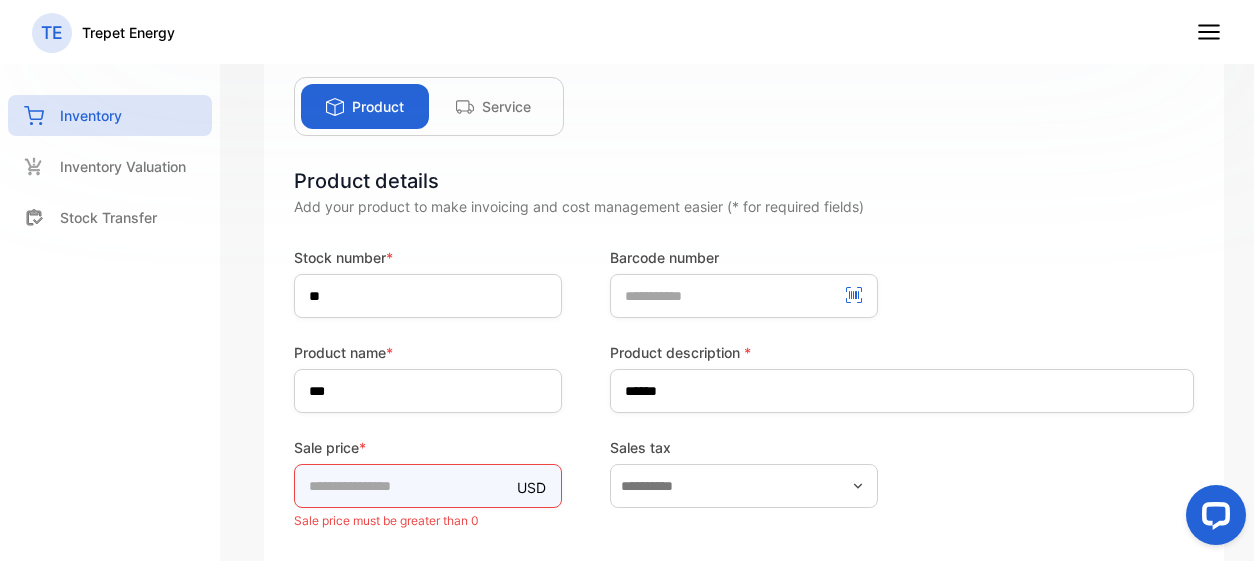 drag, startPoint x: 428, startPoint y: 501, endPoint x: 282, endPoint y: 493, distance: 146.21901 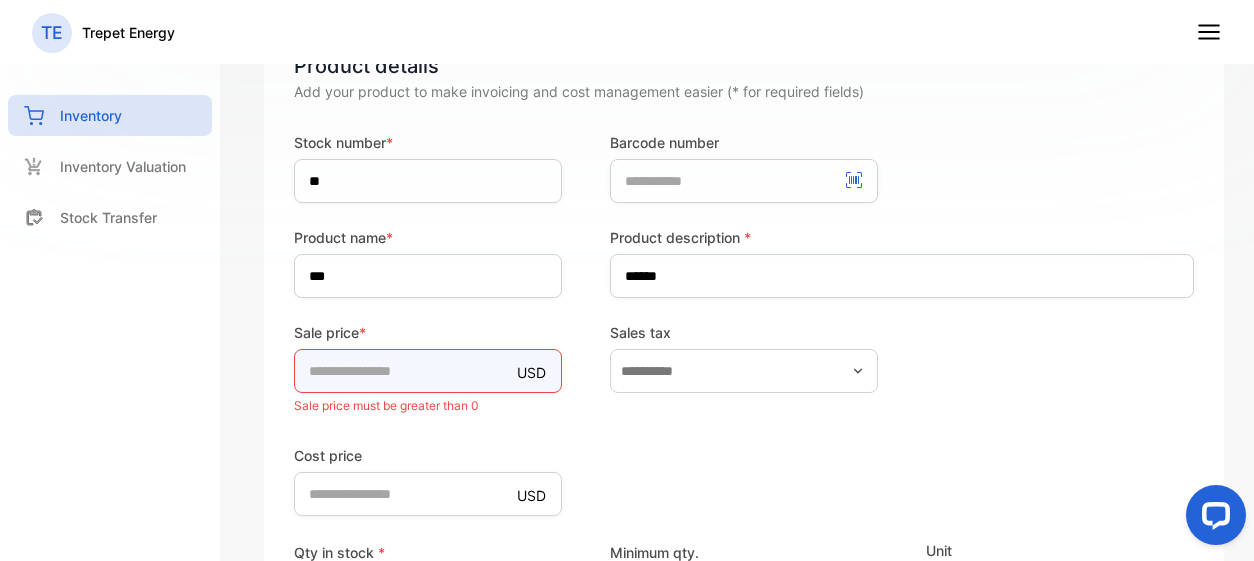 scroll, scrollTop: 348, scrollLeft: 0, axis: vertical 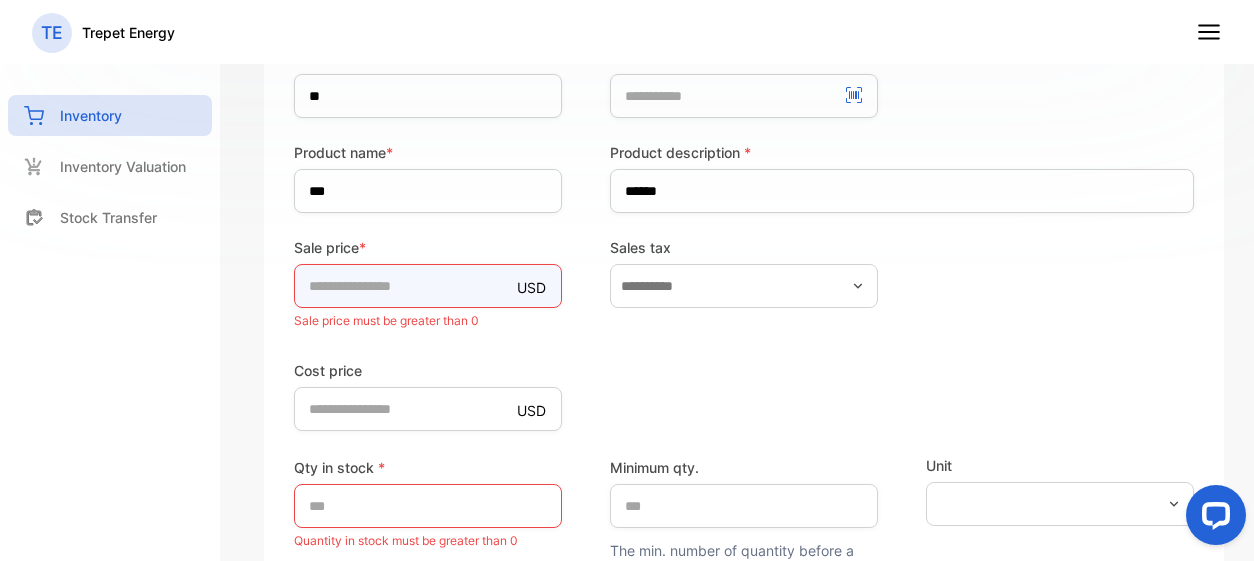 type on "***" 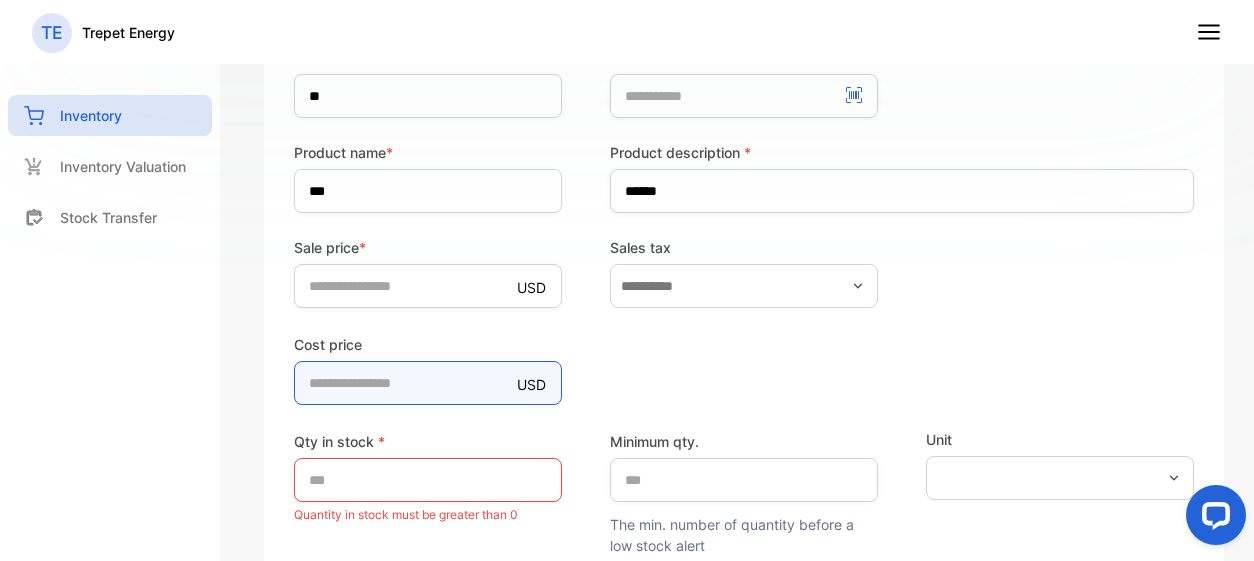 click on "Stock number  *   ** Barcode number   Product name  *   *** Product description   *   ****** Sale price  *   USD *** Sales tax   Cost price   USD * Qty in stock   *   * Quantity in stock must be greater than 0 Minimum qty.   * The min. number of quantity before a low stock alert Unit   Additional details Save product Save & add new product Cancel" at bounding box center (744, 386) 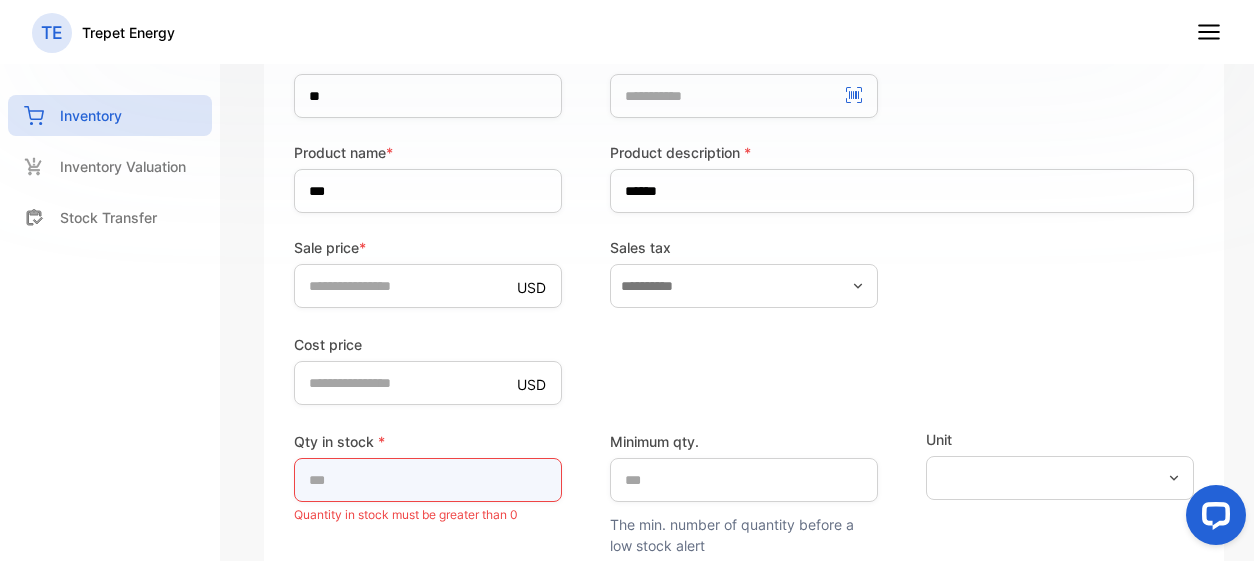 drag, startPoint x: 417, startPoint y: 478, endPoint x: 234, endPoint y: 500, distance: 184.31766 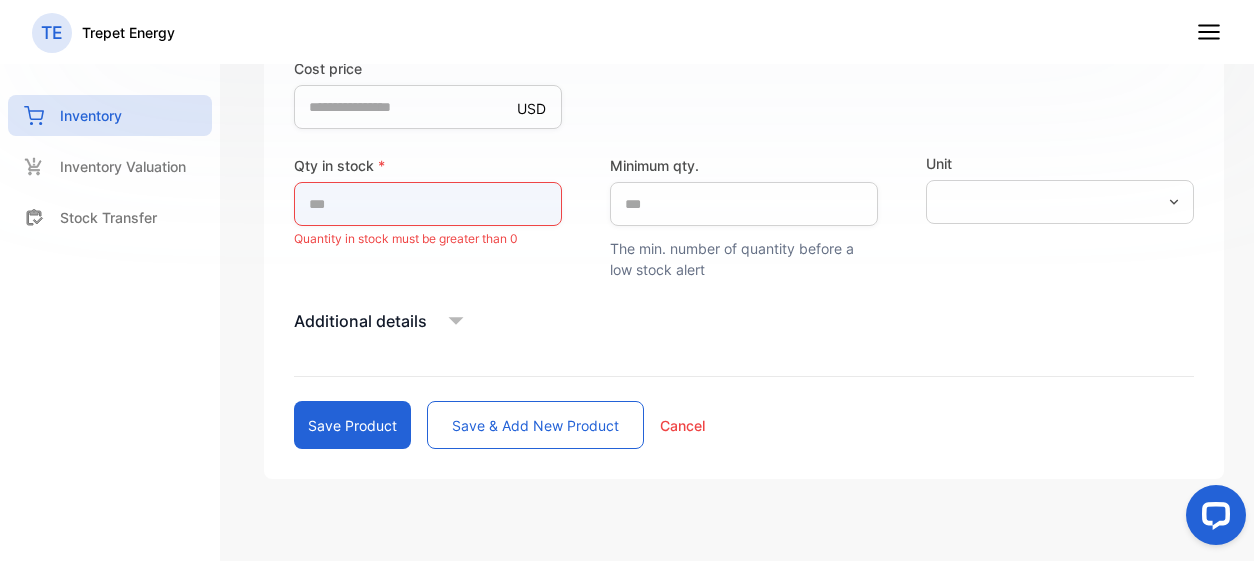 scroll, scrollTop: 648, scrollLeft: 0, axis: vertical 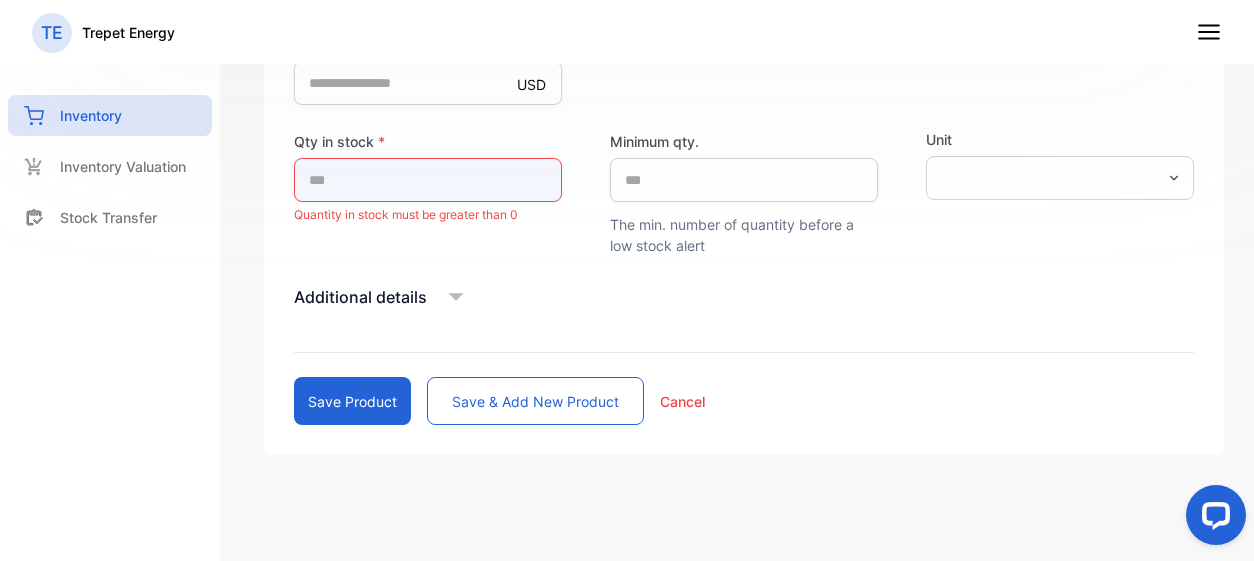 type on "****" 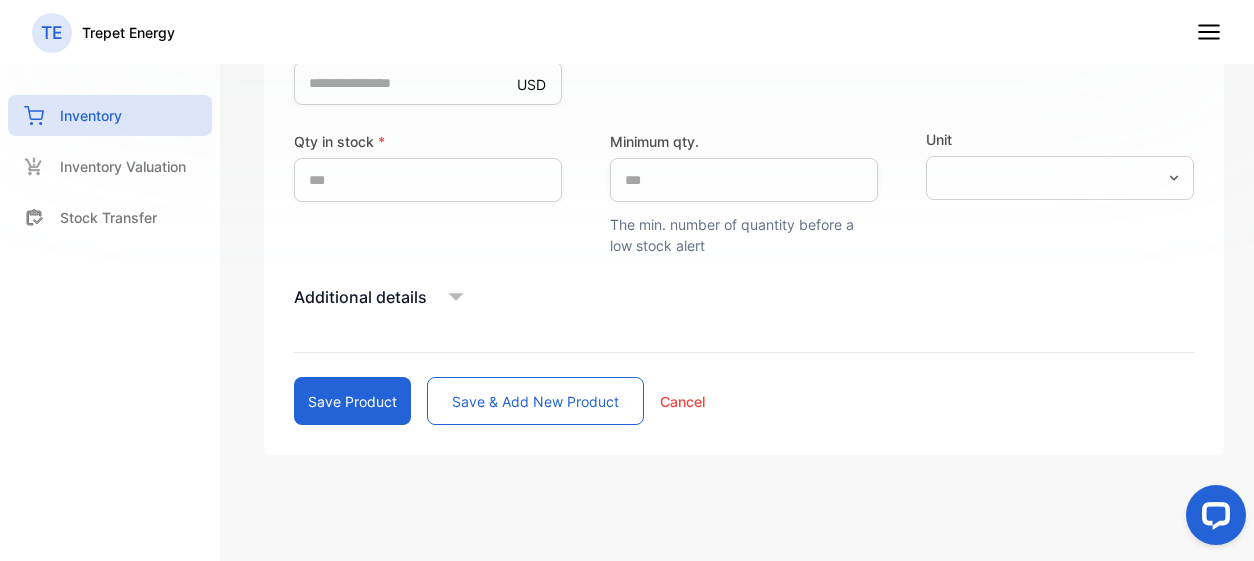 click on "Save product" at bounding box center (352, 401) 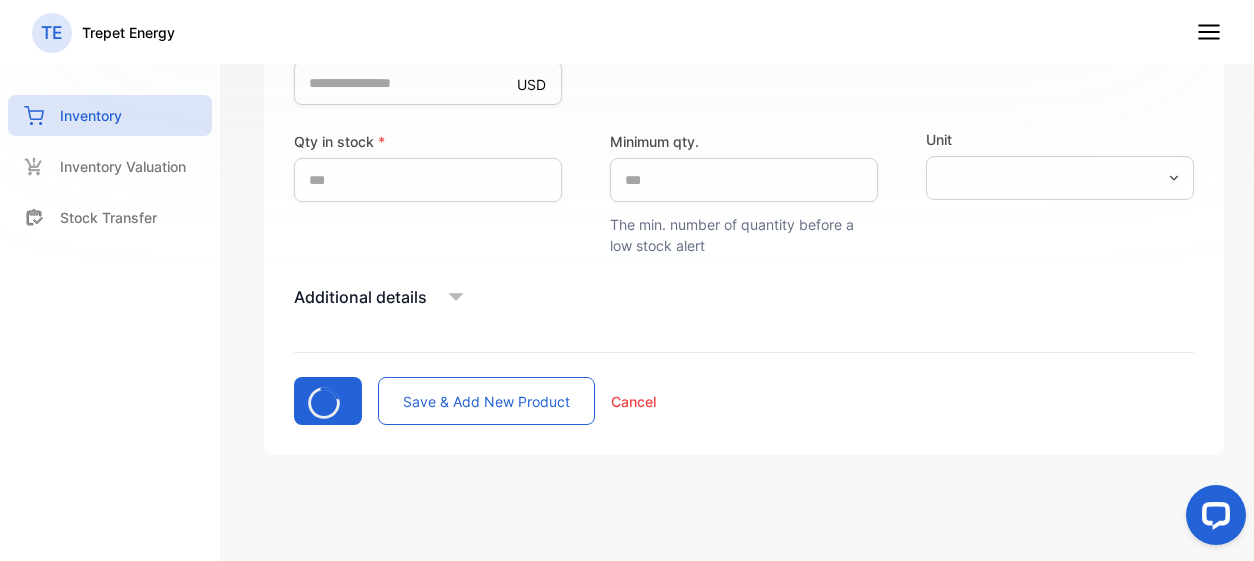 type 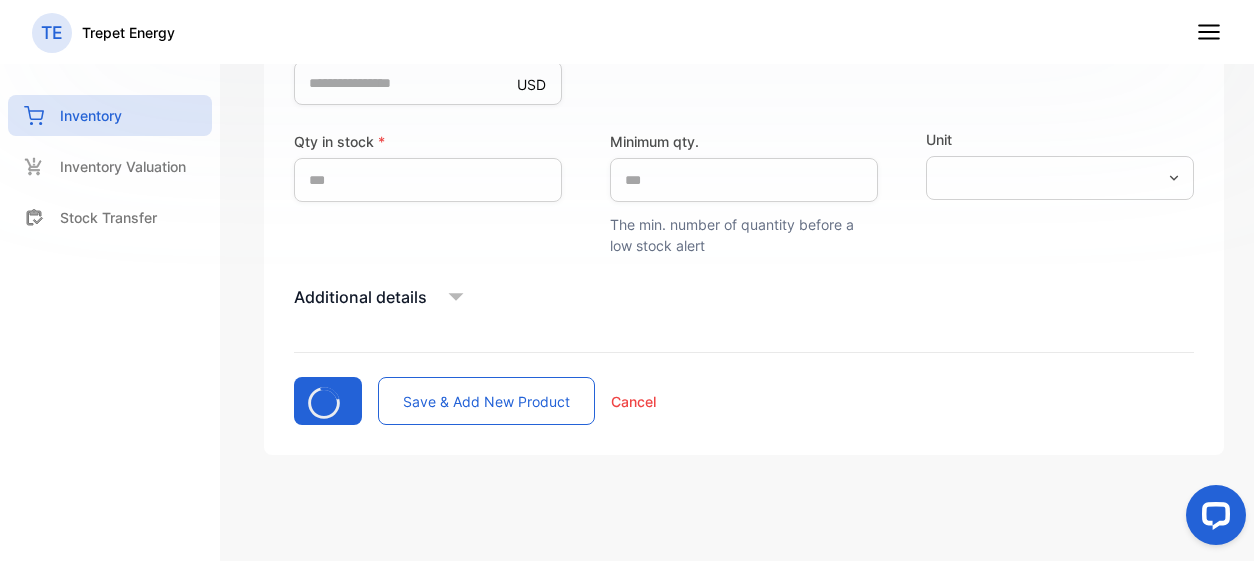 type 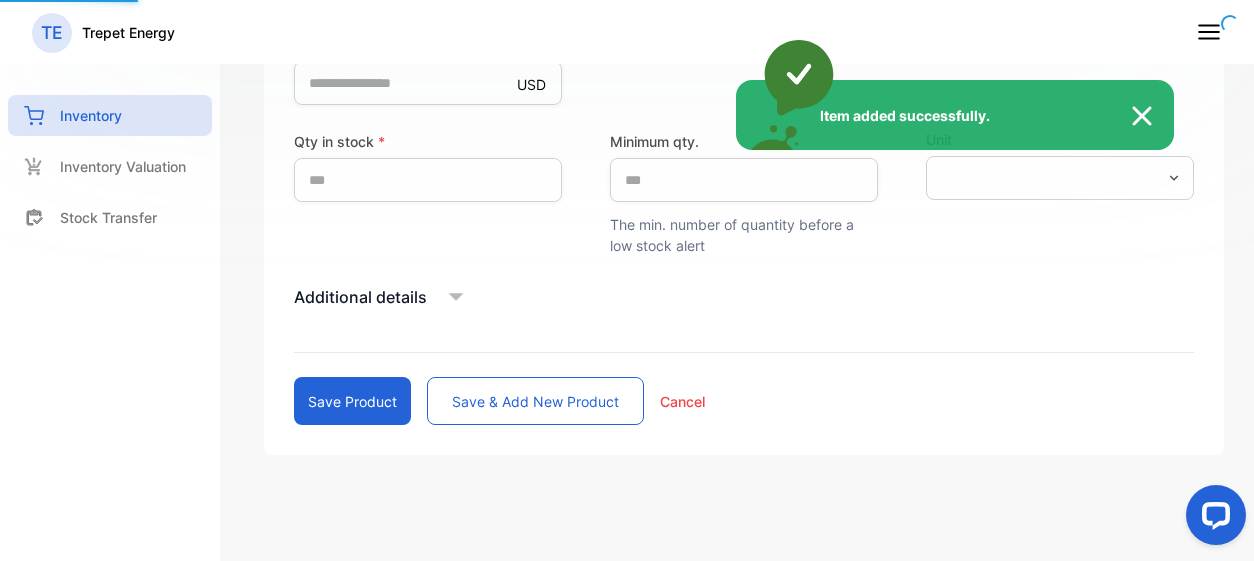scroll, scrollTop: 375, scrollLeft: 0, axis: vertical 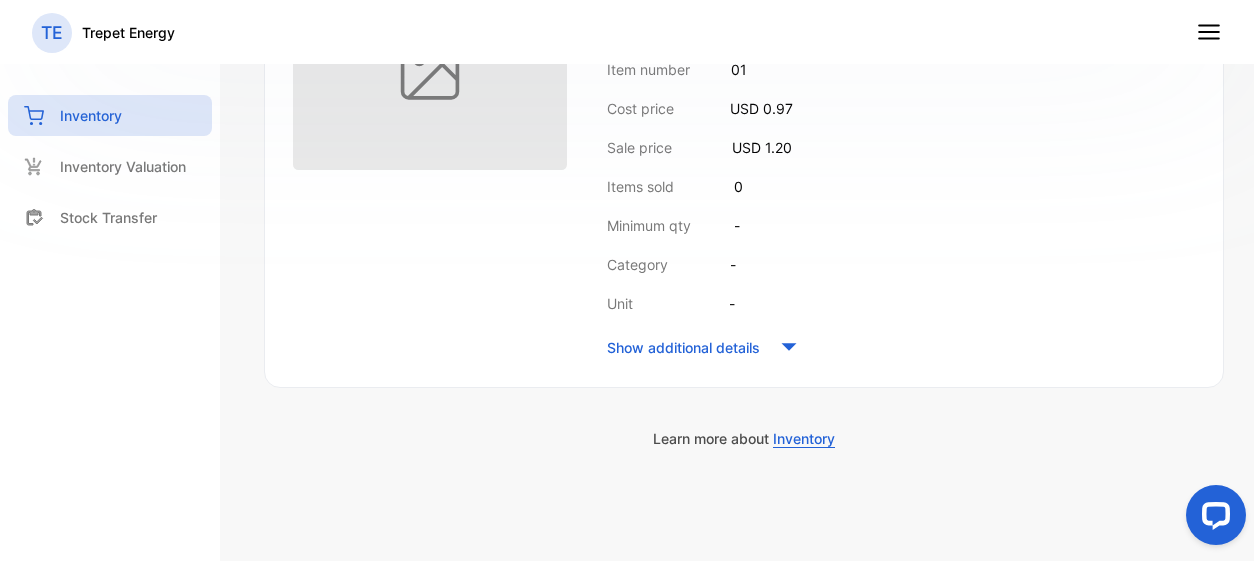 click on "Item number 01 Cost price USD 0.97 Sale price USD 1.20 Items sold 0 Minimum qty - Category - Unit - Show additional details" at bounding box center (901, 210) 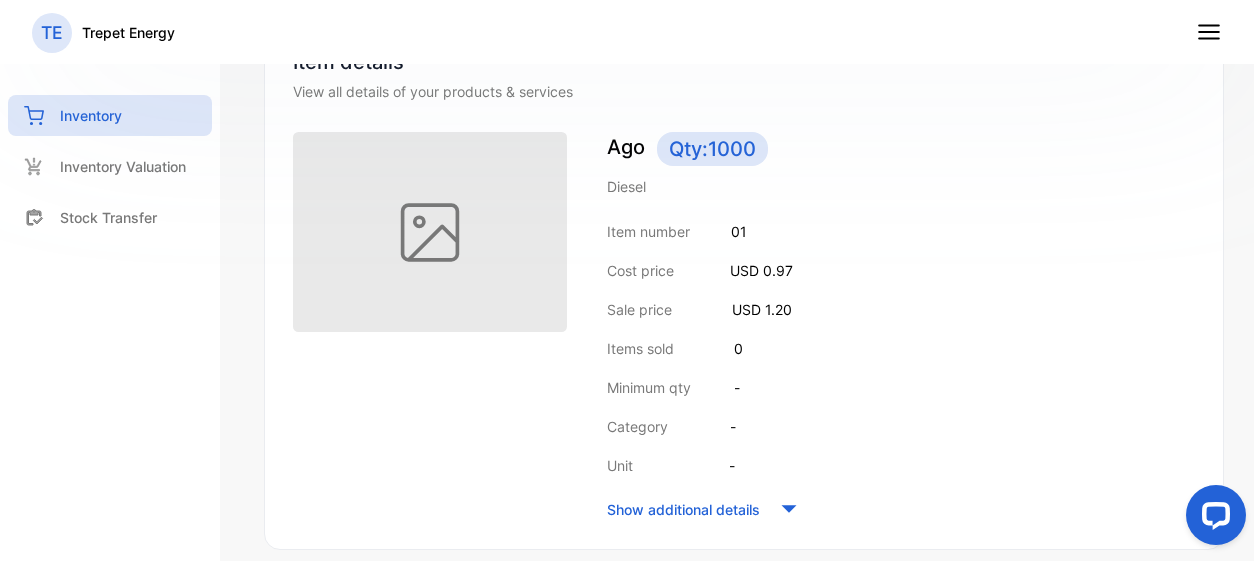 scroll, scrollTop: 223, scrollLeft: 0, axis: vertical 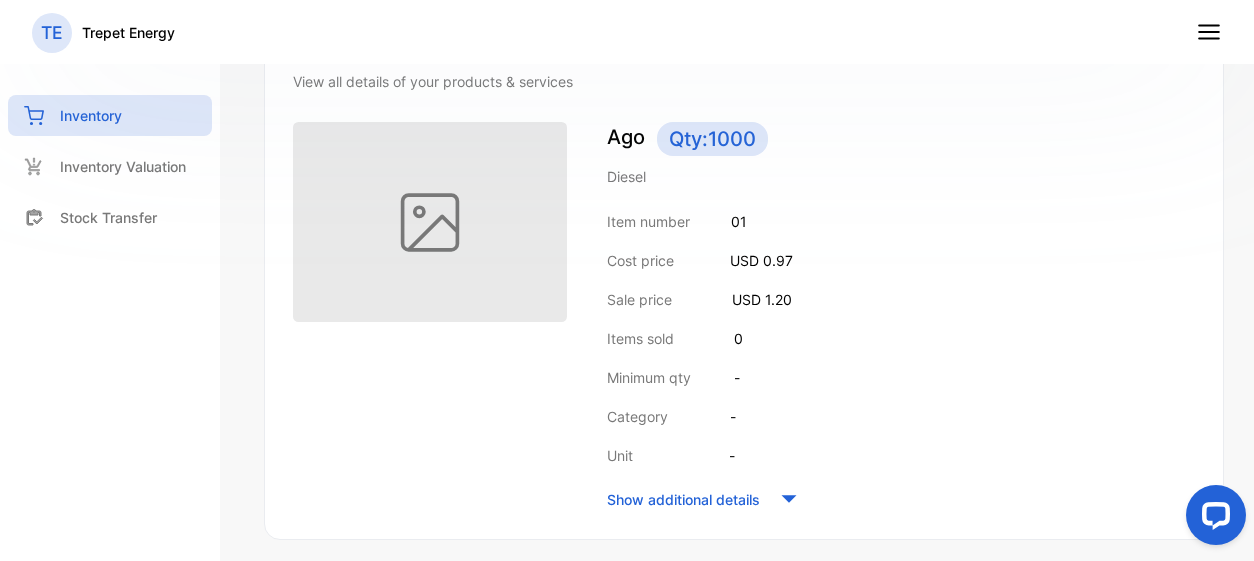 click on "TE Trepet Energy" at bounding box center [627, 32] 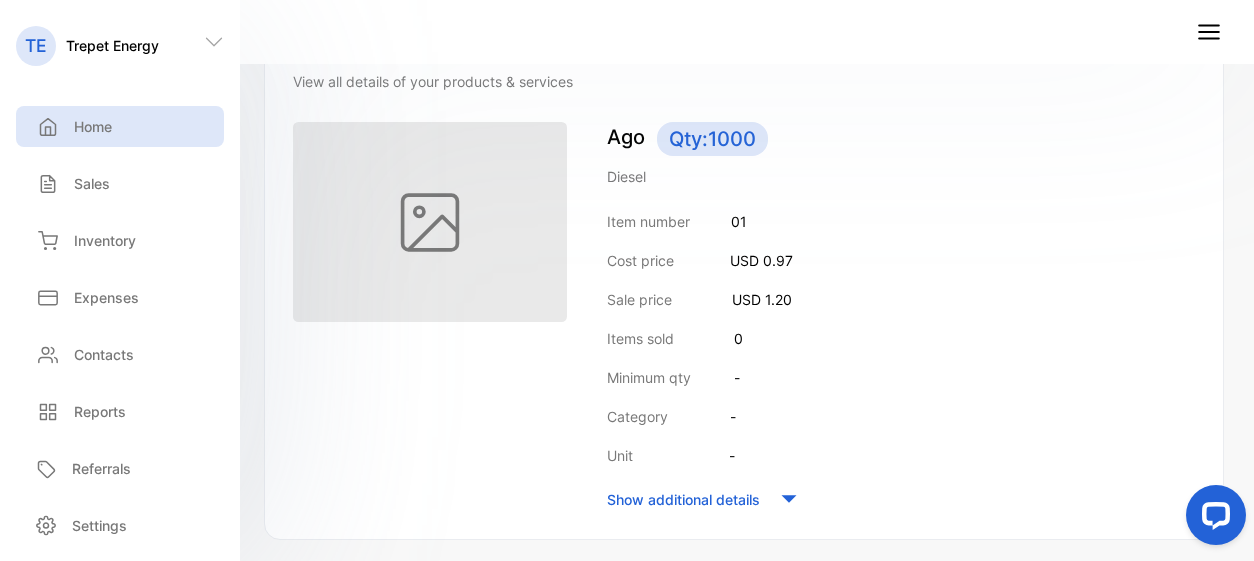 click on "Home" at bounding box center [72, 126] 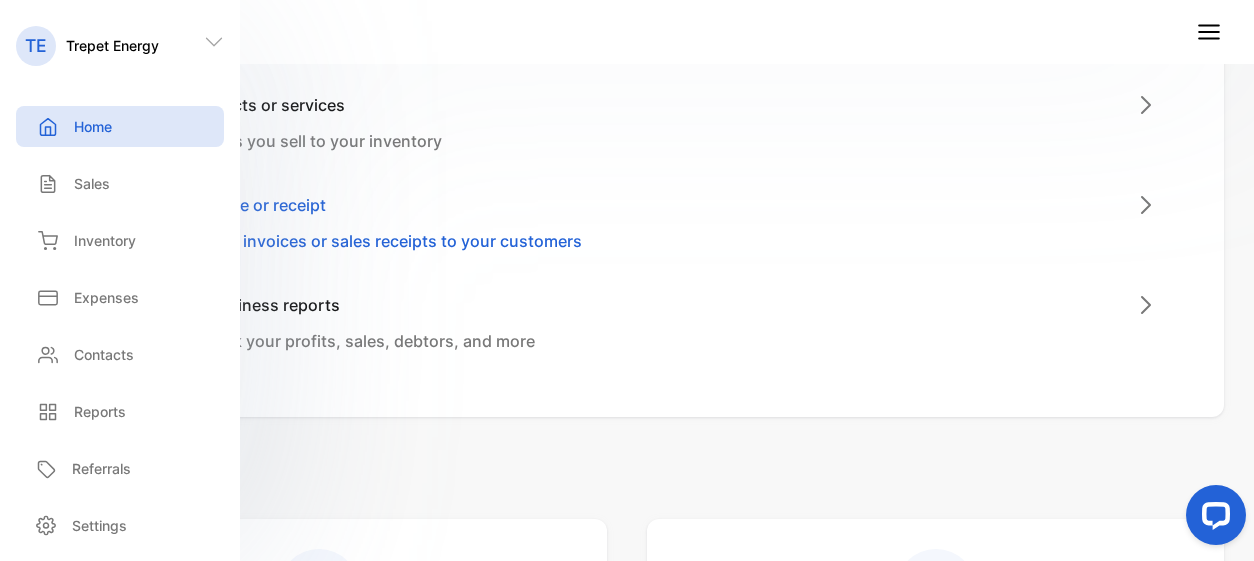 click on "3 Record an invoice or receipt Create and send invoices or sales receipts to your customers" at bounding box center [635, 243] 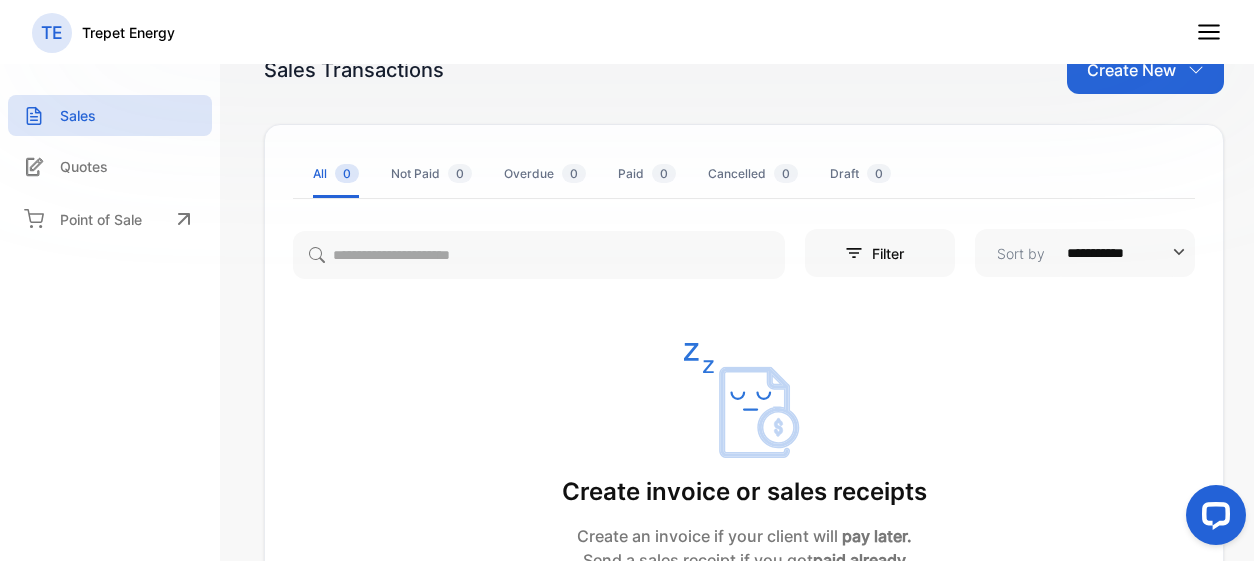 scroll, scrollTop: 22, scrollLeft: 0, axis: vertical 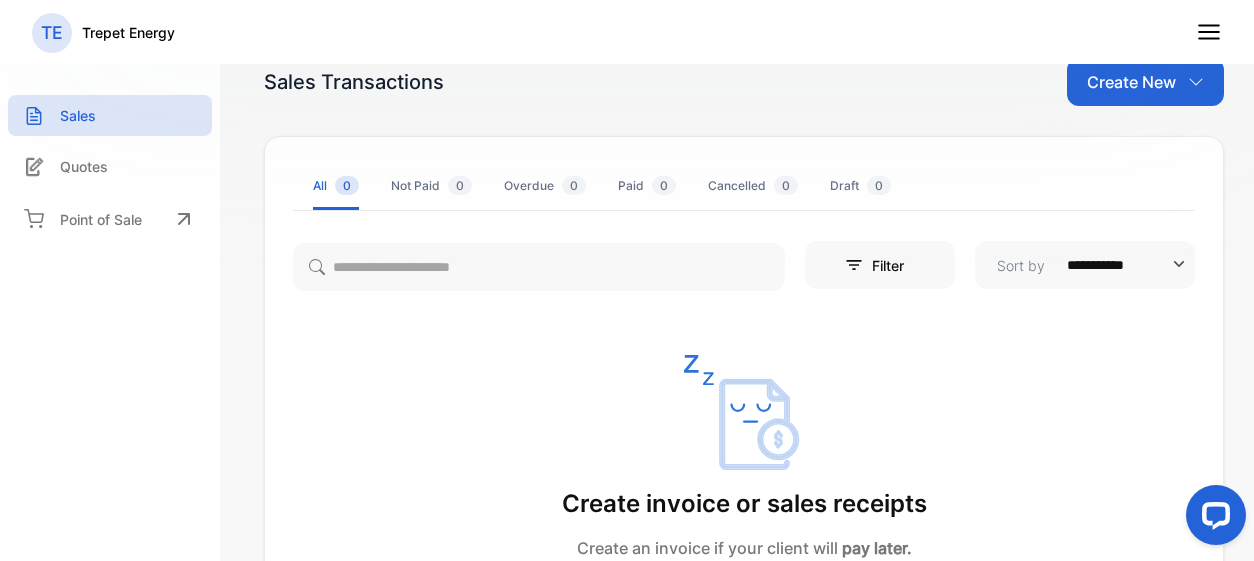 click 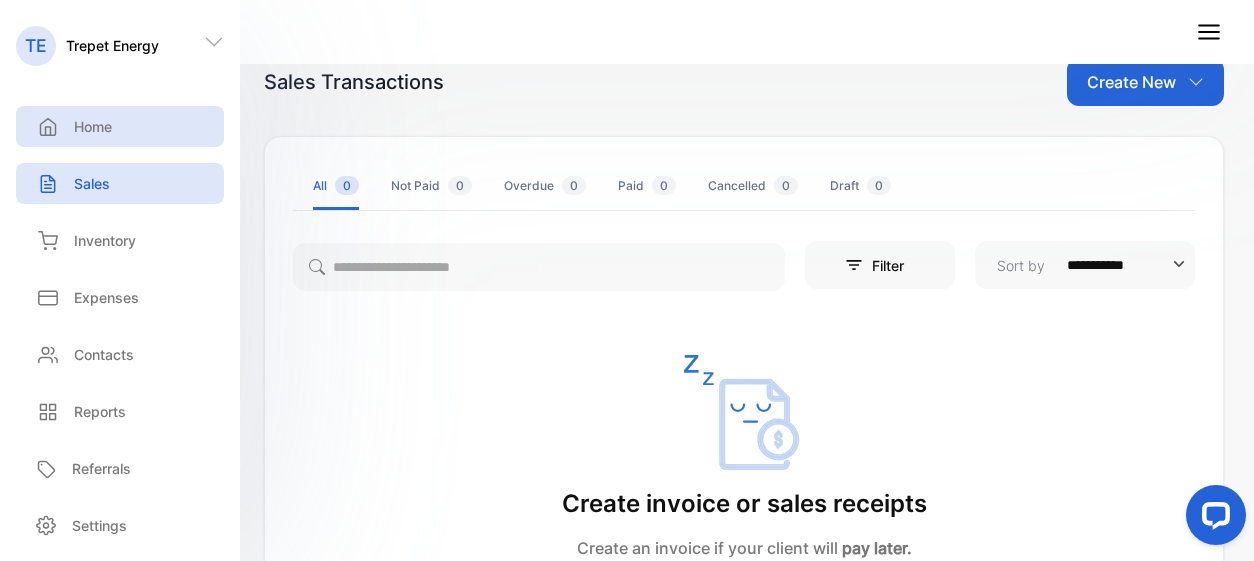 click on "Home" at bounding box center [120, 126] 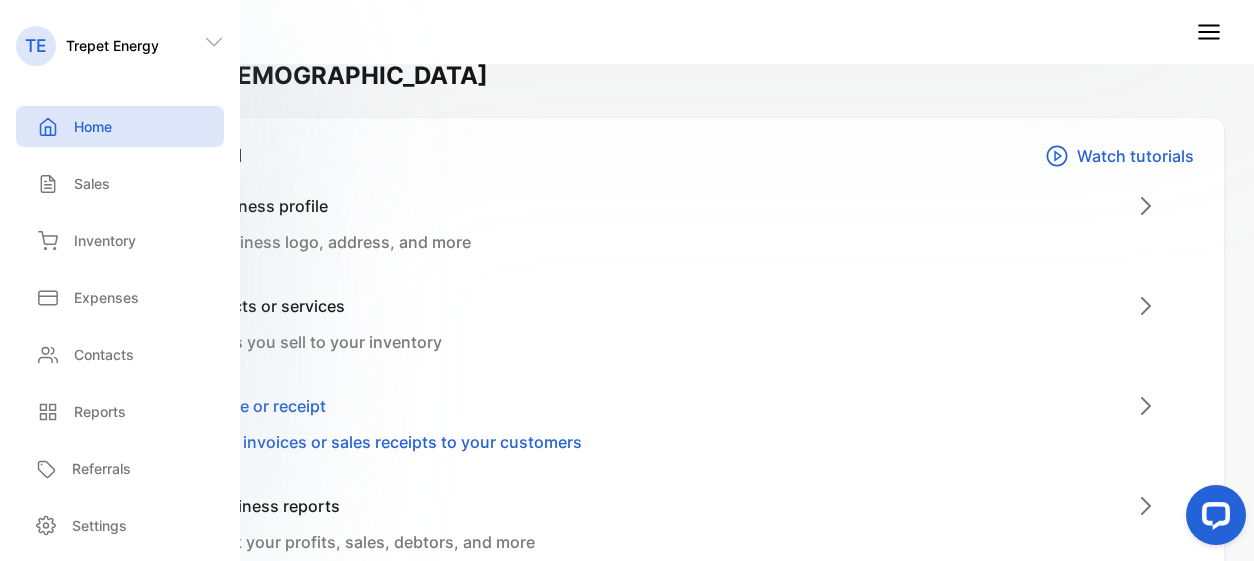 click on "Create and send invoices or sales receipts to your customers" at bounding box center (347, 442) 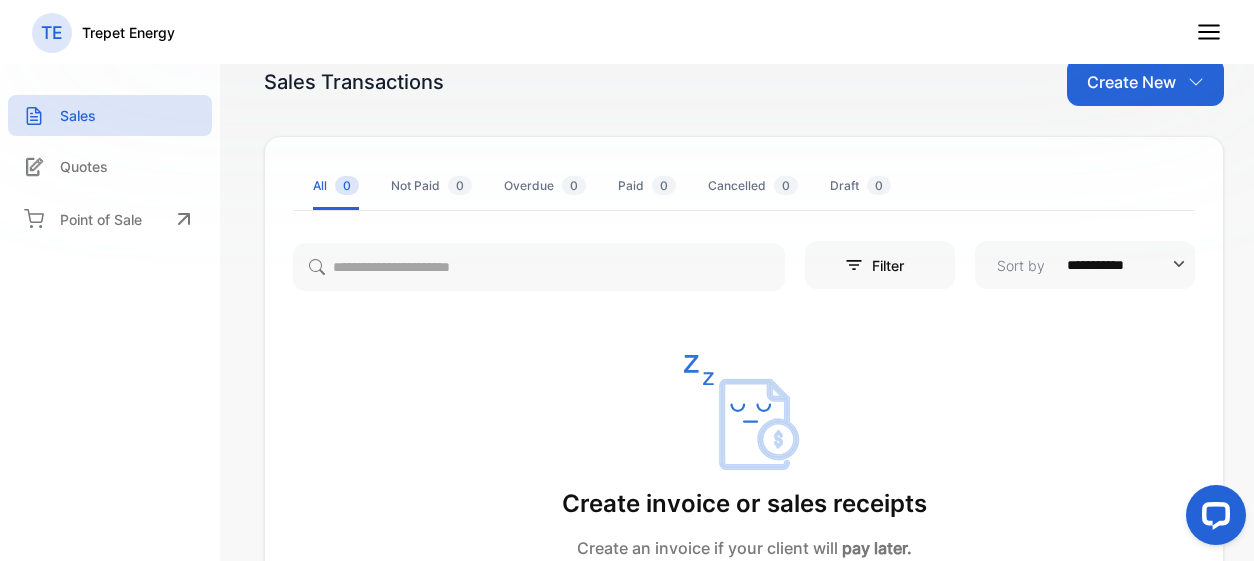 click on "Create New" at bounding box center [1131, 82] 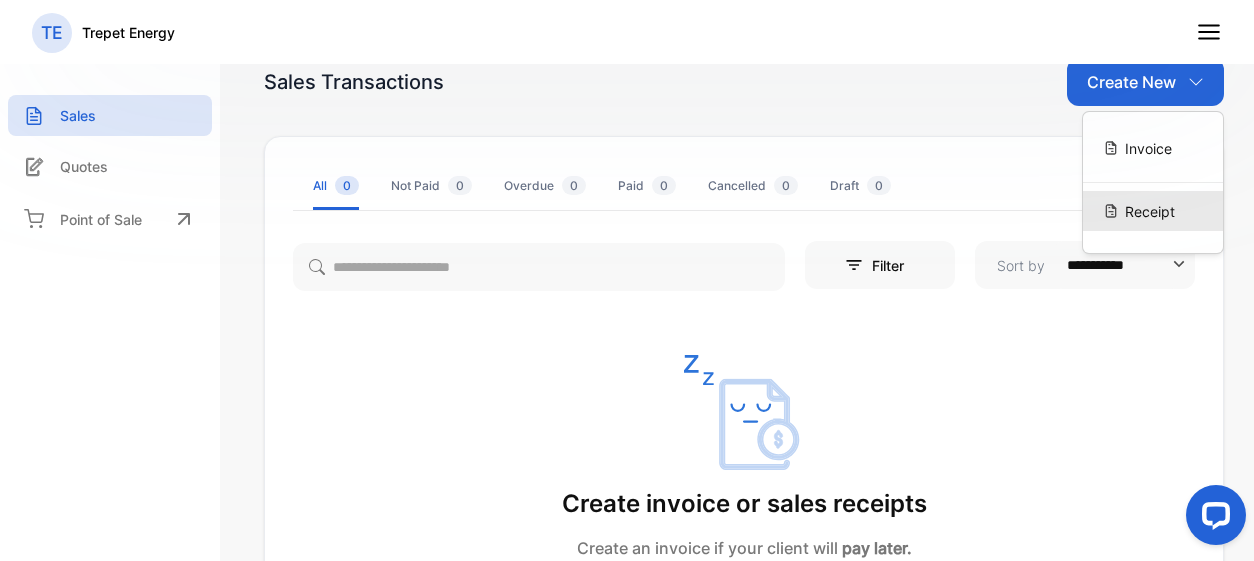 click on "Receipt" at bounding box center [1150, 211] 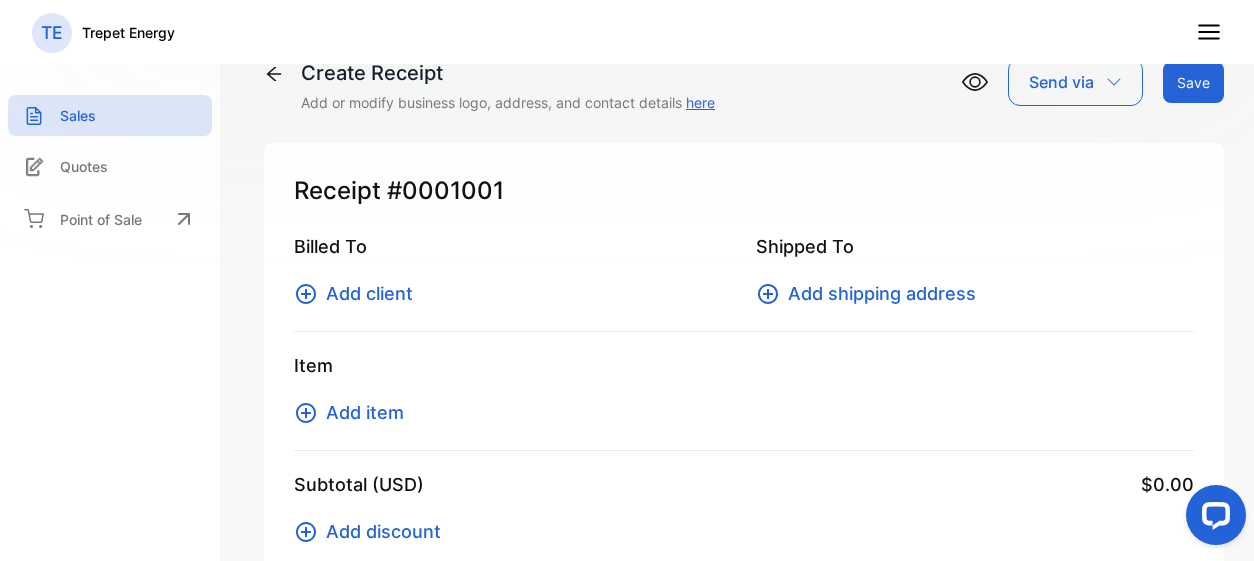 type on "**********" 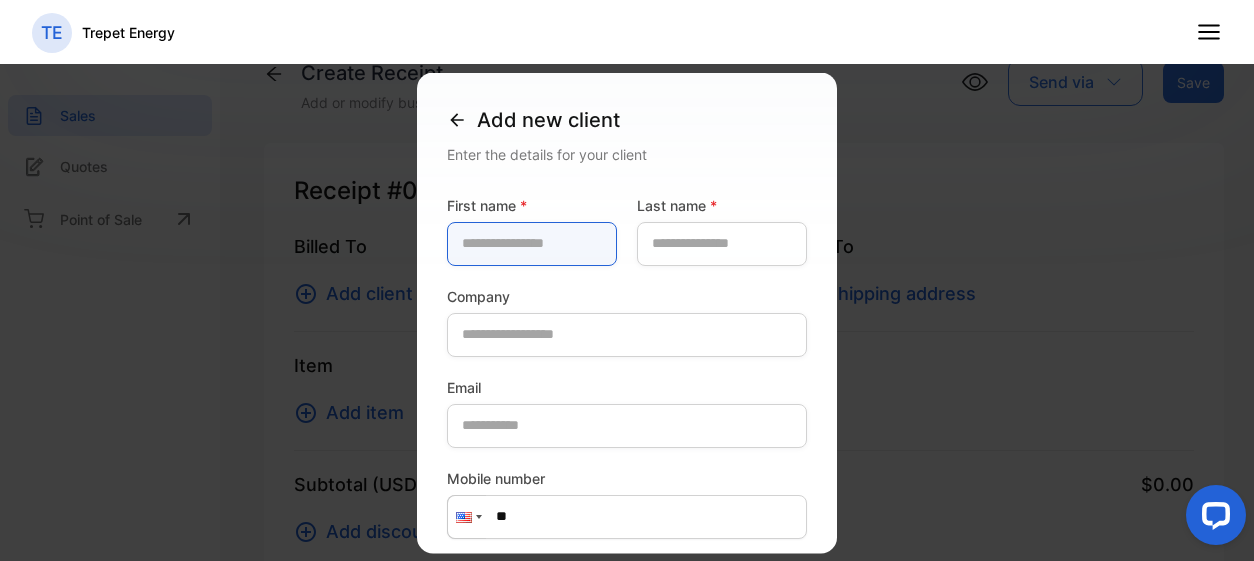 click at bounding box center [532, 243] 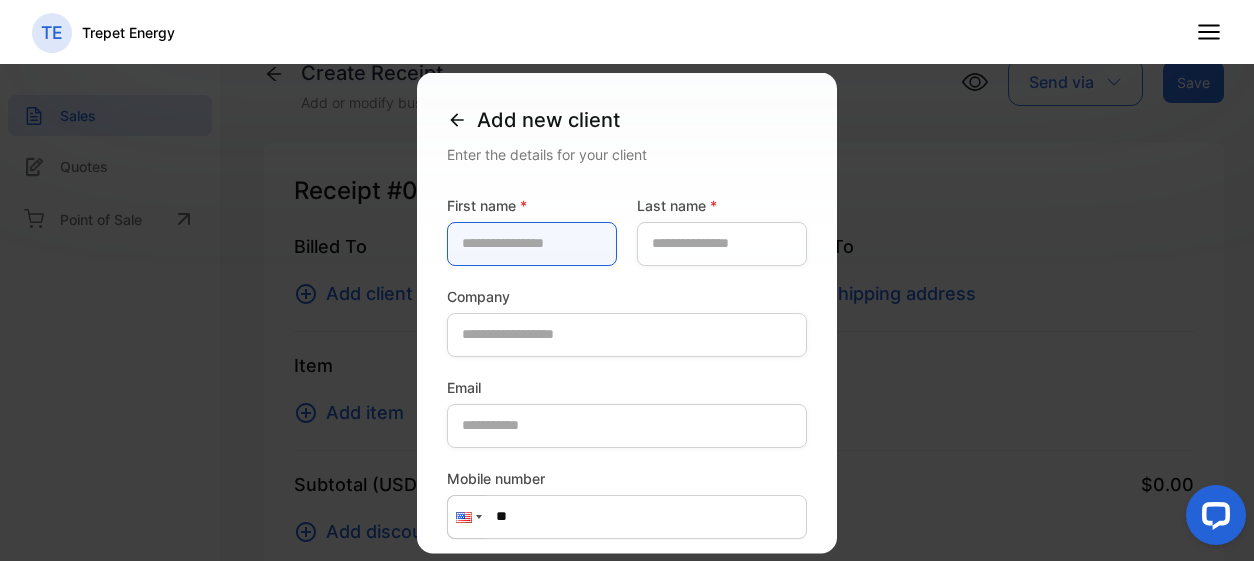 type on "******" 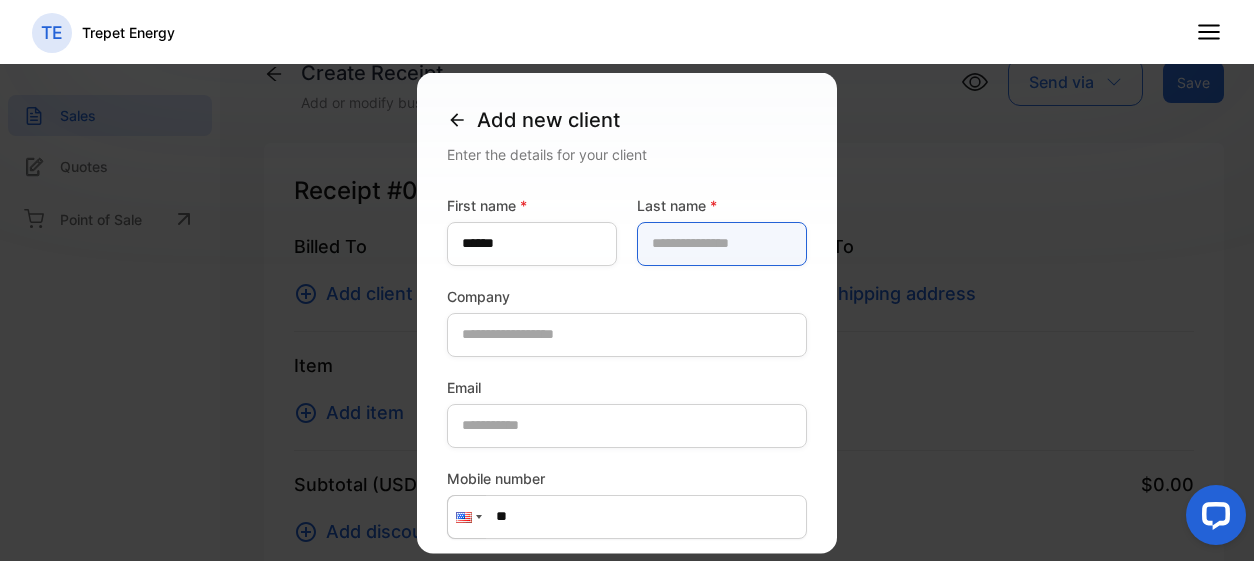type on "****" 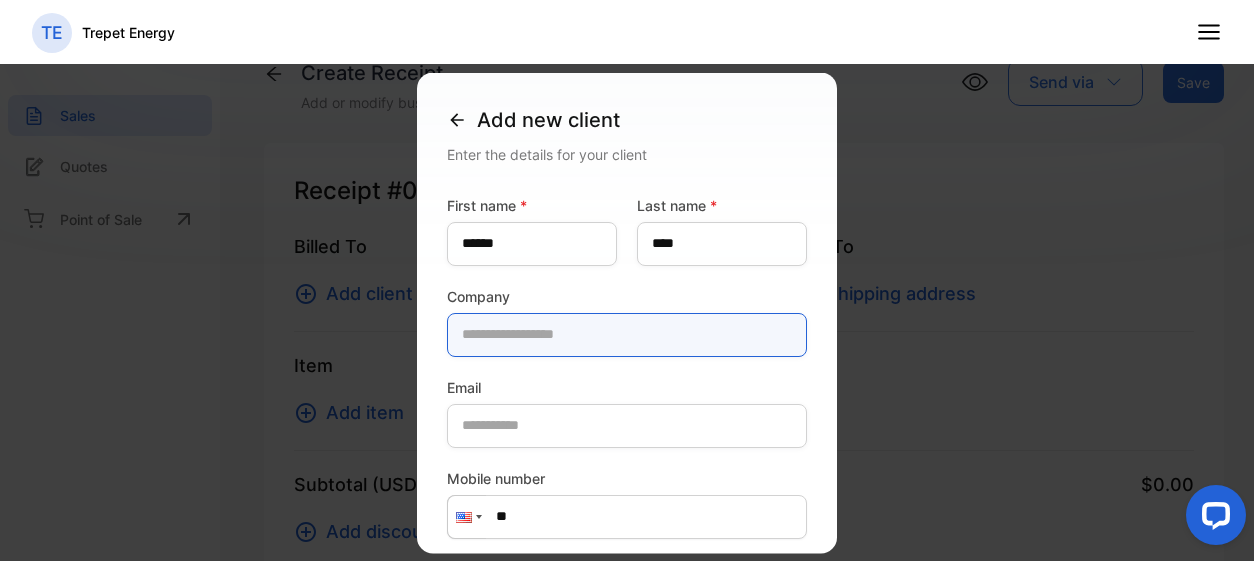 type on "**********" 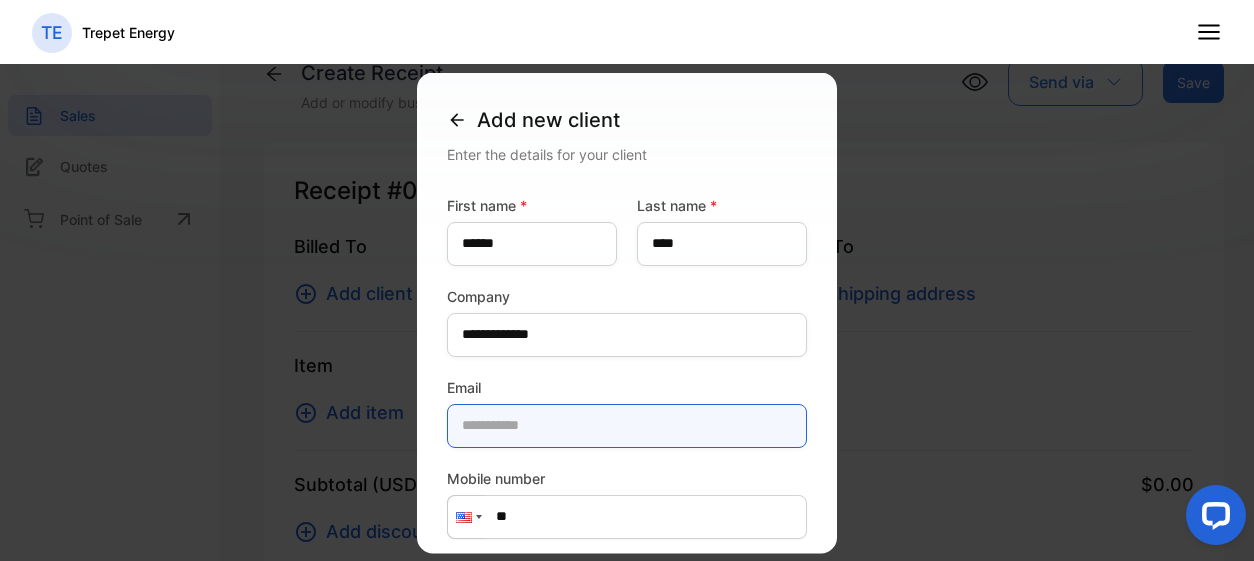type on "**********" 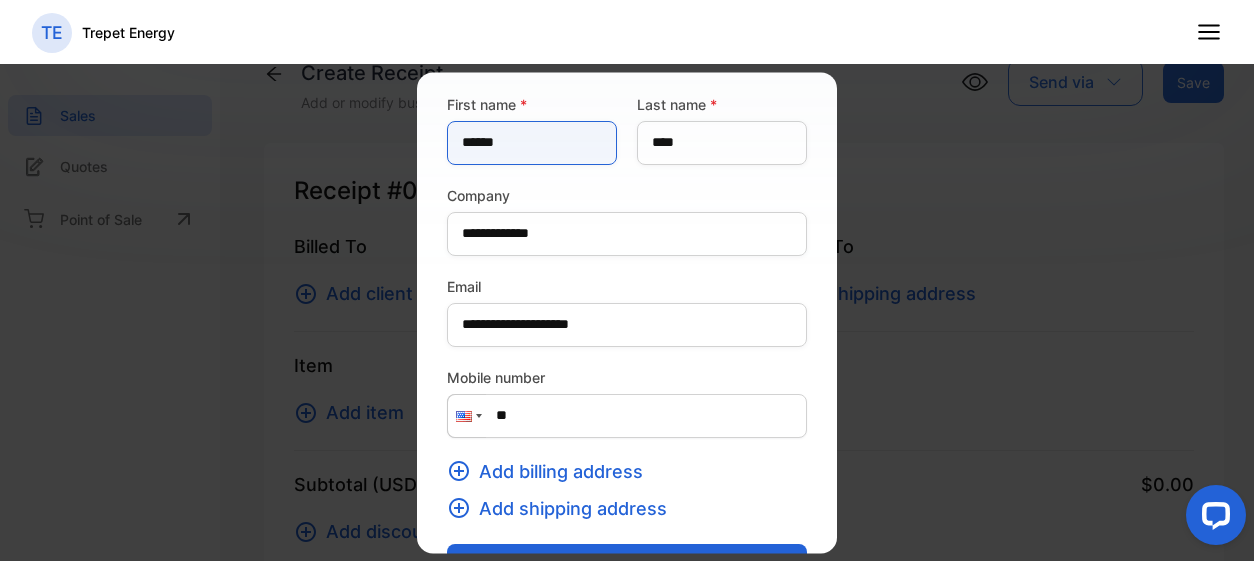 scroll, scrollTop: 163, scrollLeft: 0, axis: vertical 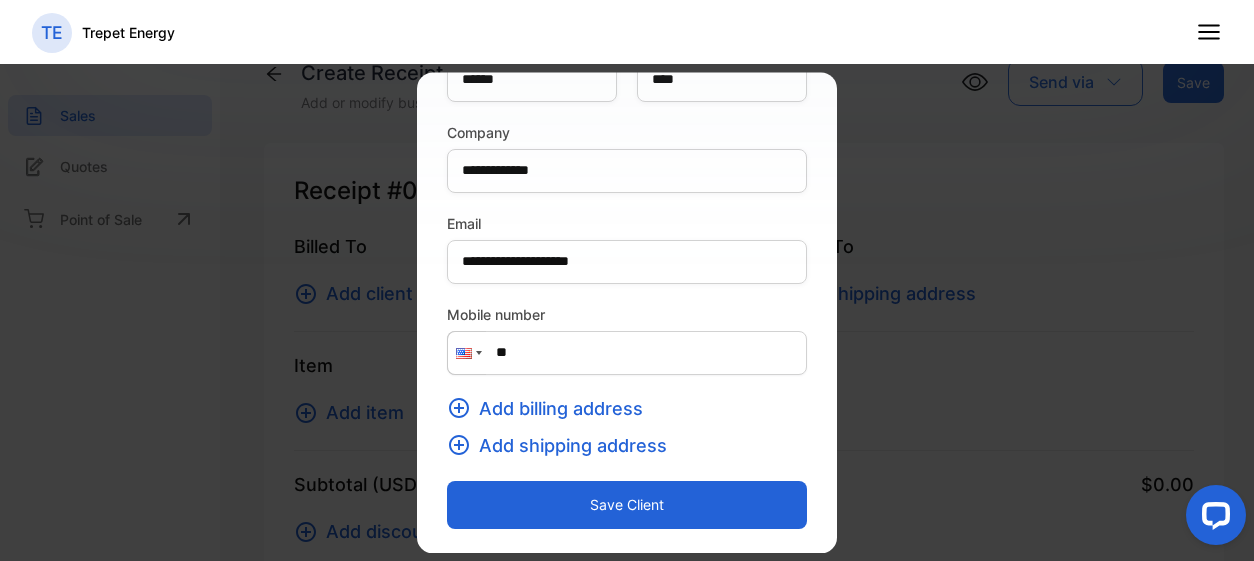 click on "Save client" at bounding box center (627, 505) 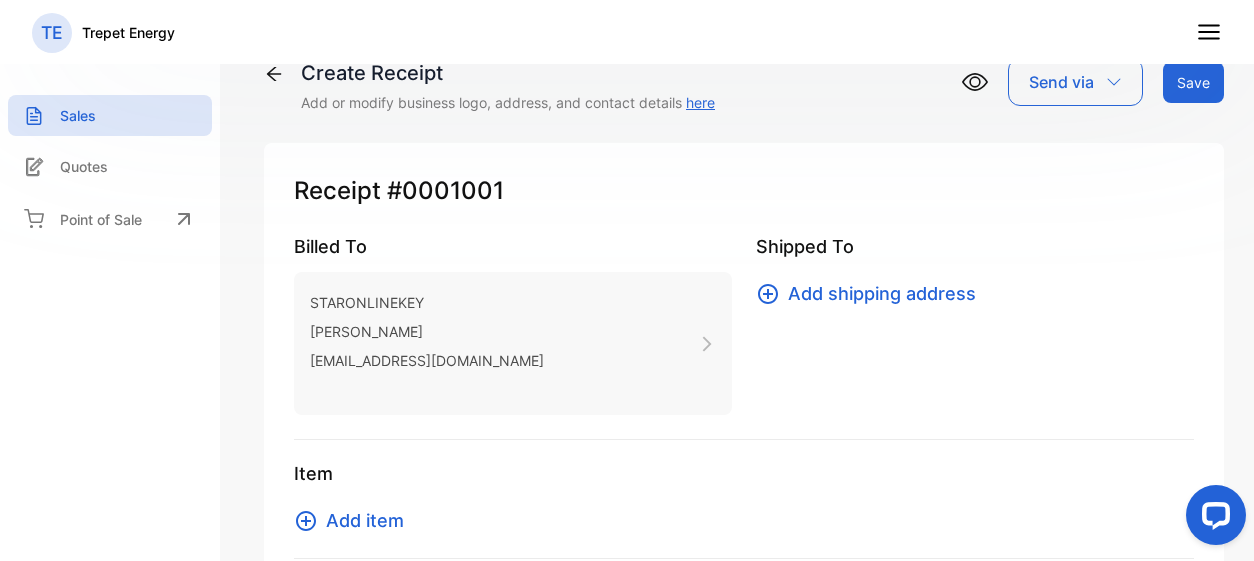 click on "Add item" at bounding box center [365, 520] 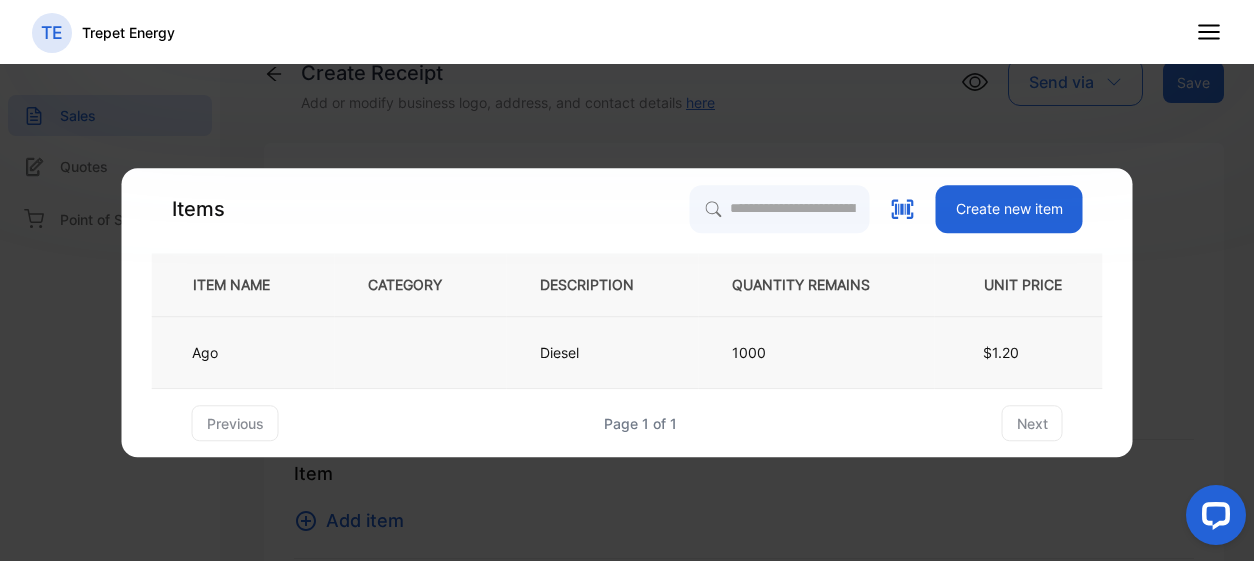 click at bounding box center [421, 353] 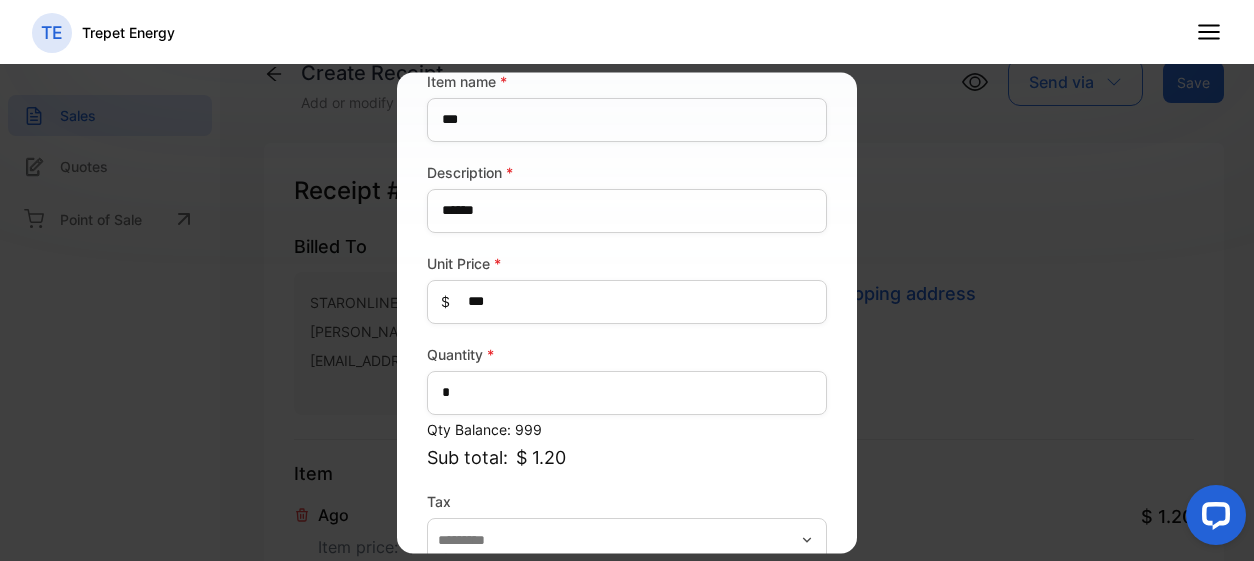 scroll, scrollTop: 300, scrollLeft: 0, axis: vertical 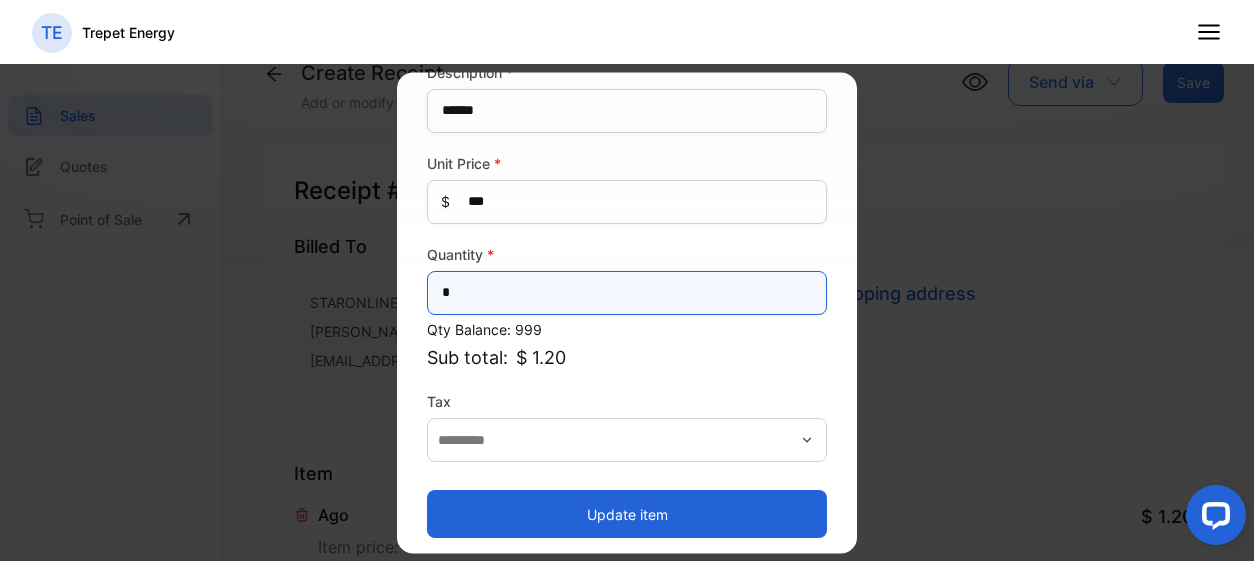 drag, startPoint x: 505, startPoint y: 296, endPoint x: 433, endPoint y: 283, distance: 73.1642 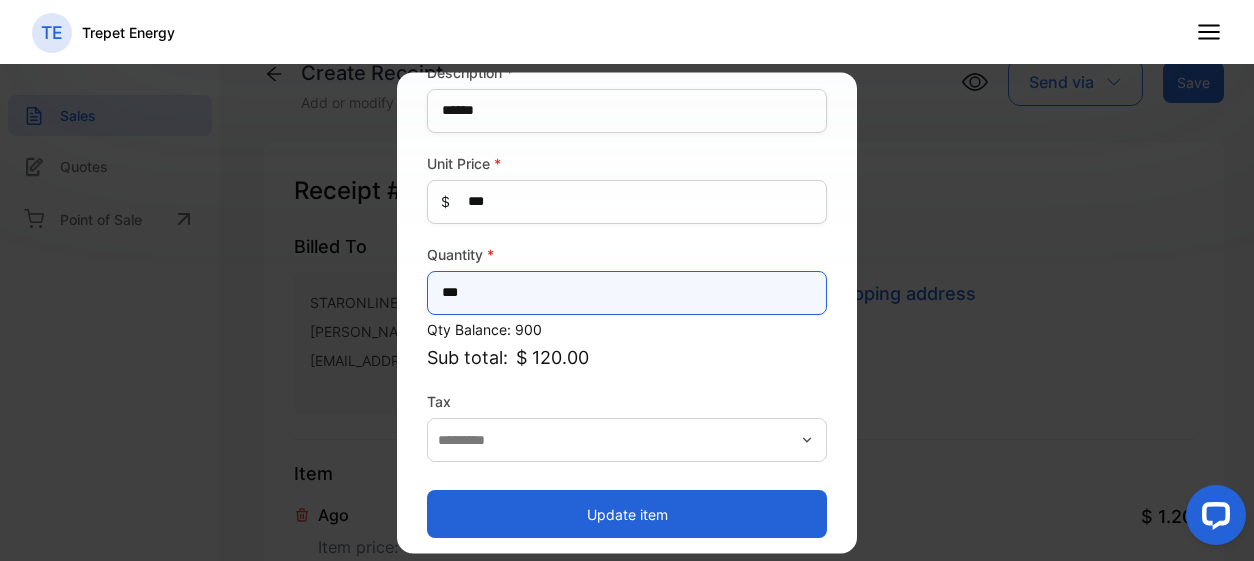 click on "***" at bounding box center (627, 293) 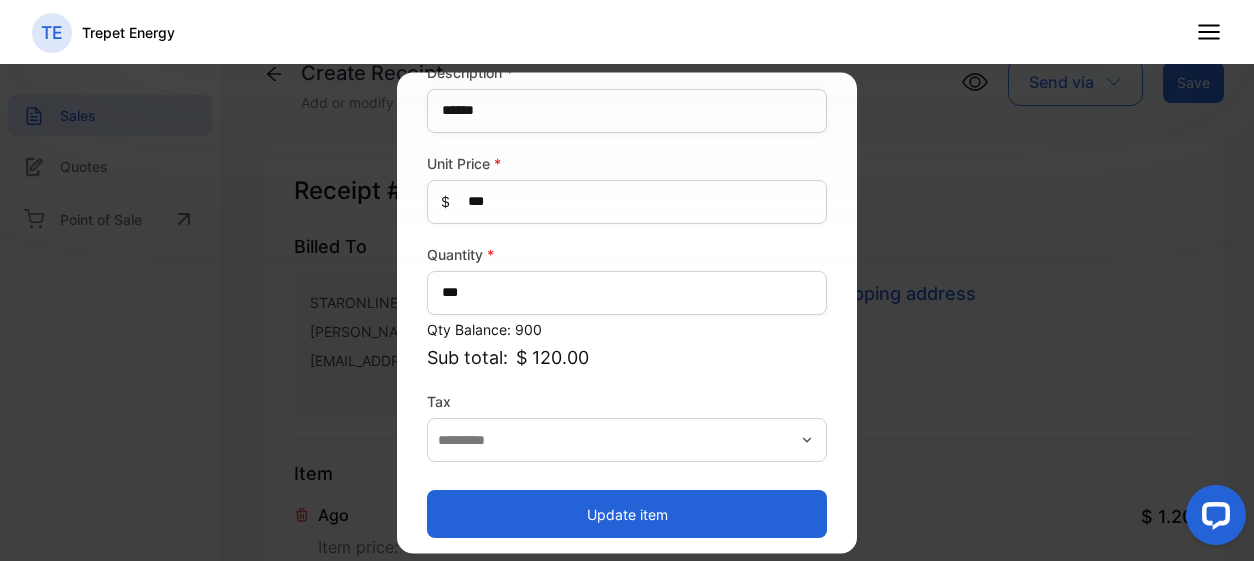 click on "Tax" at bounding box center [627, 431] 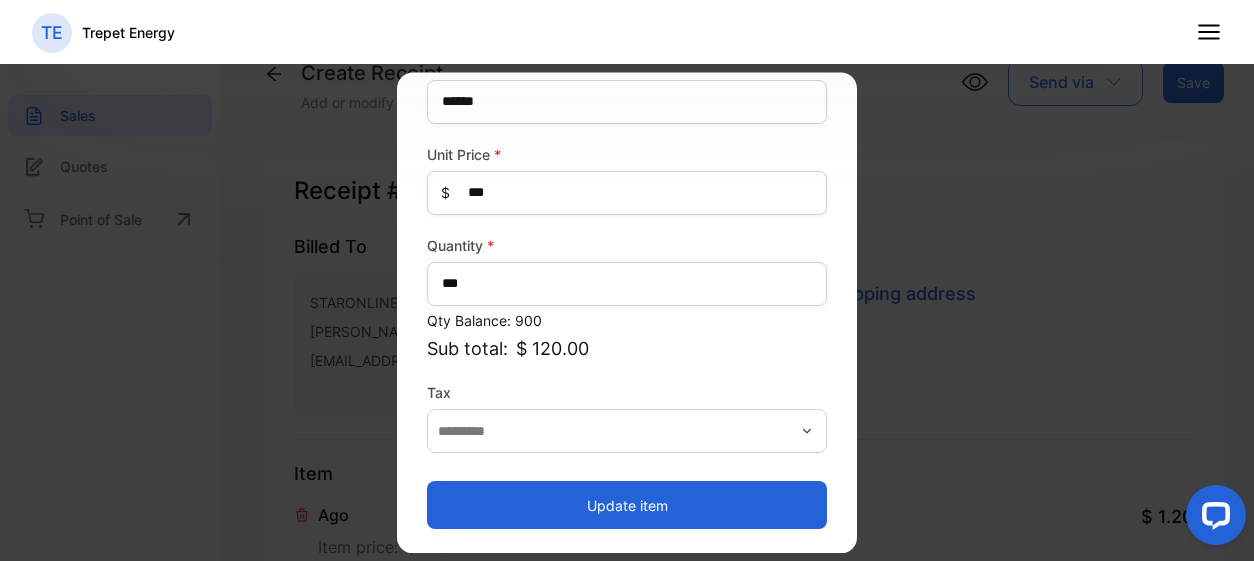 click on "Update item" at bounding box center (627, 506) 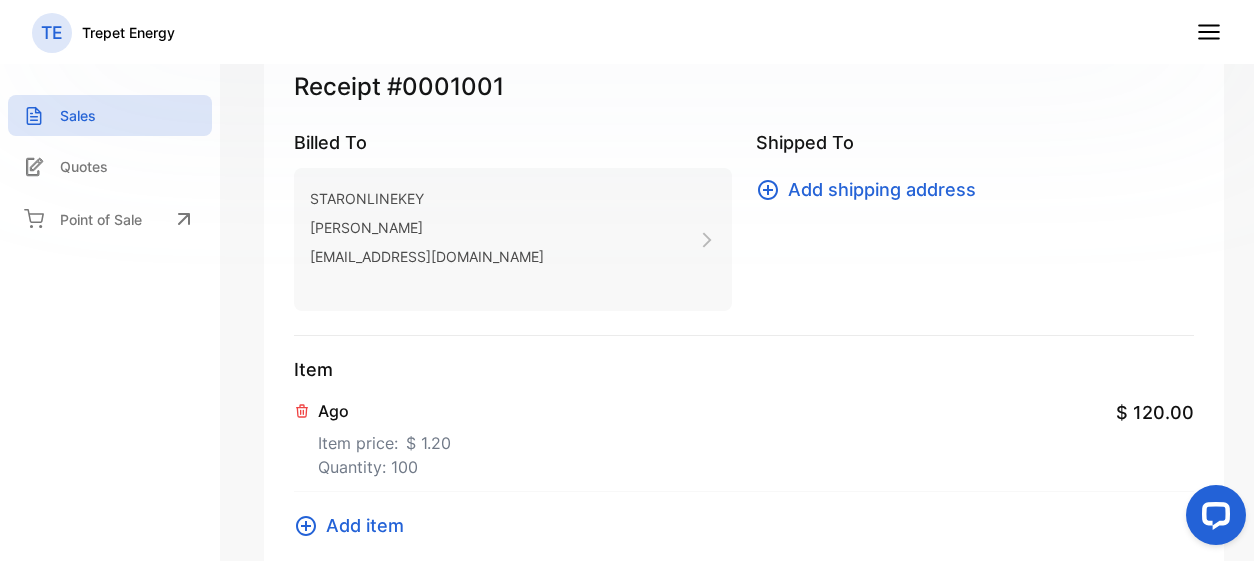 scroll, scrollTop: 0, scrollLeft: 0, axis: both 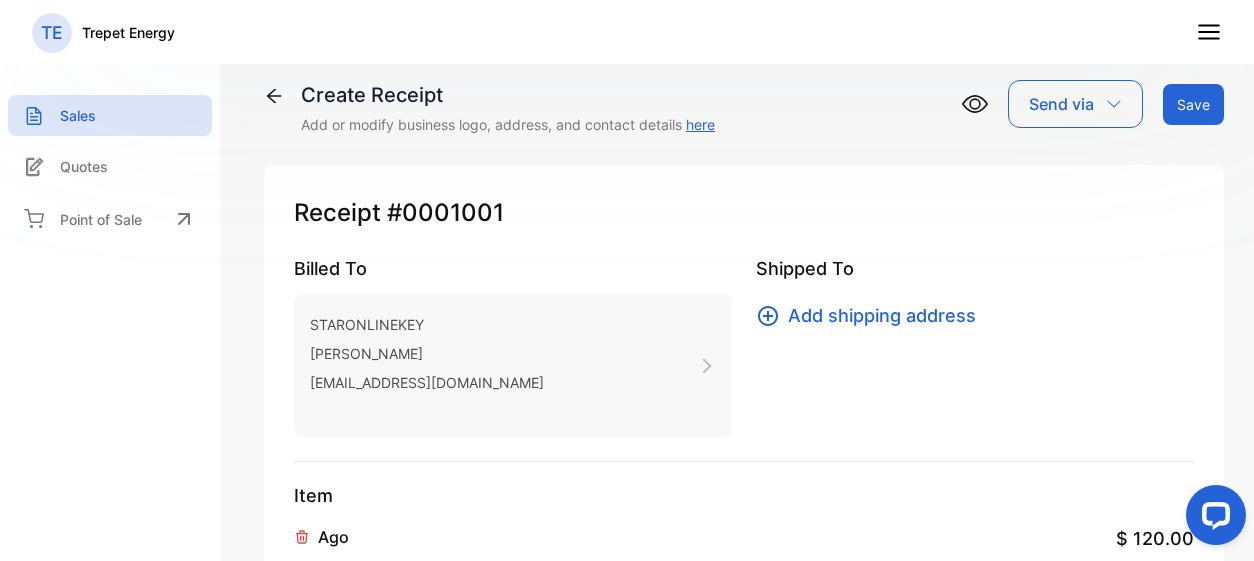 click on "Save" at bounding box center (1193, 104) 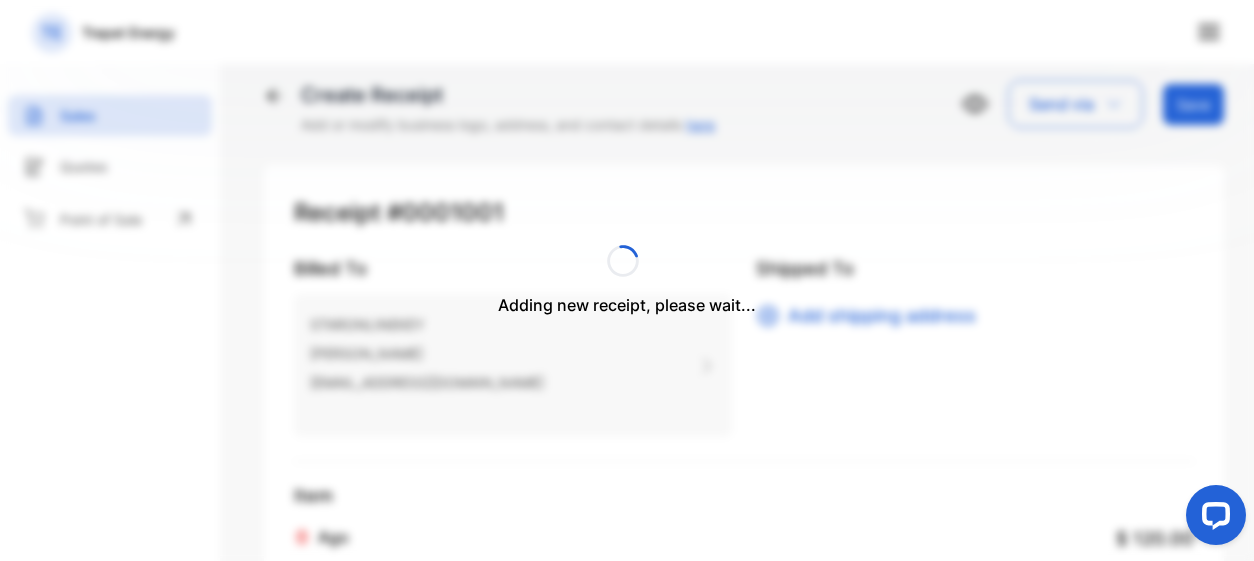 type 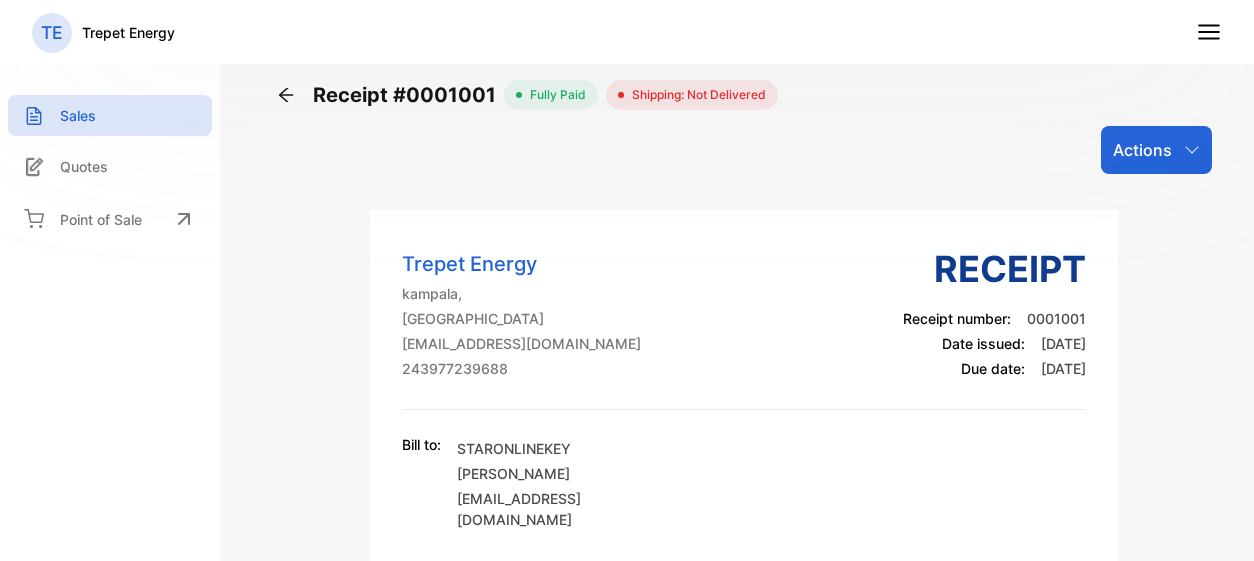 scroll, scrollTop: 0, scrollLeft: 0, axis: both 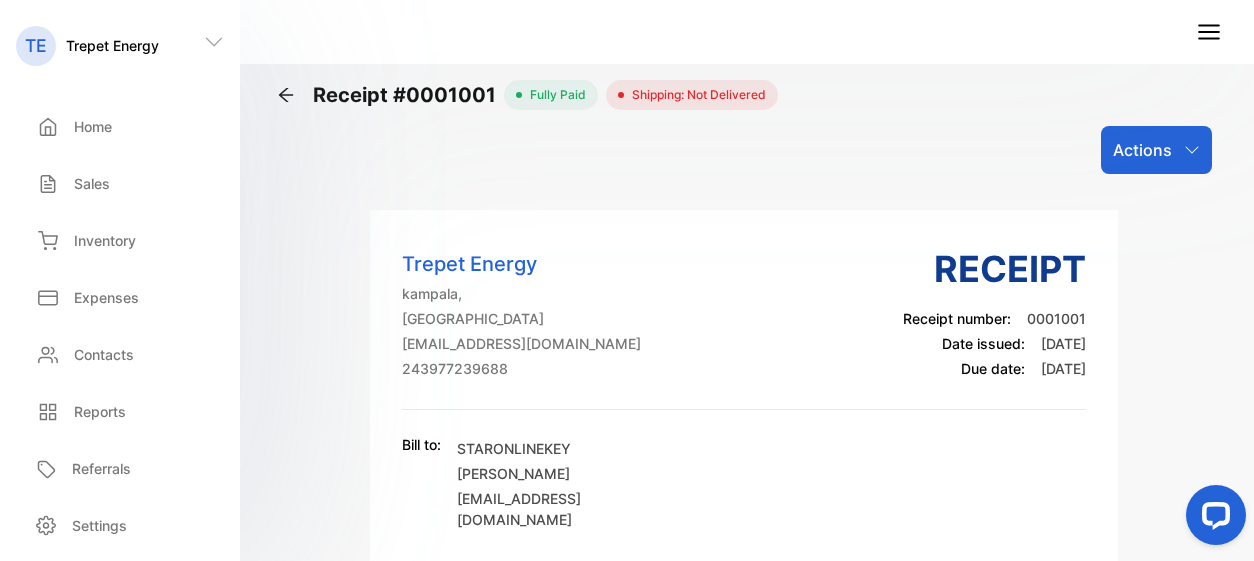 click 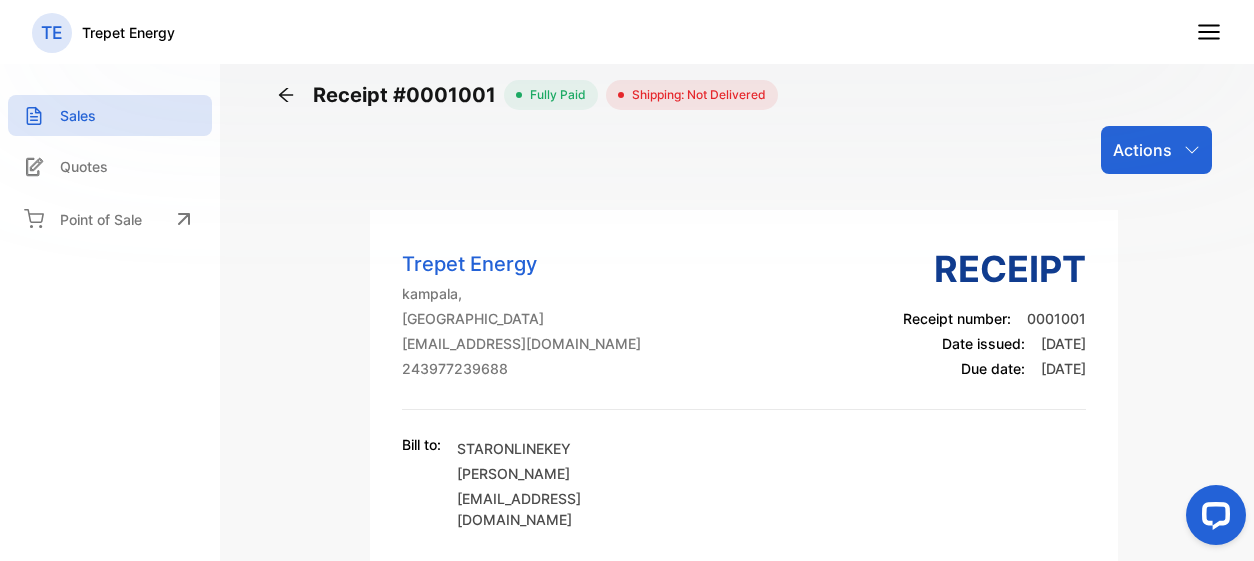 click 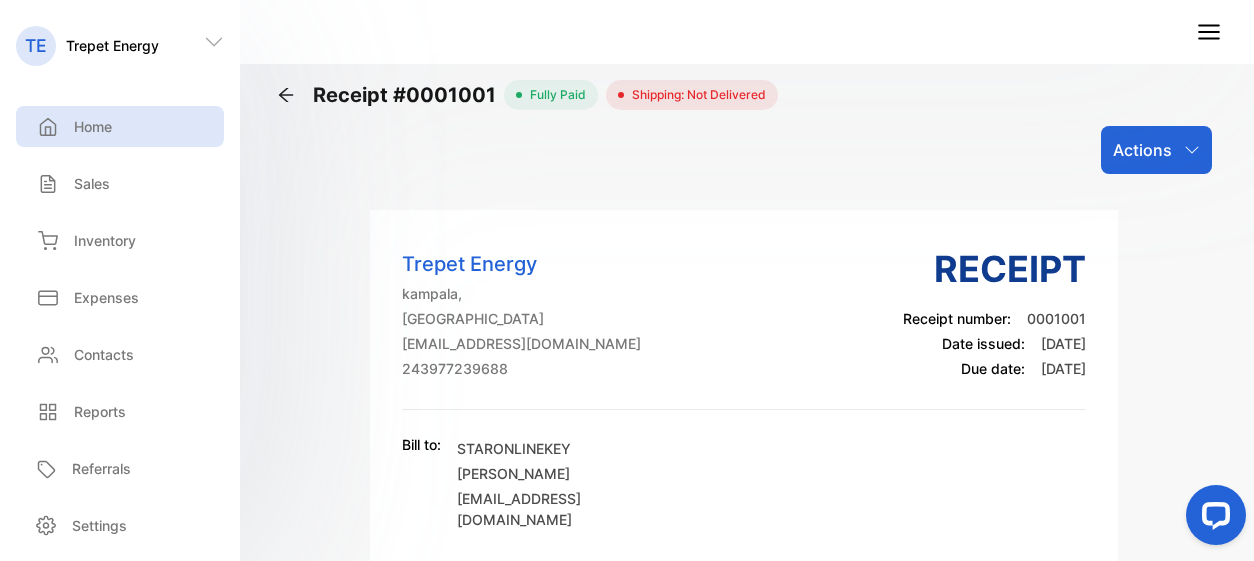 click on "Home" at bounding box center (72, 126) 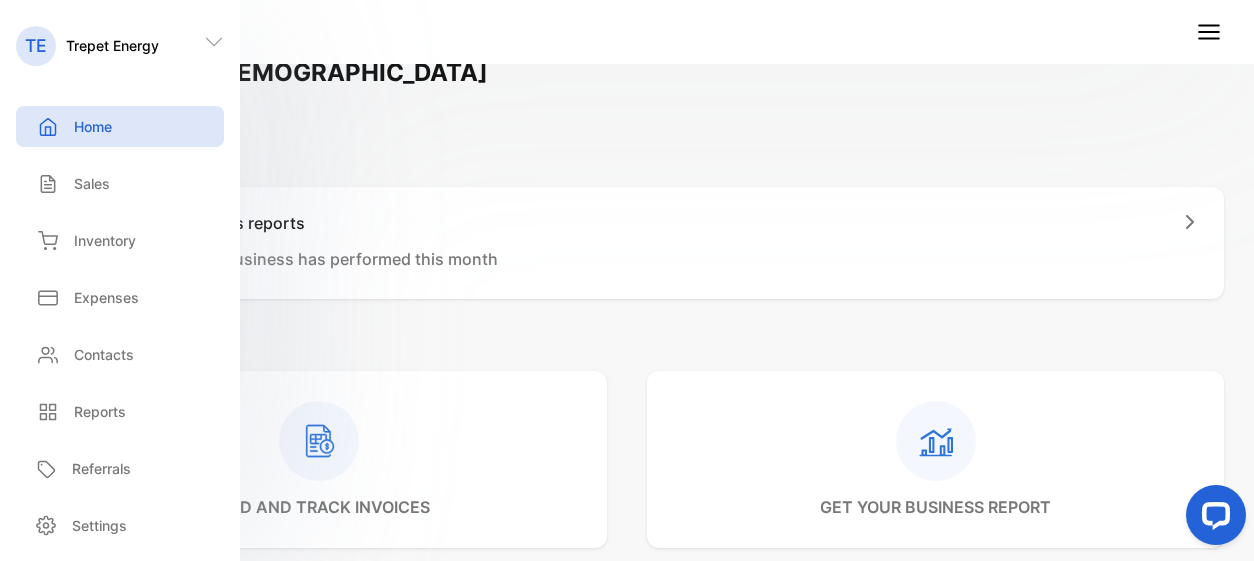 scroll, scrollTop: 0, scrollLeft: 0, axis: both 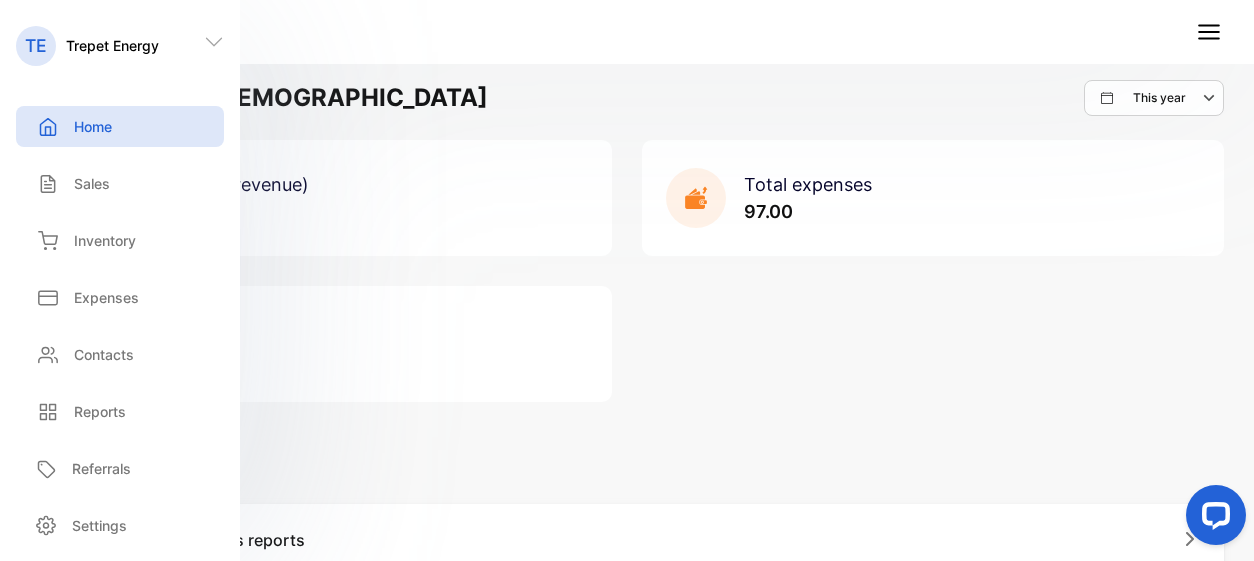 click 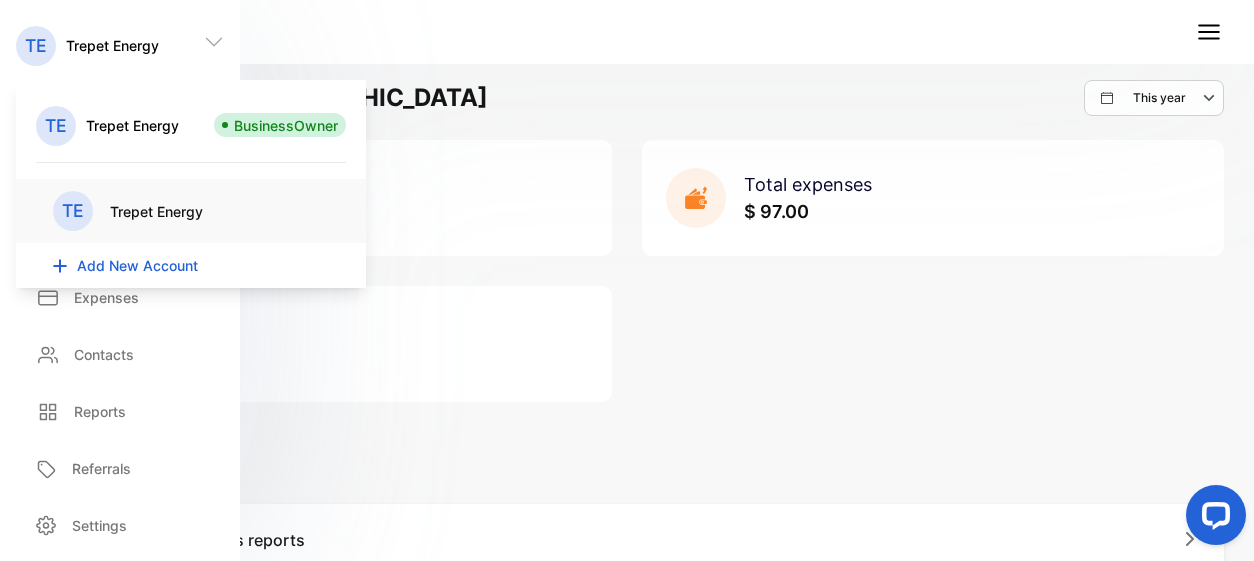 click 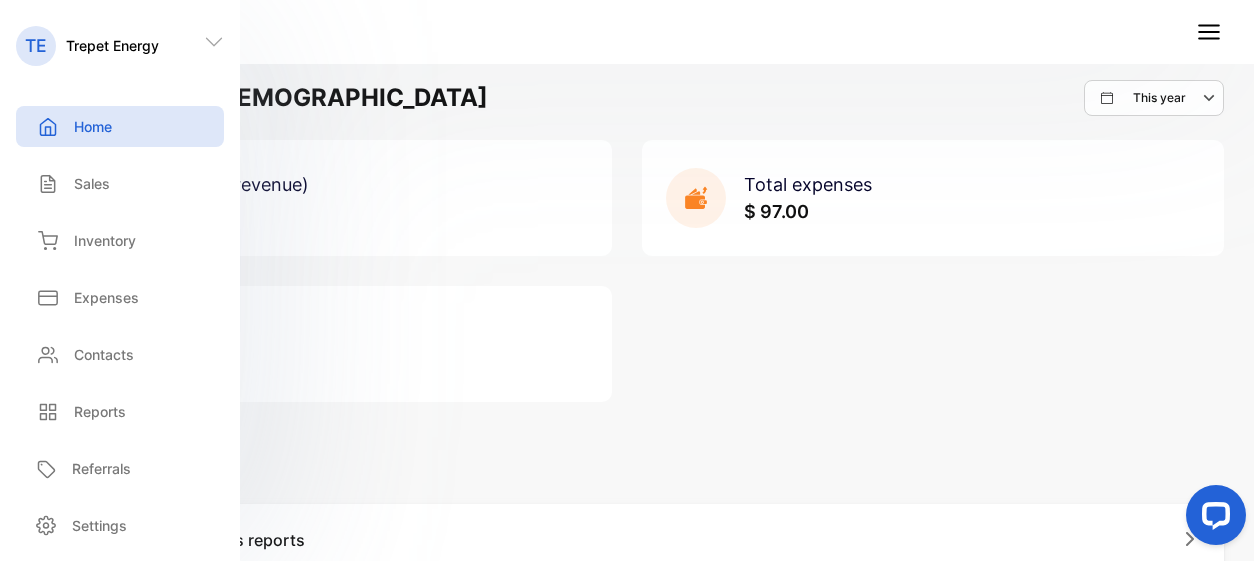 click on "TE Trepet Energy" at bounding box center [627, 32] 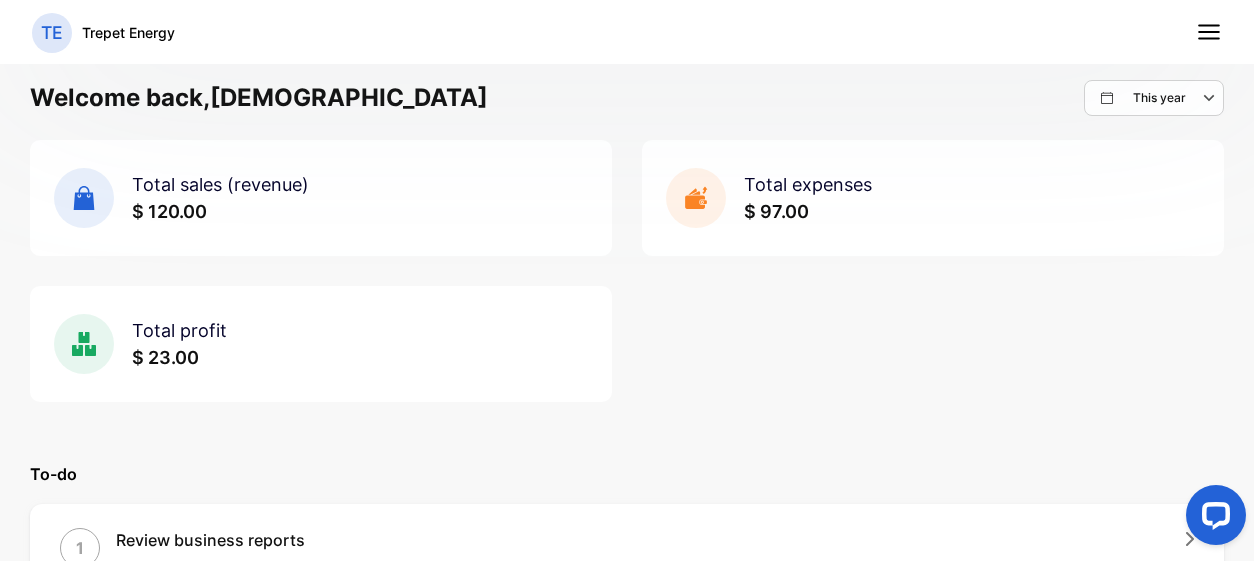 click at bounding box center [1212, 519] 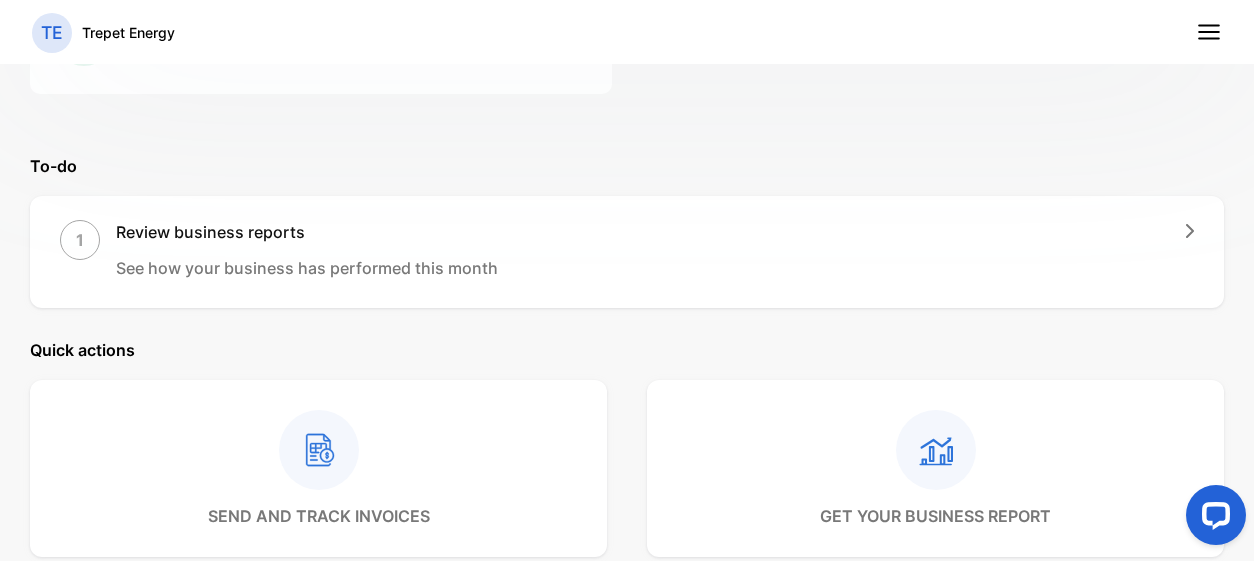 scroll, scrollTop: 317, scrollLeft: 0, axis: vertical 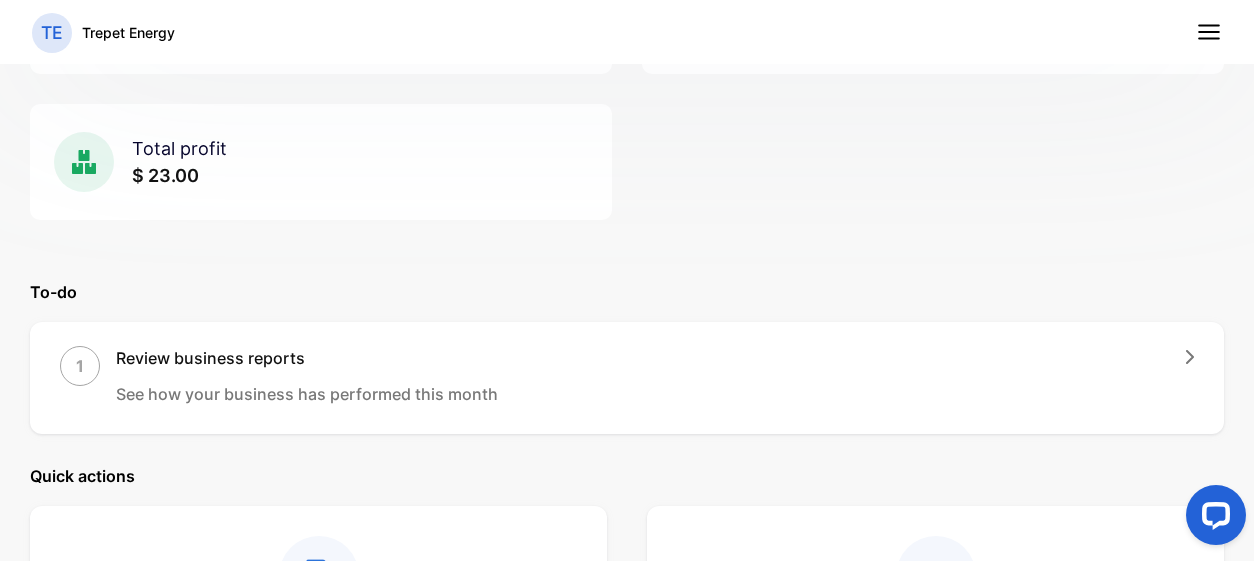 click 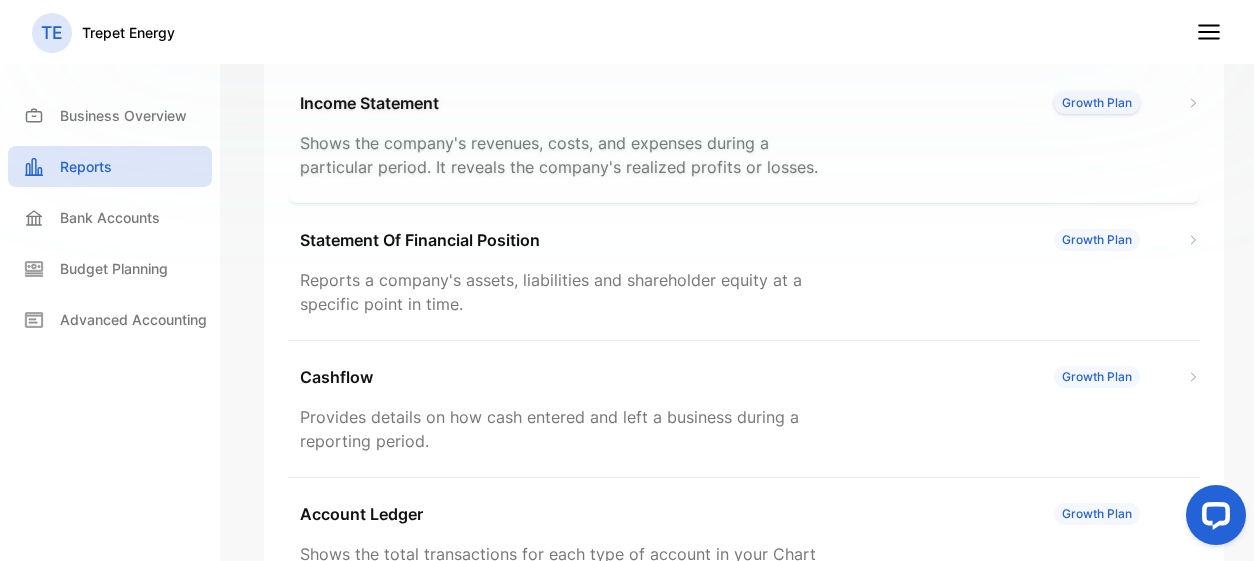 click on "Growth Plan" at bounding box center (1097, 103) 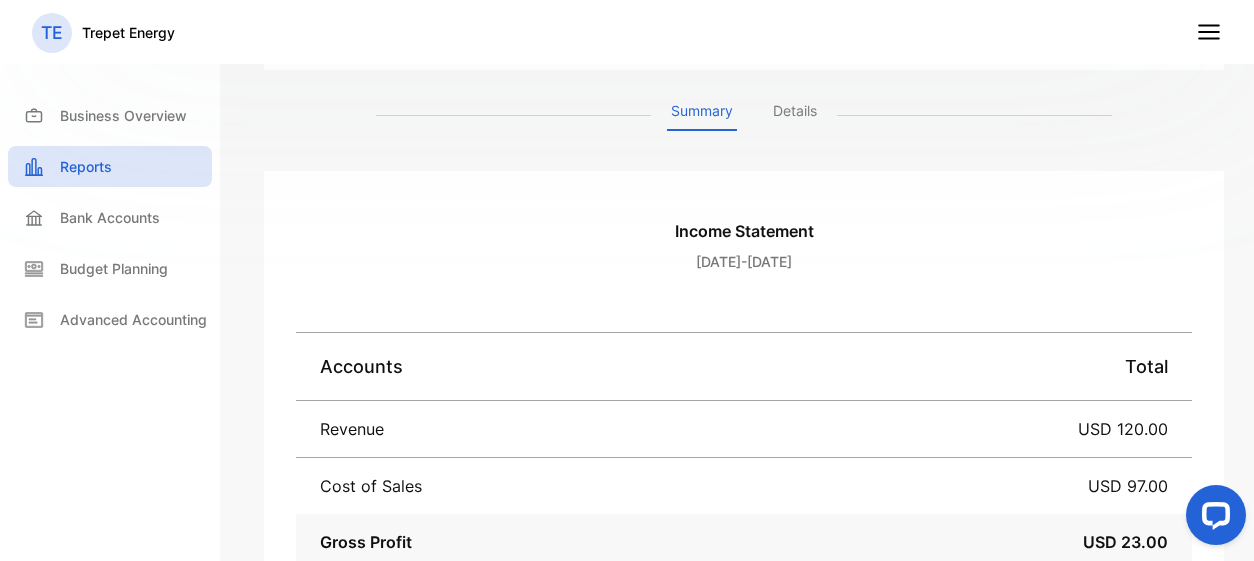 scroll, scrollTop: 0, scrollLeft: 0, axis: both 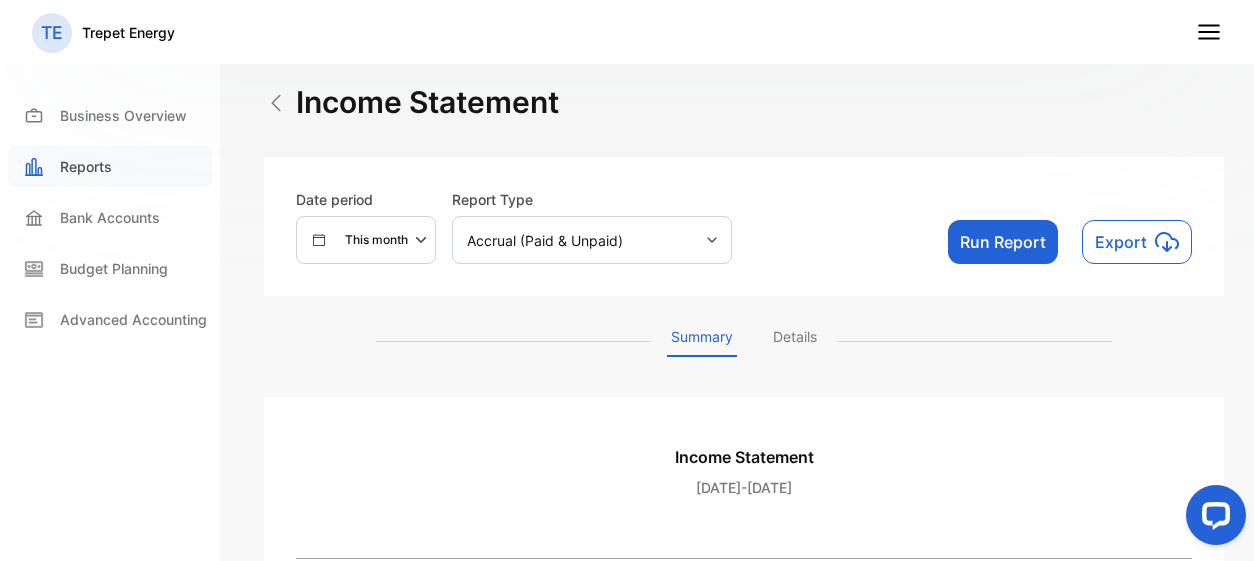 click on "Reports" at bounding box center (86, 166) 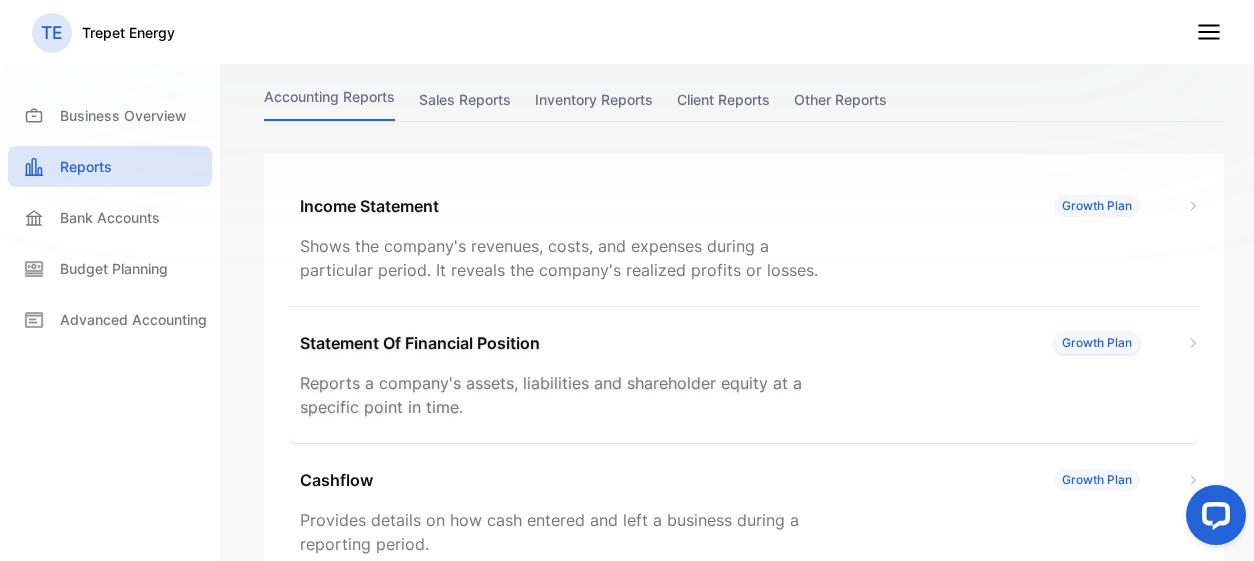 scroll, scrollTop: 0, scrollLeft: 0, axis: both 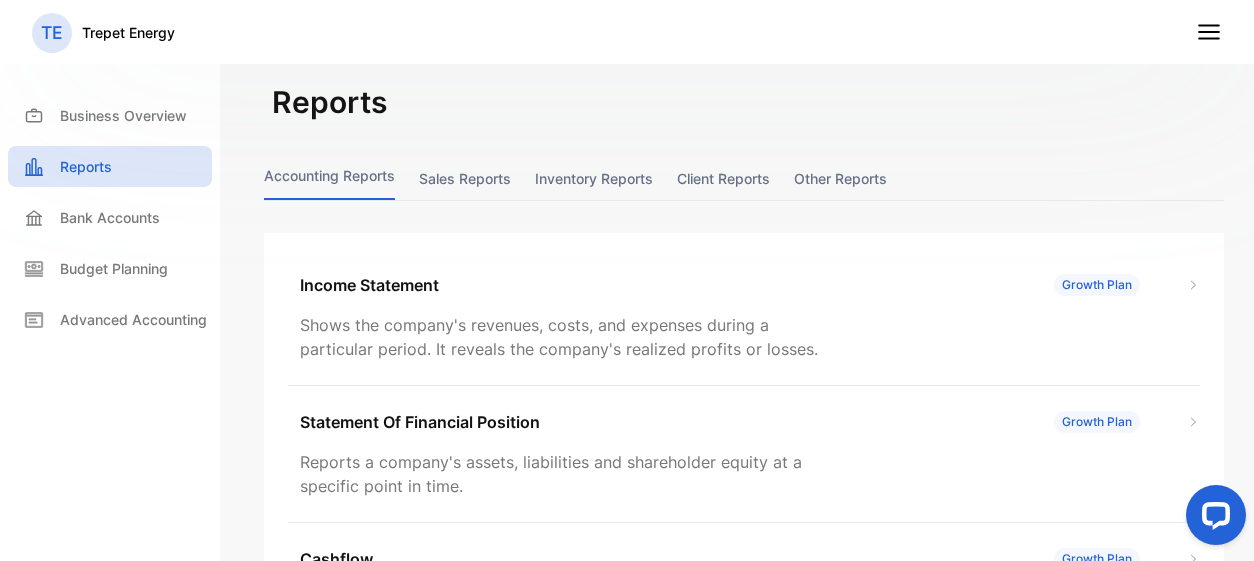 click on "Other reports" at bounding box center [840, 178] 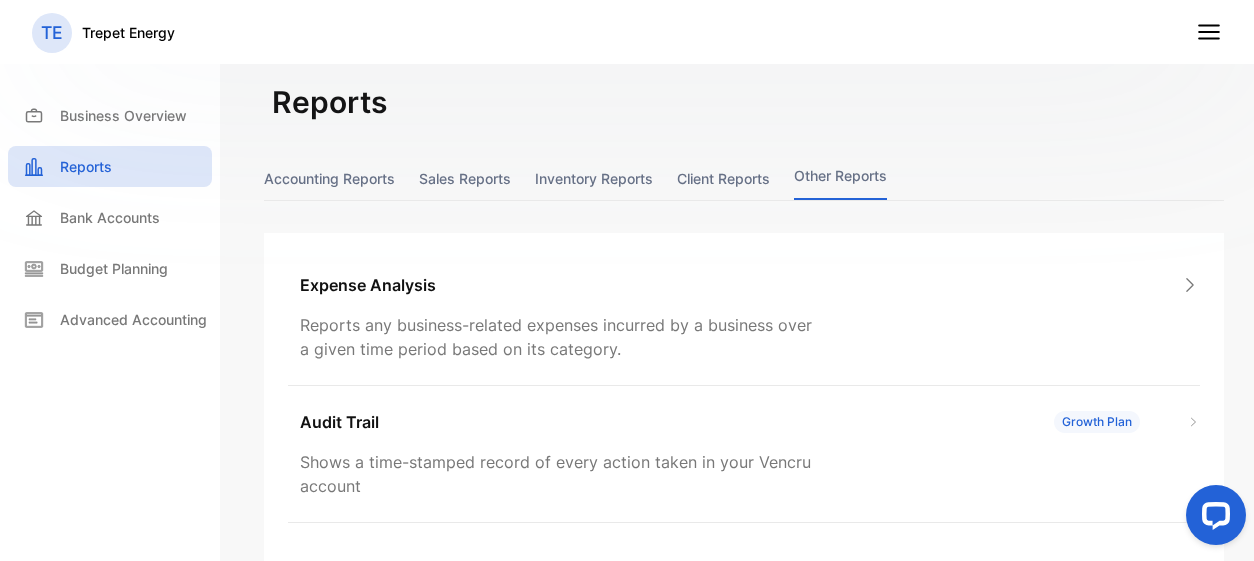 click on "Client reports" at bounding box center [723, 178] 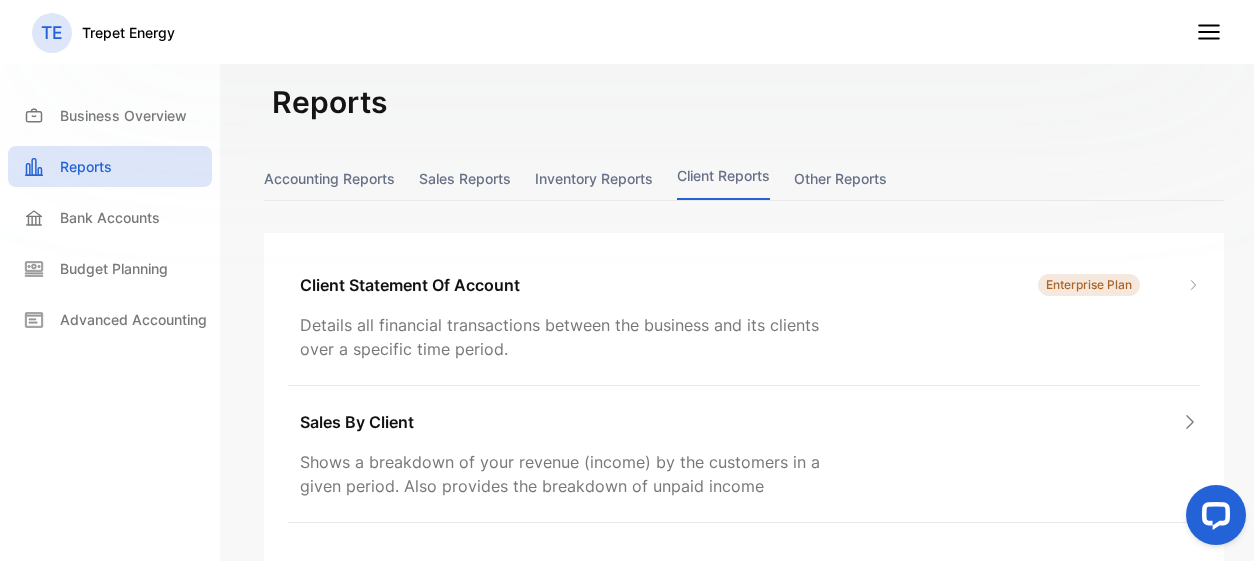 click on "Inventory reports" at bounding box center (594, 178) 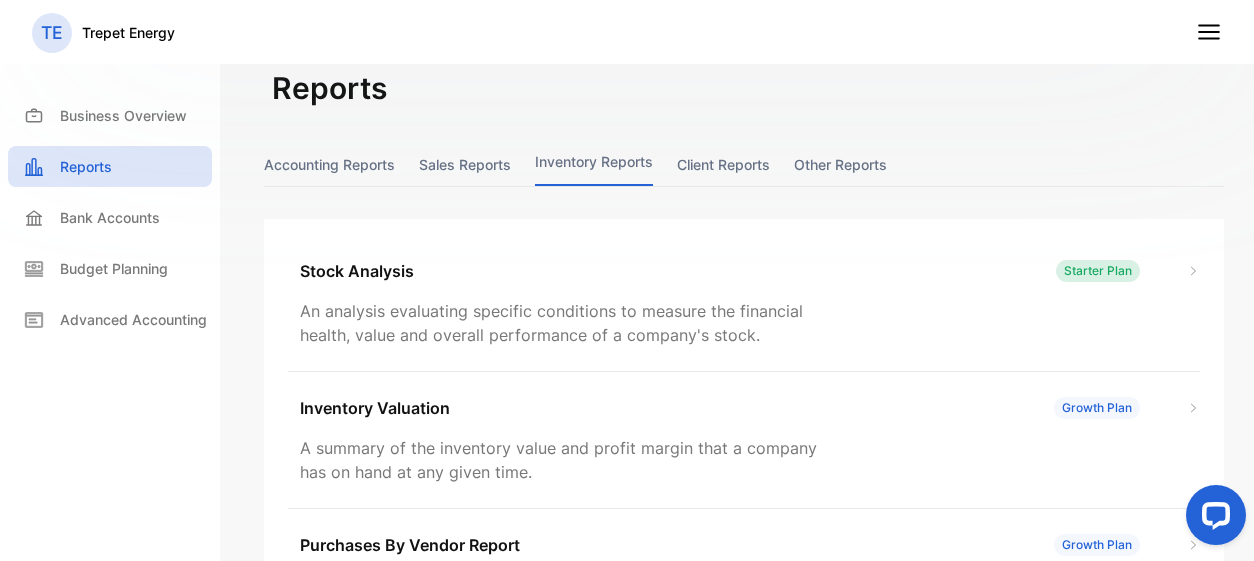 scroll, scrollTop: 0, scrollLeft: 0, axis: both 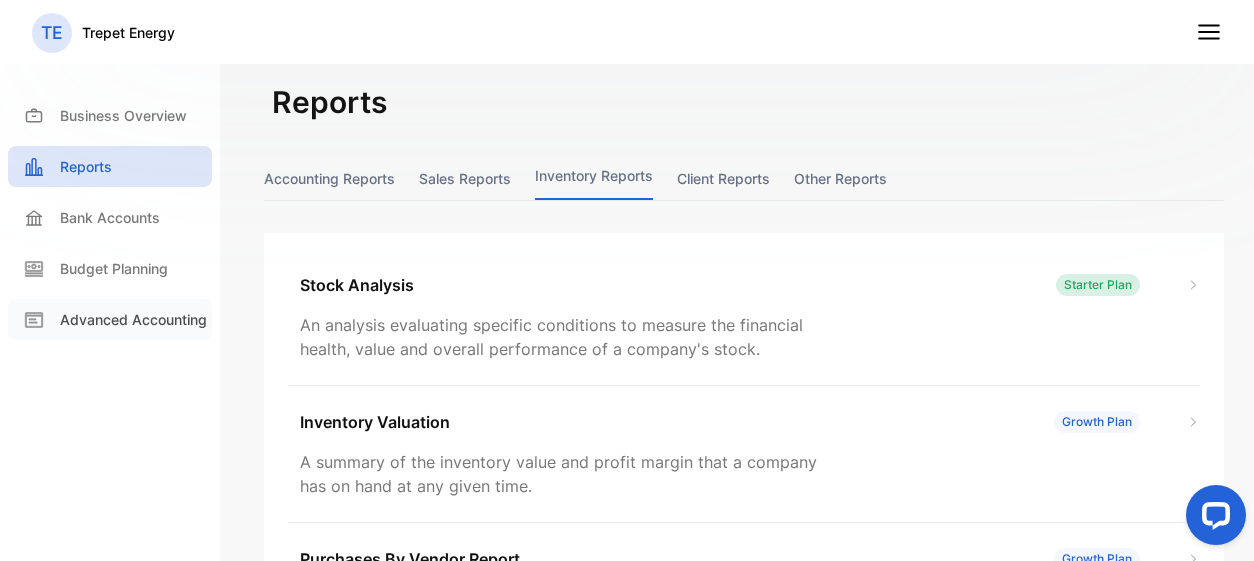 click on "Advanced Accounting" at bounding box center [133, 319] 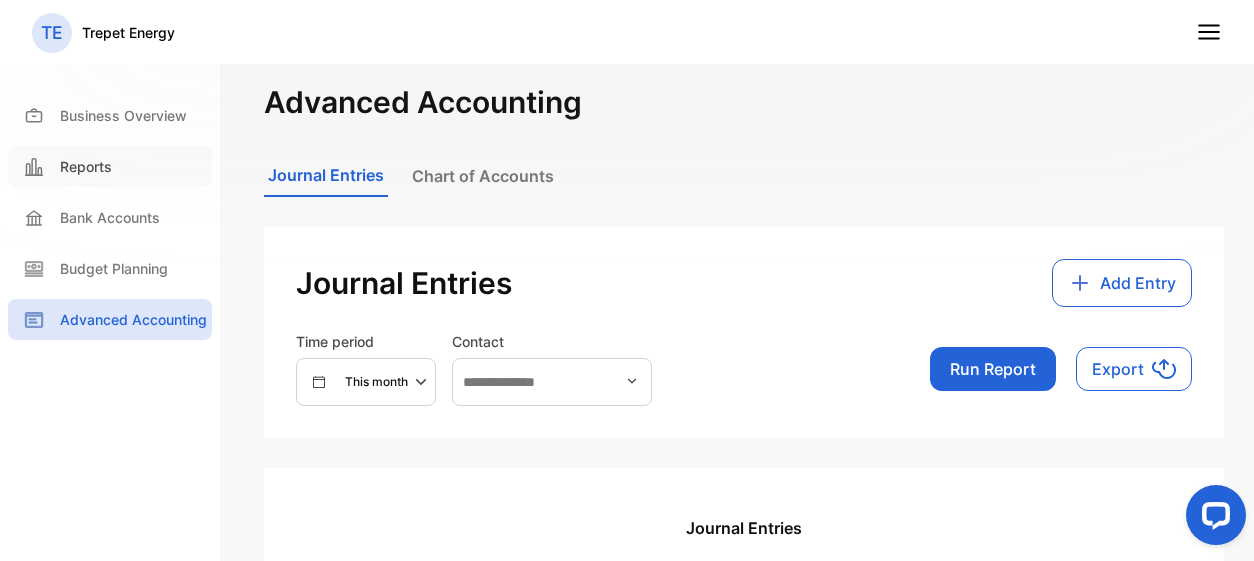 click on "Reports" at bounding box center [86, 166] 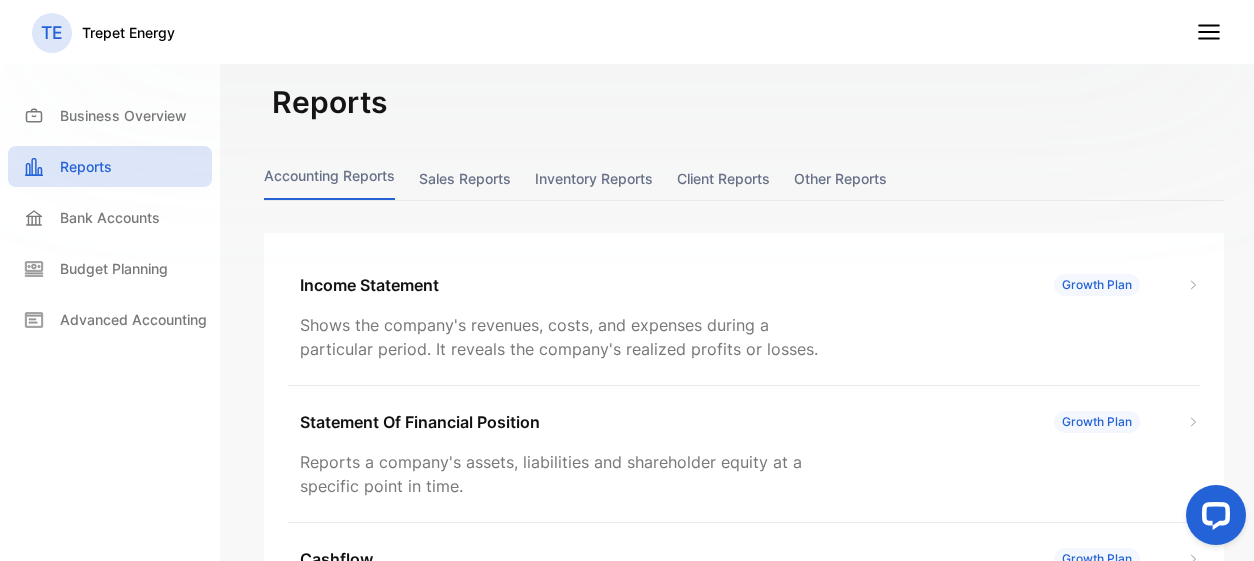 click 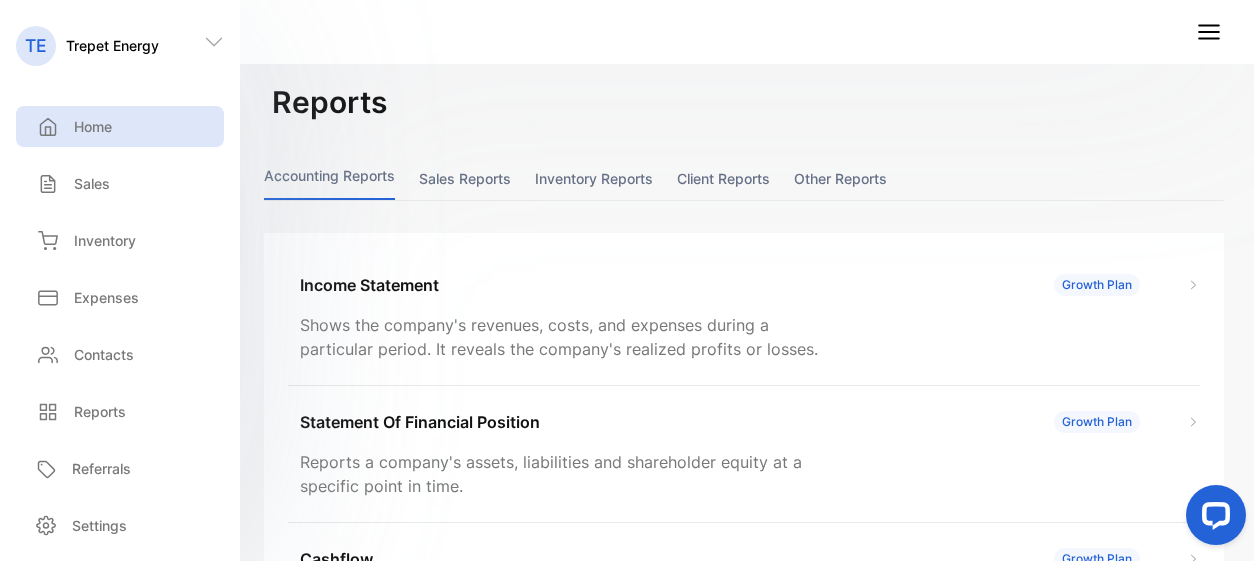 click on "Home" at bounding box center [120, 126] 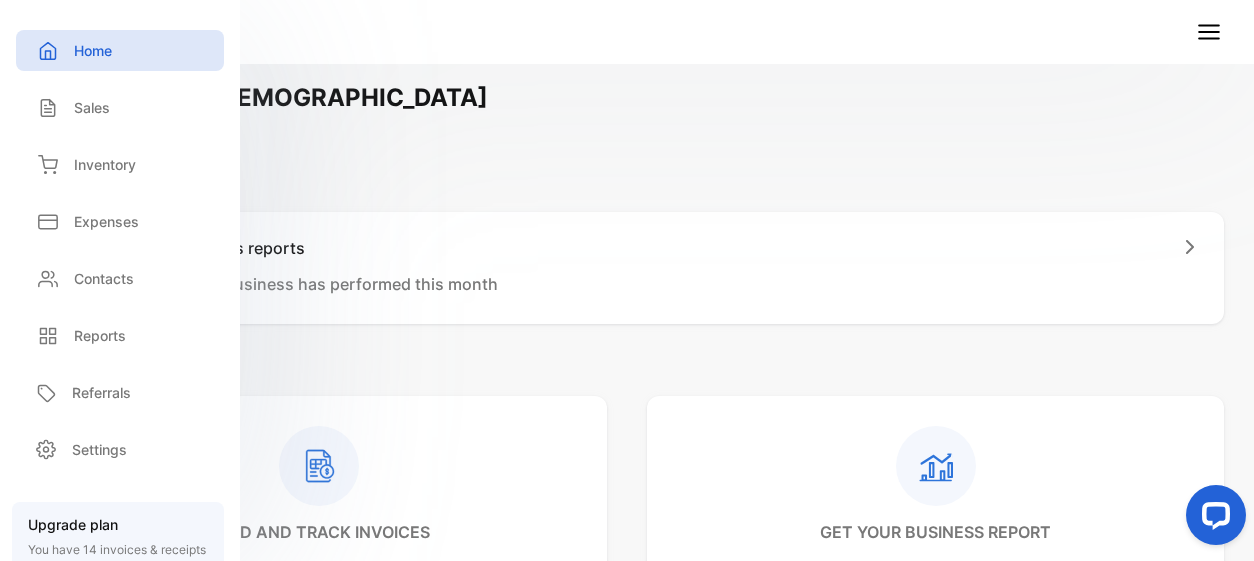 scroll, scrollTop: 200, scrollLeft: 0, axis: vertical 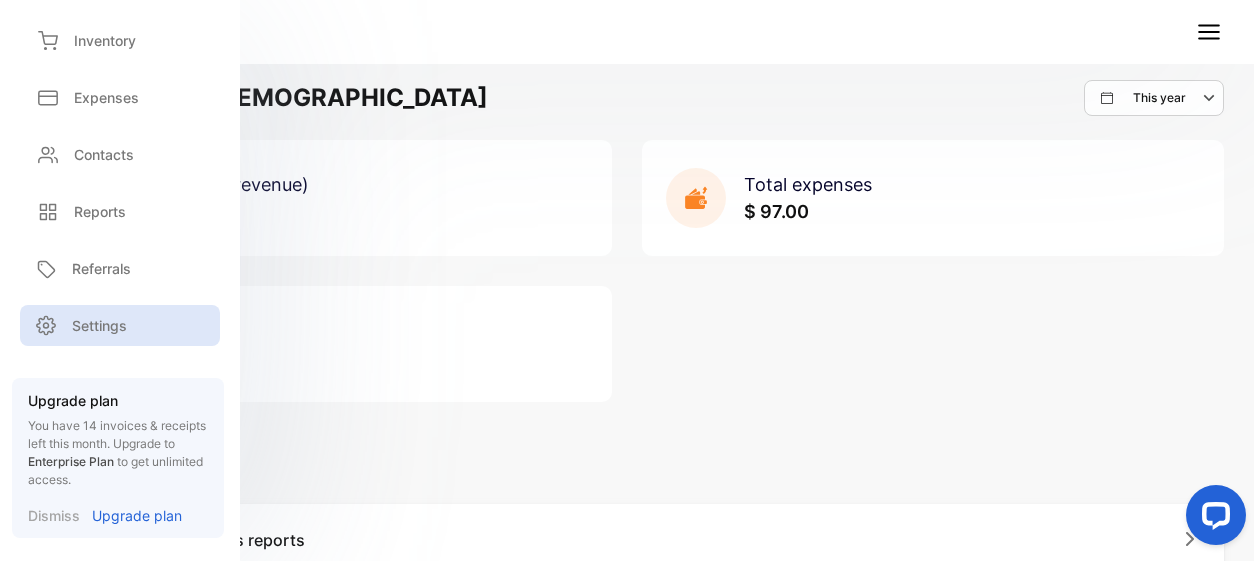 click on "Settings" at bounding box center [99, 325] 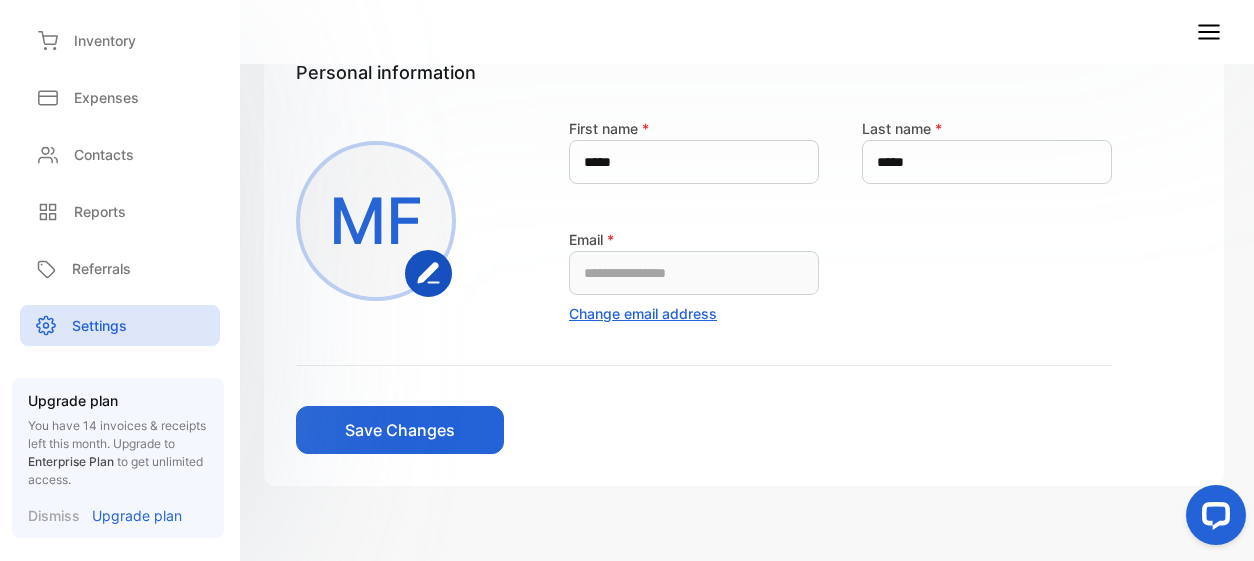 scroll, scrollTop: 200, scrollLeft: 0, axis: vertical 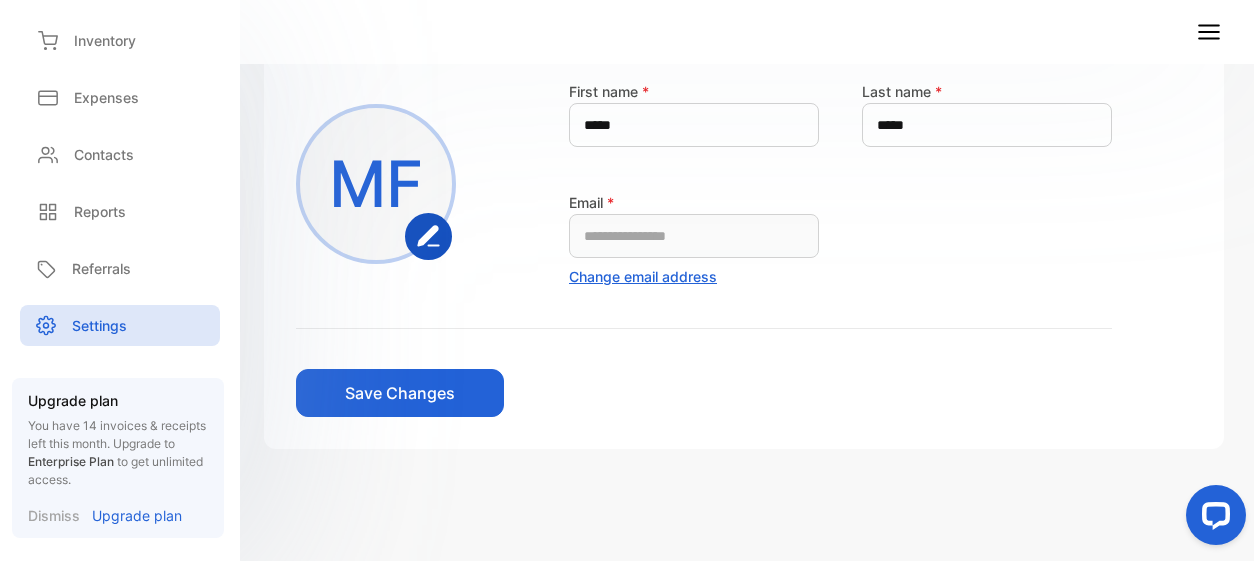 click on "Change email address" at bounding box center (643, 276) 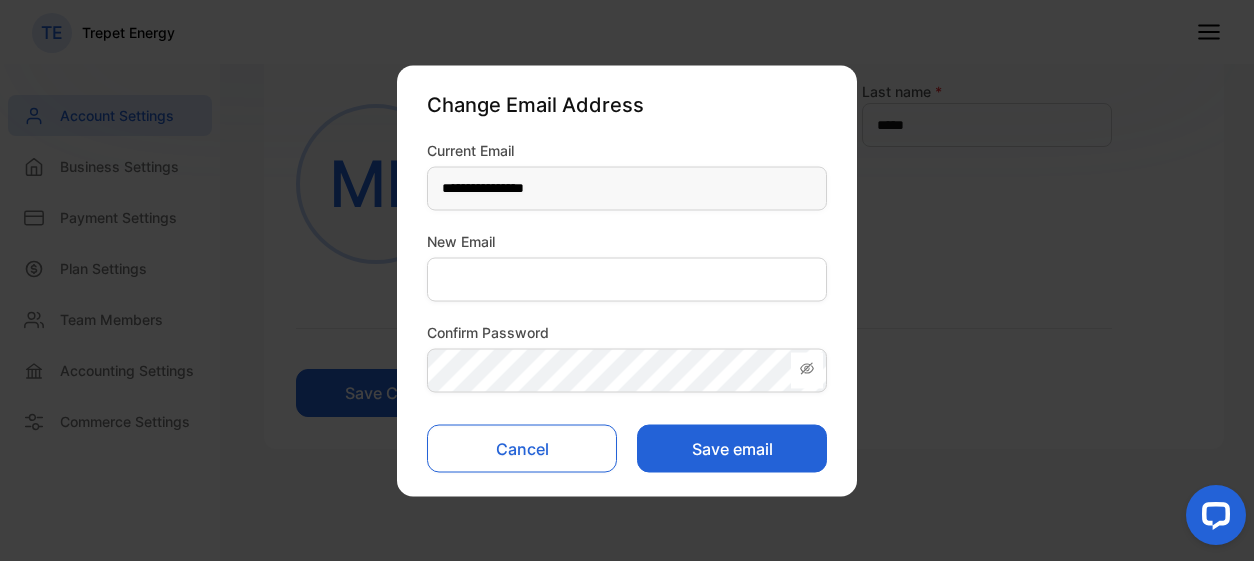 type 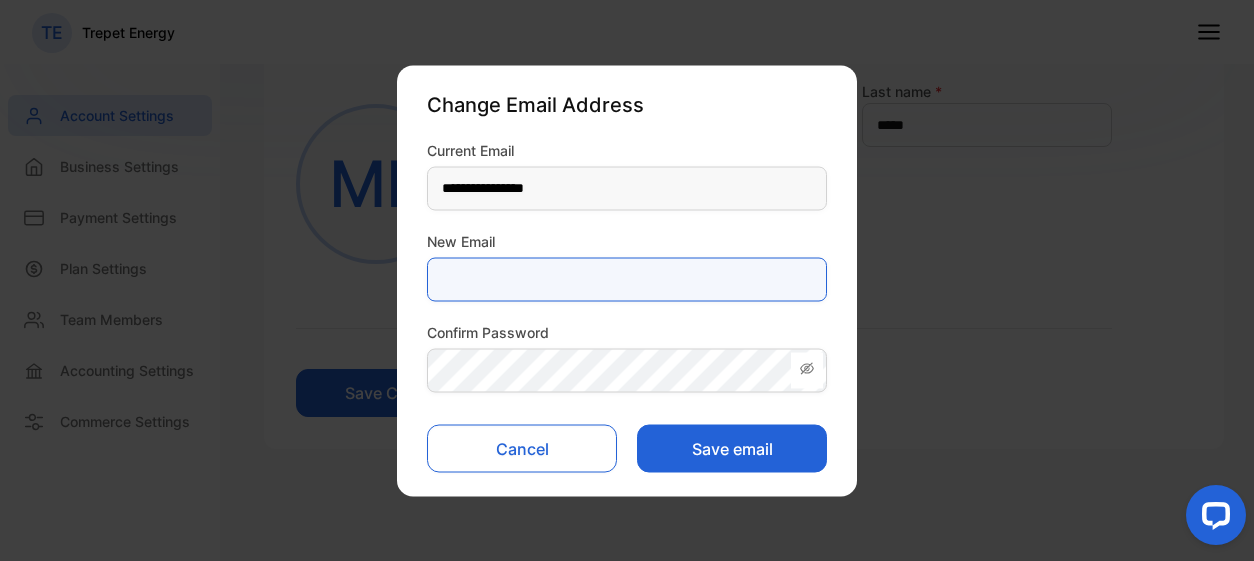 type on "**********" 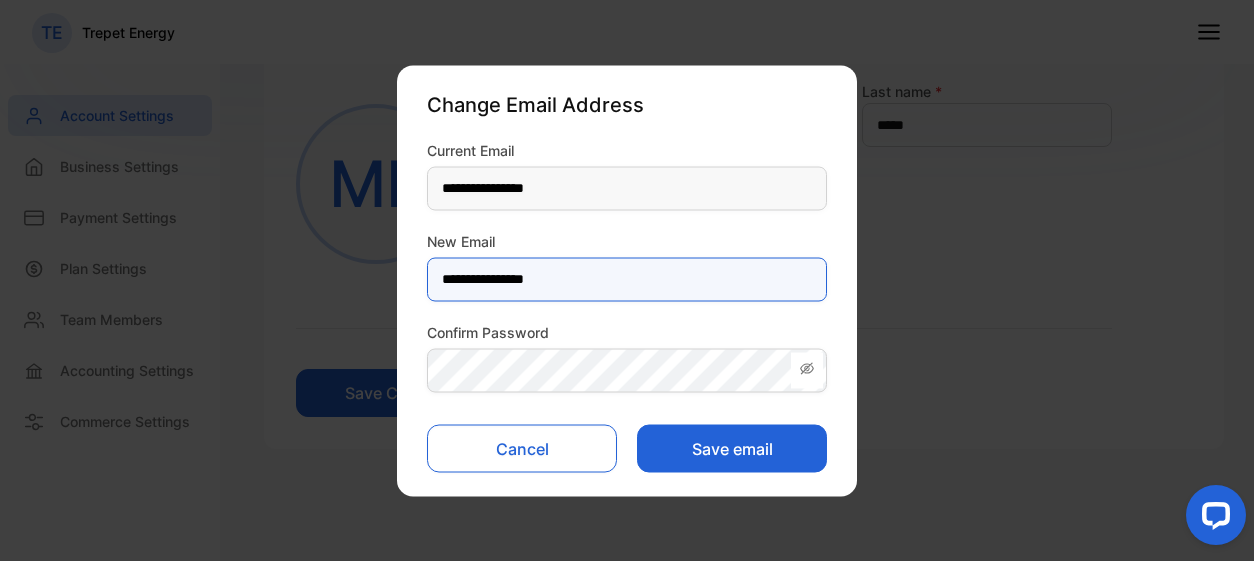 drag, startPoint x: 599, startPoint y: 286, endPoint x: 428, endPoint y: 287, distance: 171.00293 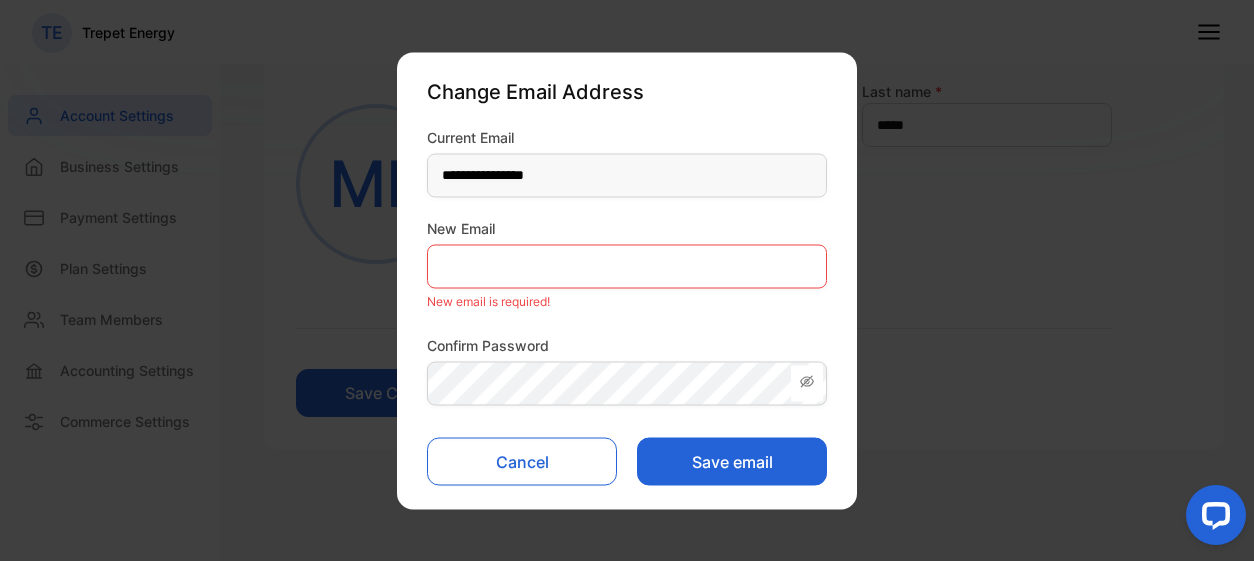 click on "New Email" at bounding box center (627, 227) 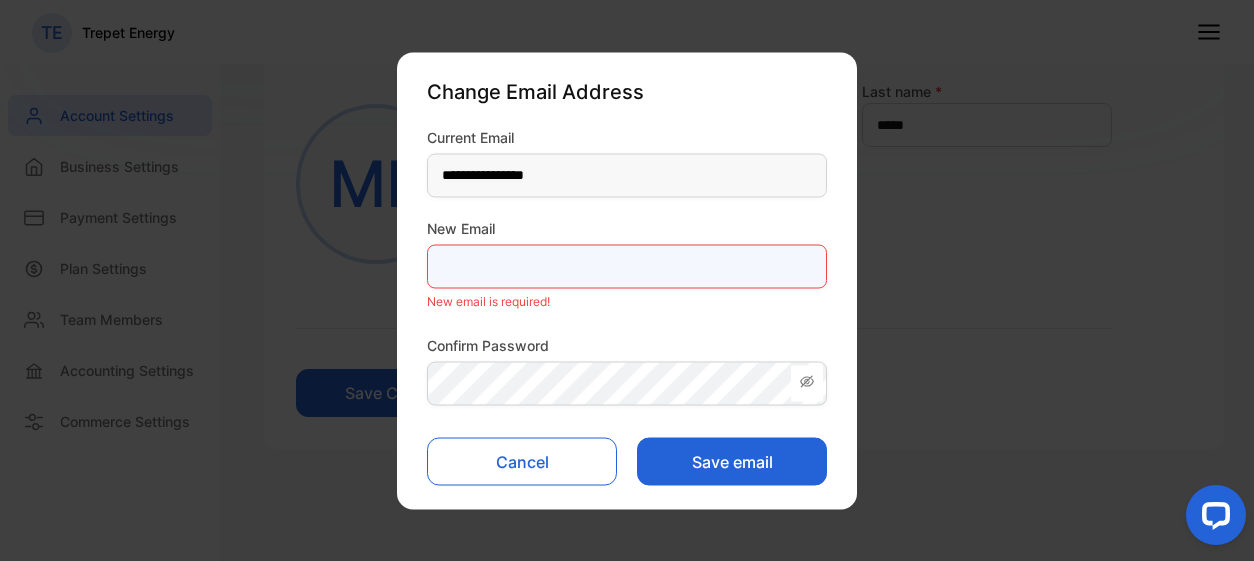 click at bounding box center [627, 266] 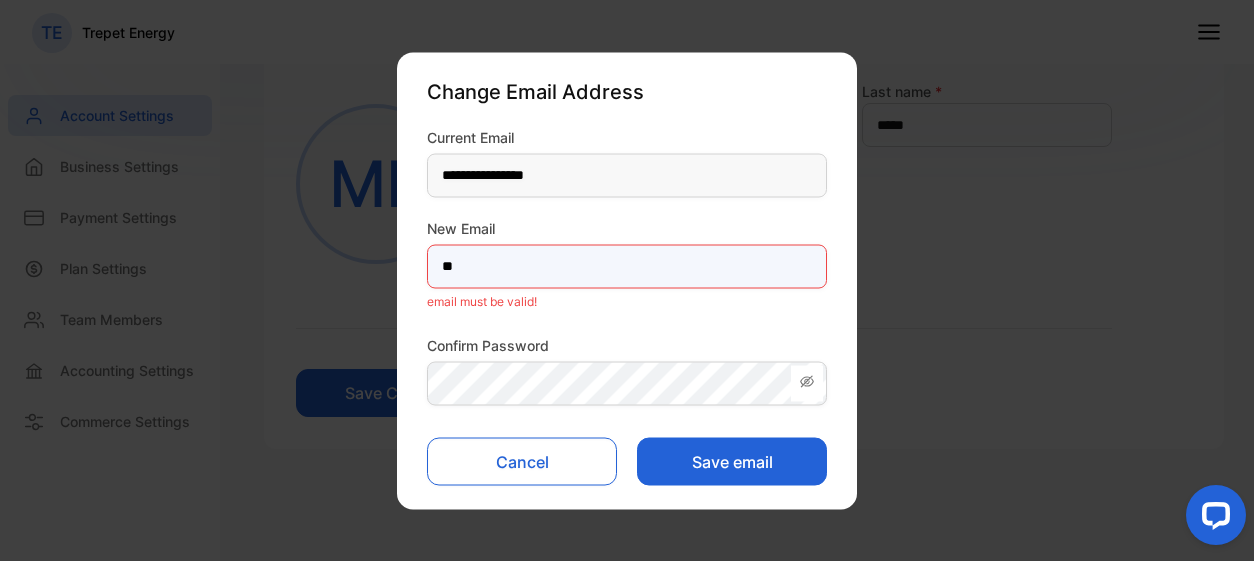type on "**********" 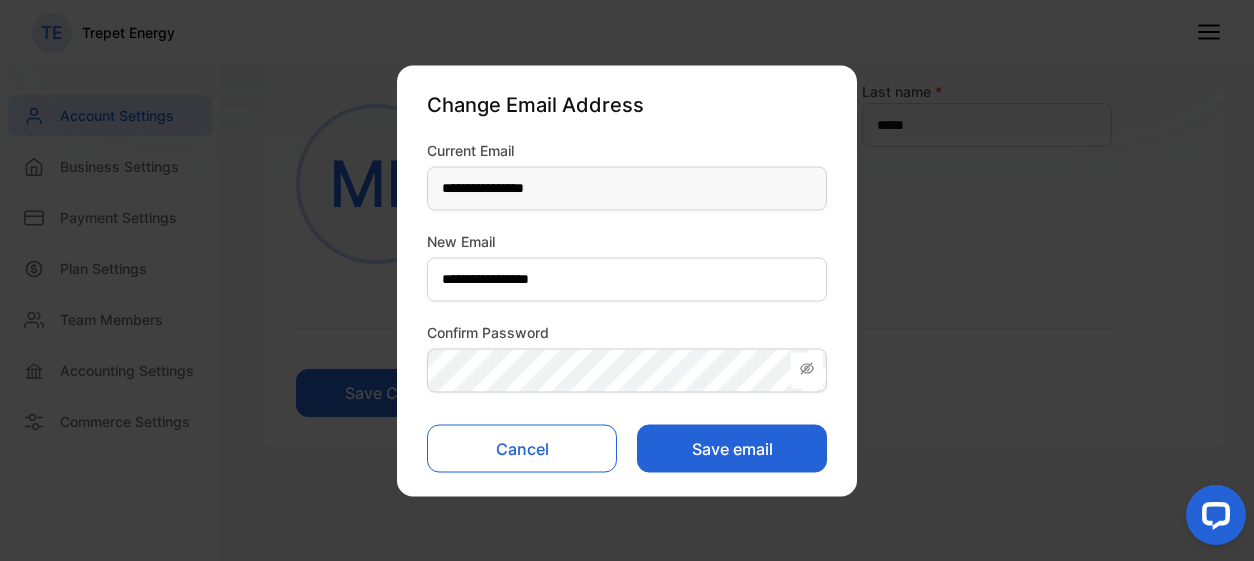 click 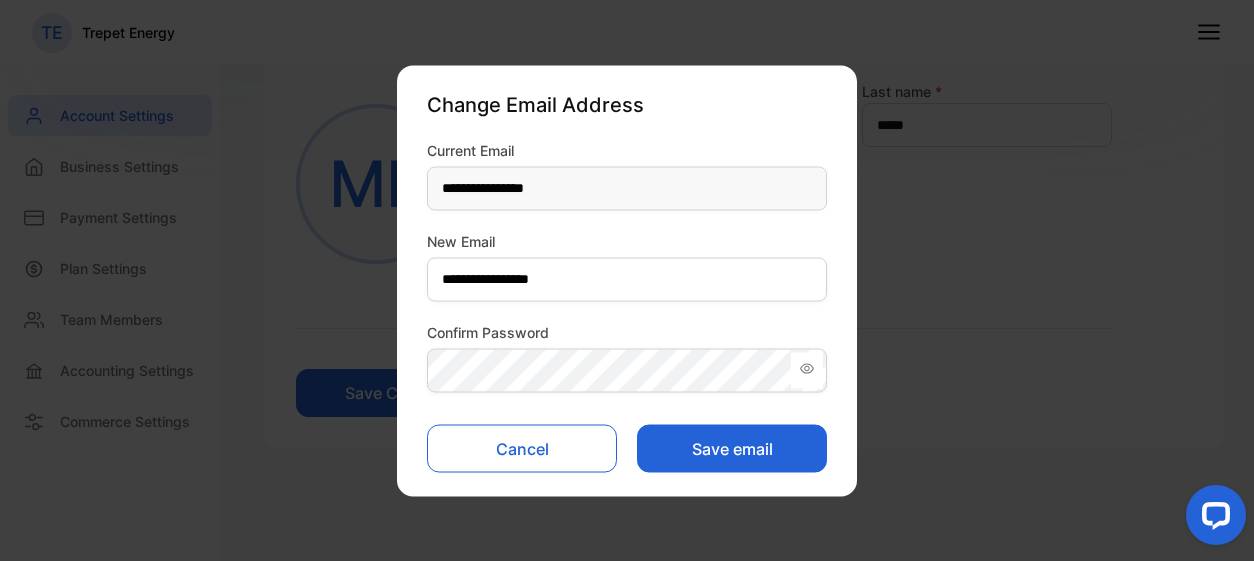 click 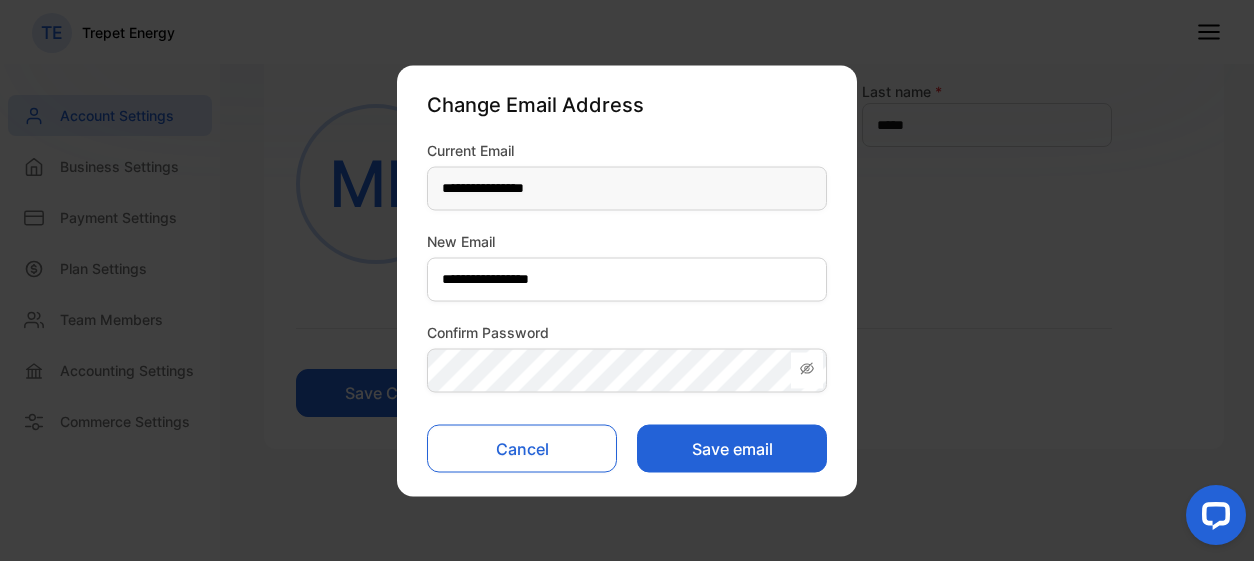 click on "Save email" at bounding box center (732, 448) 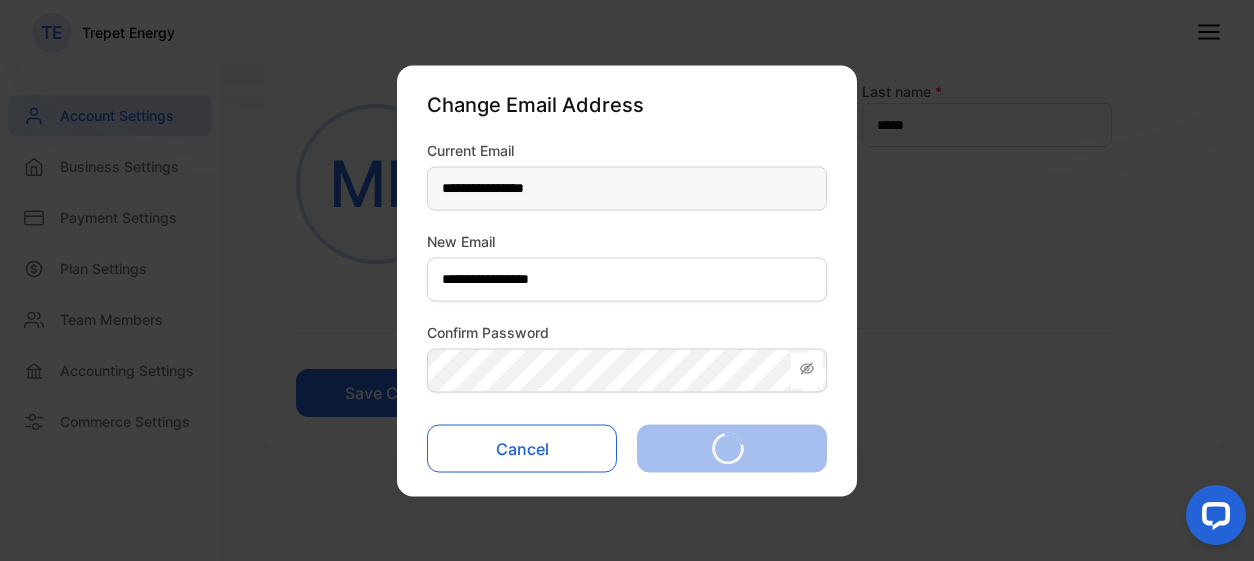 type on "**********" 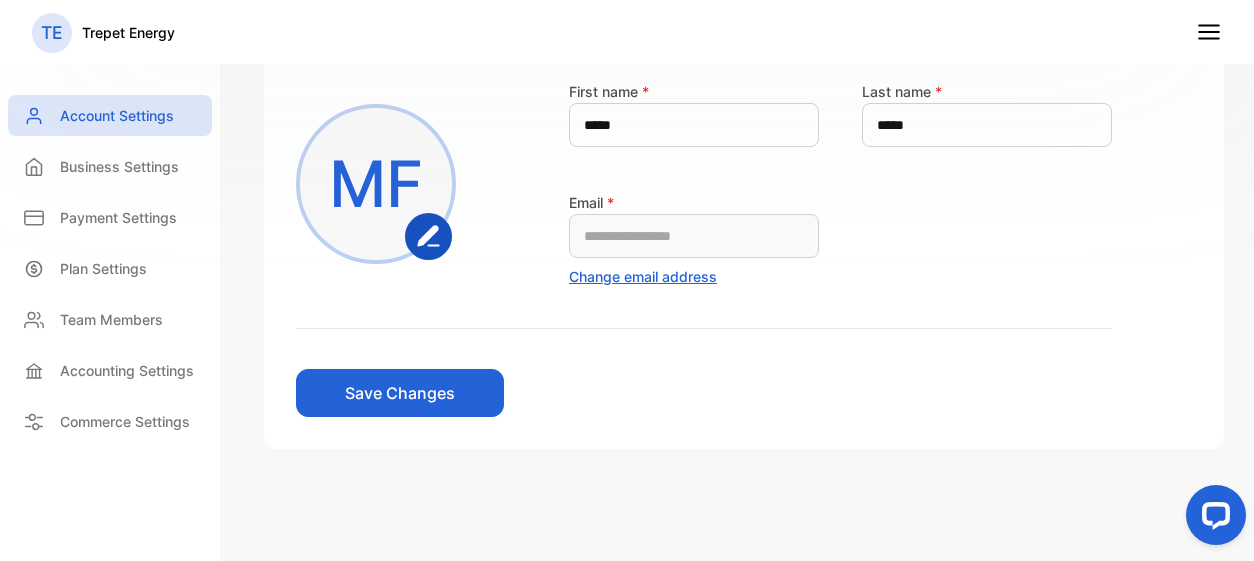 click 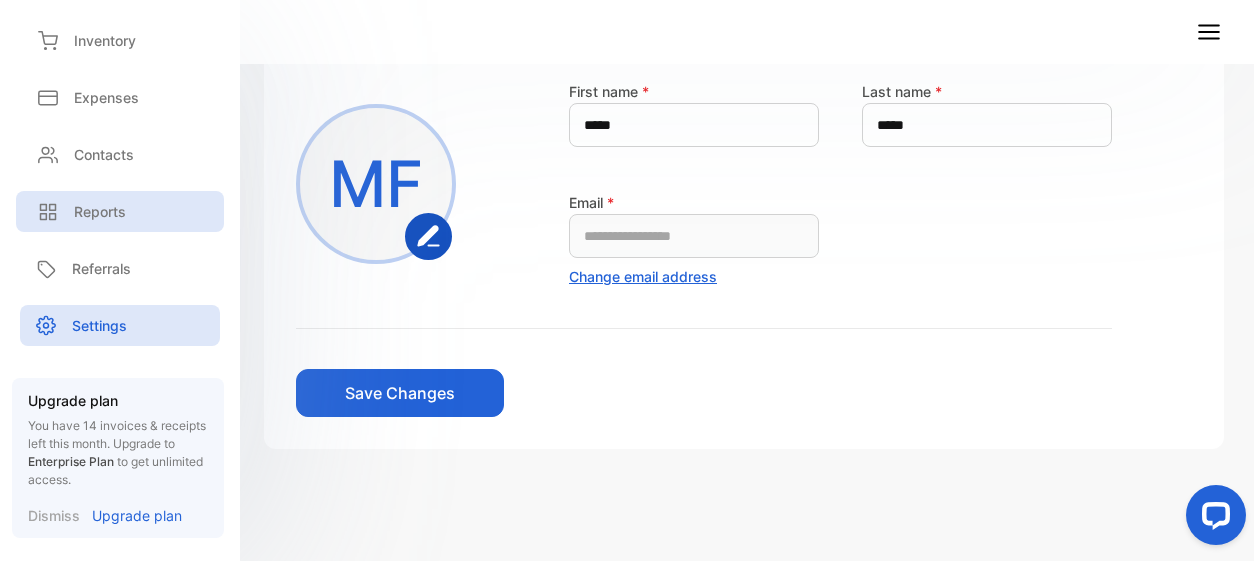 click on "Reports" at bounding box center (100, 211) 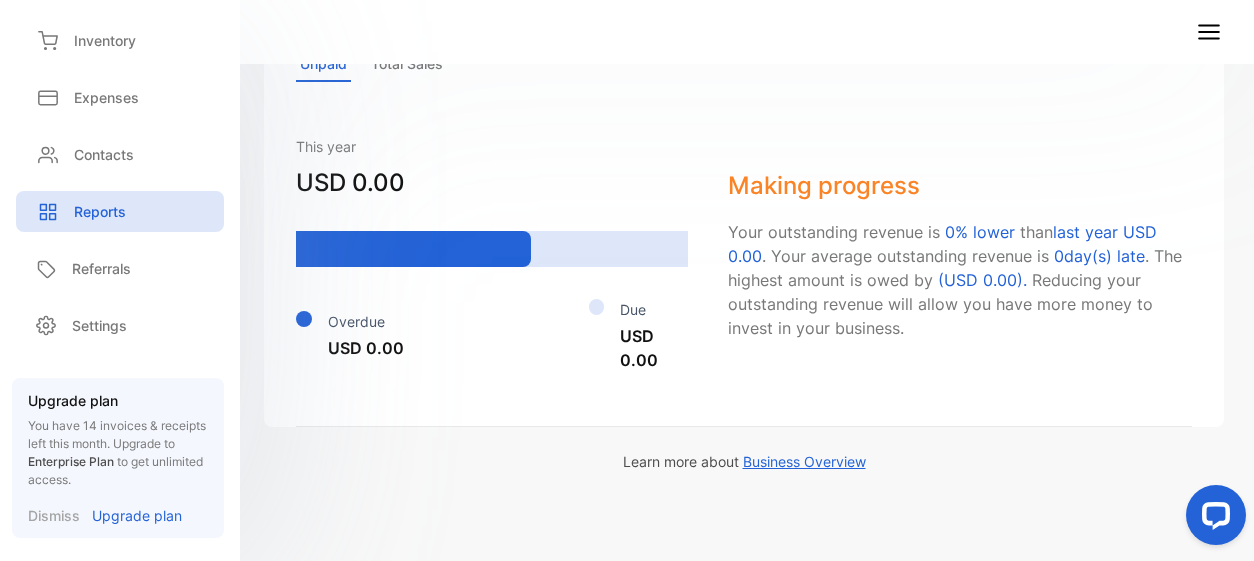scroll, scrollTop: 1572, scrollLeft: 0, axis: vertical 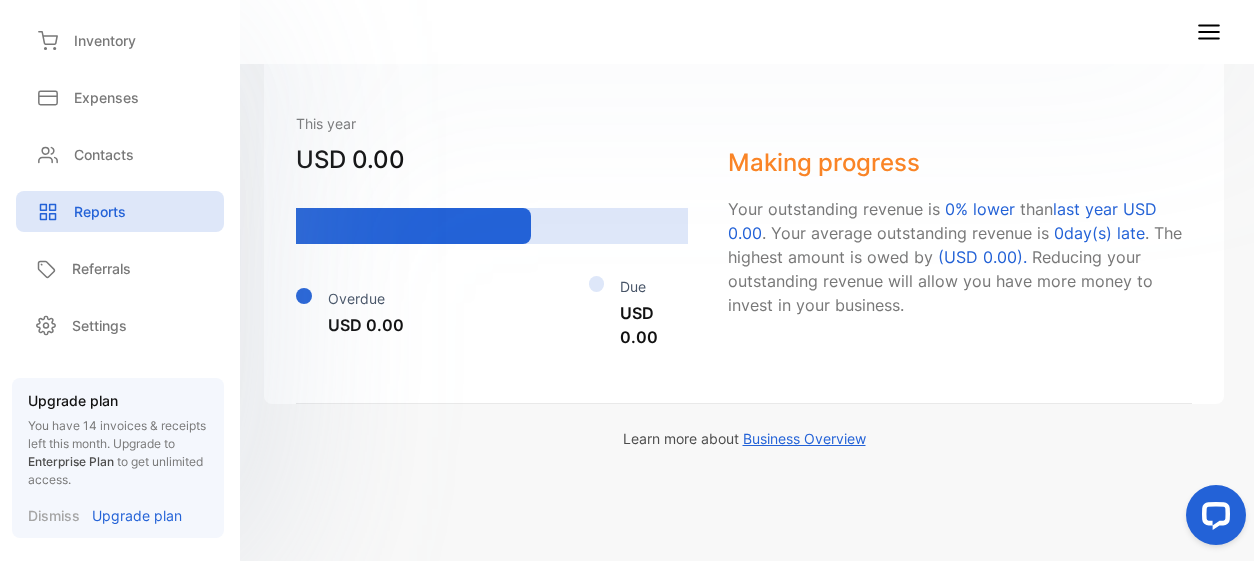 click on "Business Overview" at bounding box center [804, 438] 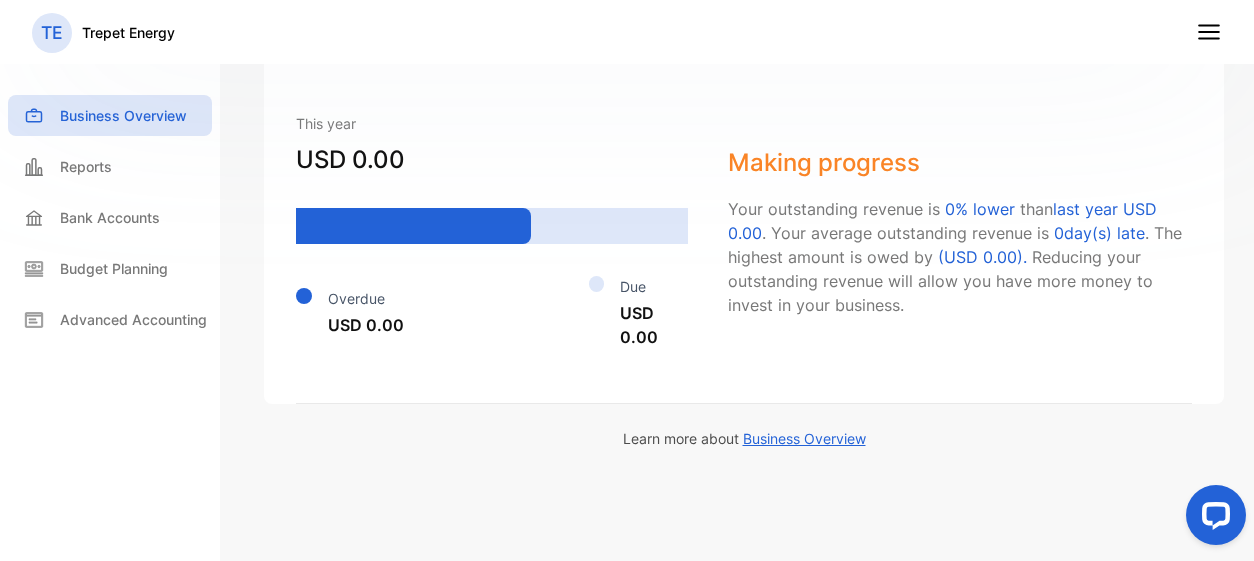 click on "TE Trepet Energy" at bounding box center (627, 32) 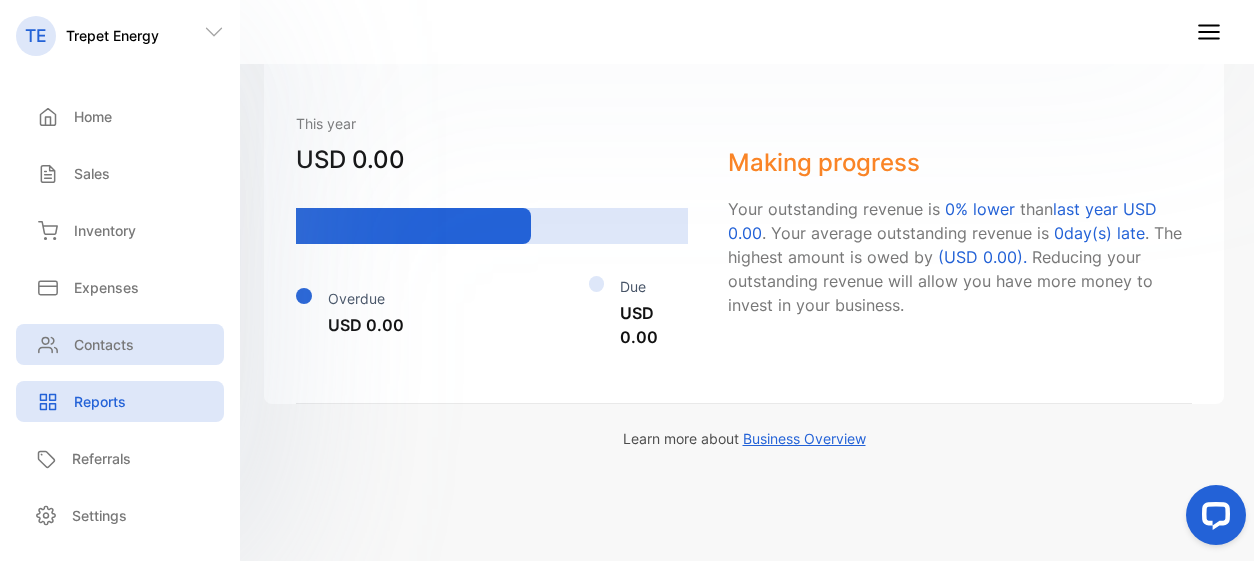 scroll, scrollTop: 0, scrollLeft: 0, axis: both 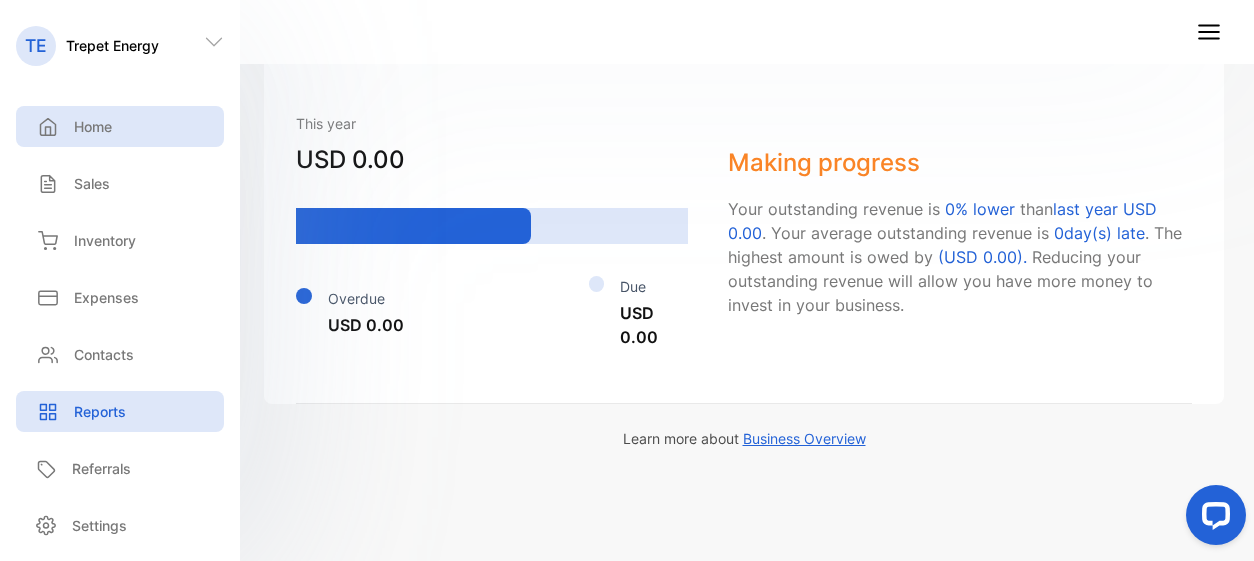 click on "Home" at bounding box center (120, 126) 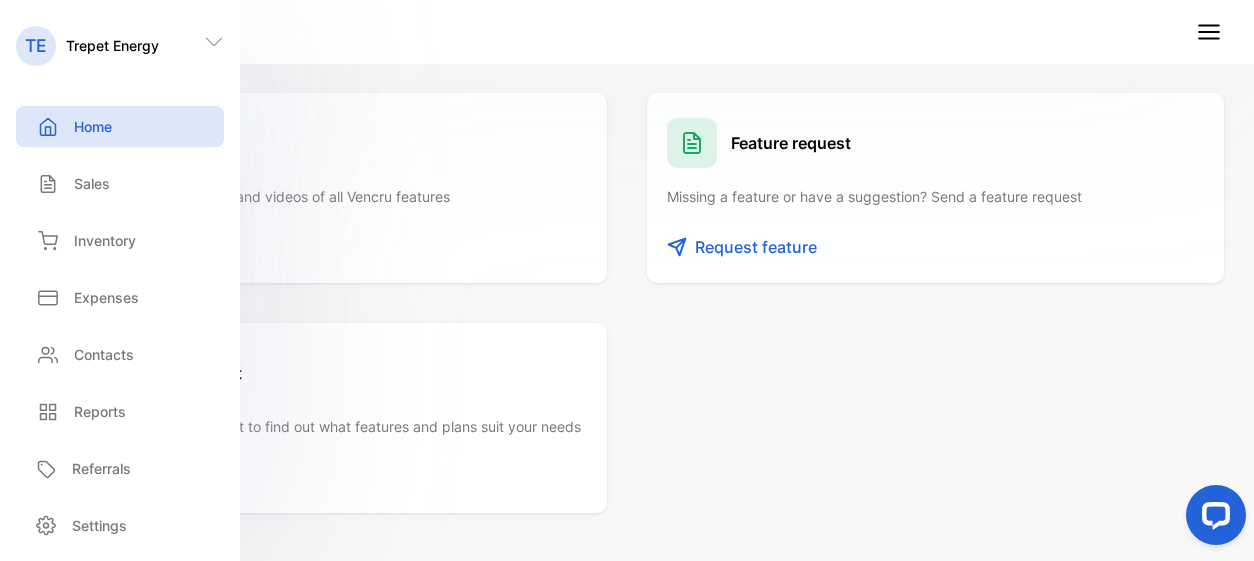 click on "TE Trepet Energy" at bounding box center [627, 32] 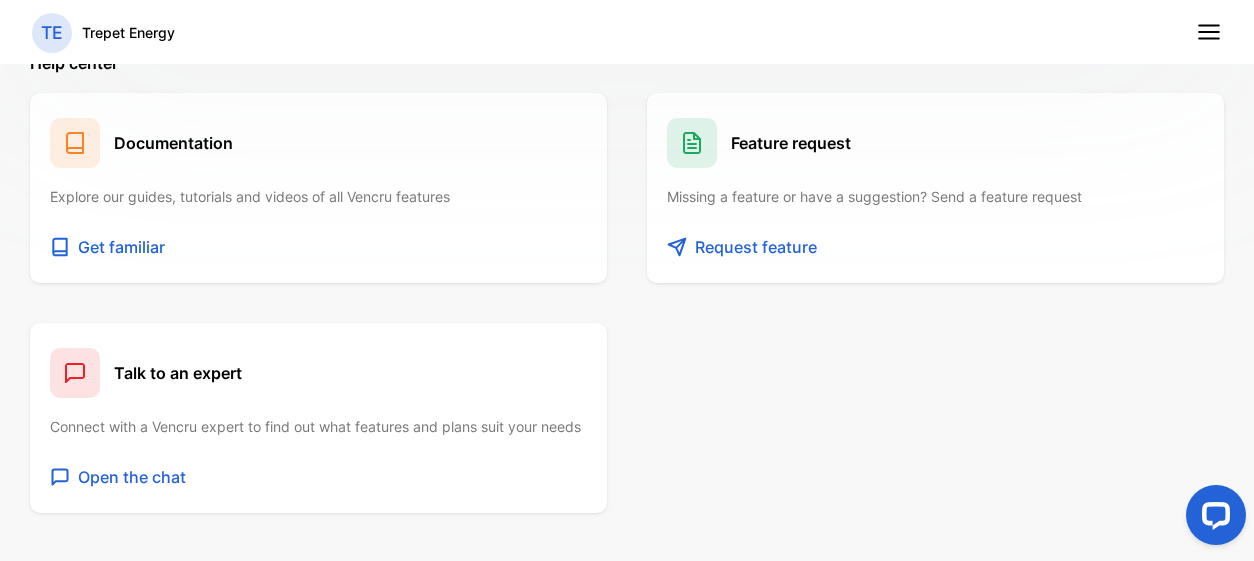 click on "Request feature" at bounding box center [756, 247] 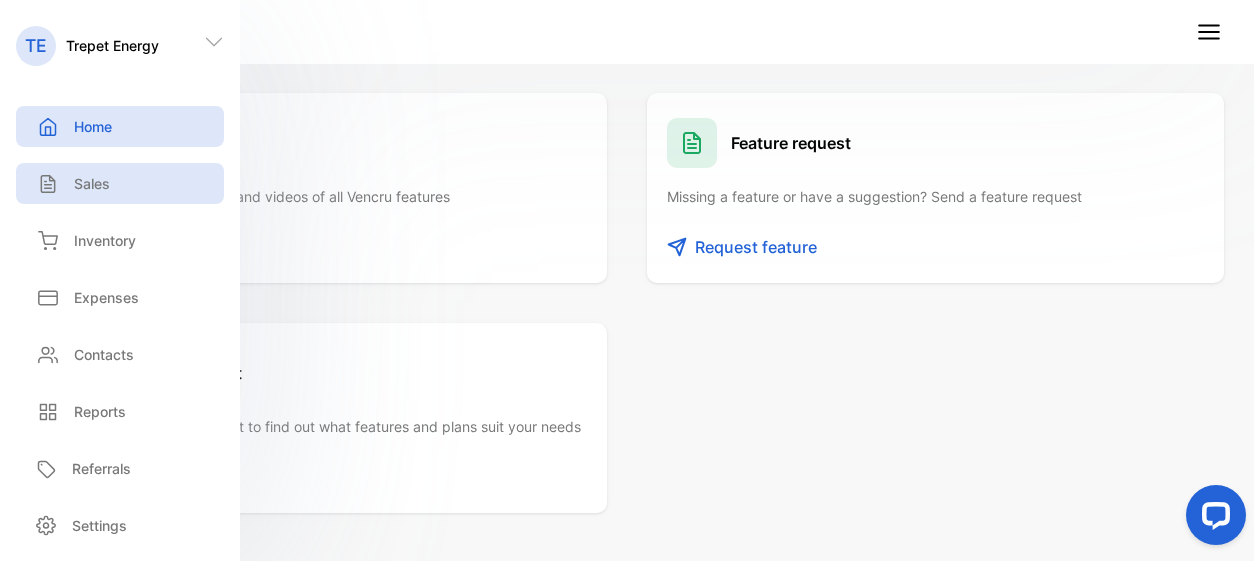 click on "Sales" at bounding box center (92, 183) 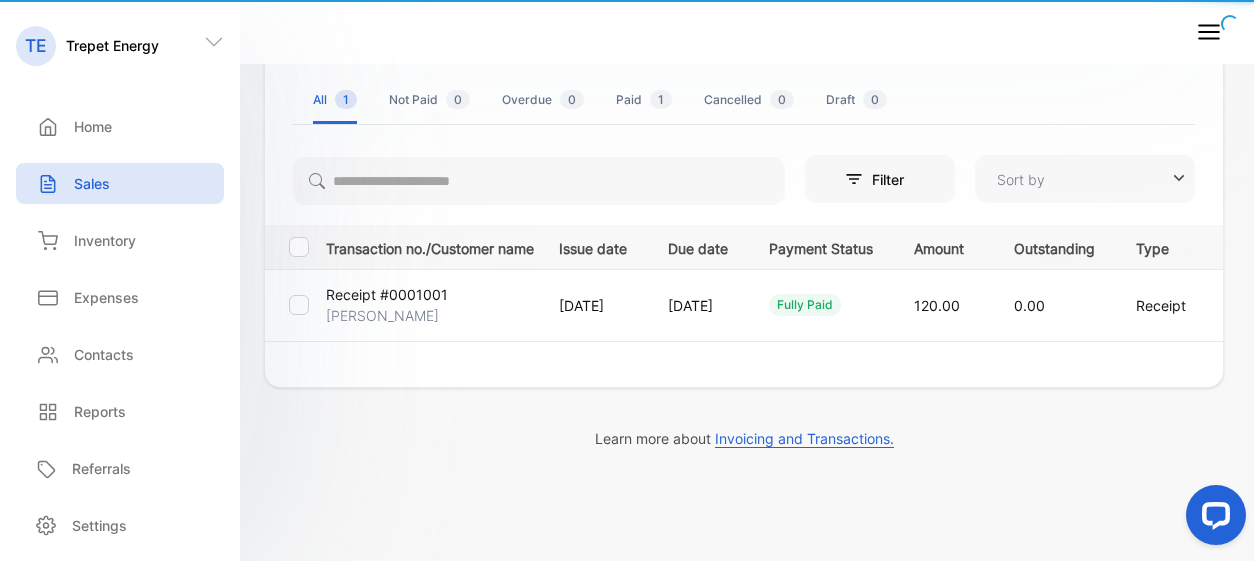 type on "**********" 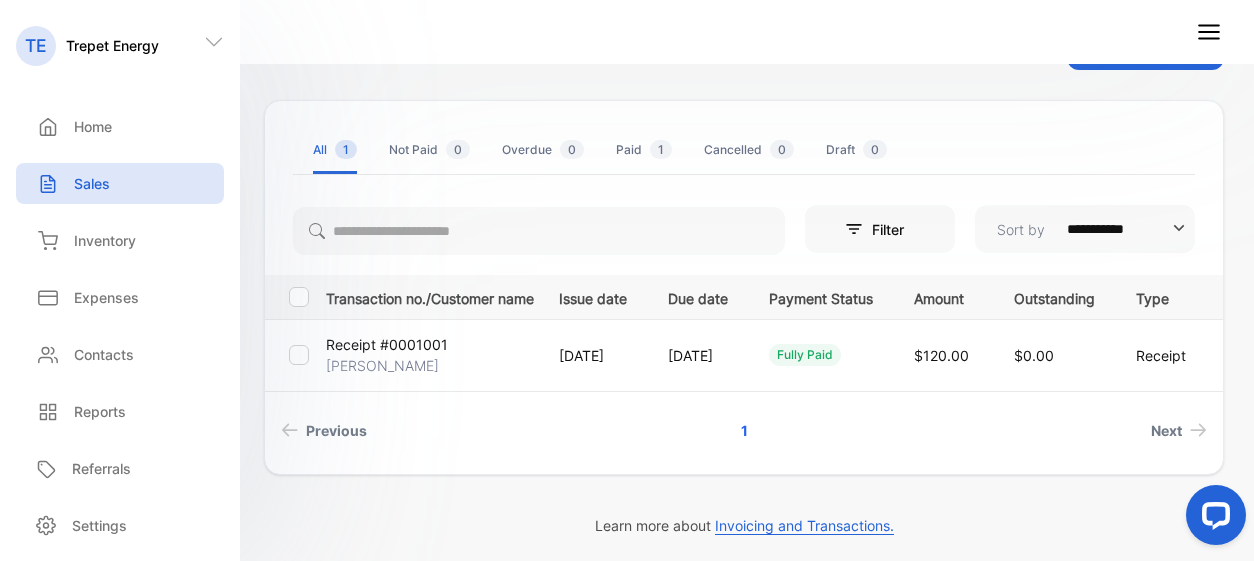 scroll, scrollTop: 0, scrollLeft: 0, axis: both 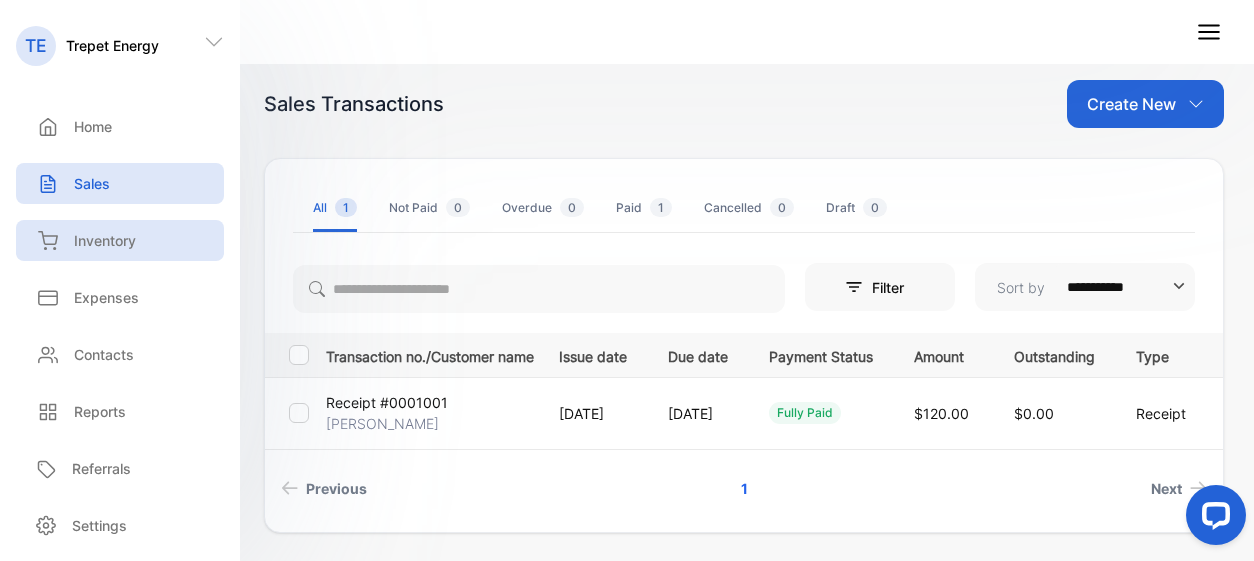 click on "Inventory" at bounding box center [105, 240] 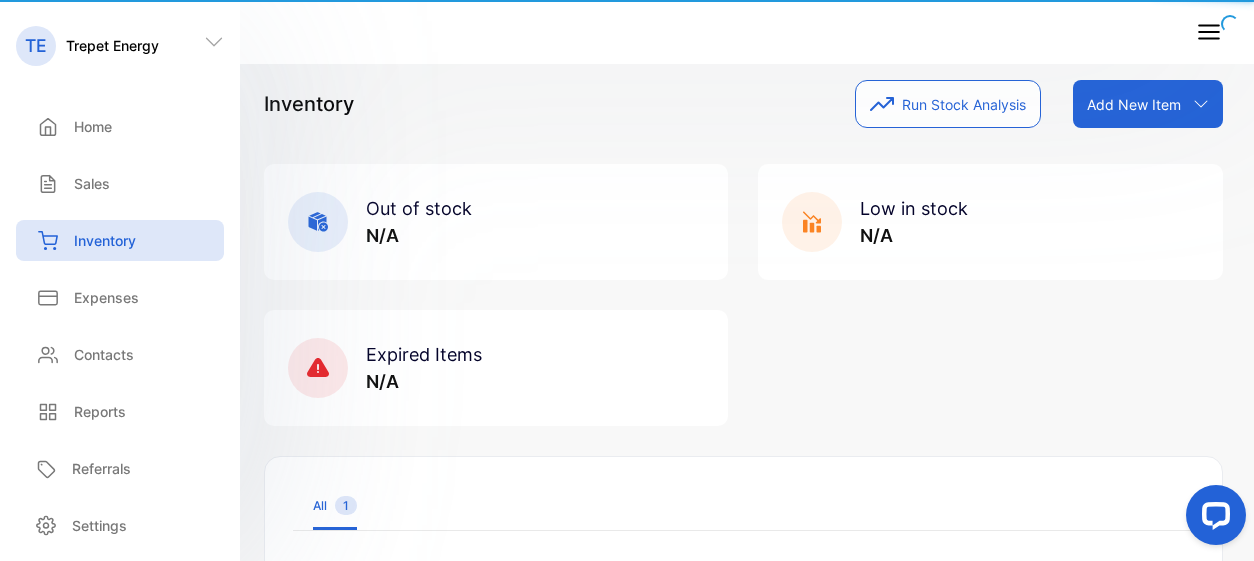 type on "**********" 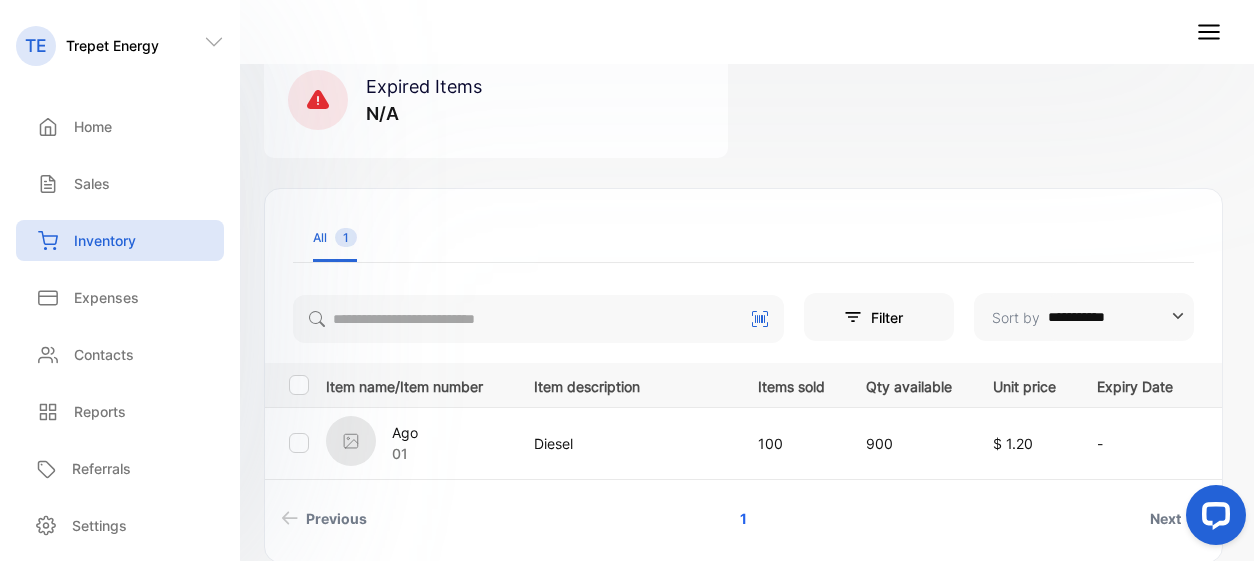 scroll, scrollTop: 234, scrollLeft: 0, axis: vertical 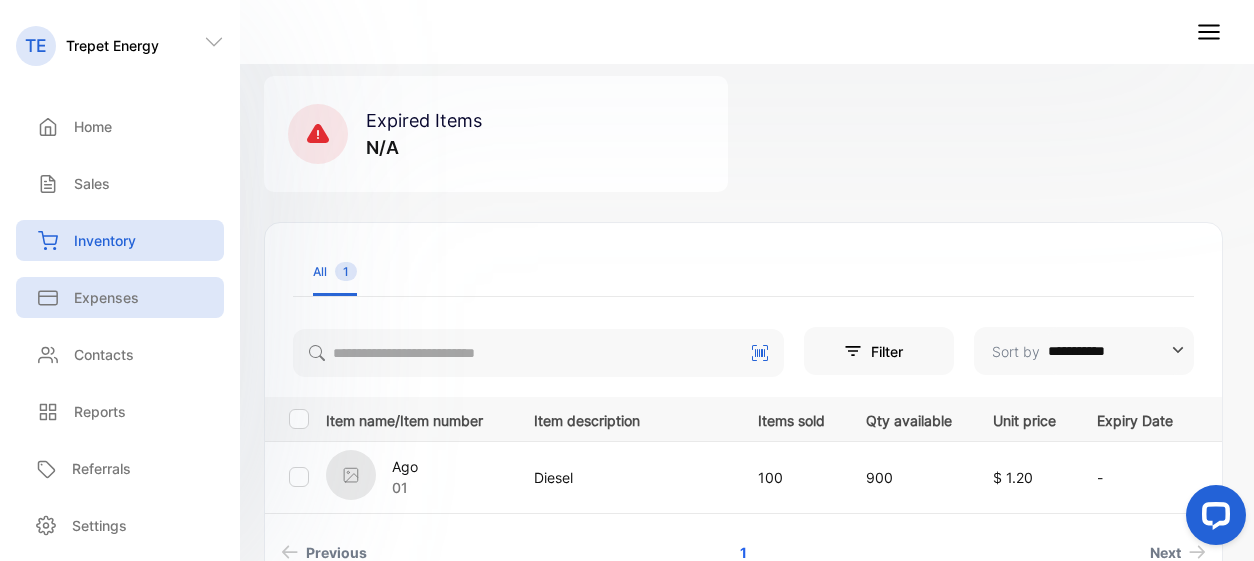 click on "Expenses" at bounding box center [106, 297] 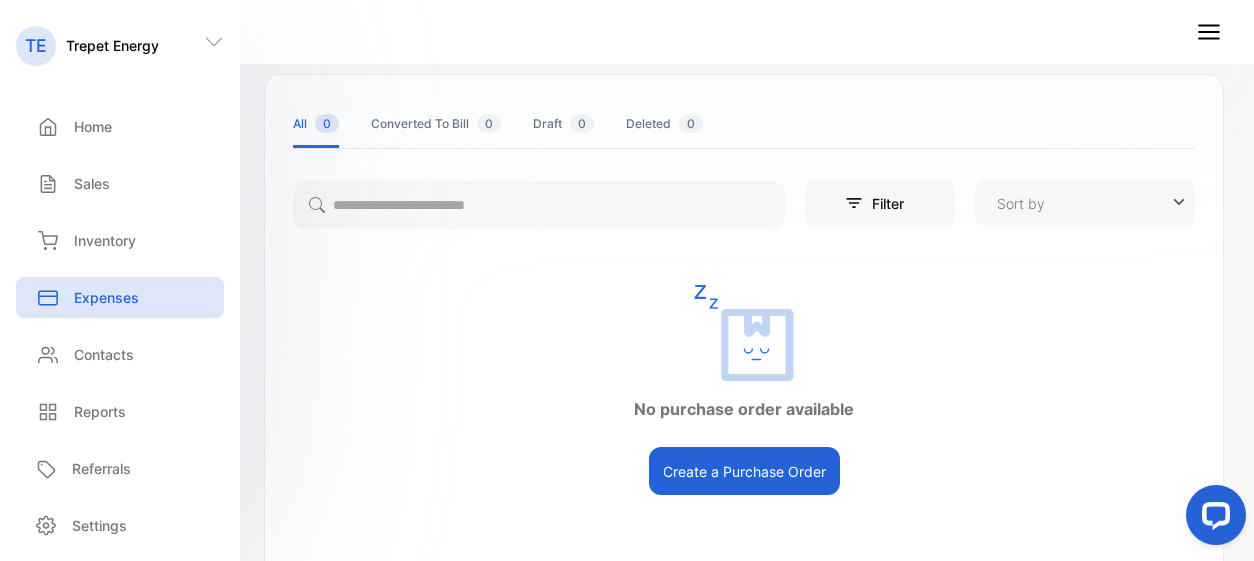 type on "**********" 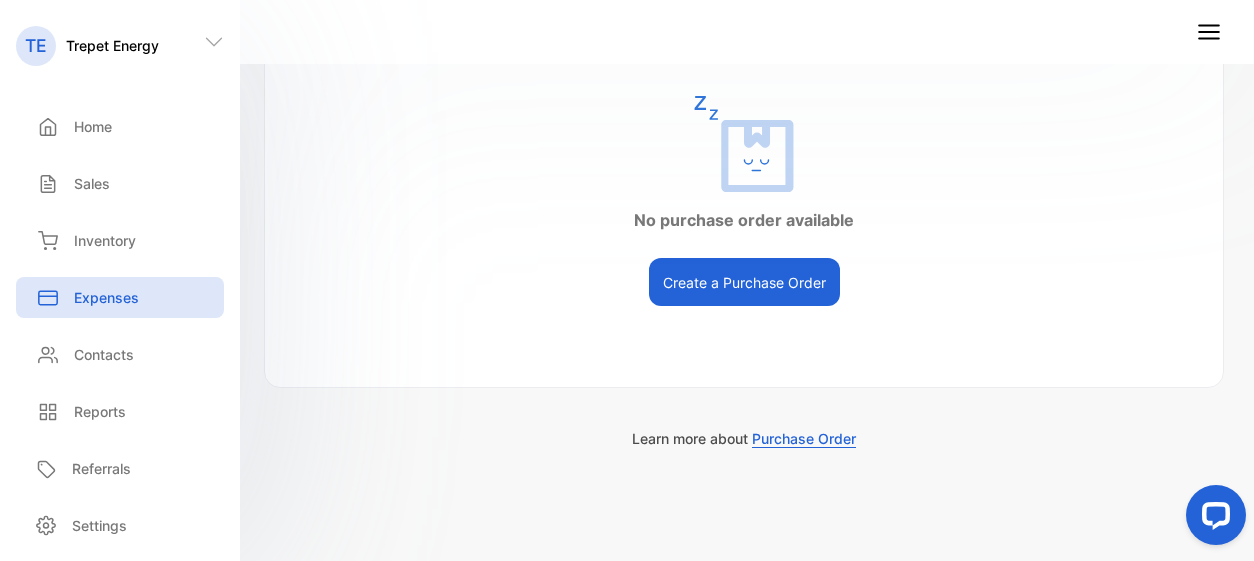 scroll, scrollTop: 273, scrollLeft: 0, axis: vertical 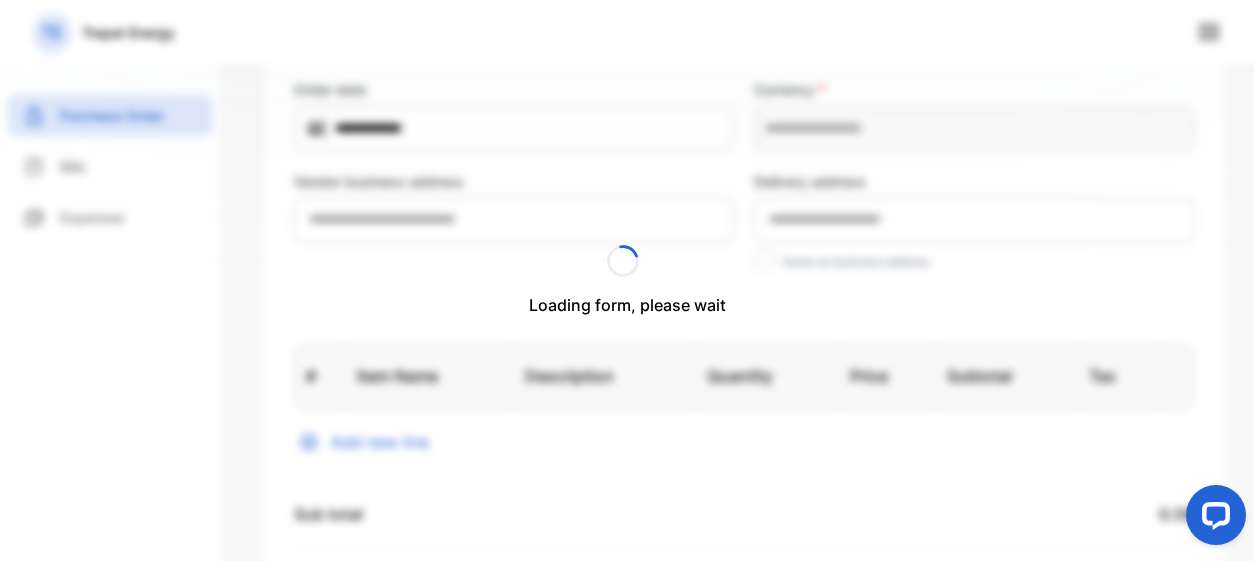 type on "**********" 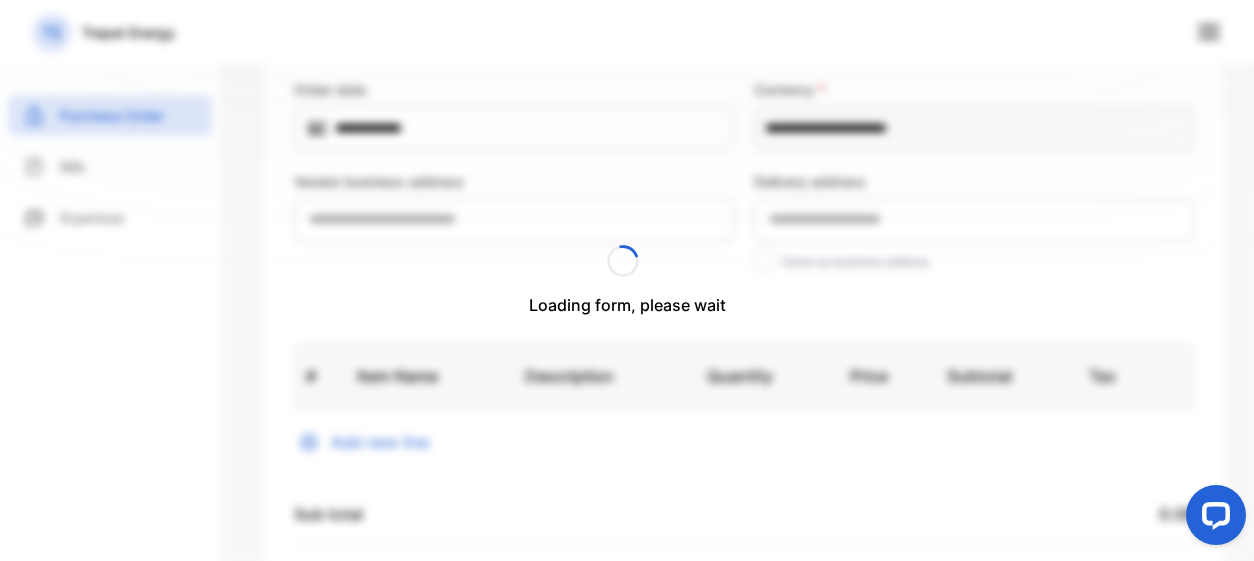 type on "**********" 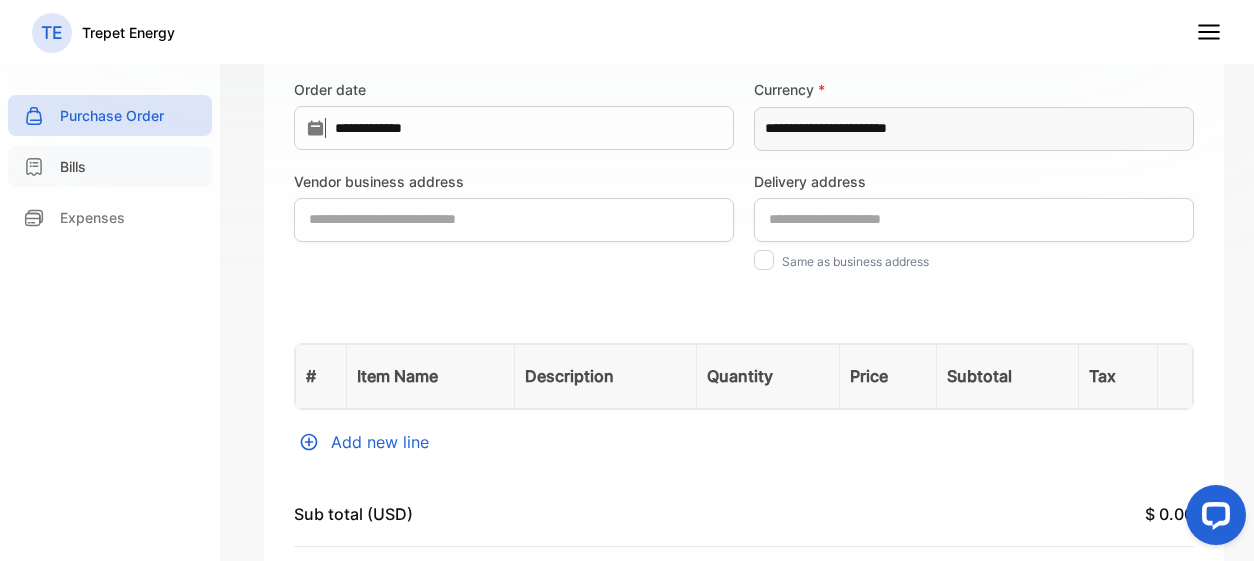 click on "Bills" at bounding box center [110, 166] 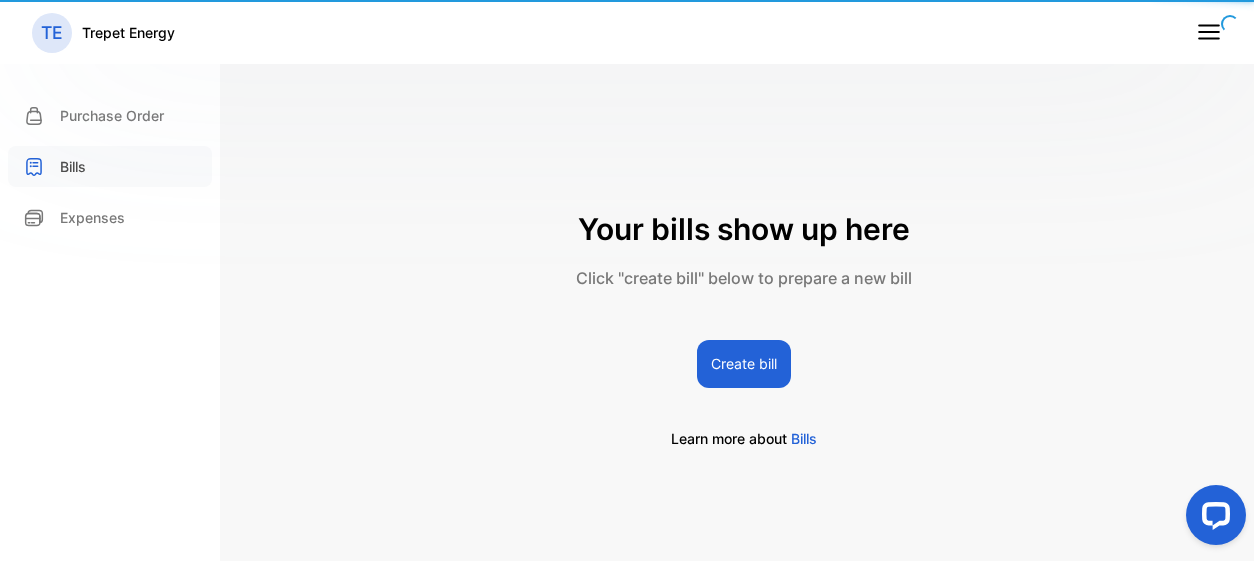scroll, scrollTop: 23, scrollLeft: 0, axis: vertical 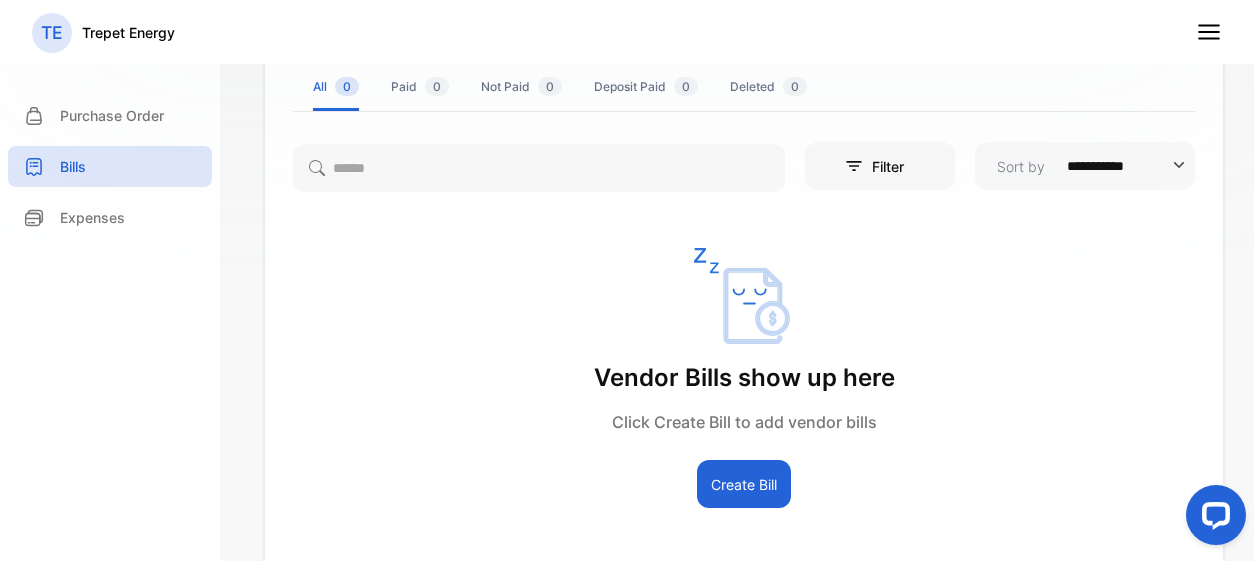 click on "Create Bill" at bounding box center [744, 484] 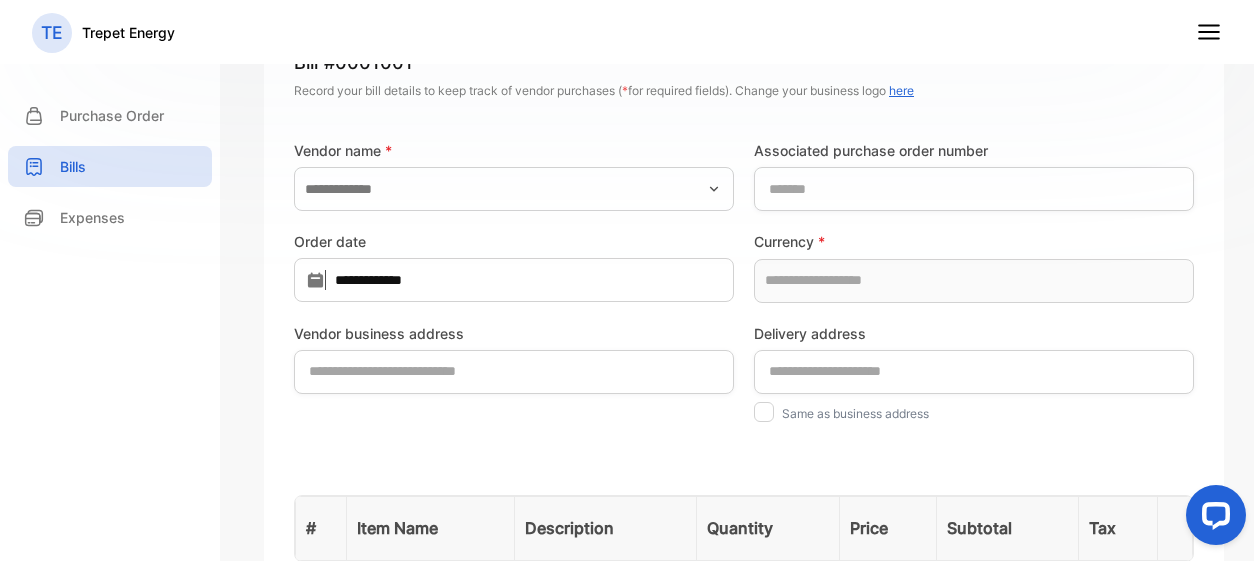 type on "**********" 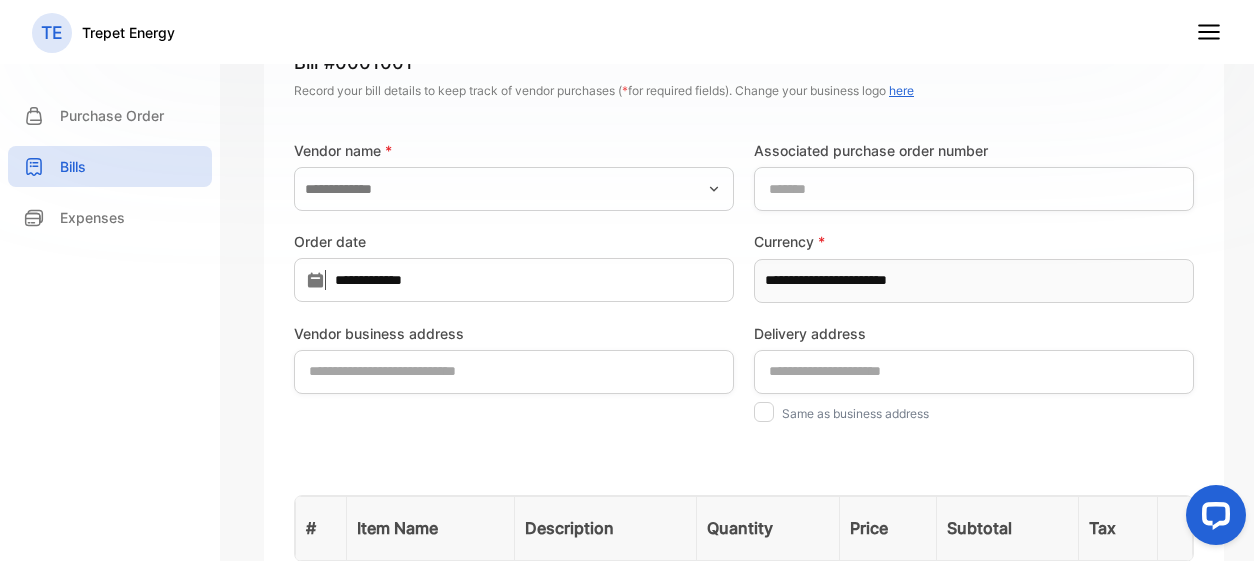 click 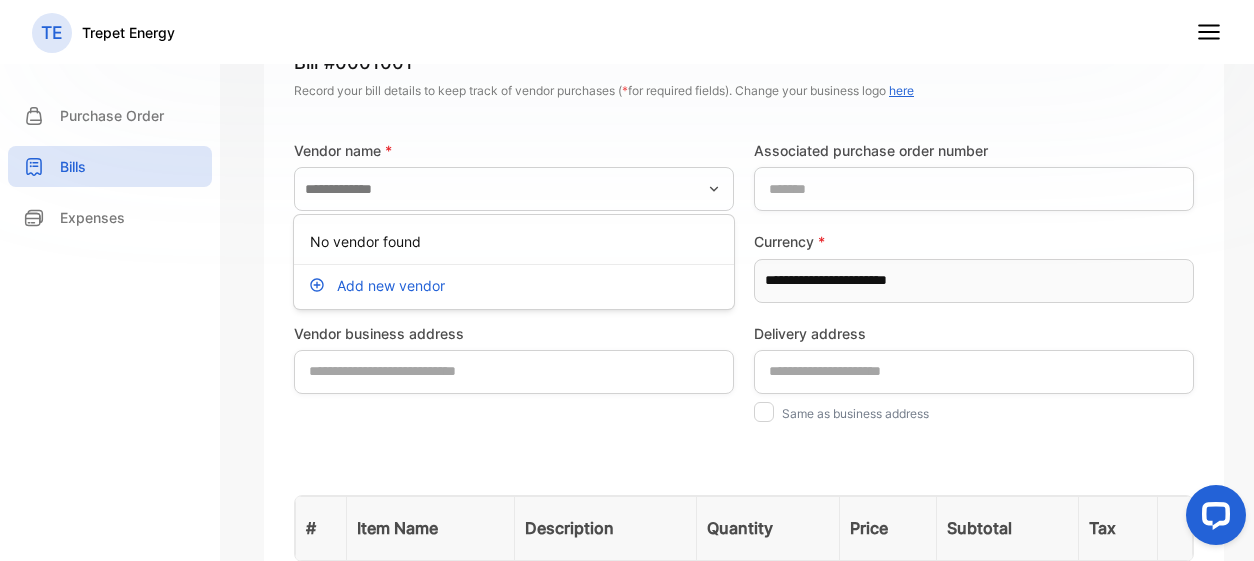 click on "Add new vendor" at bounding box center (514, 285) 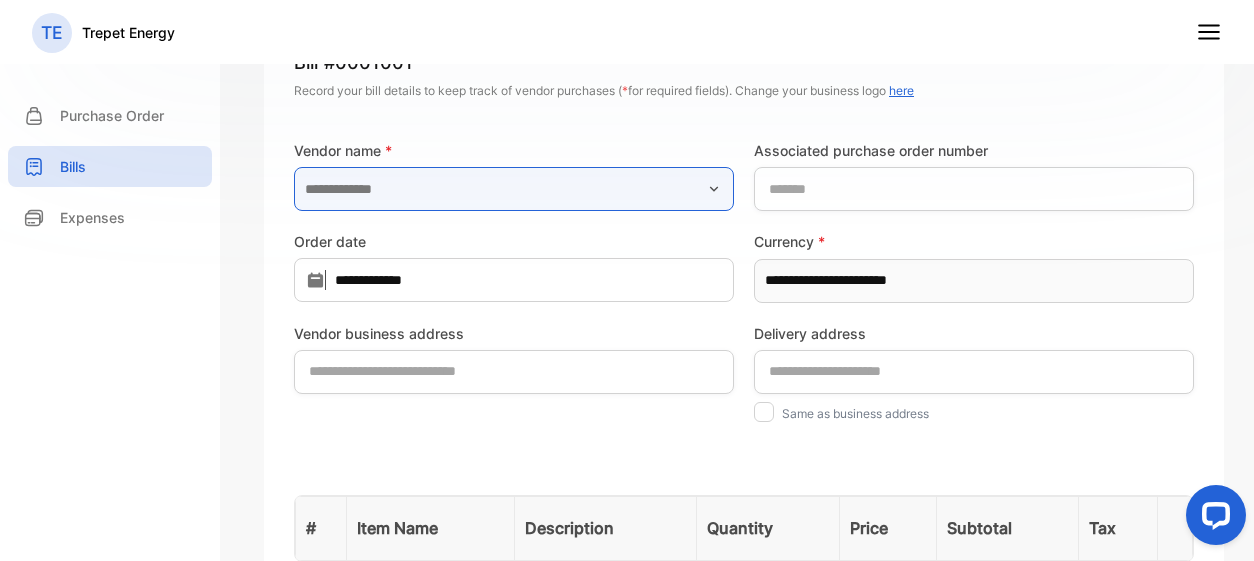 click at bounding box center (514, 189) 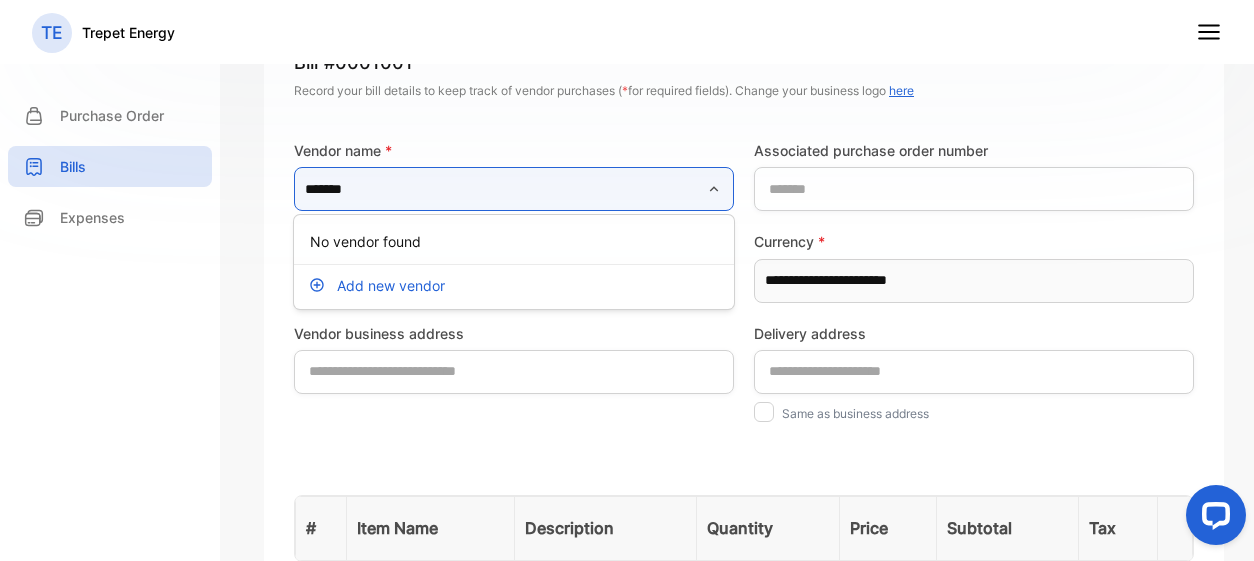 type on "*******" 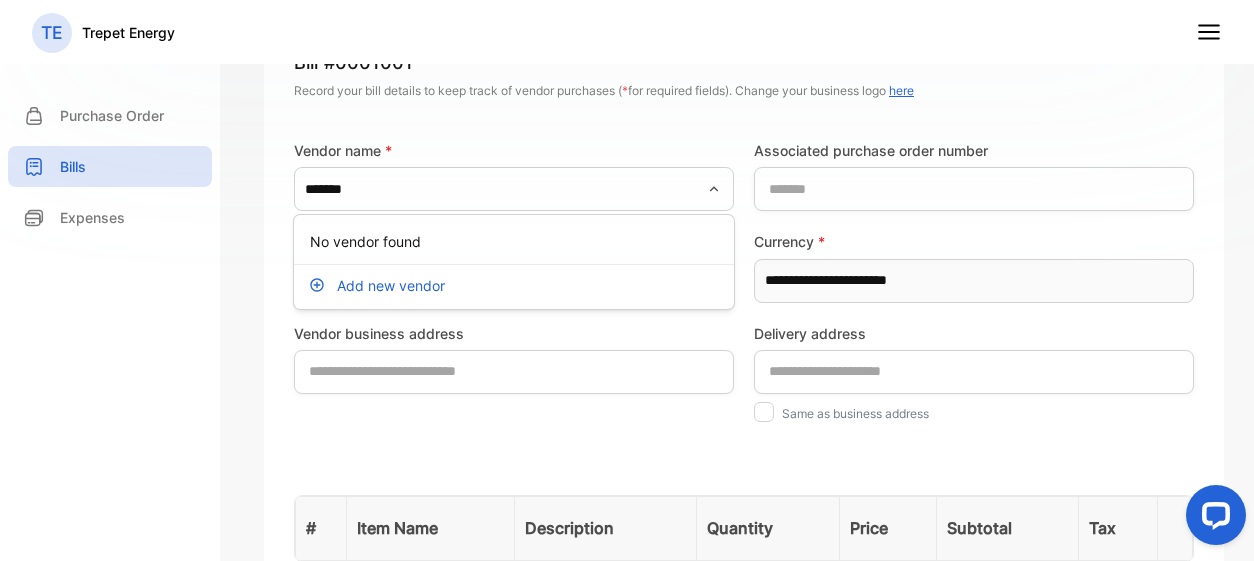 type 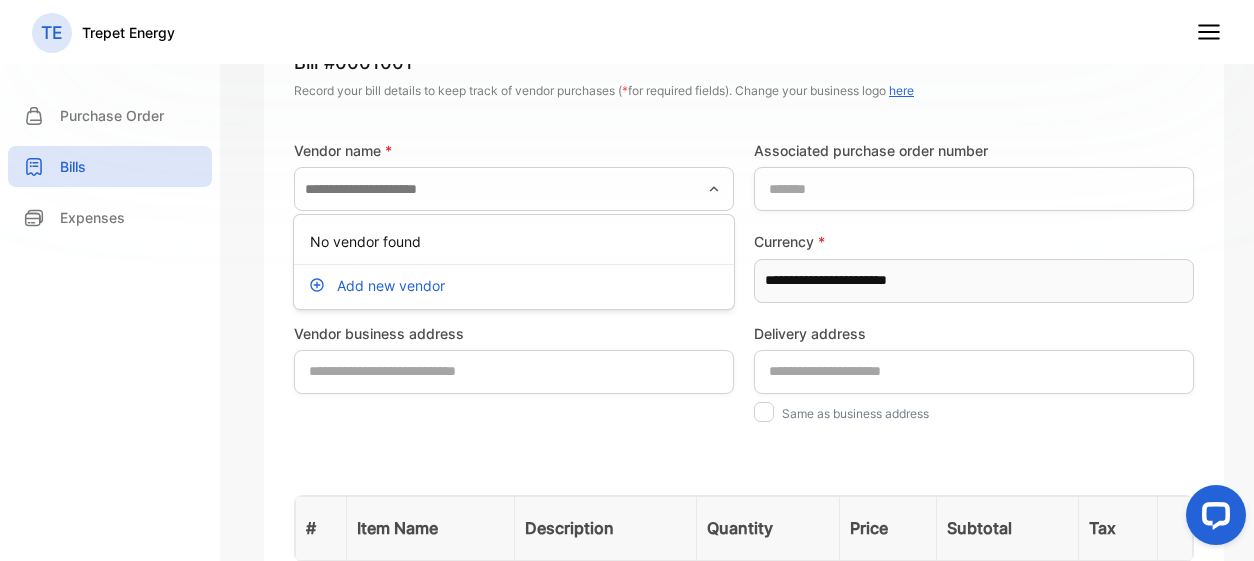 click on "**********" at bounding box center [744, 279] 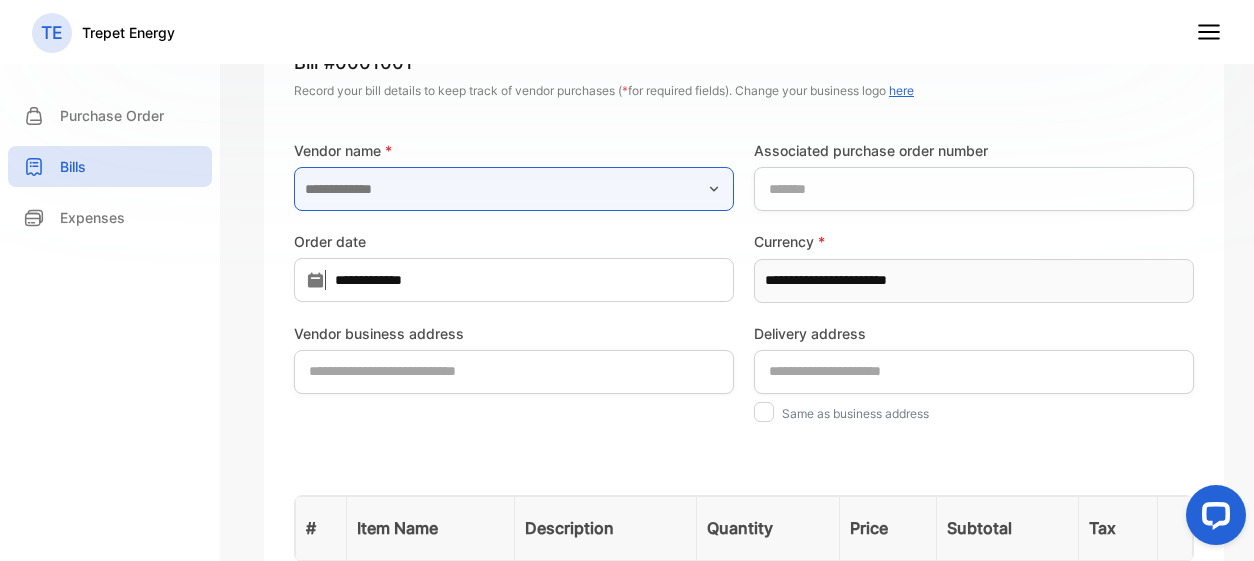 click at bounding box center (514, 189) 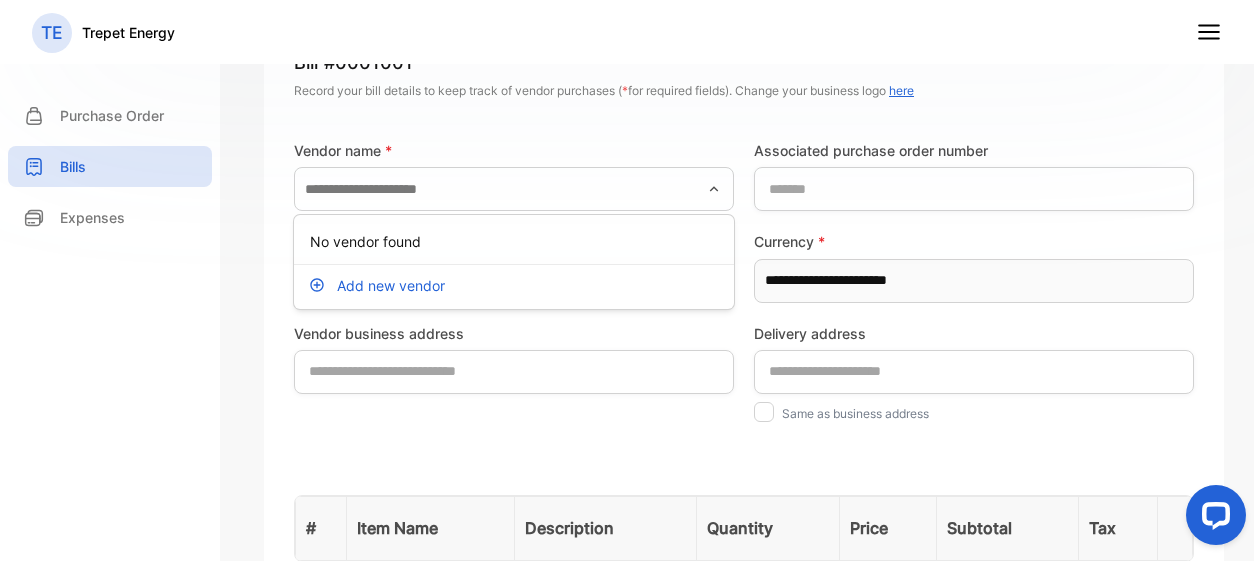 click on "Add new vendor" at bounding box center (514, 285) 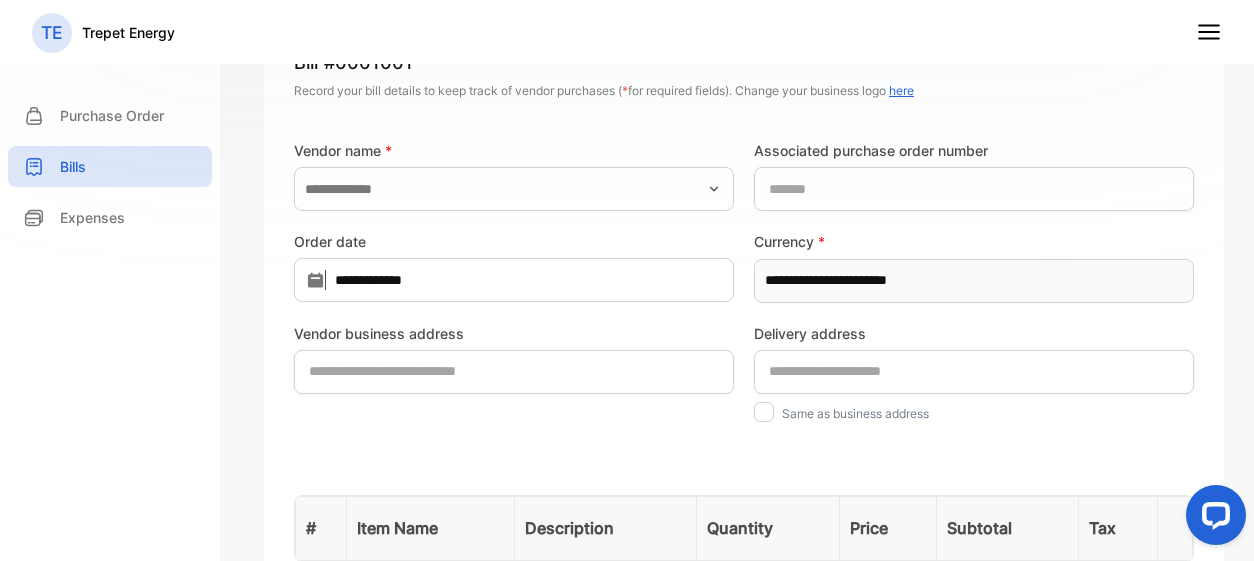 click 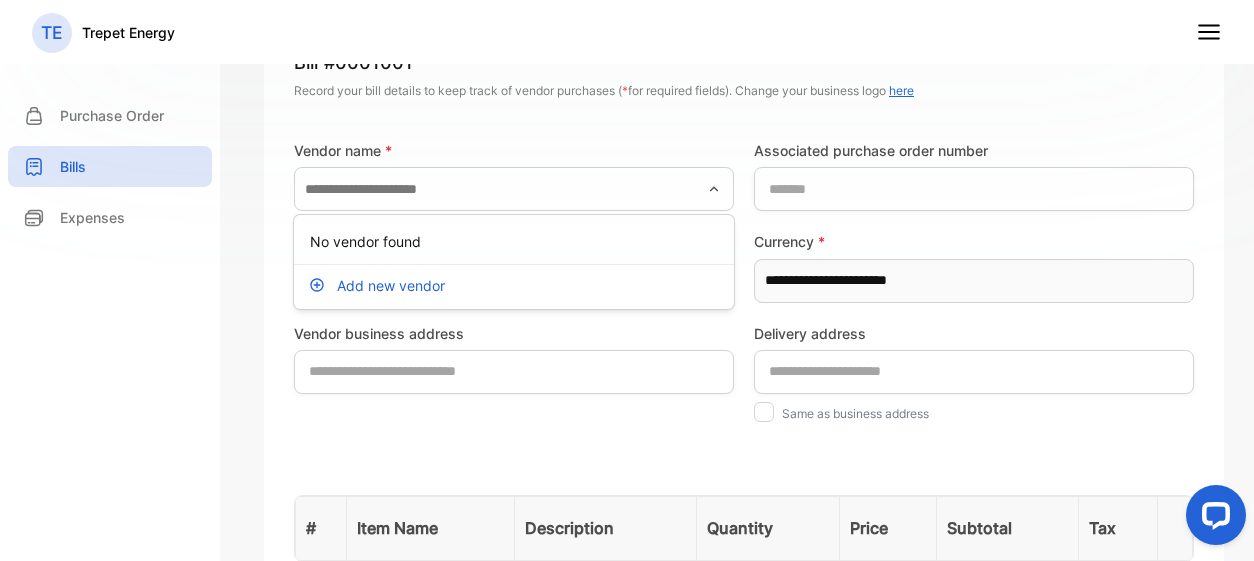 click on "Add new vendor" at bounding box center [391, 285] 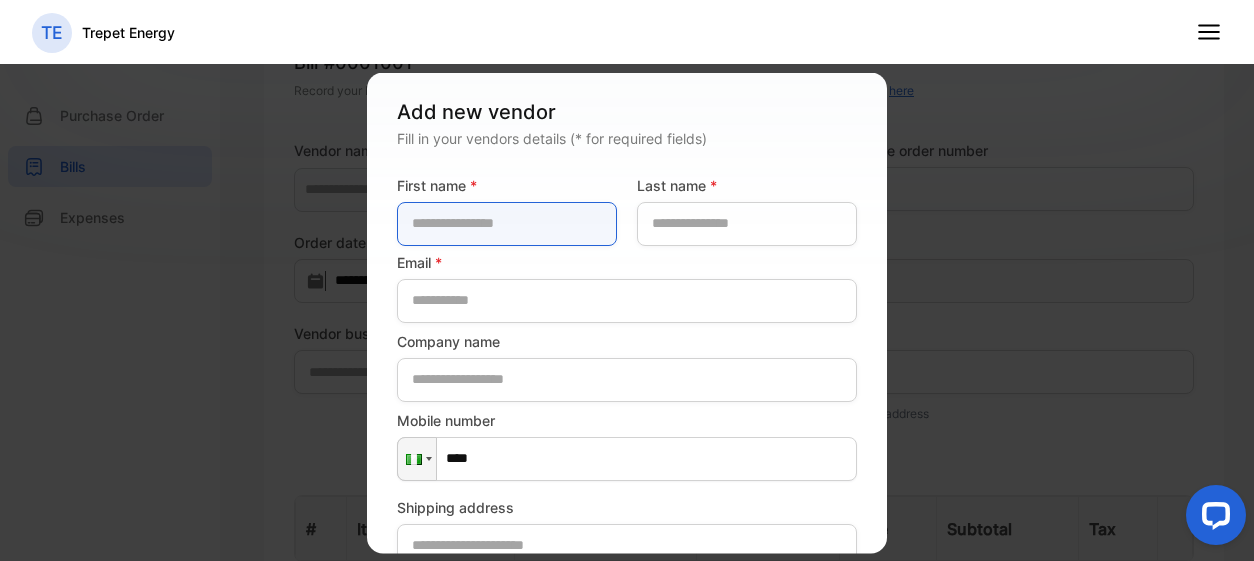 click at bounding box center (507, 223) 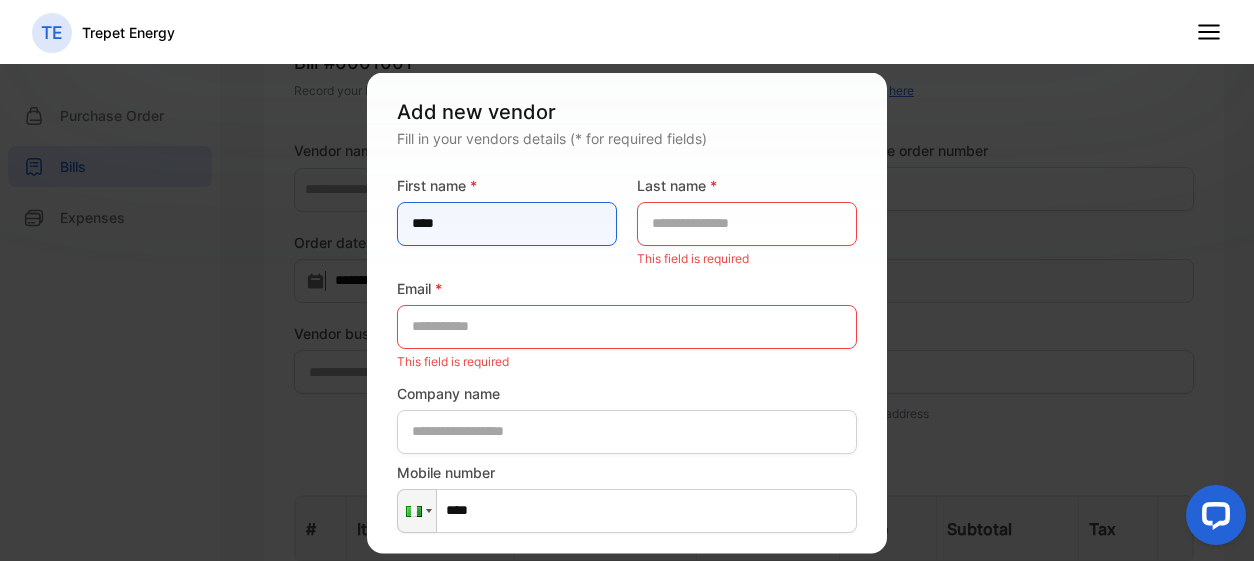 type on "*******" 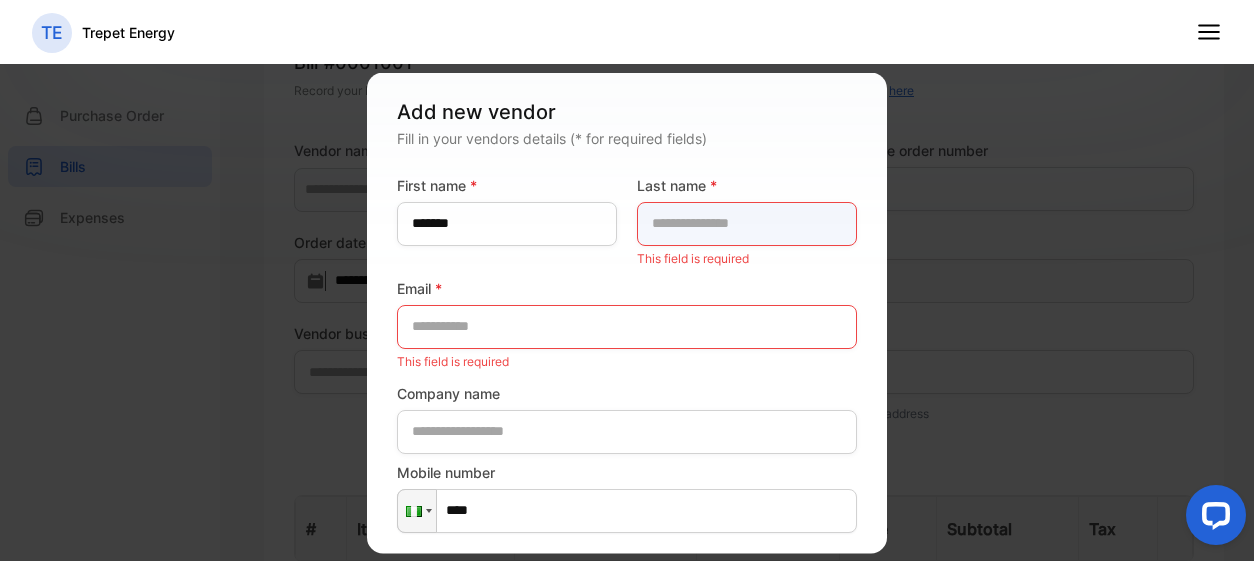 type on "*****" 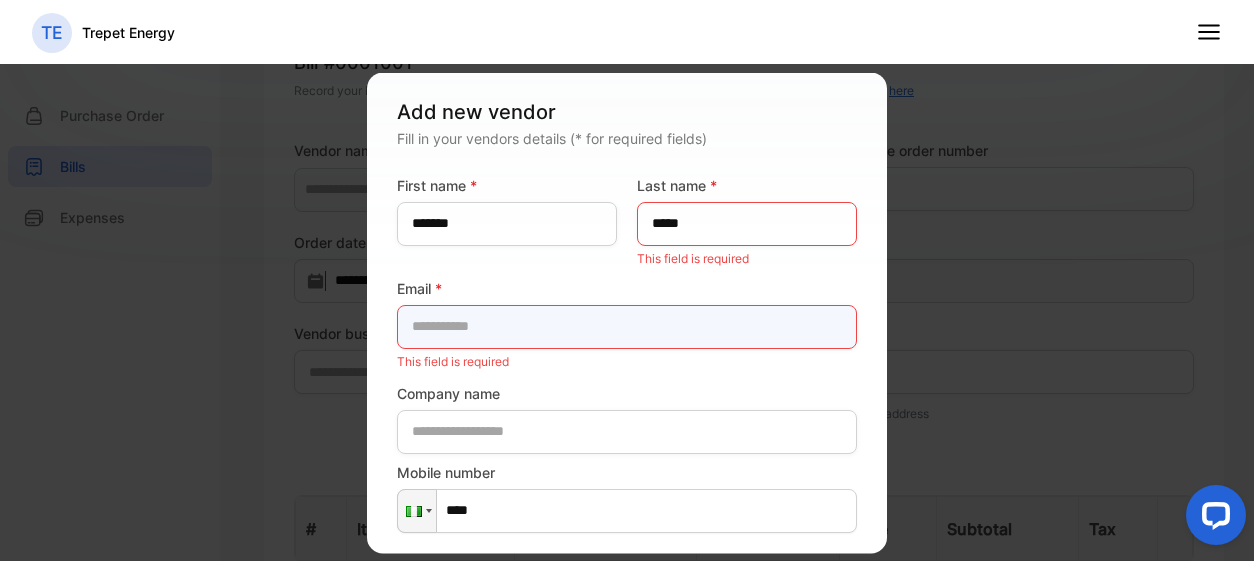 type on "**********" 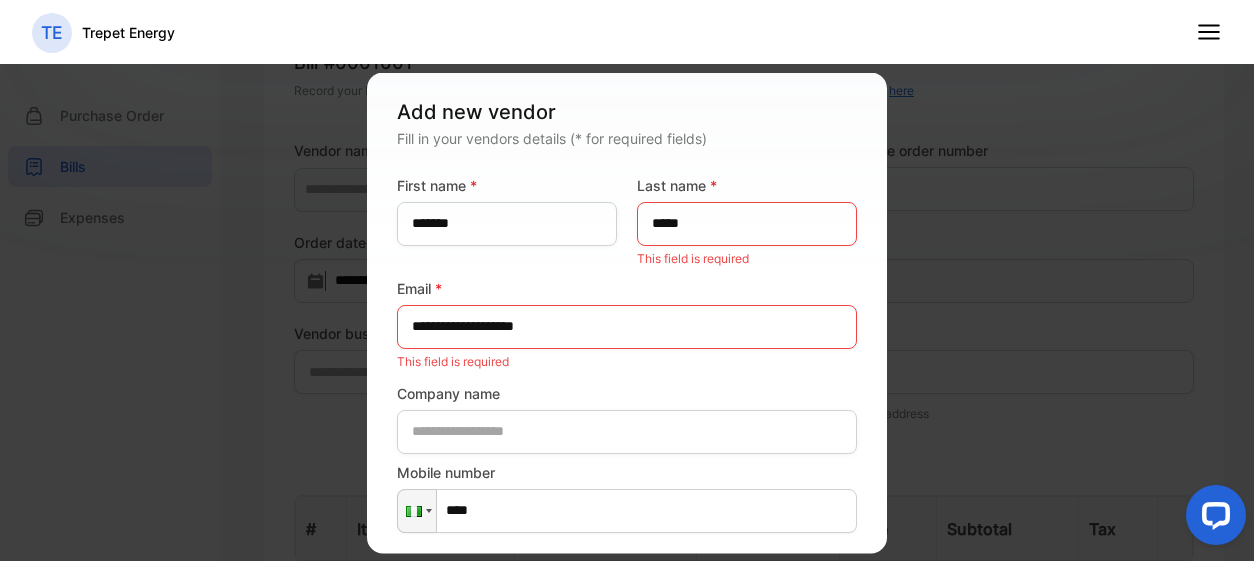 type on "**********" 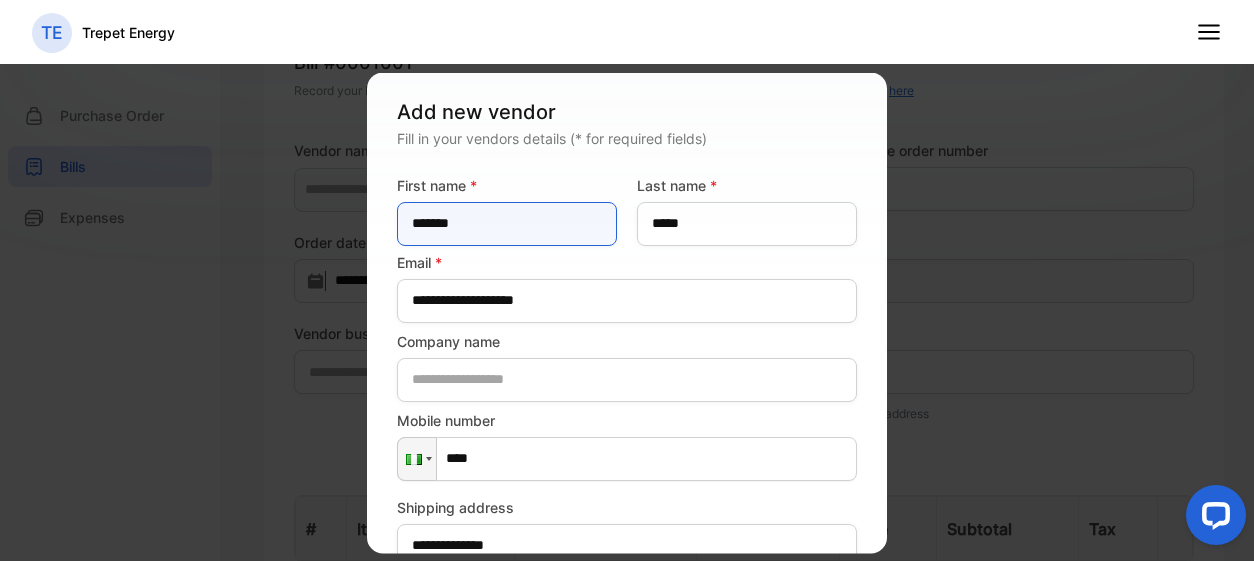 scroll, scrollTop: 316, scrollLeft: 0, axis: vertical 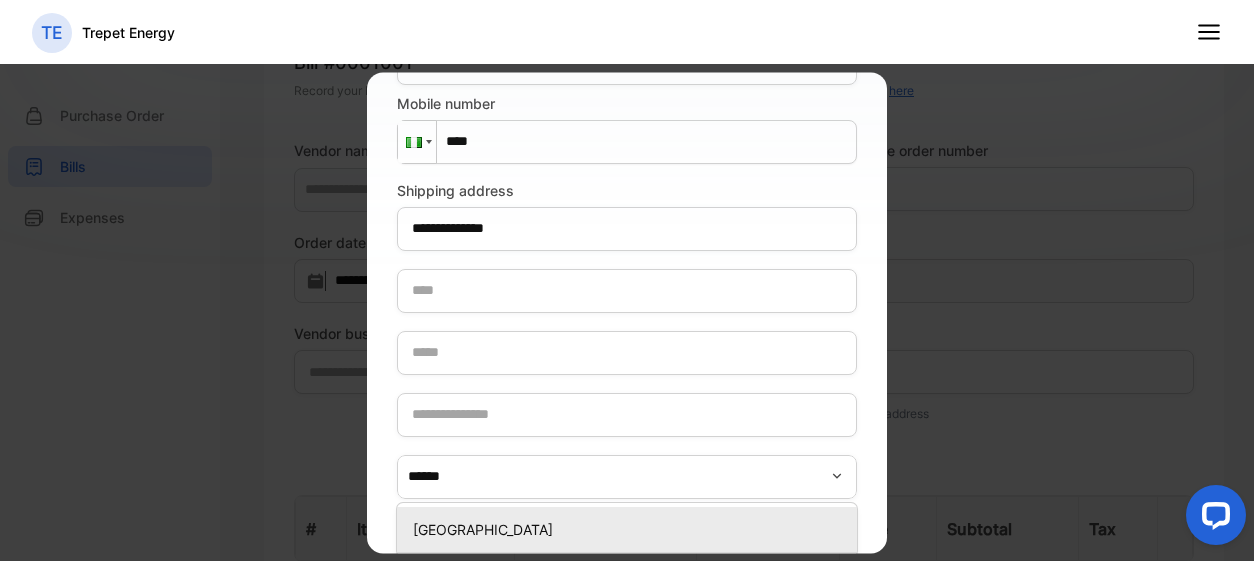 click at bounding box center [417, 142] 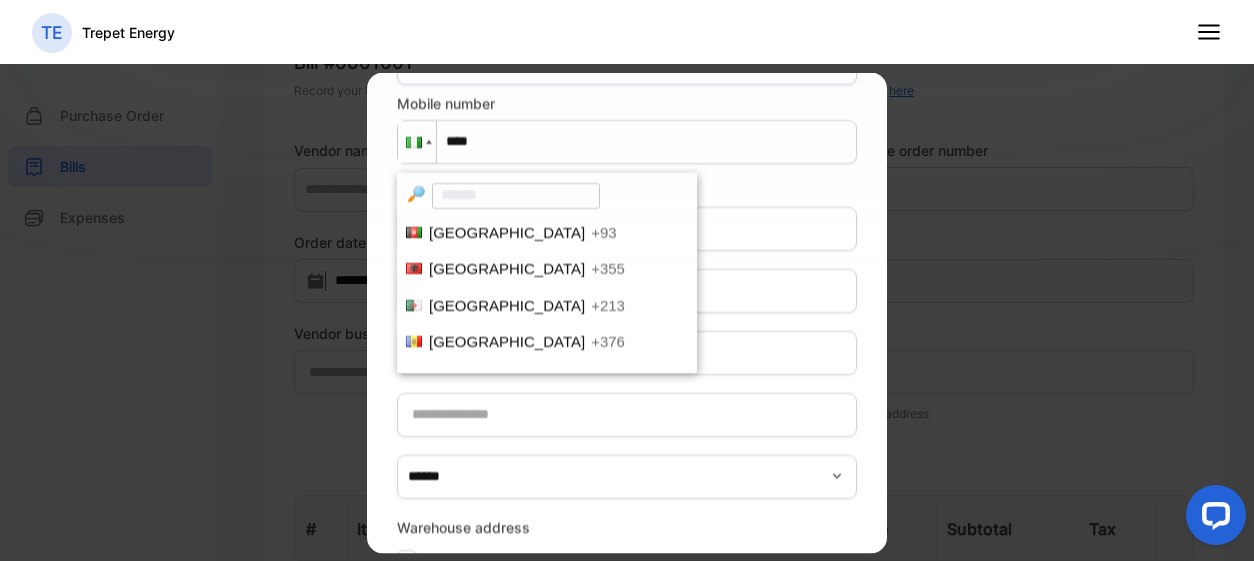 scroll, scrollTop: 4918, scrollLeft: 0, axis: vertical 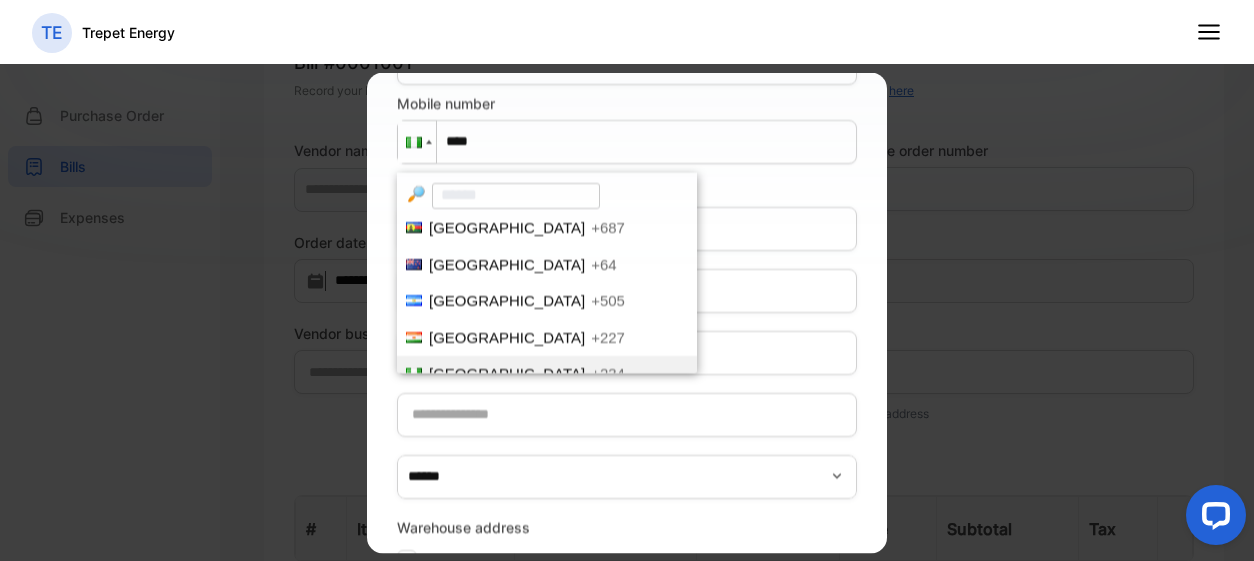 click on "****" at bounding box center (627, 142) 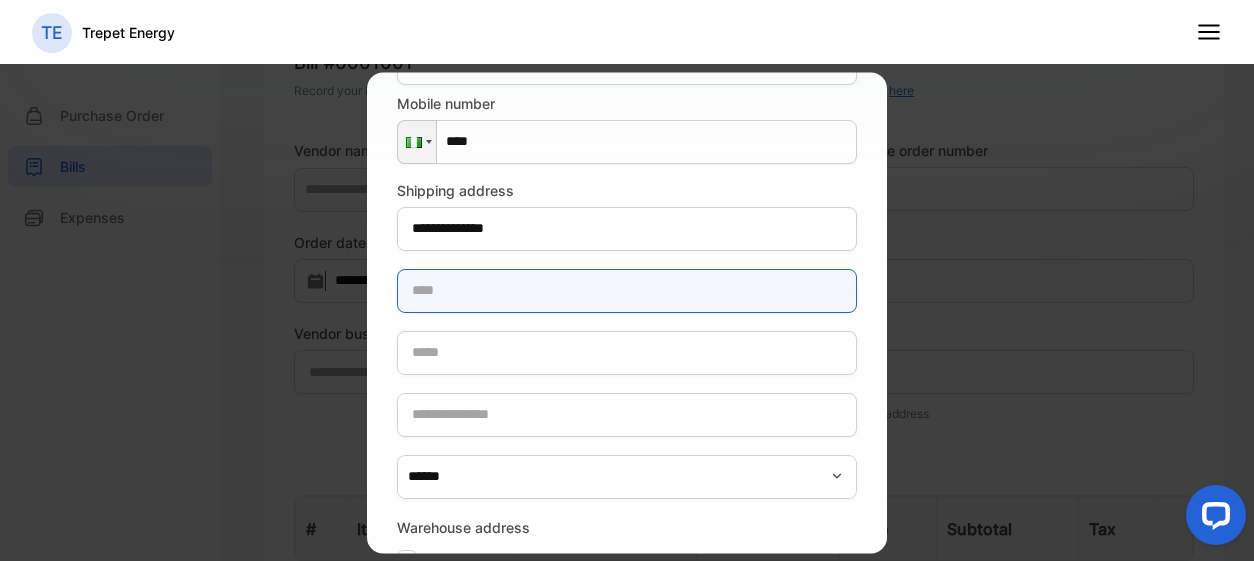 click at bounding box center [627, 291] 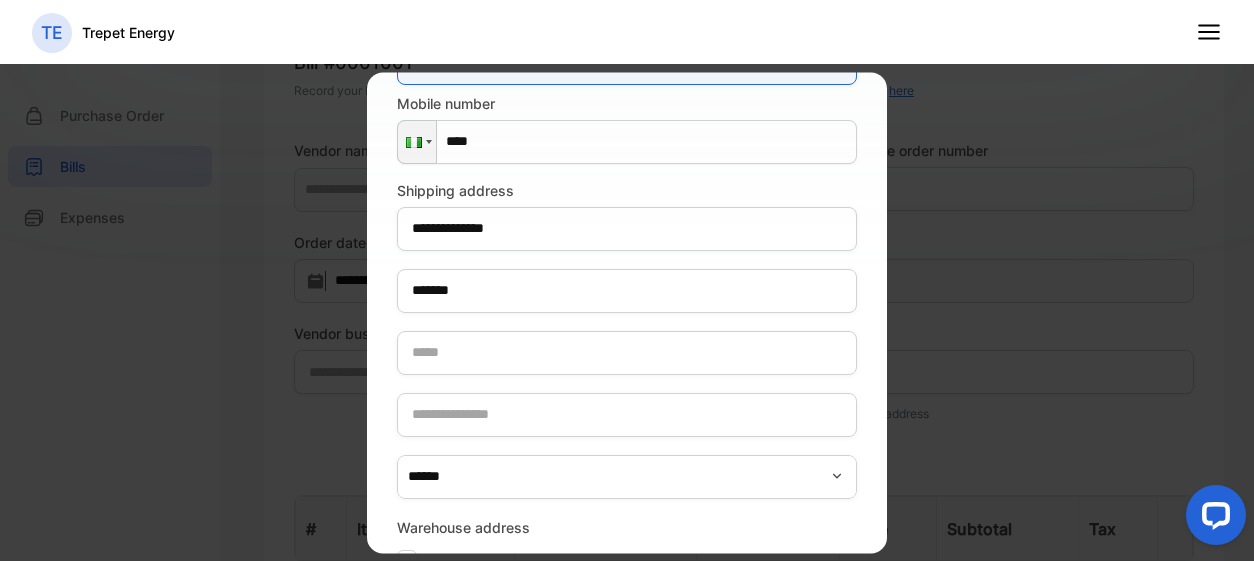 type on "**********" 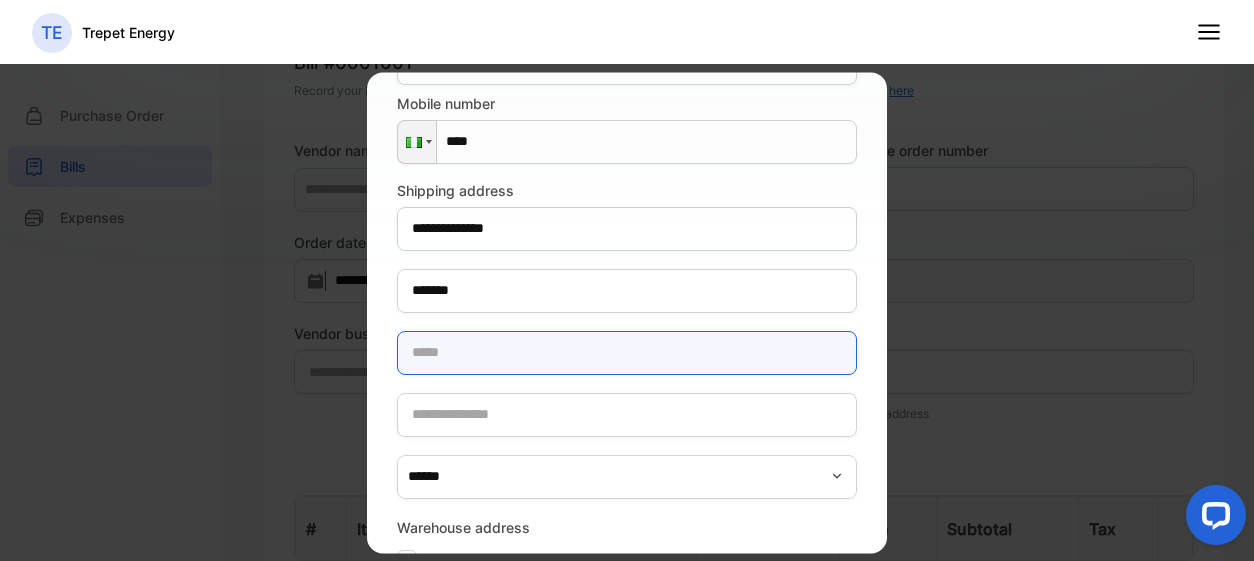 type on "*******" 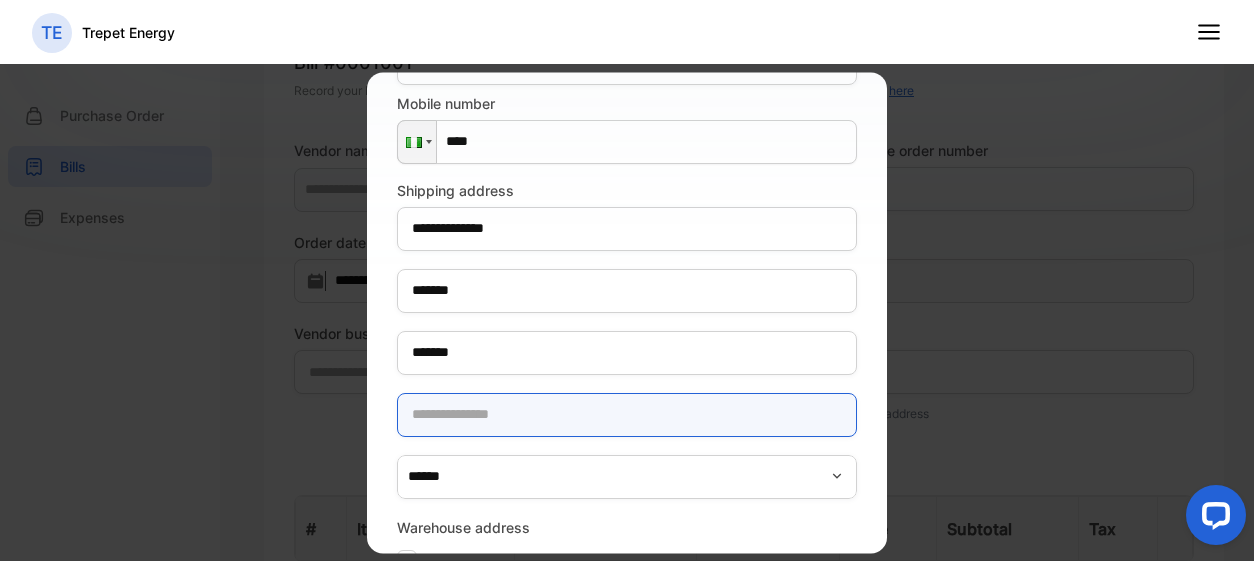 type on "*****" 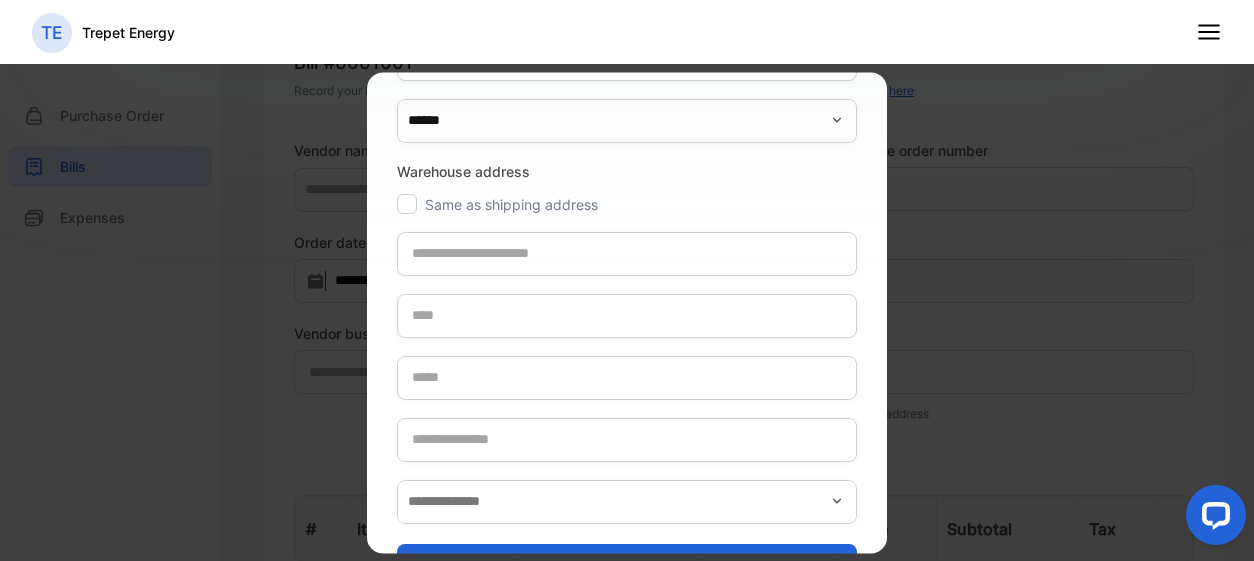scroll, scrollTop: 716, scrollLeft: 0, axis: vertical 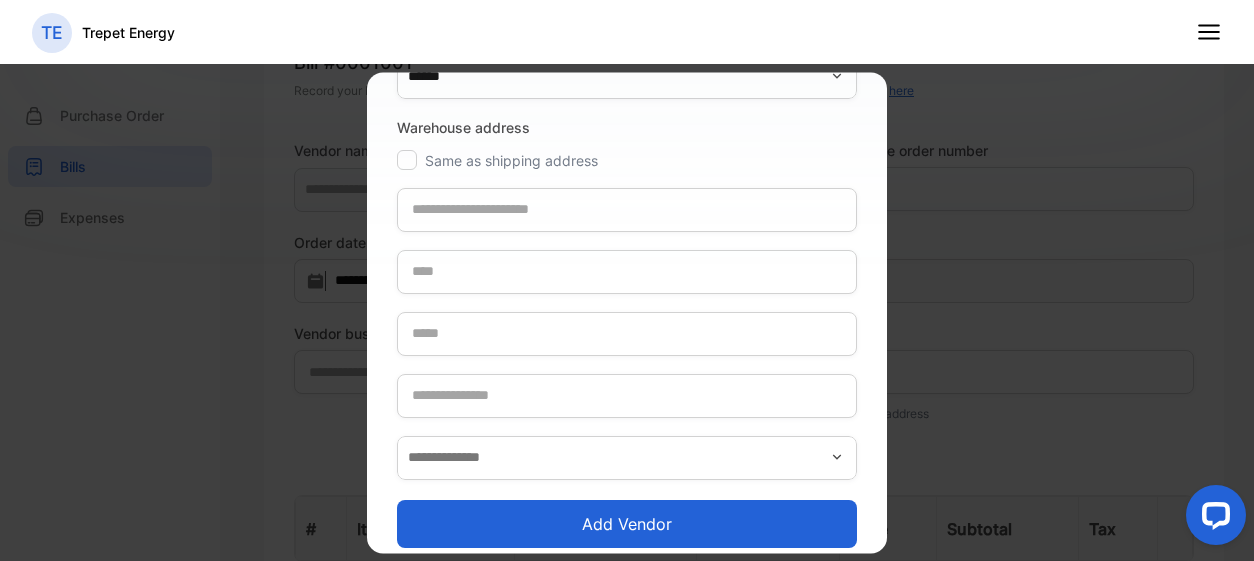 click on "Add vendor" at bounding box center (627, 524) 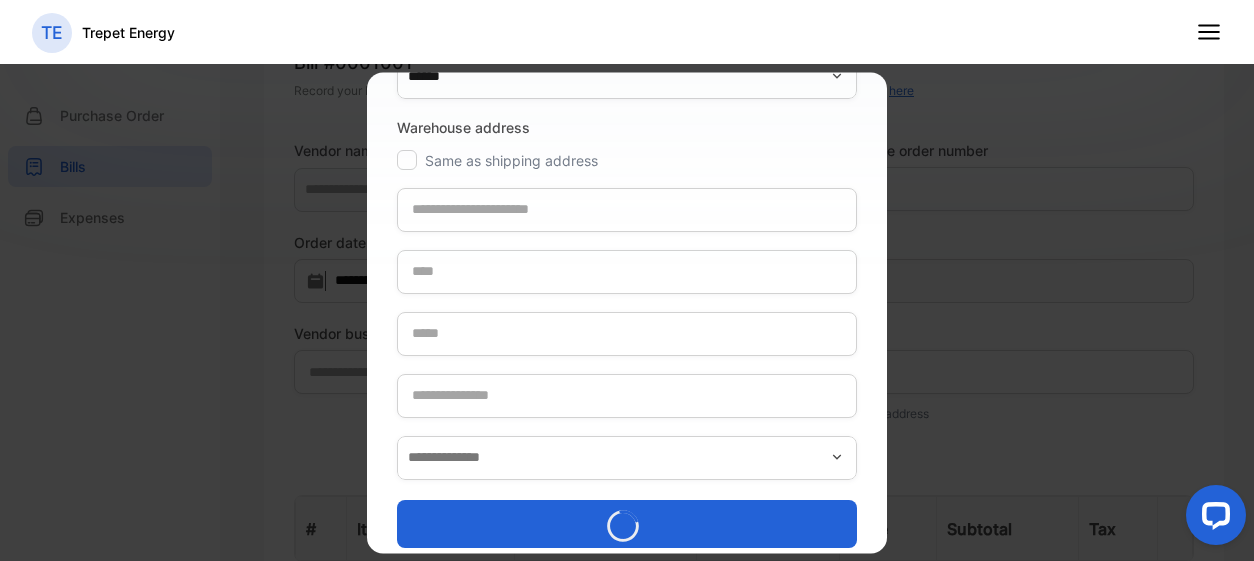 type on "**********" 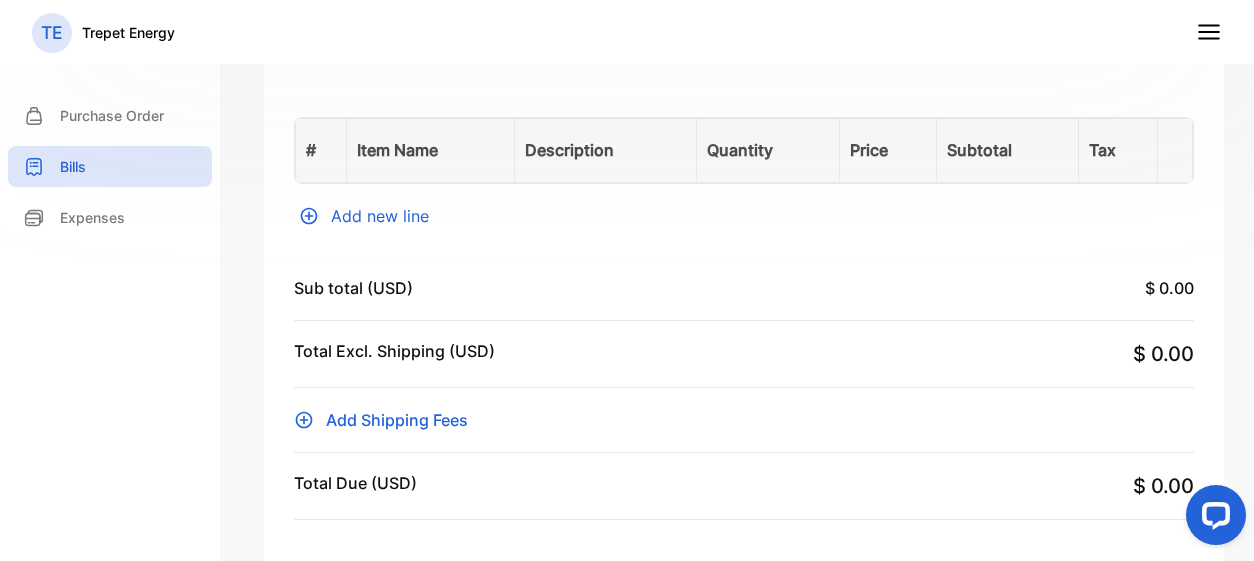 scroll, scrollTop: 504, scrollLeft: 0, axis: vertical 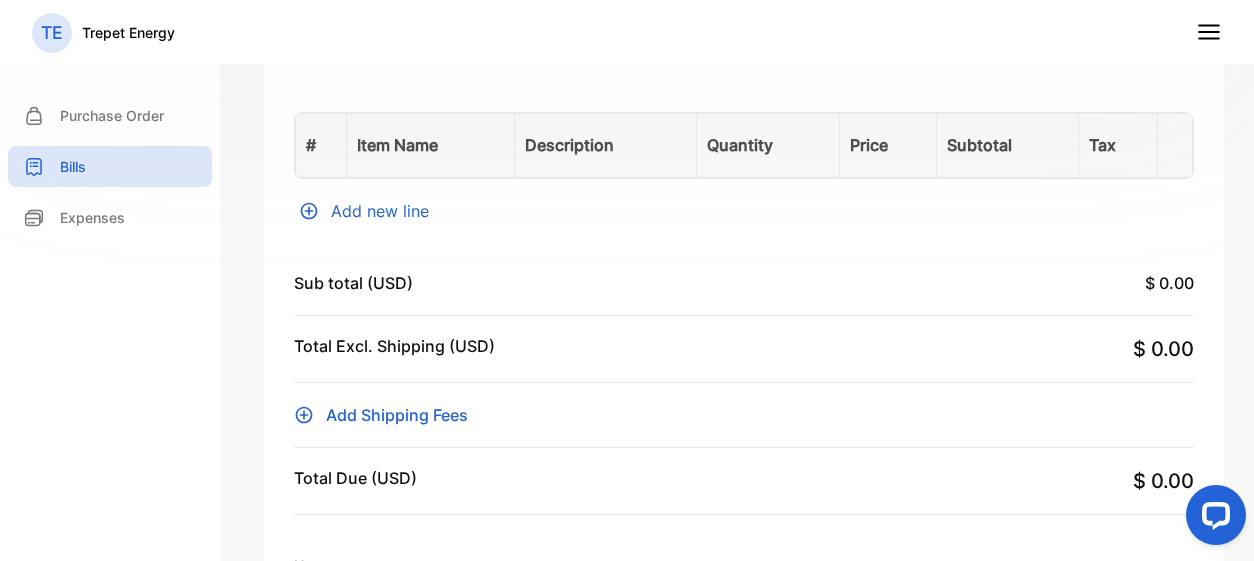 click on "Add new line" at bounding box center [744, 211] 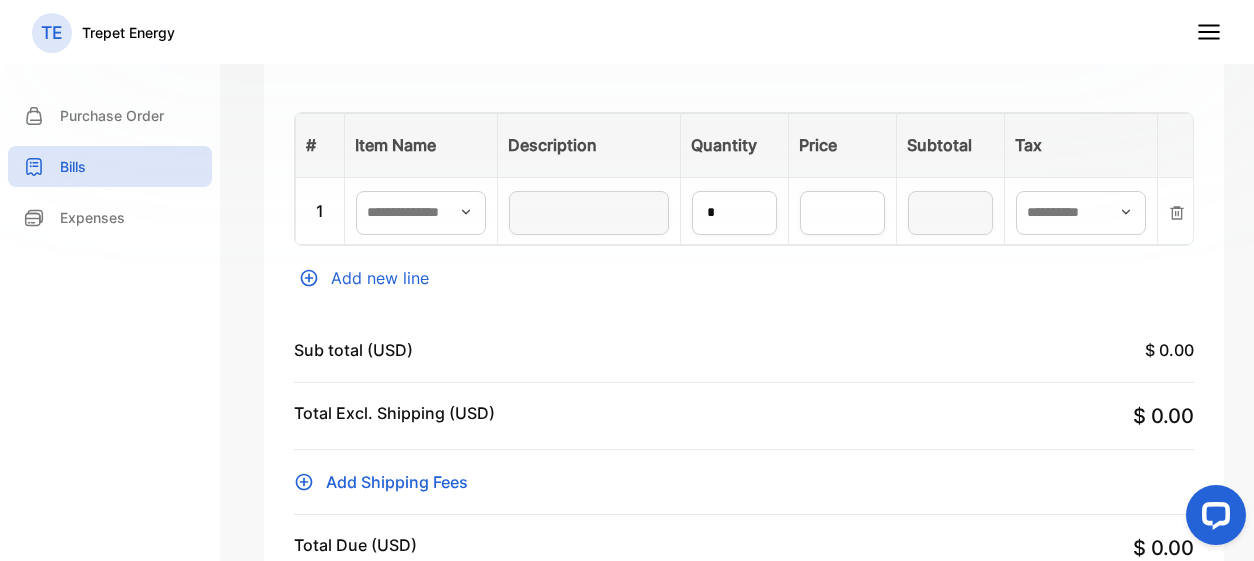 click 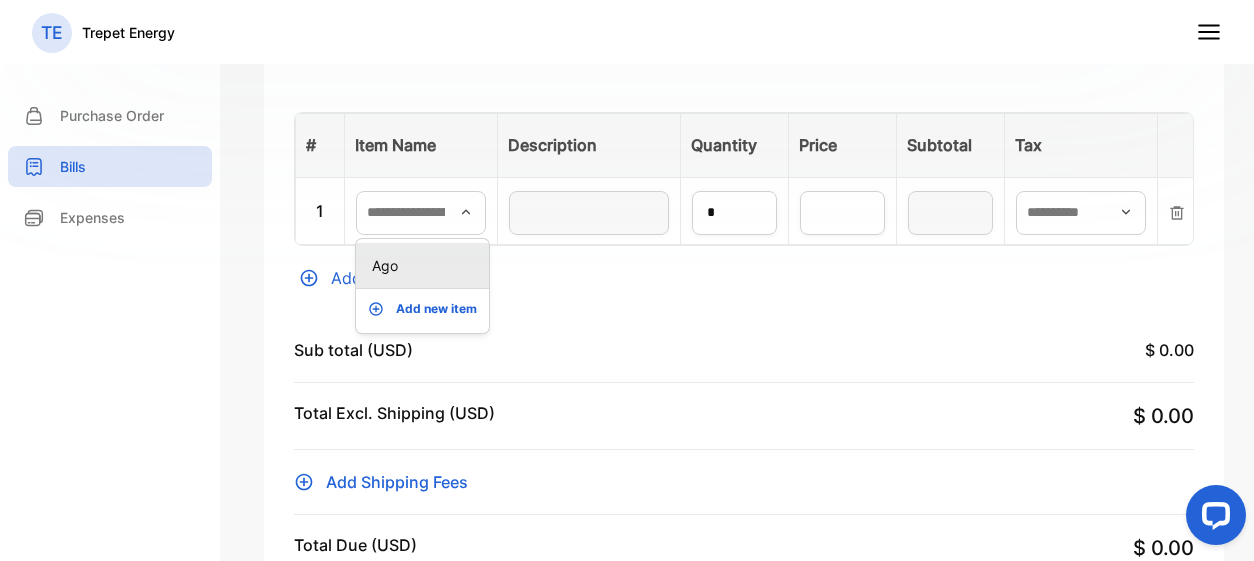 click on "Ago" at bounding box center (426, 265) 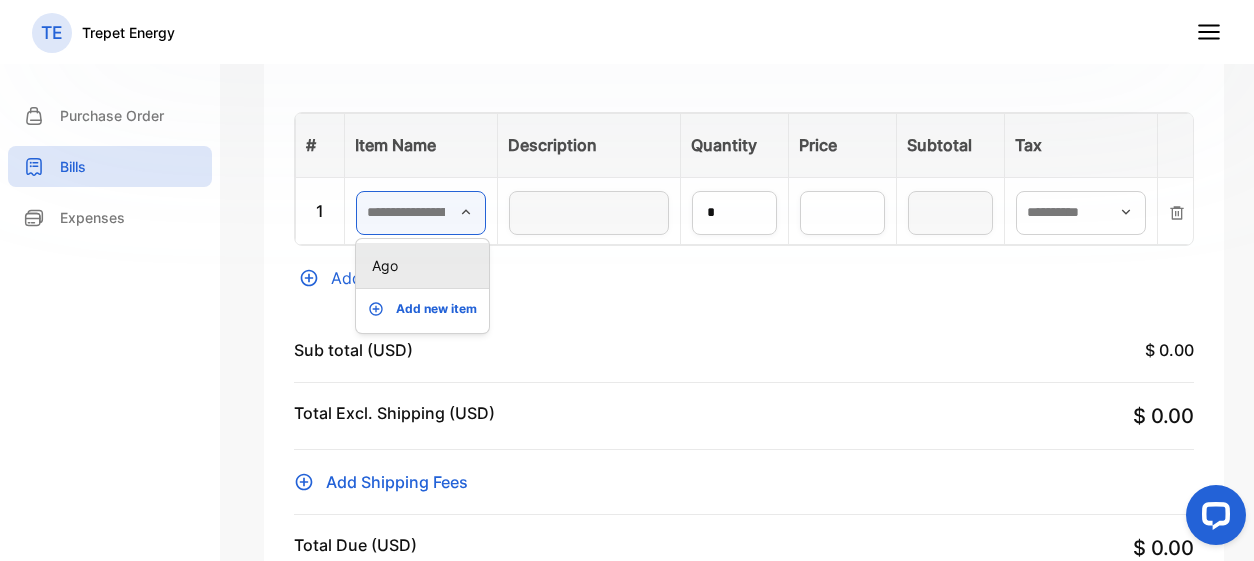 type on "***" 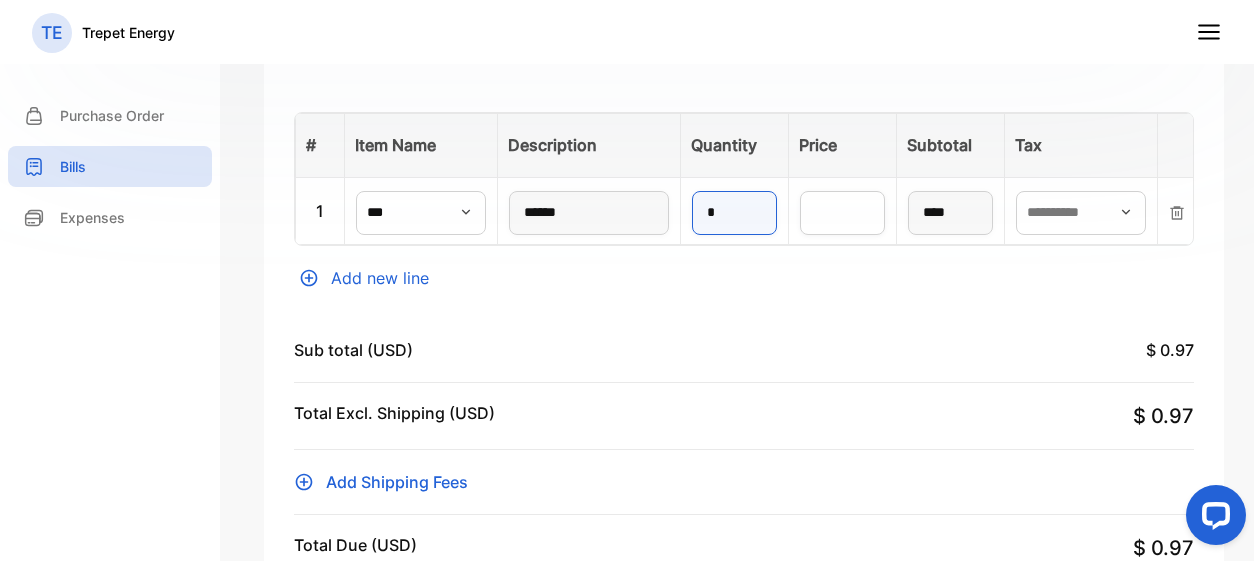 drag, startPoint x: 733, startPoint y: 210, endPoint x: 674, endPoint y: 214, distance: 59.135437 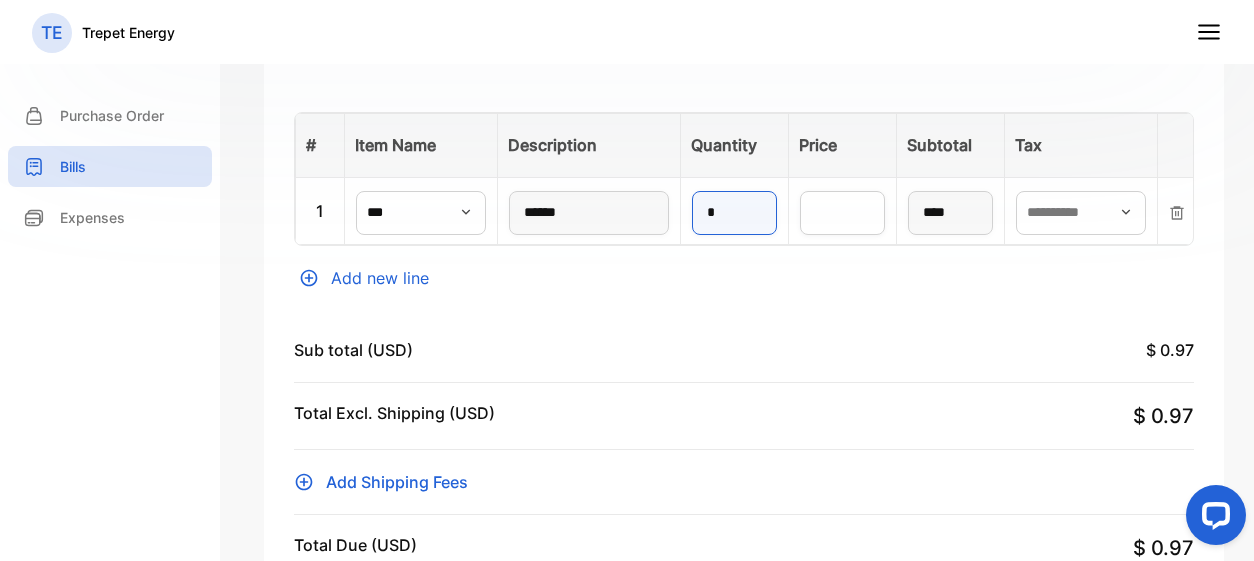 type on "*" 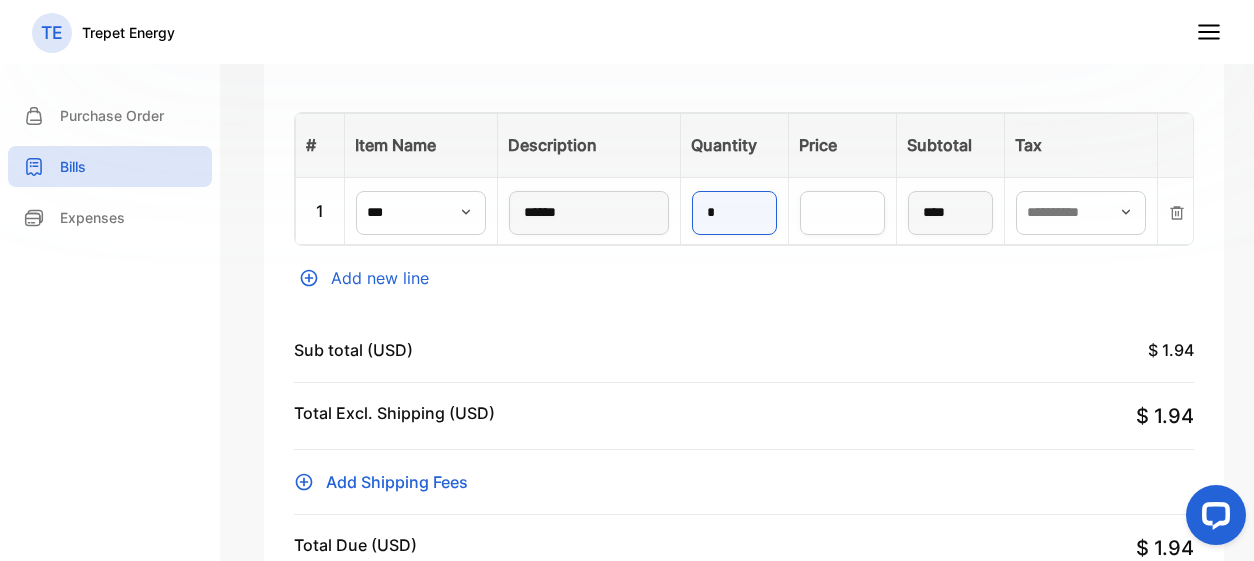 type on "**" 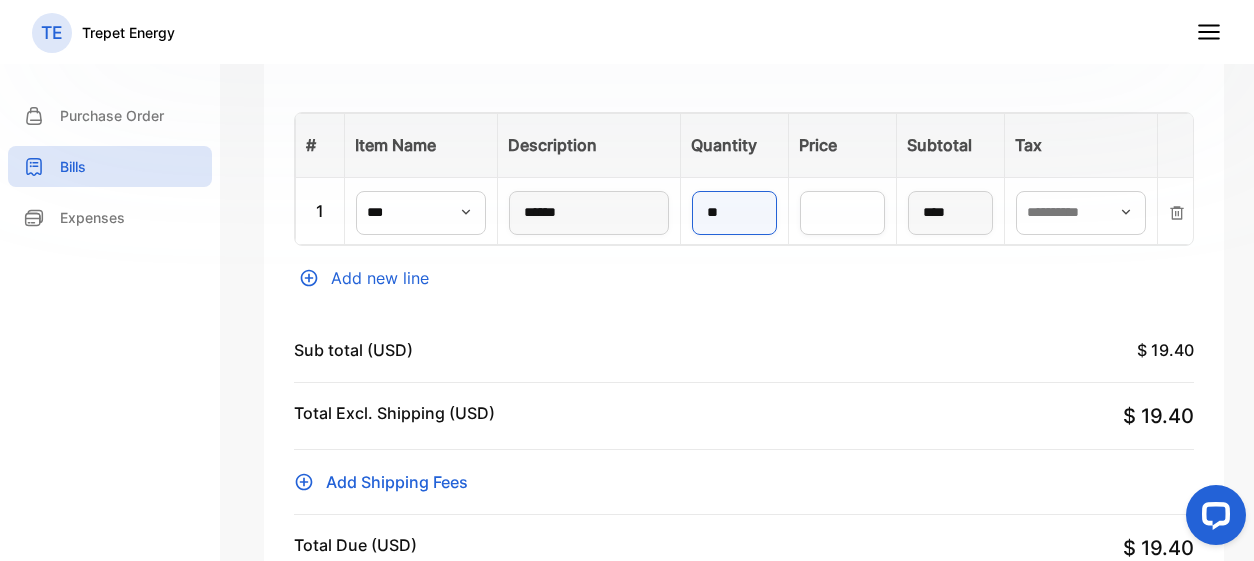 type on "***" 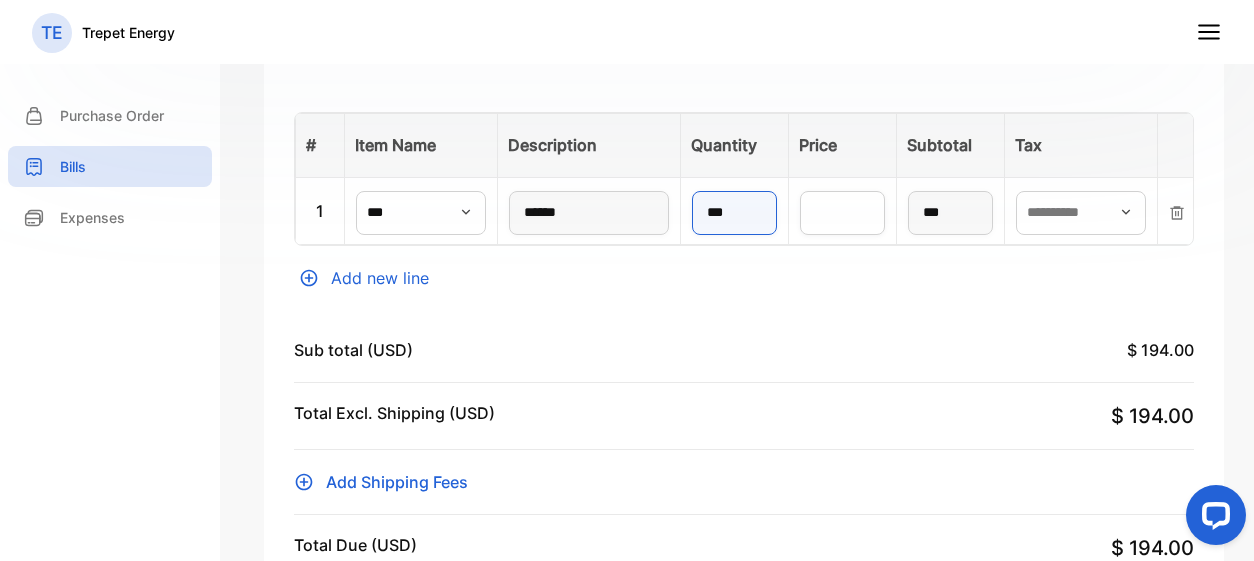 type on "****" 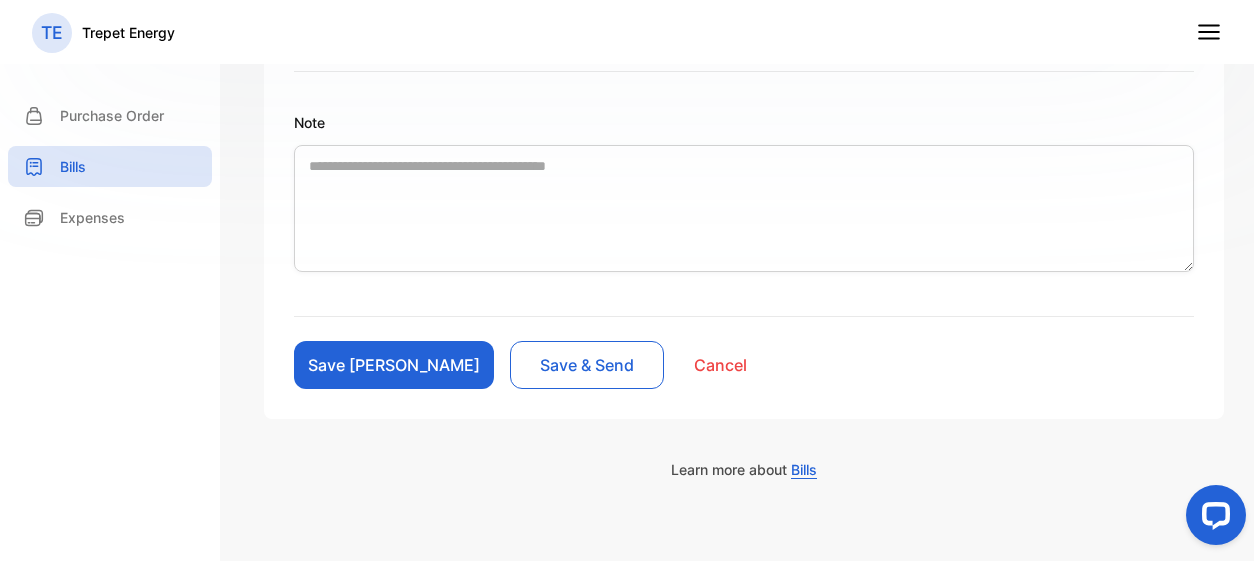 scroll, scrollTop: 1036, scrollLeft: 0, axis: vertical 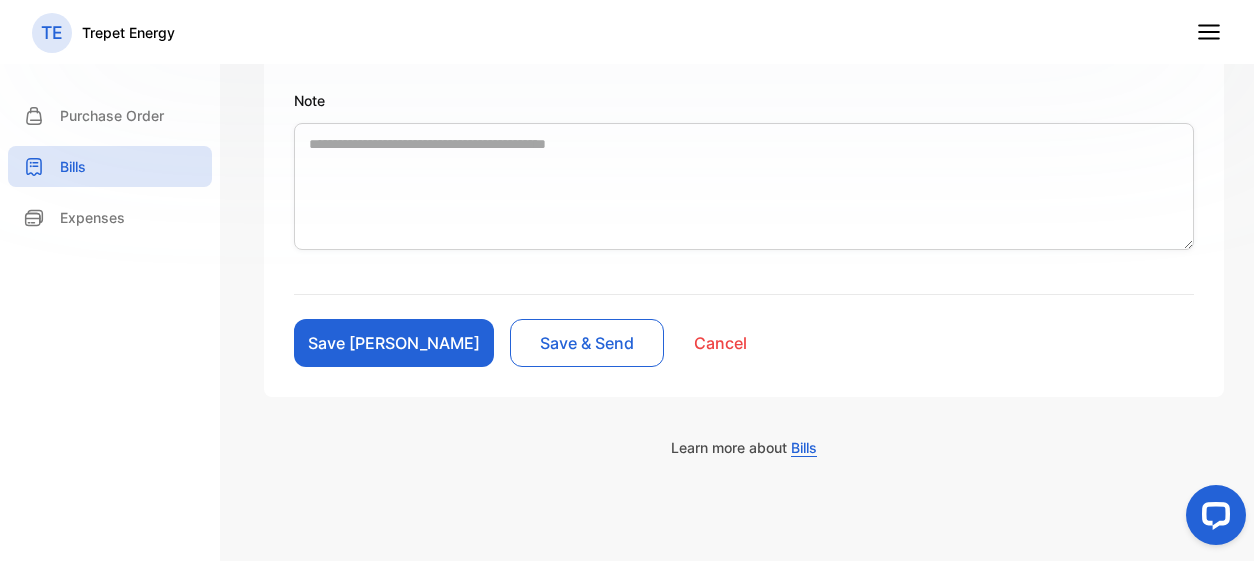 type on "****" 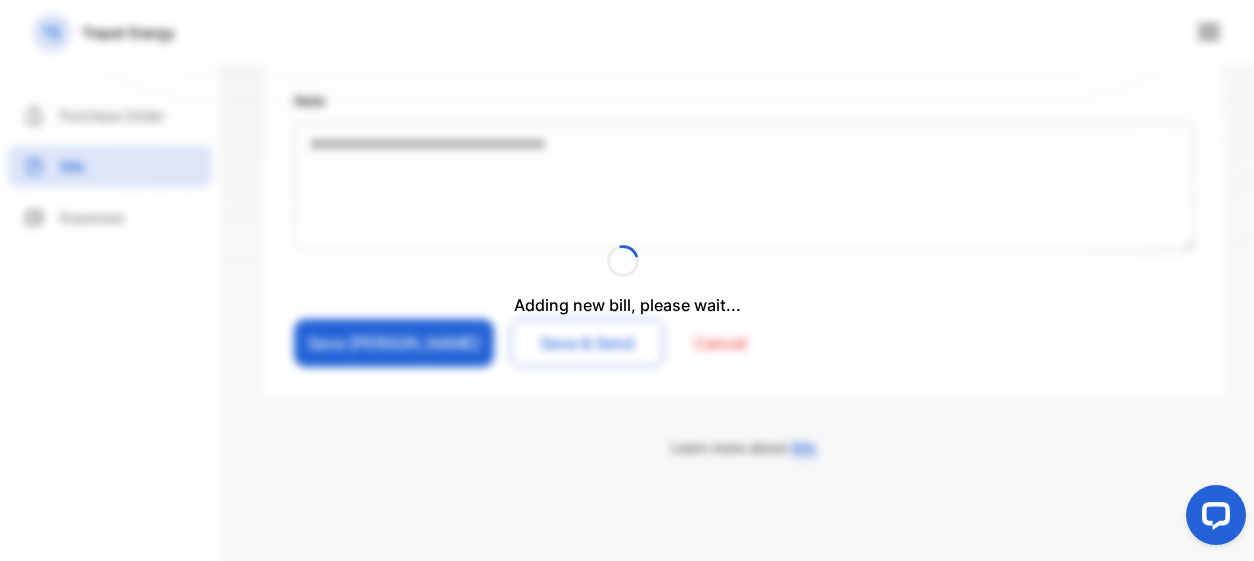 type 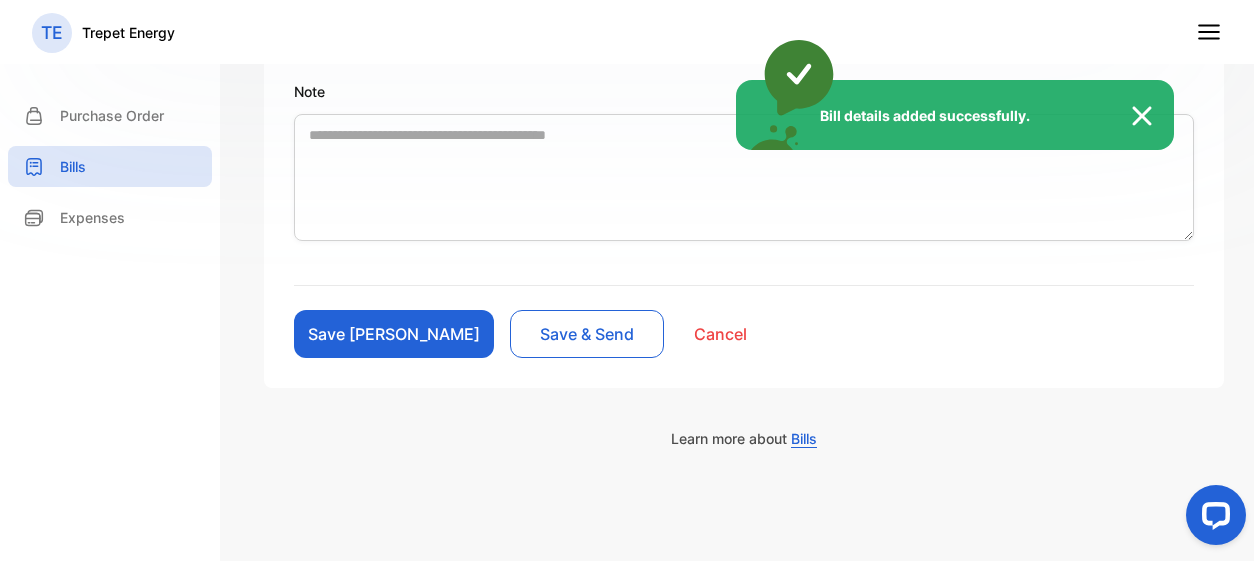 type on "**********" 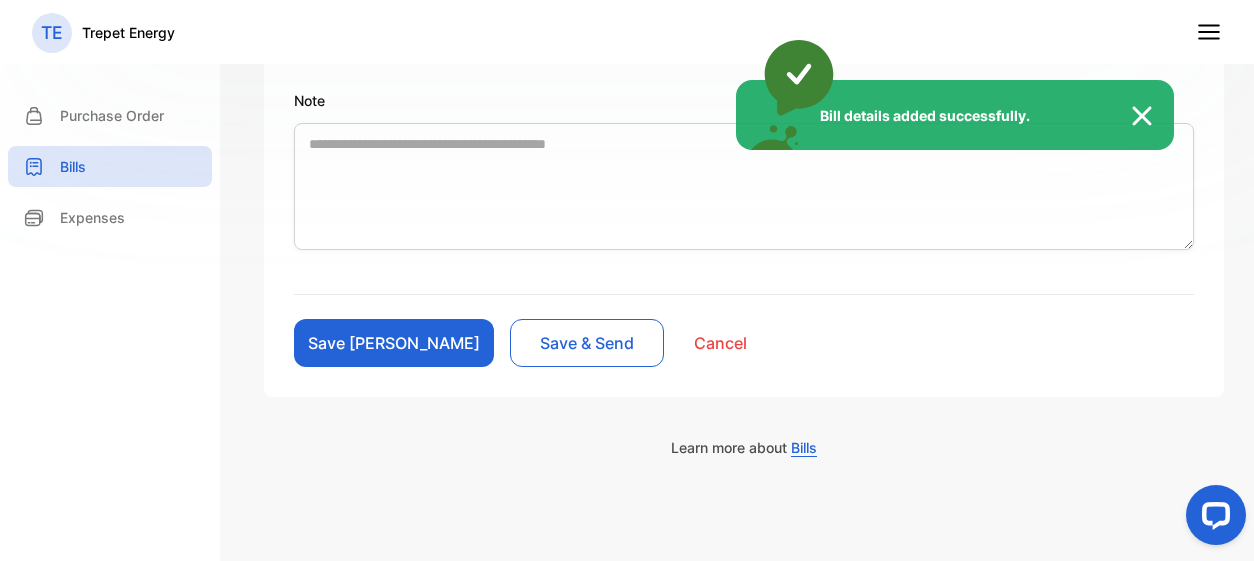 type on "*" 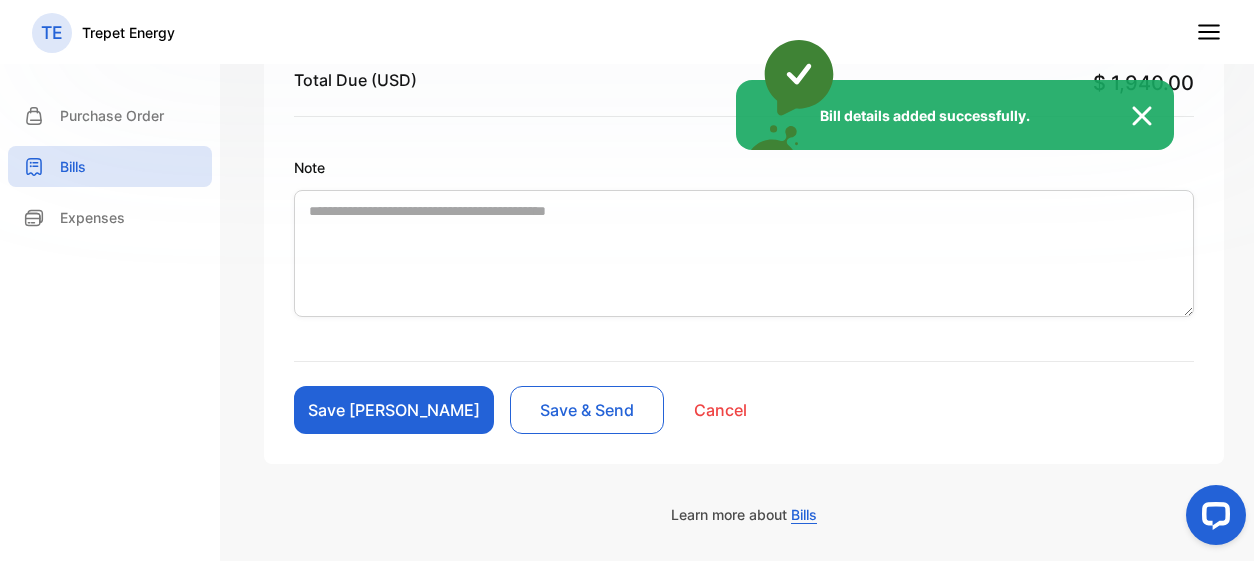 scroll, scrollTop: 1036, scrollLeft: 0, axis: vertical 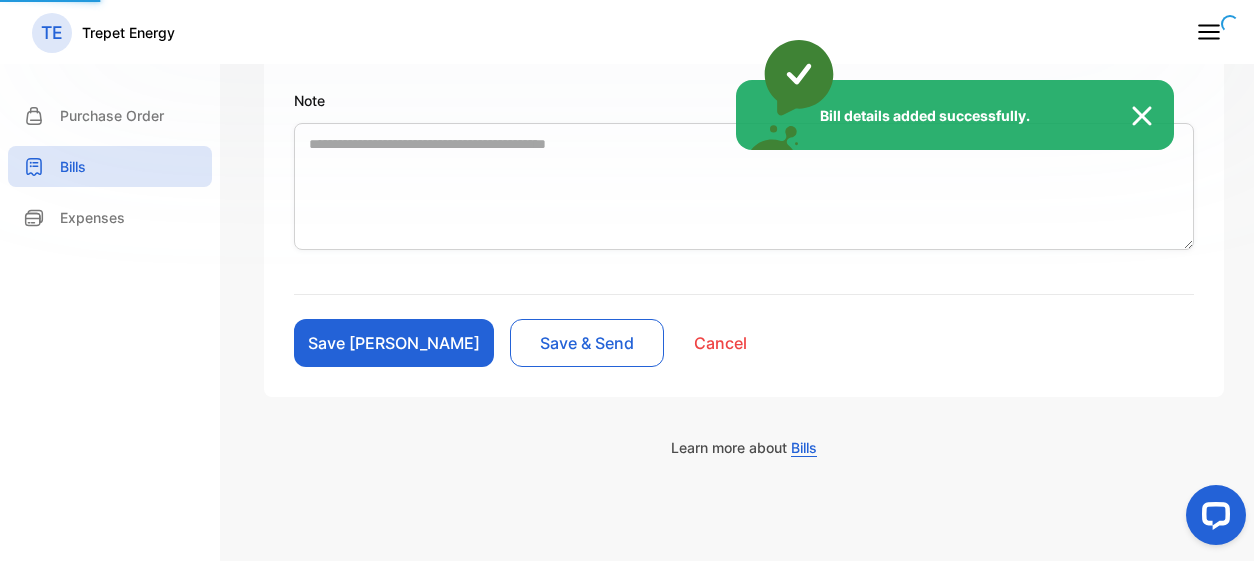 click on "Bill details added successfully." at bounding box center [627, 280] 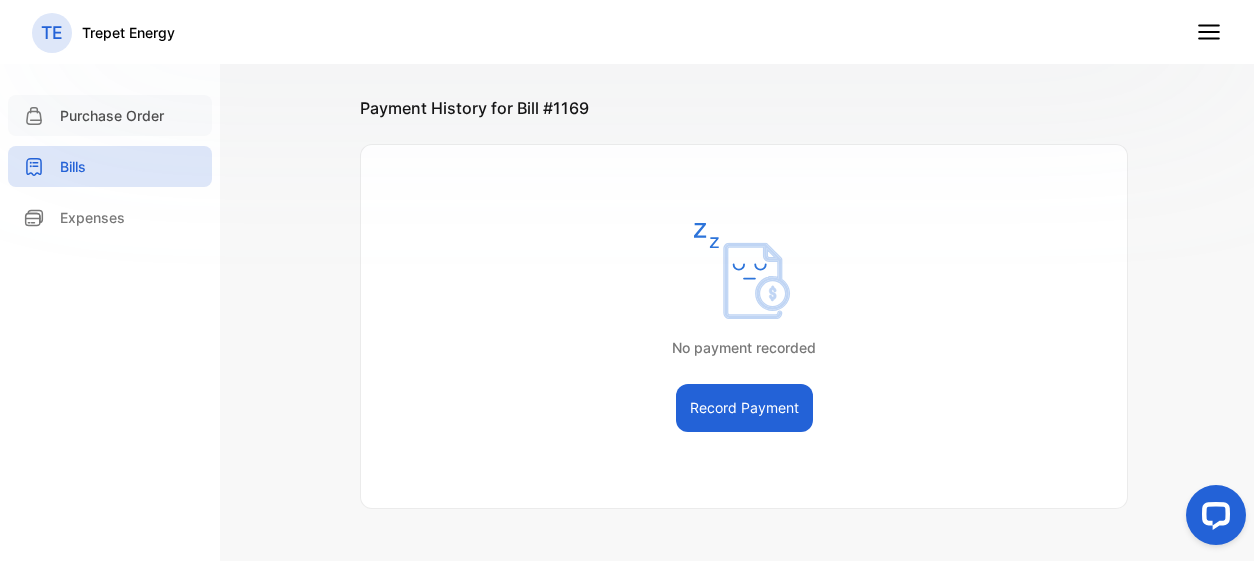 click on "Purchase Order" at bounding box center (112, 115) 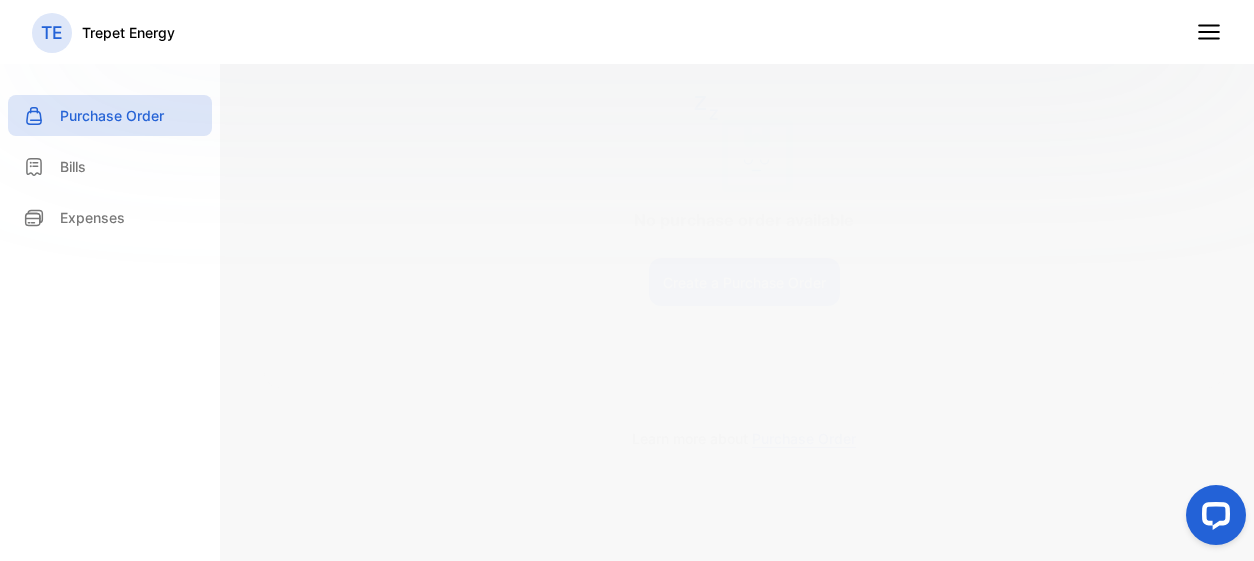 click on "Bills" at bounding box center (110, 166) 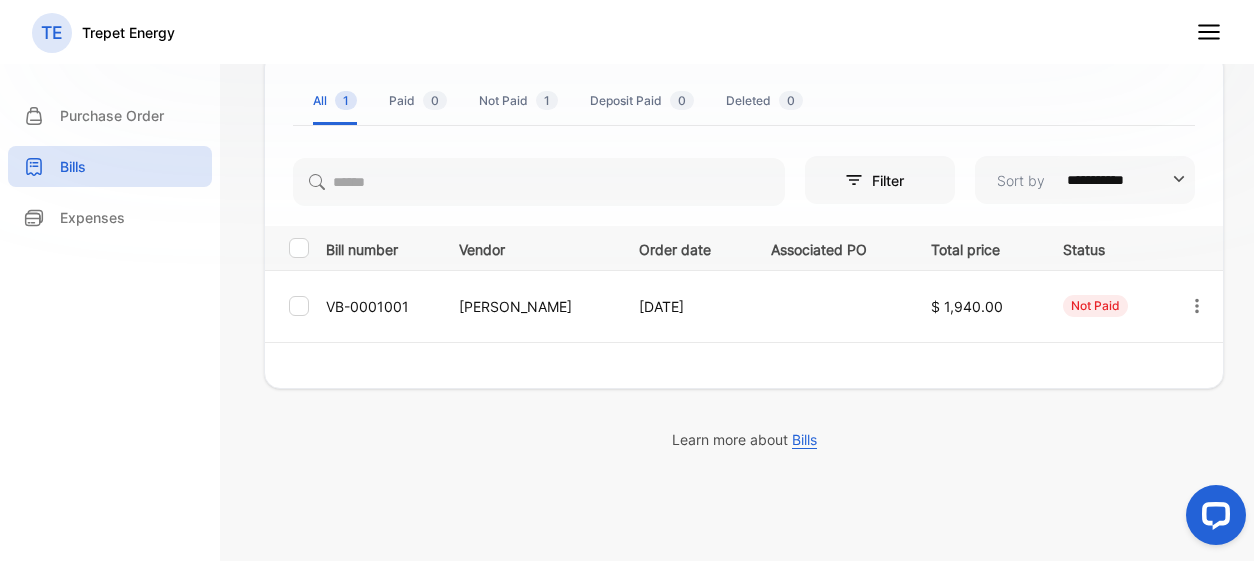 scroll, scrollTop: 144, scrollLeft: 0, axis: vertical 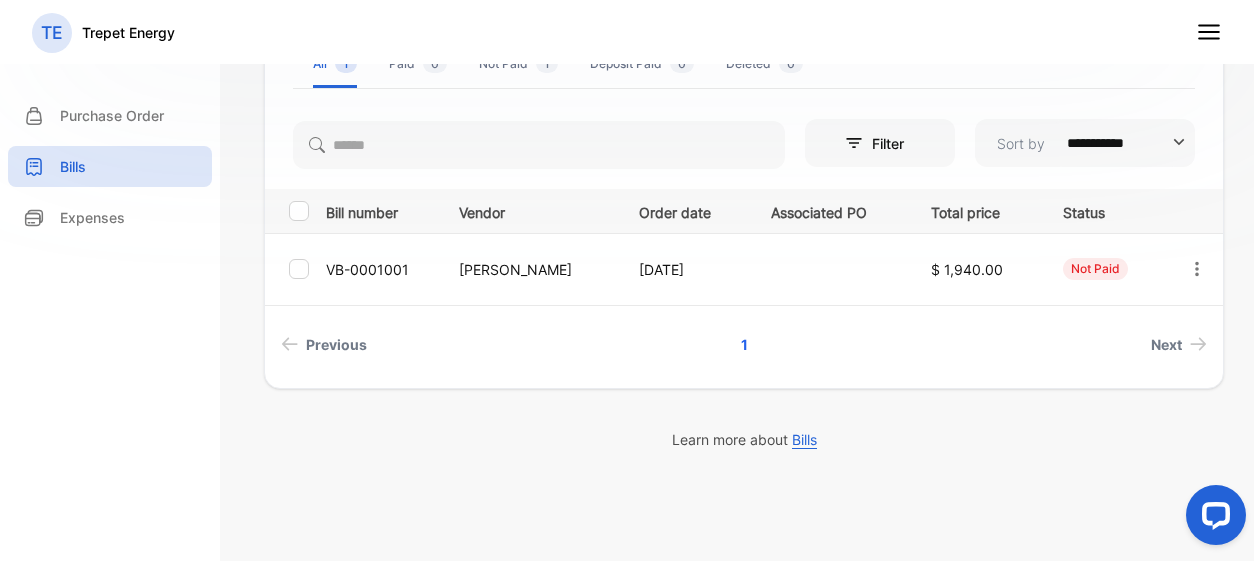 click 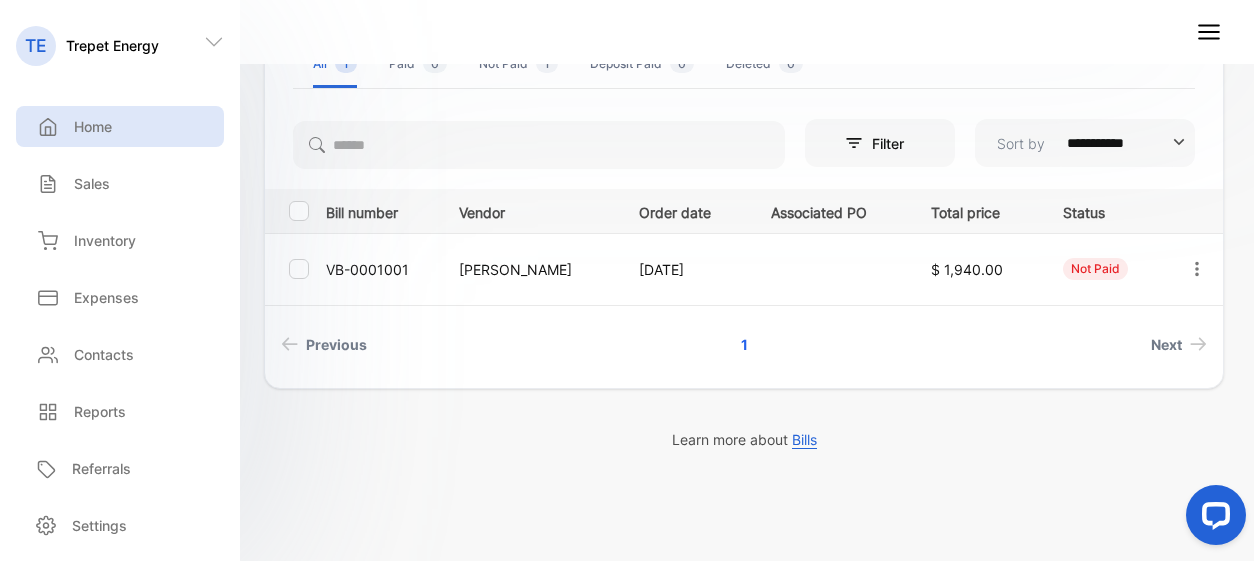 click on "Home" at bounding box center [120, 126] 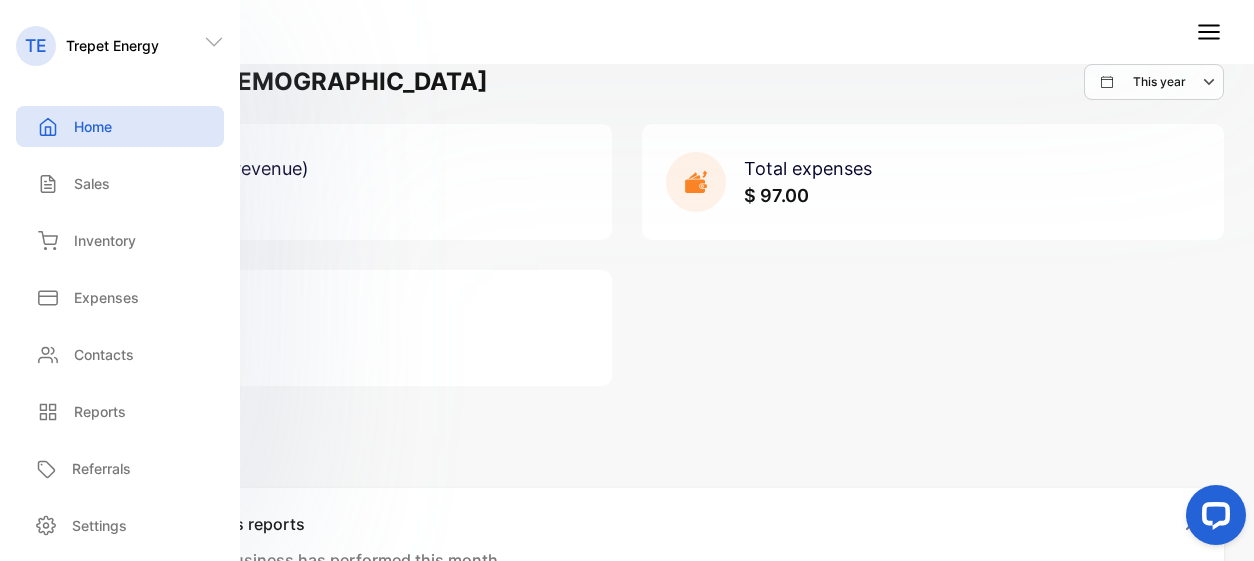 scroll, scrollTop: 0, scrollLeft: 0, axis: both 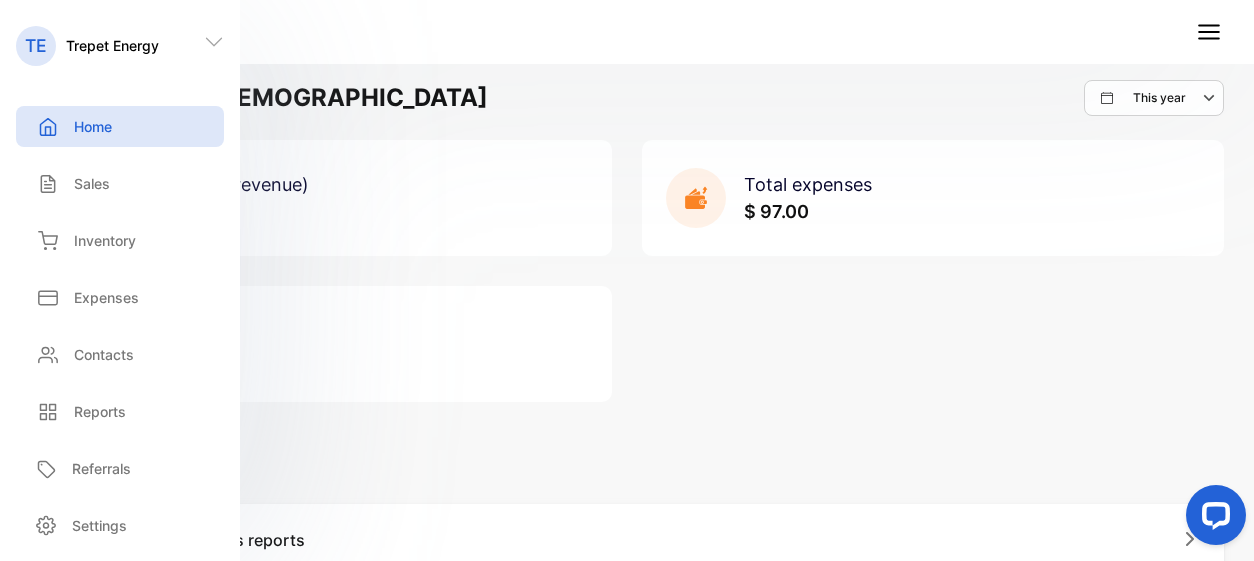 click 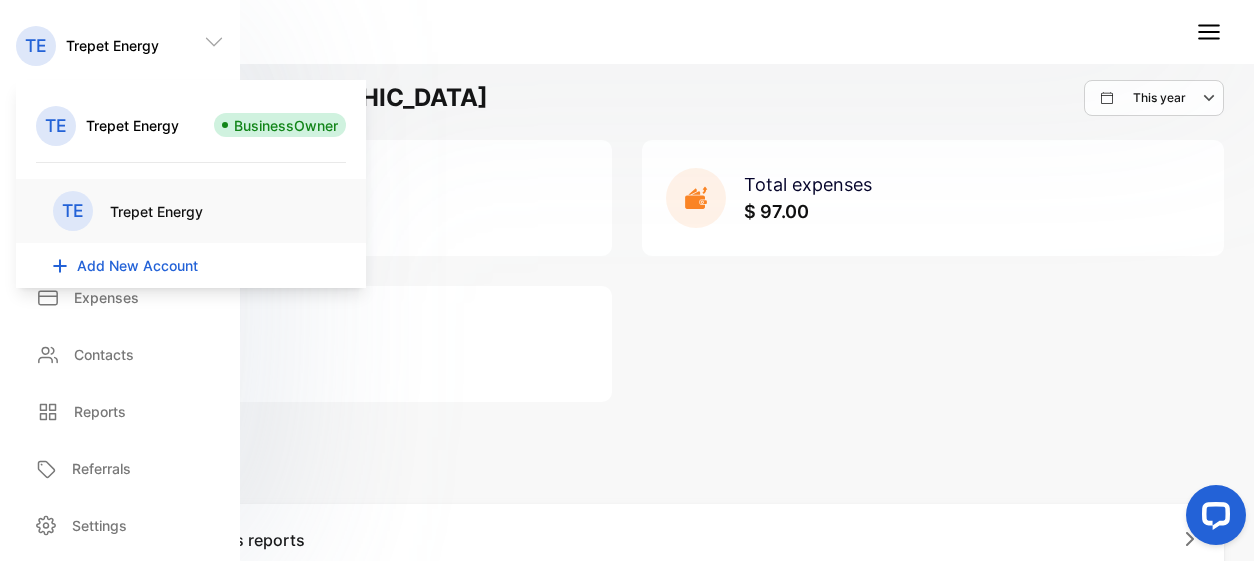 click on "TE Trepet Energy" at bounding box center (627, 32) 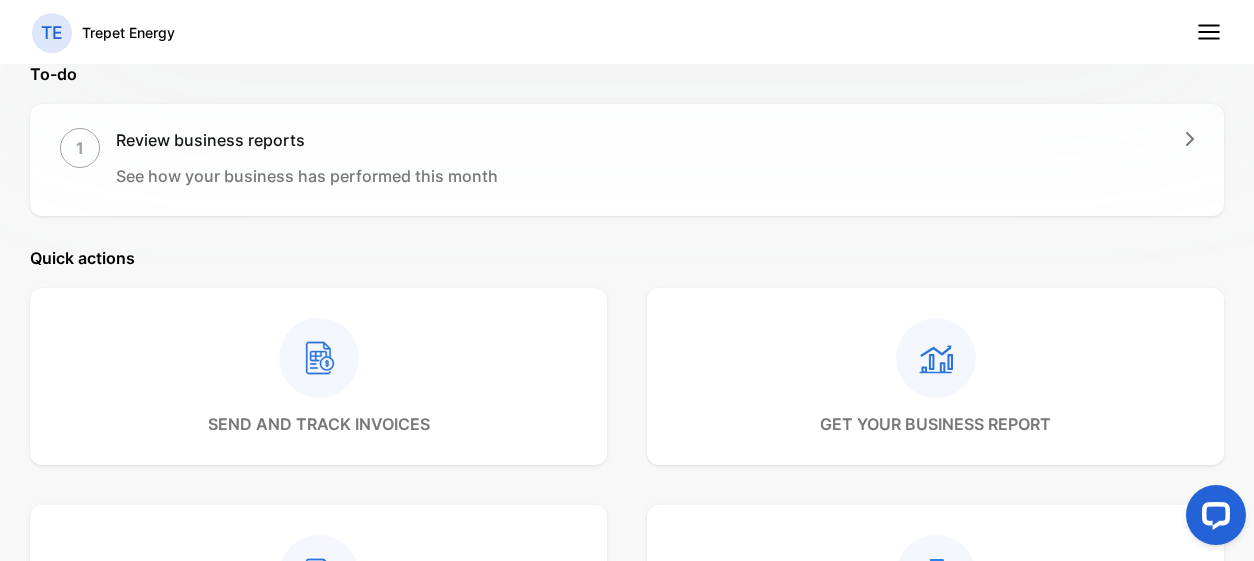 scroll, scrollTop: 393, scrollLeft: 0, axis: vertical 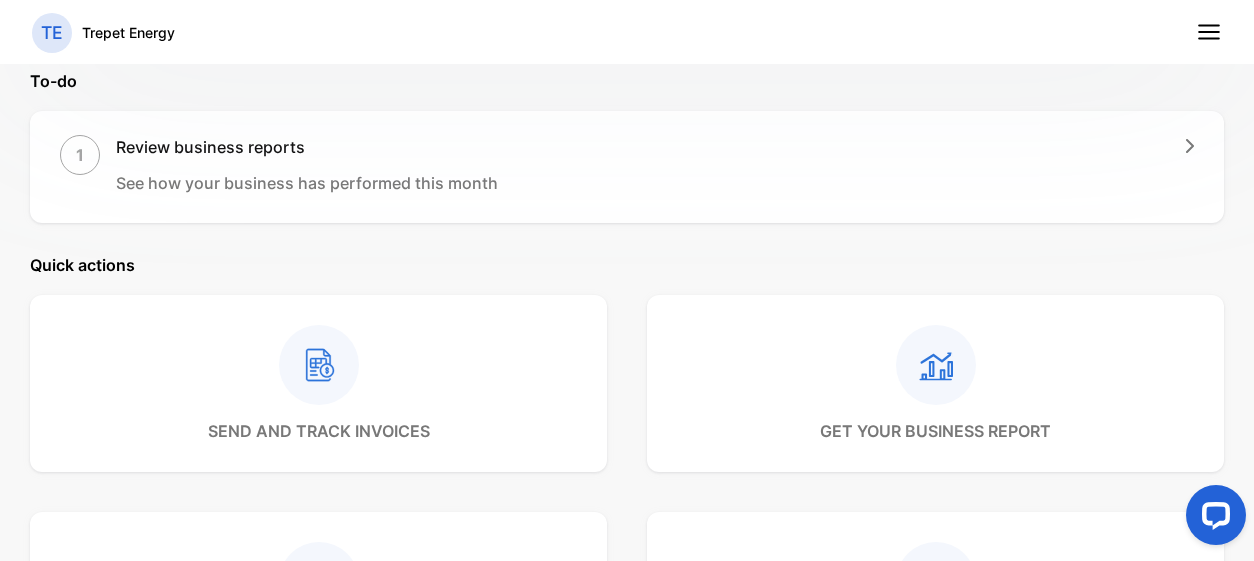 click on "1 Review business reports See how your business has performed this month" at bounding box center [627, 165] 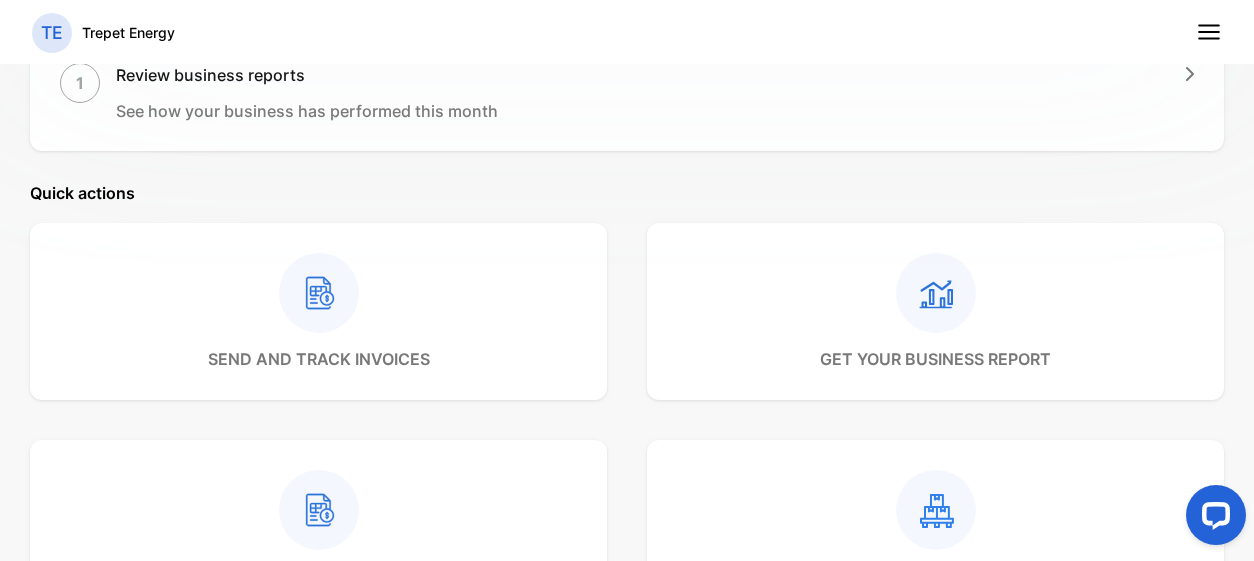 scroll, scrollTop: 443, scrollLeft: 0, axis: vertical 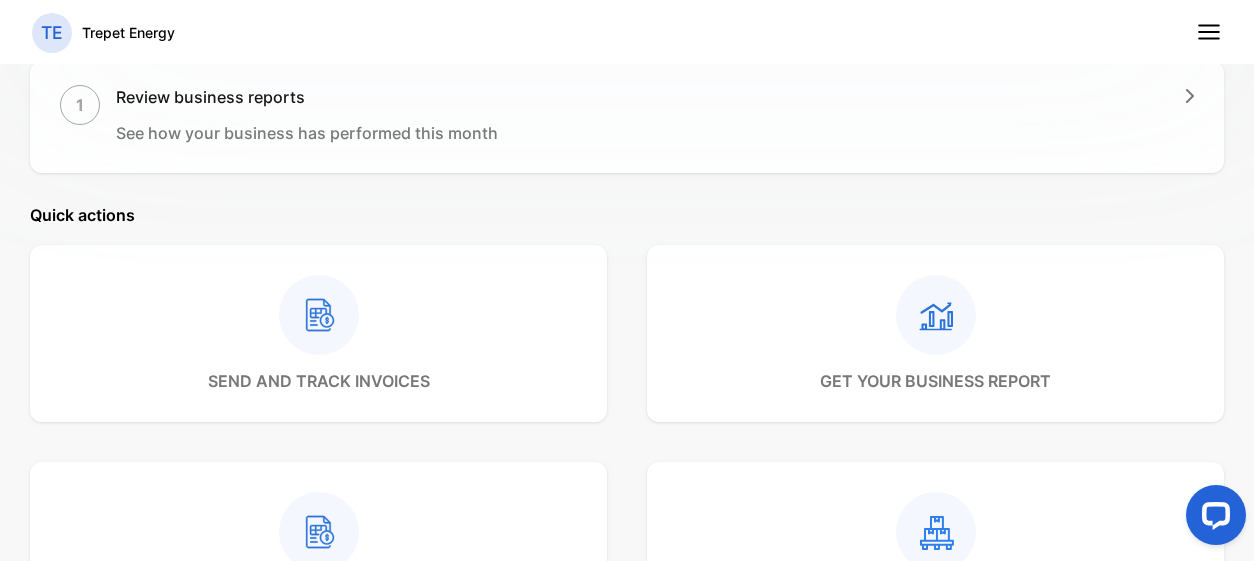 click on "send and track invoices" at bounding box center [319, 334] 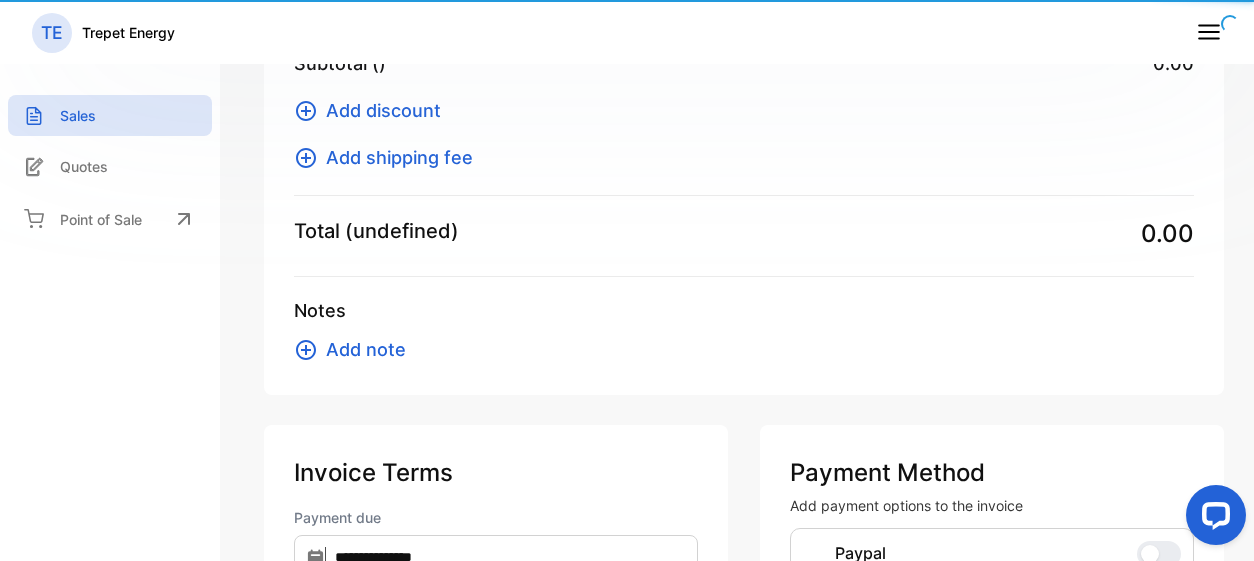 scroll, scrollTop: 365, scrollLeft: 0, axis: vertical 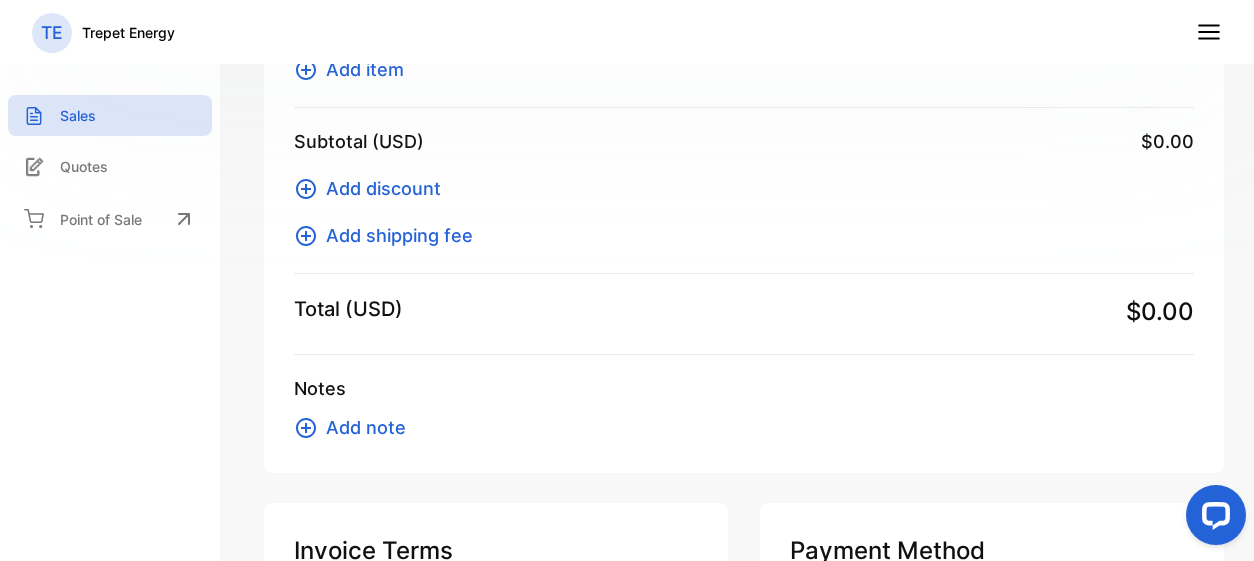 click 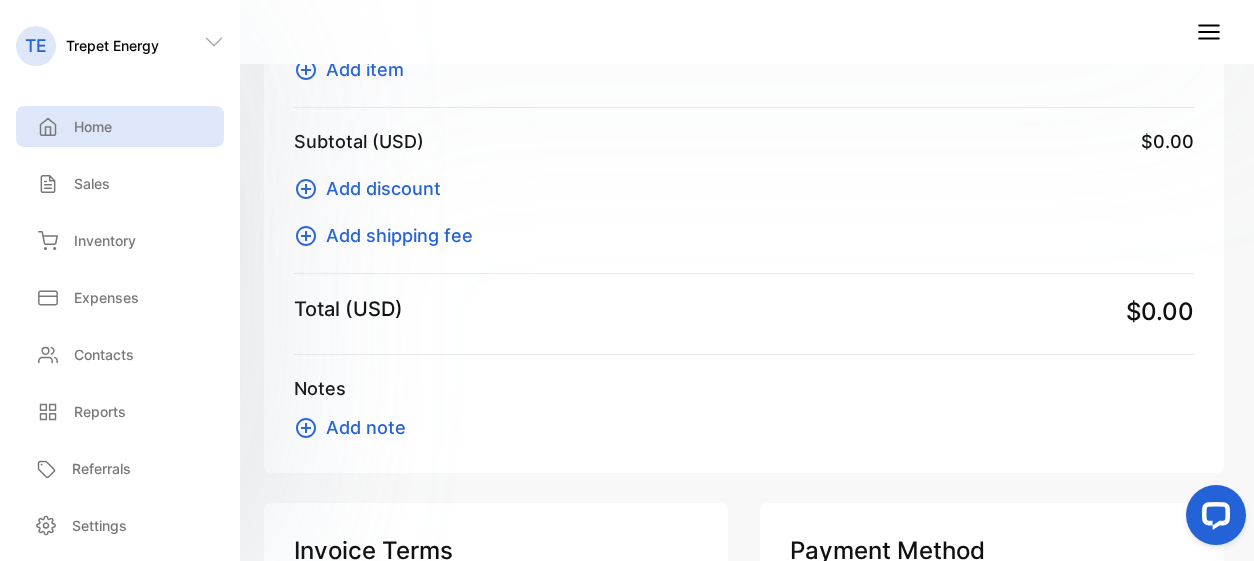 click on "Home" at bounding box center (120, 126) 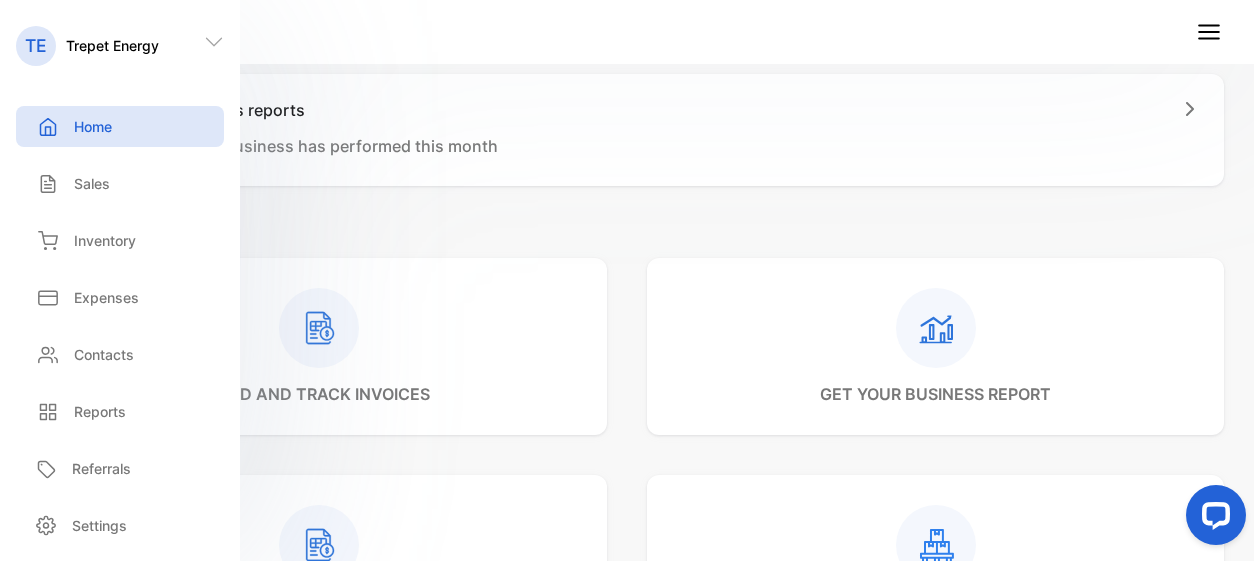 scroll, scrollTop: 435, scrollLeft: 0, axis: vertical 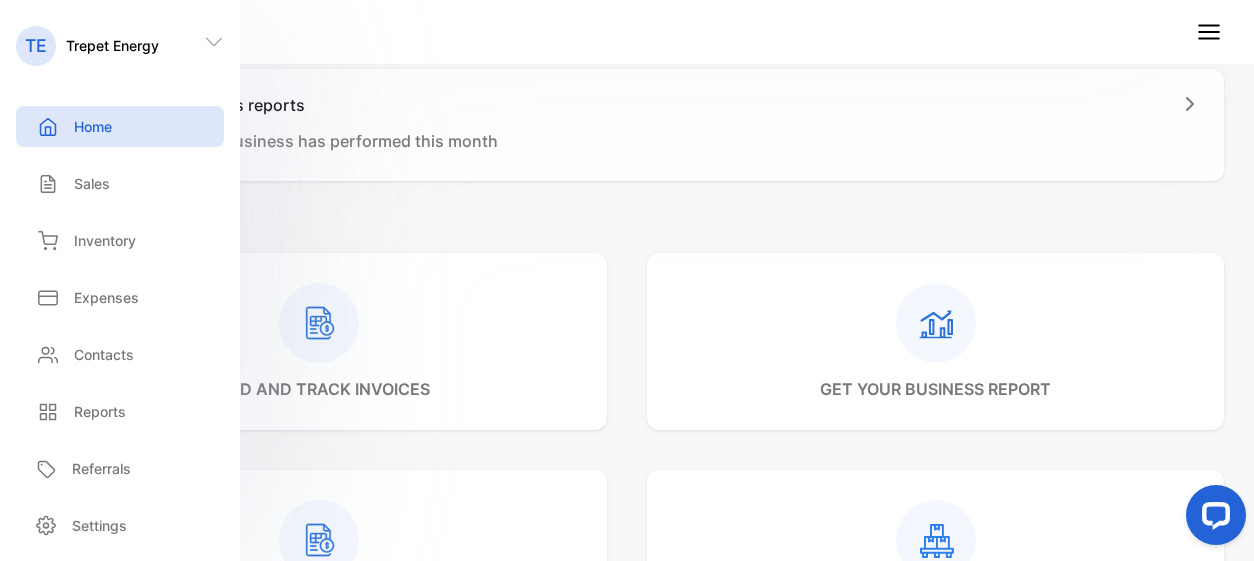 click on "TE Trepet Energy" at bounding box center (627, 32) 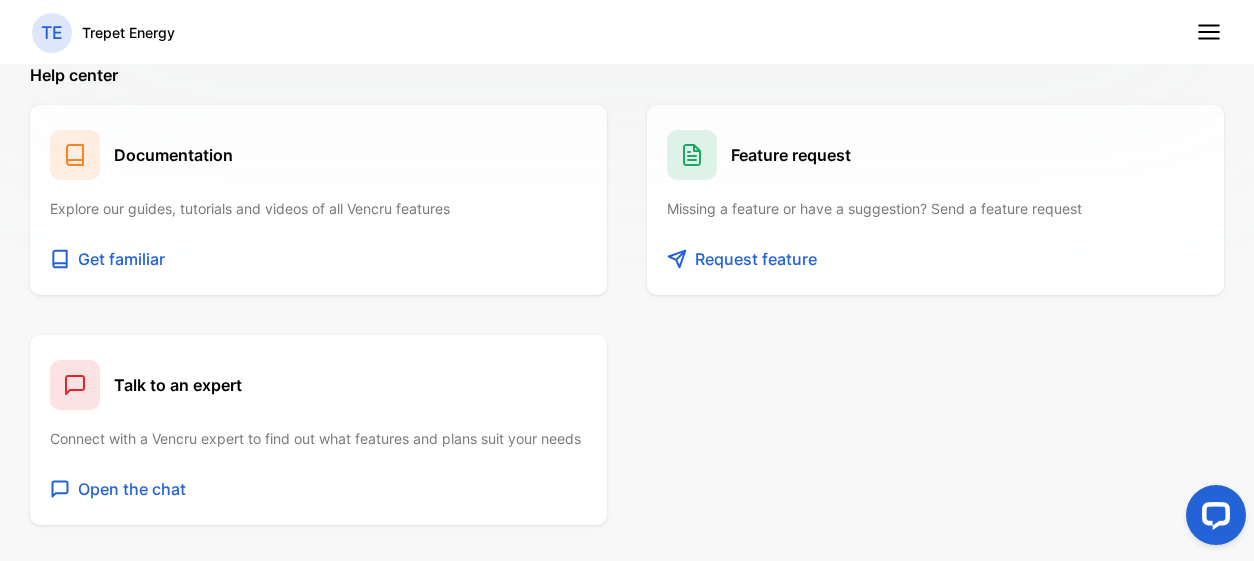 scroll, scrollTop: 1590, scrollLeft: 0, axis: vertical 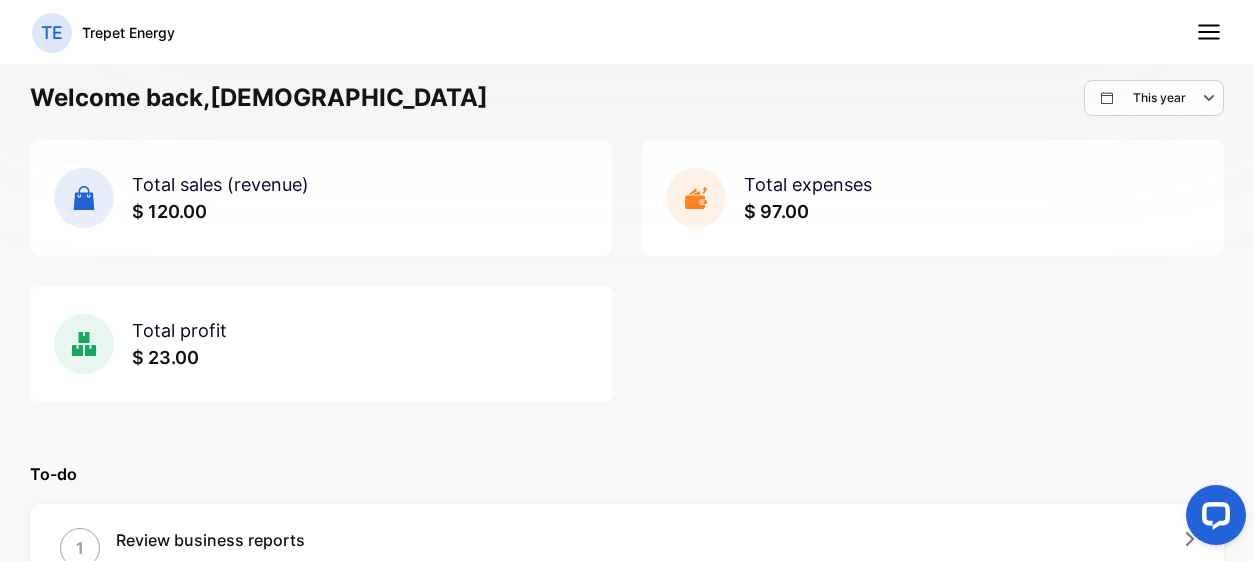 click 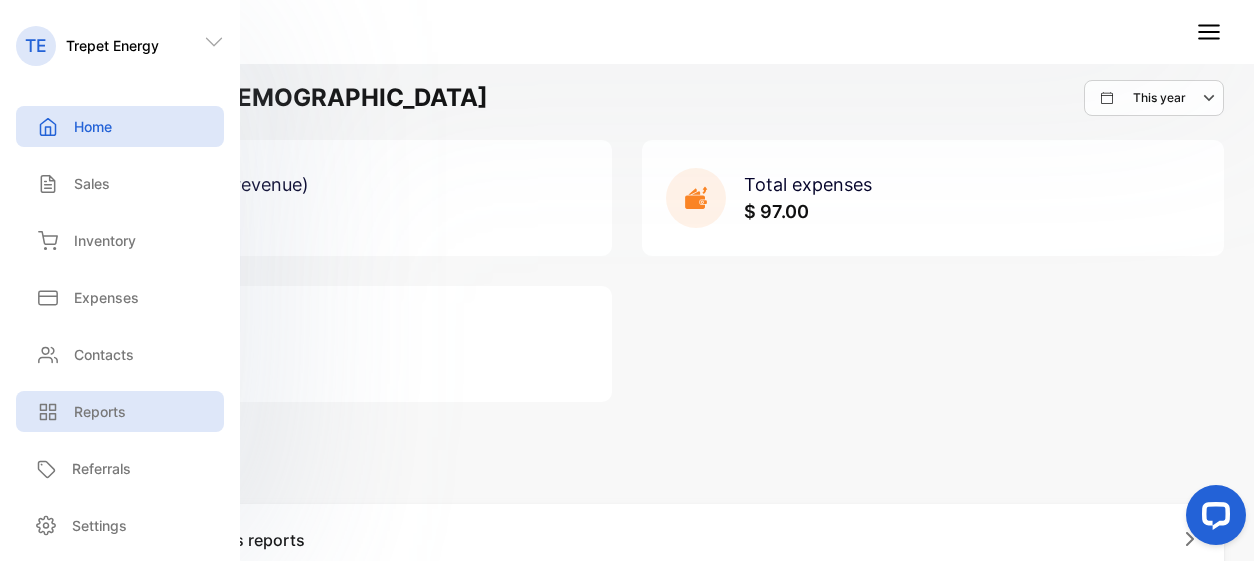 click on "Reports" at bounding box center (120, 411) 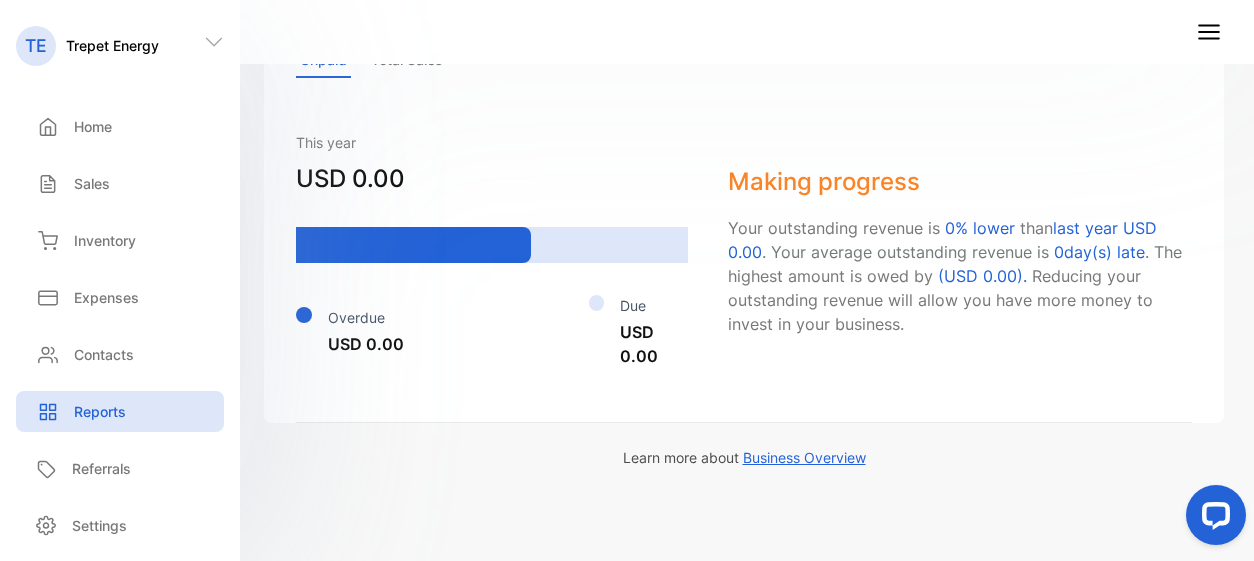 scroll, scrollTop: 1572, scrollLeft: 0, axis: vertical 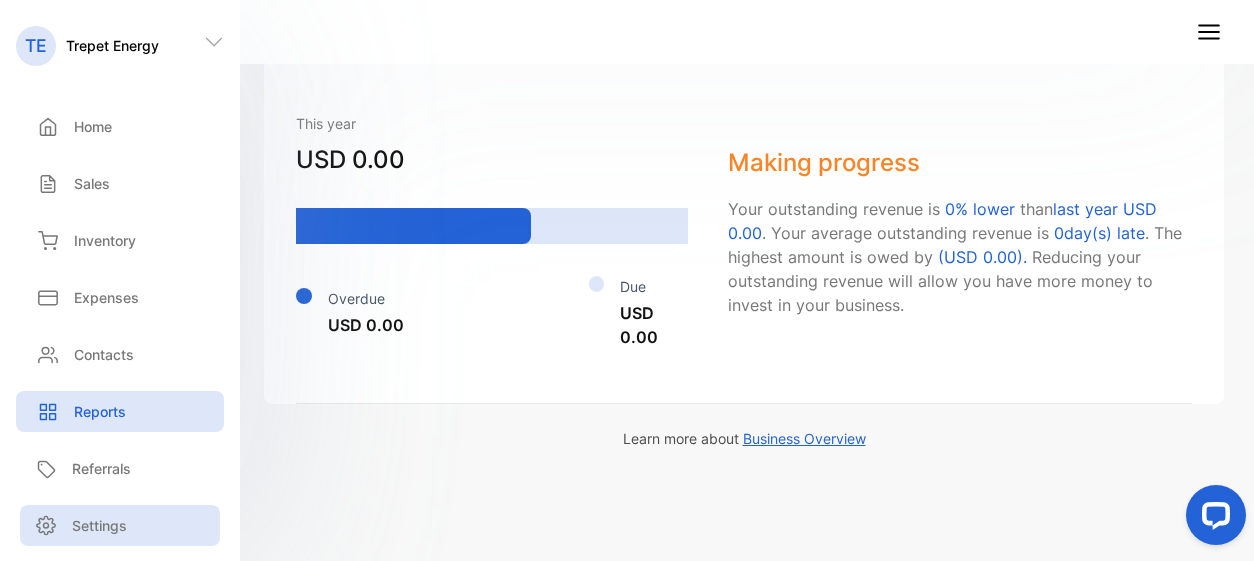 click on "Settings" at bounding box center [99, 525] 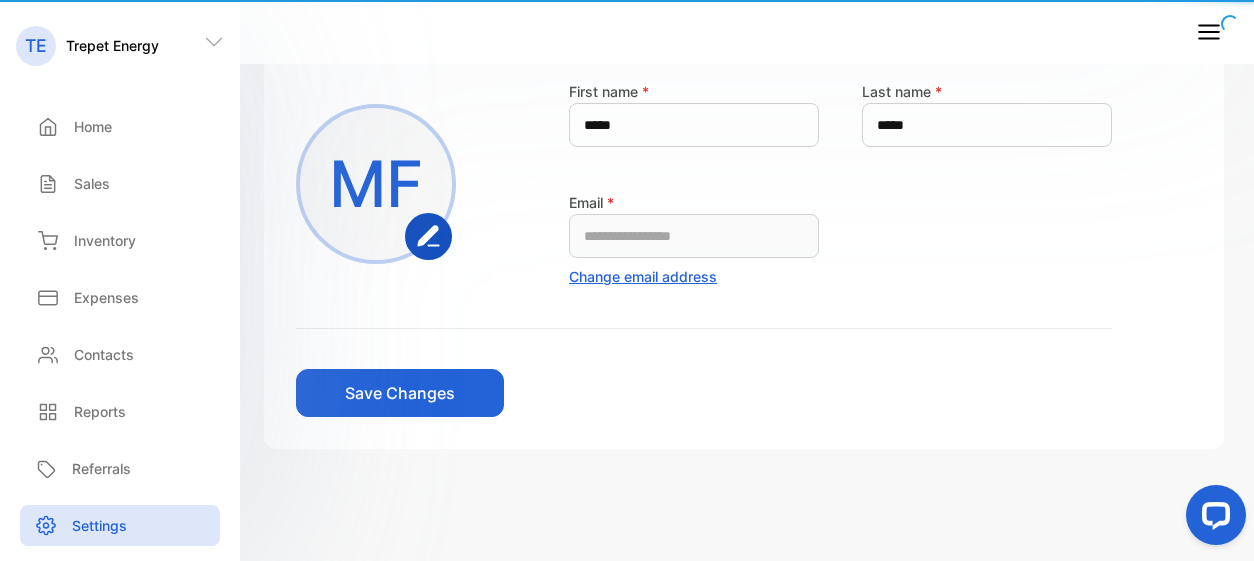 scroll, scrollTop: 200, scrollLeft: 0, axis: vertical 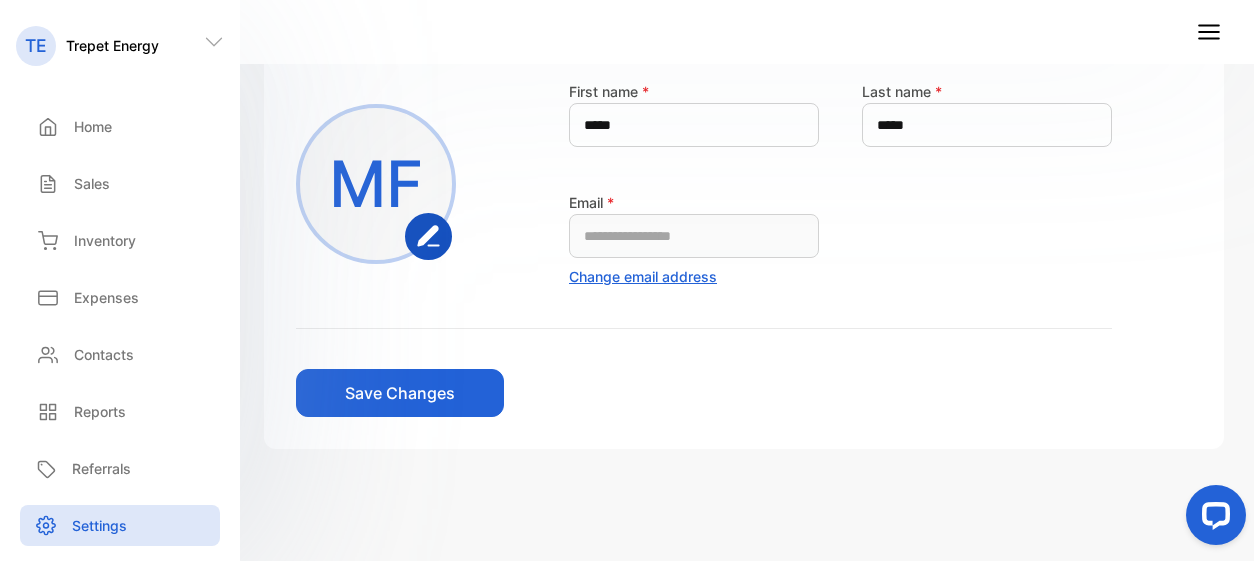 click on "Settings" at bounding box center (120, 525) 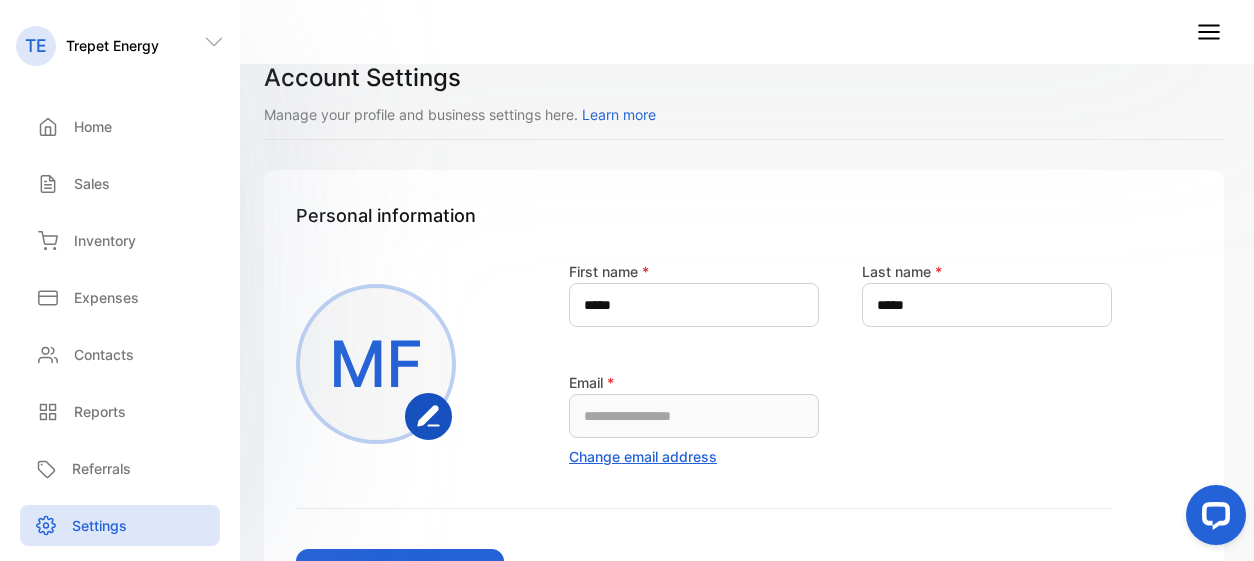 scroll, scrollTop: 0, scrollLeft: 0, axis: both 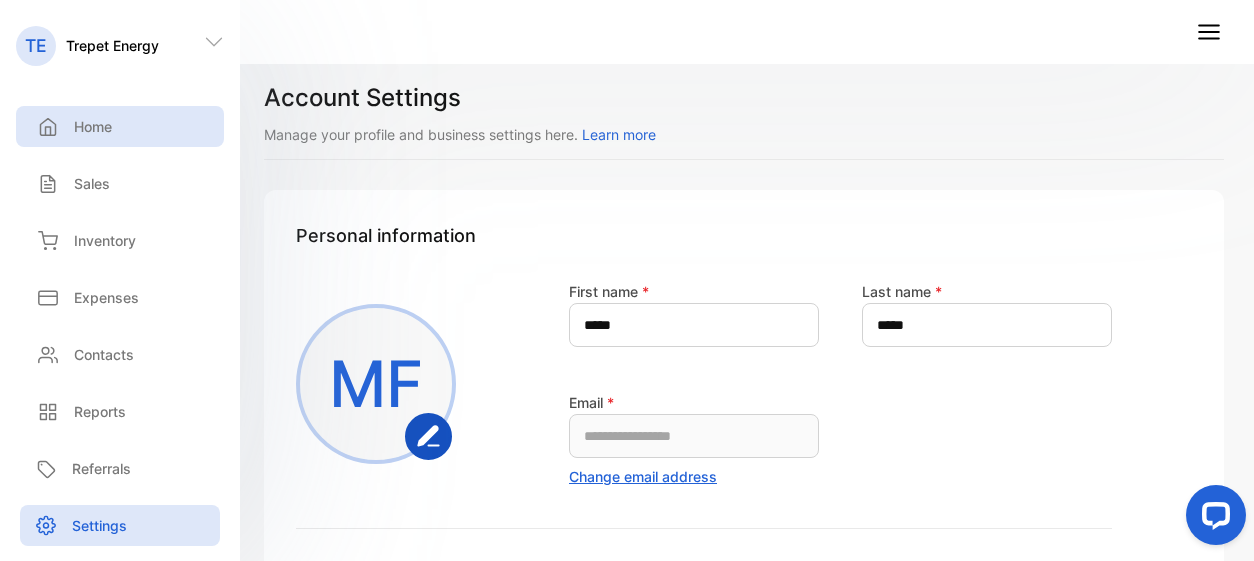 click on "Home" at bounding box center [93, 126] 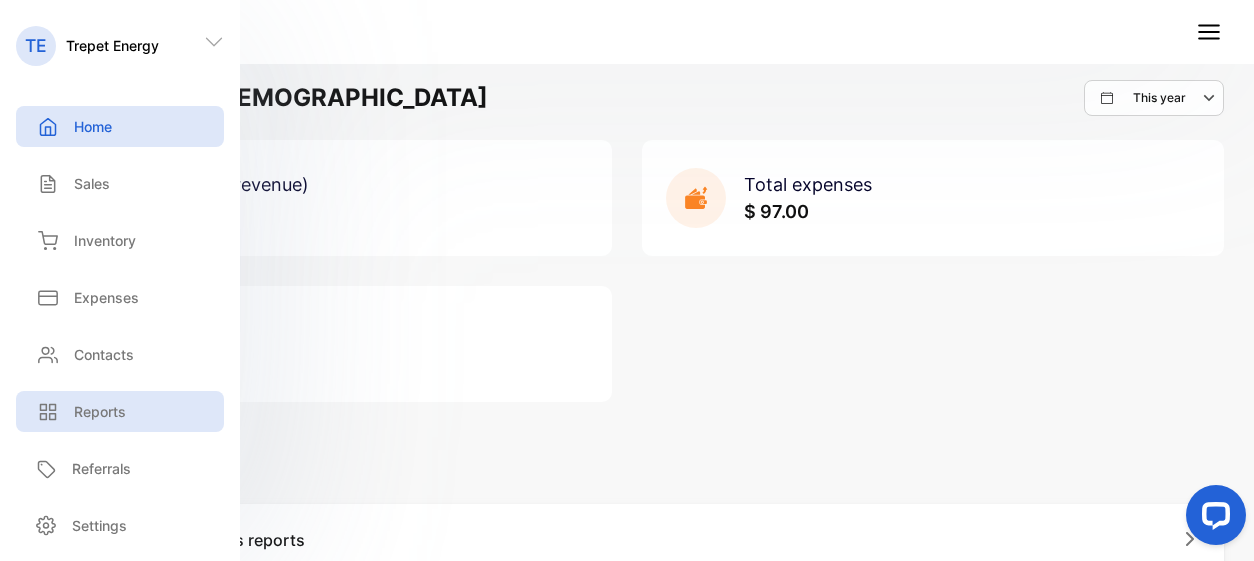 click on "Reports" at bounding box center (100, 411) 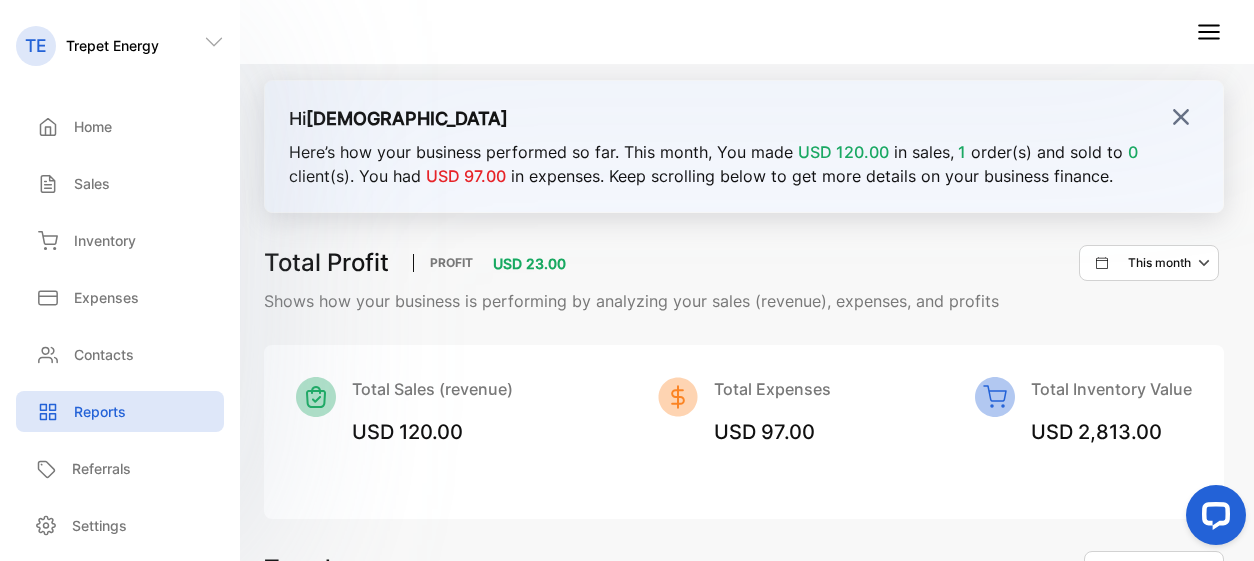 click 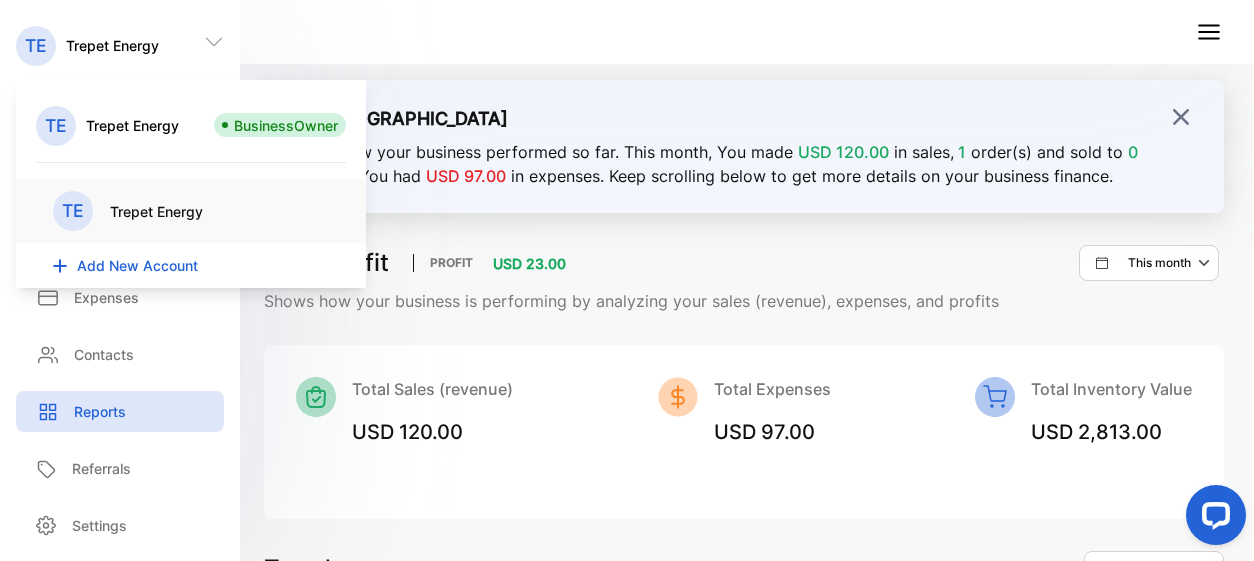 click 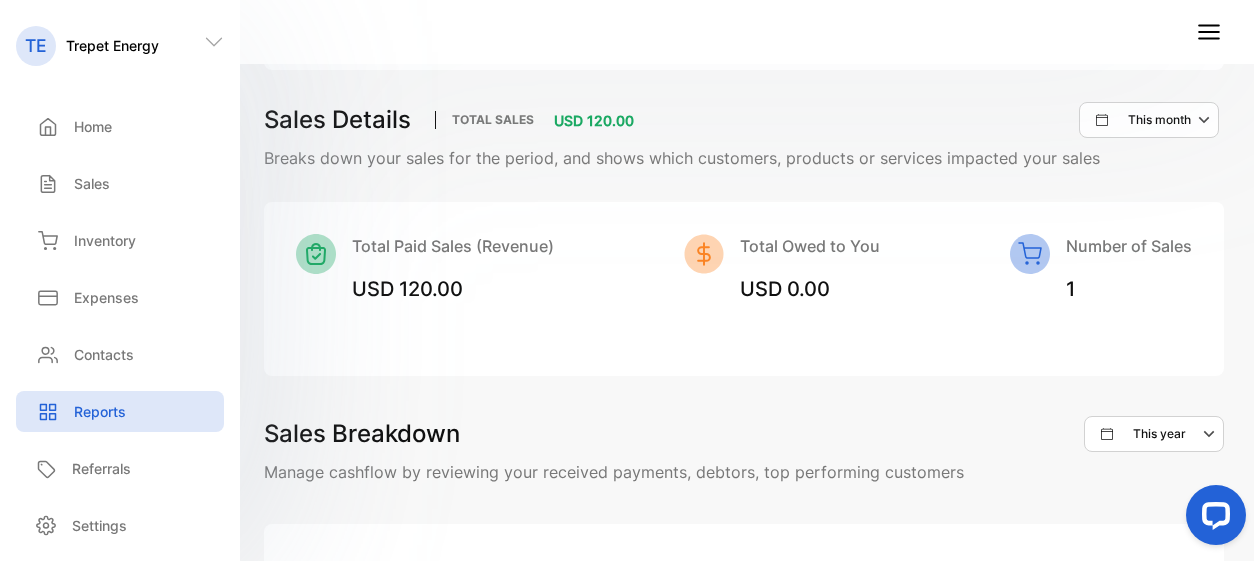 scroll, scrollTop: 0, scrollLeft: 0, axis: both 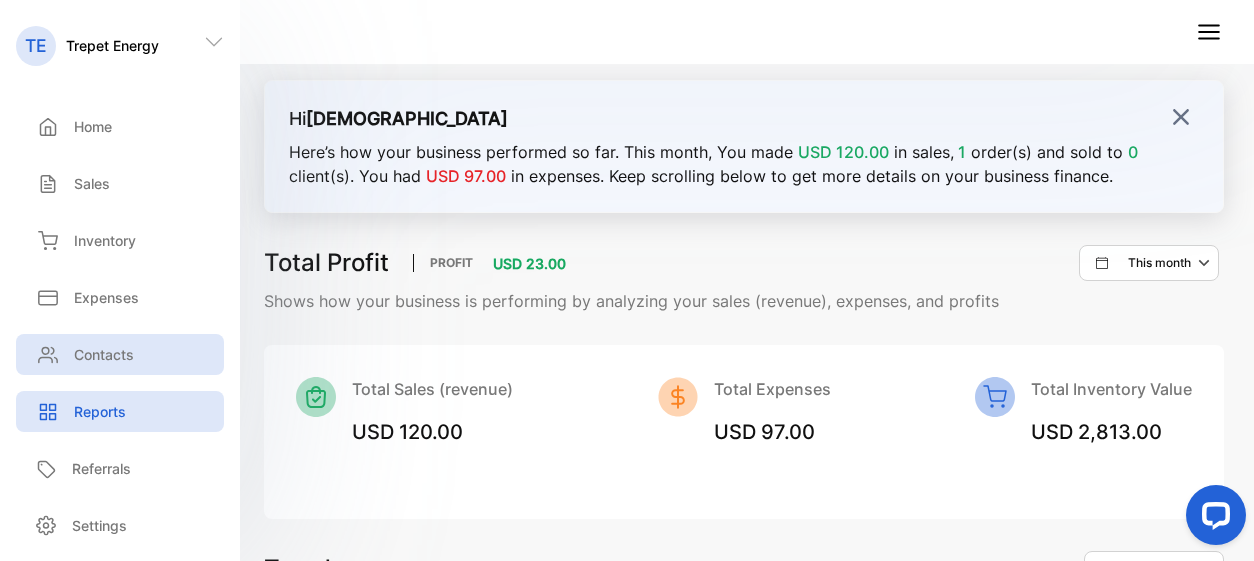 click on "Contacts" at bounding box center [104, 354] 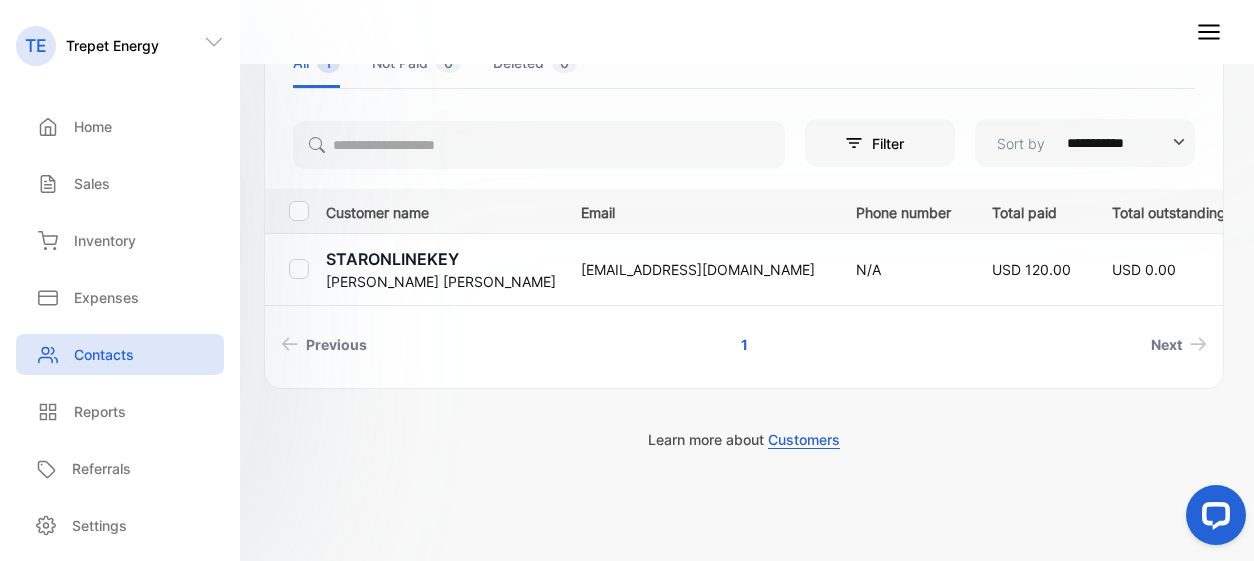 scroll, scrollTop: 113, scrollLeft: 0, axis: vertical 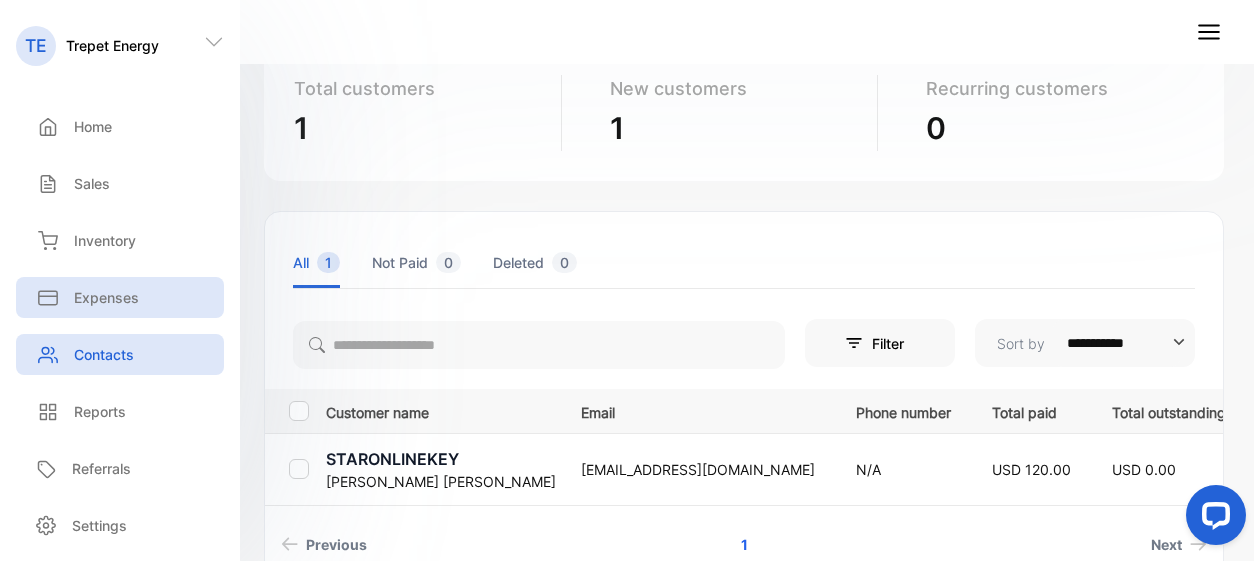 click on "Expenses" at bounding box center (106, 297) 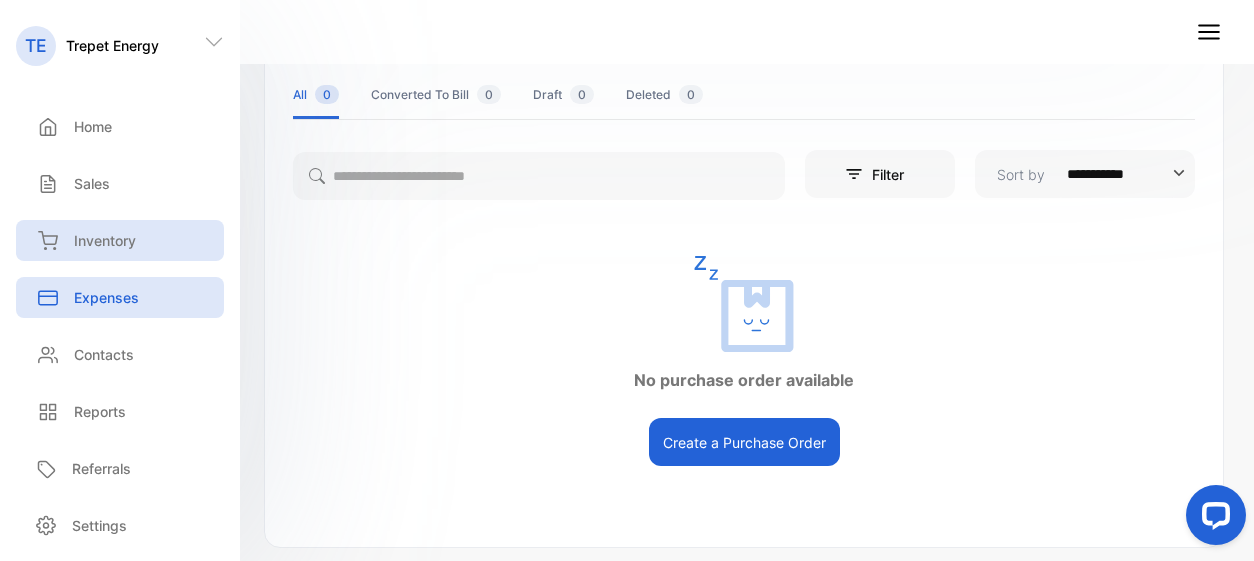 click on "Inventory" at bounding box center [120, 240] 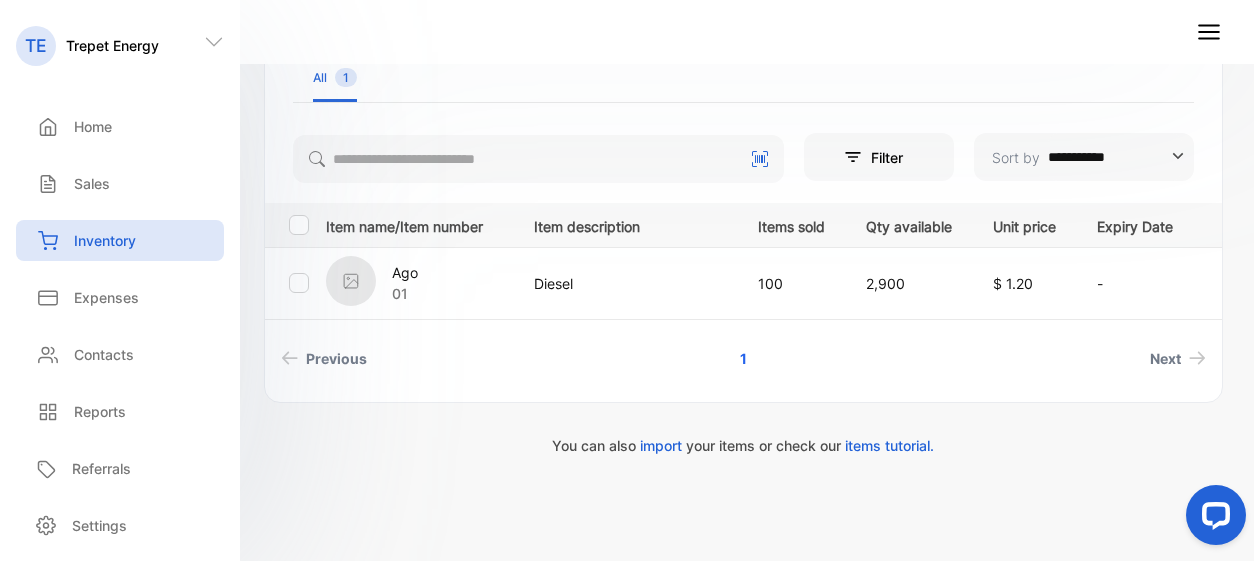 scroll, scrollTop: 434, scrollLeft: 0, axis: vertical 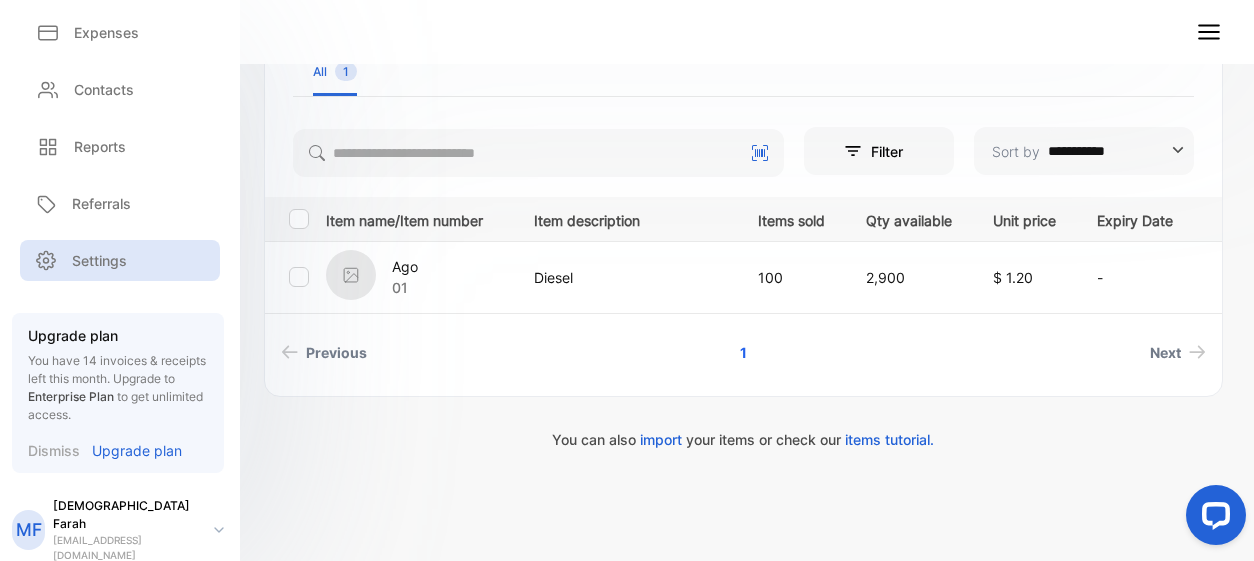 click on "Settings" at bounding box center [99, 260] 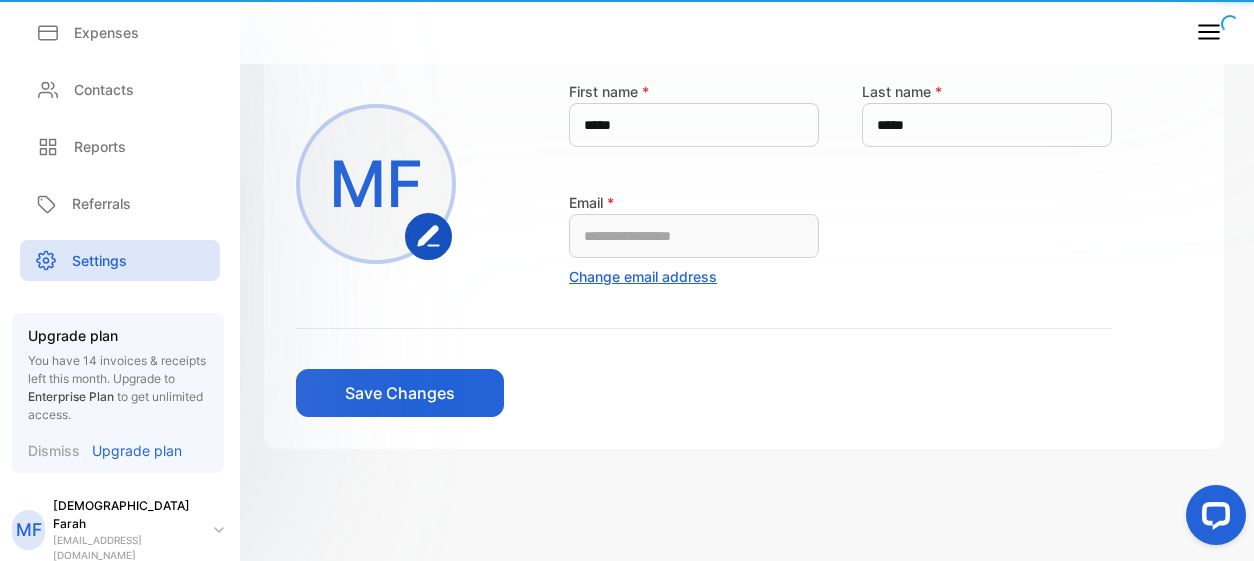 scroll, scrollTop: 200, scrollLeft: 0, axis: vertical 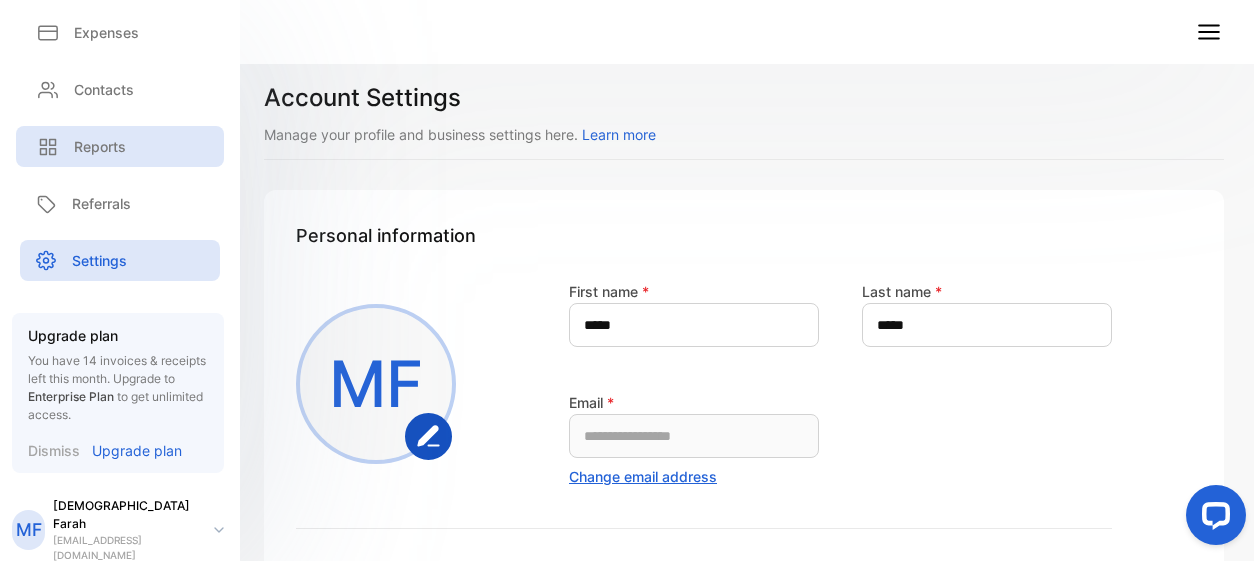 click on "Reports" at bounding box center [100, 146] 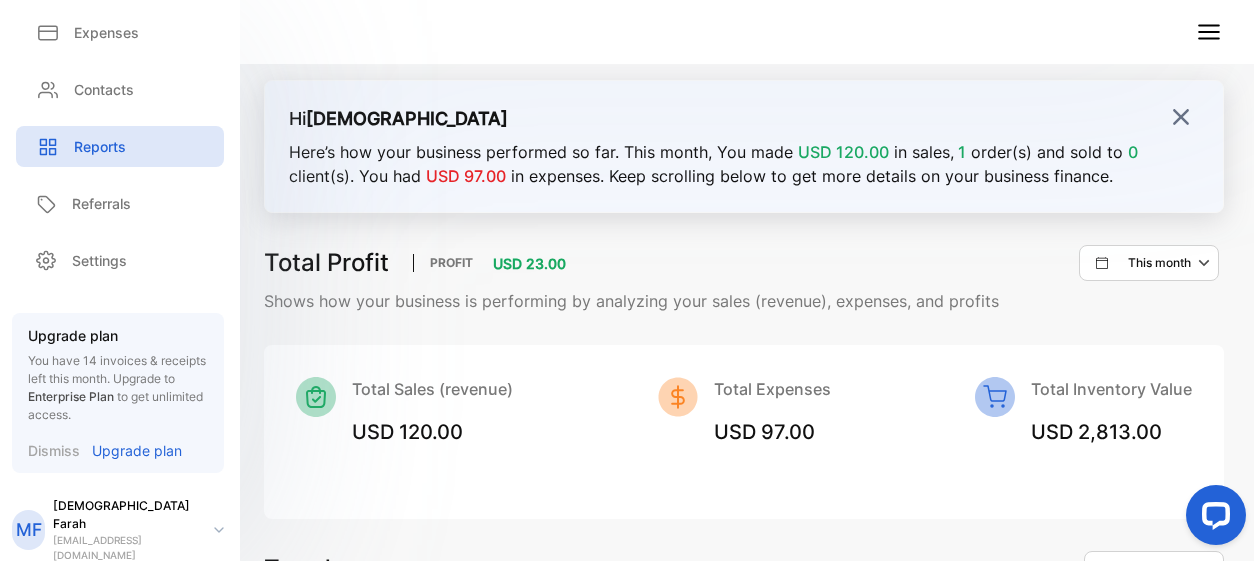click at bounding box center [1181, 117] 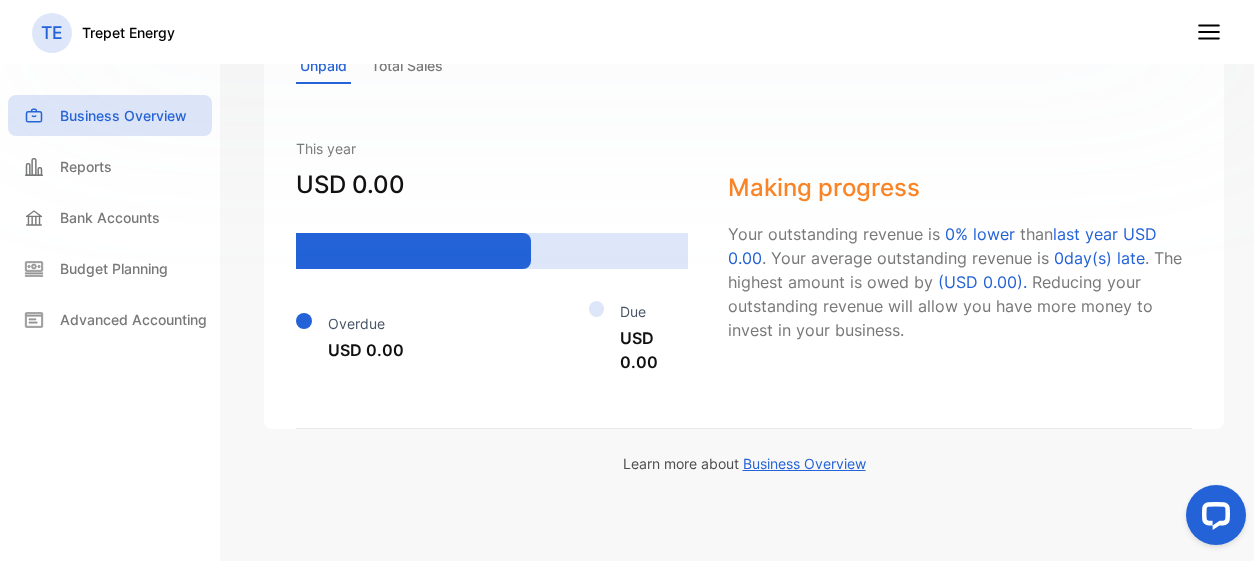 scroll, scrollTop: 1439, scrollLeft: 0, axis: vertical 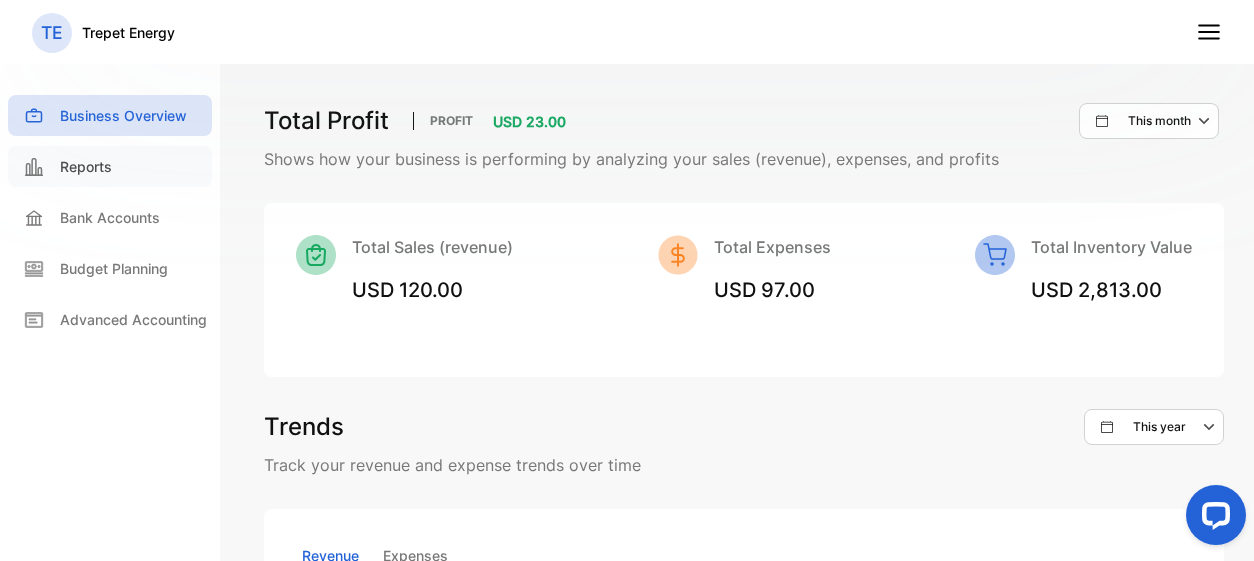 click on "Reports" at bounding box center (86, 166) 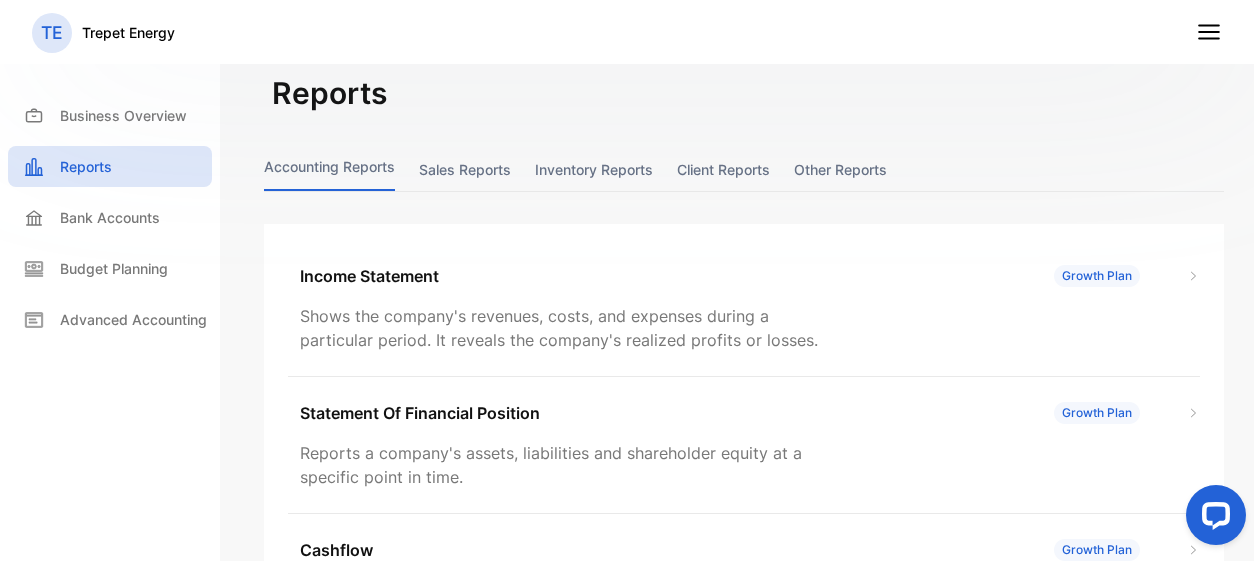 click 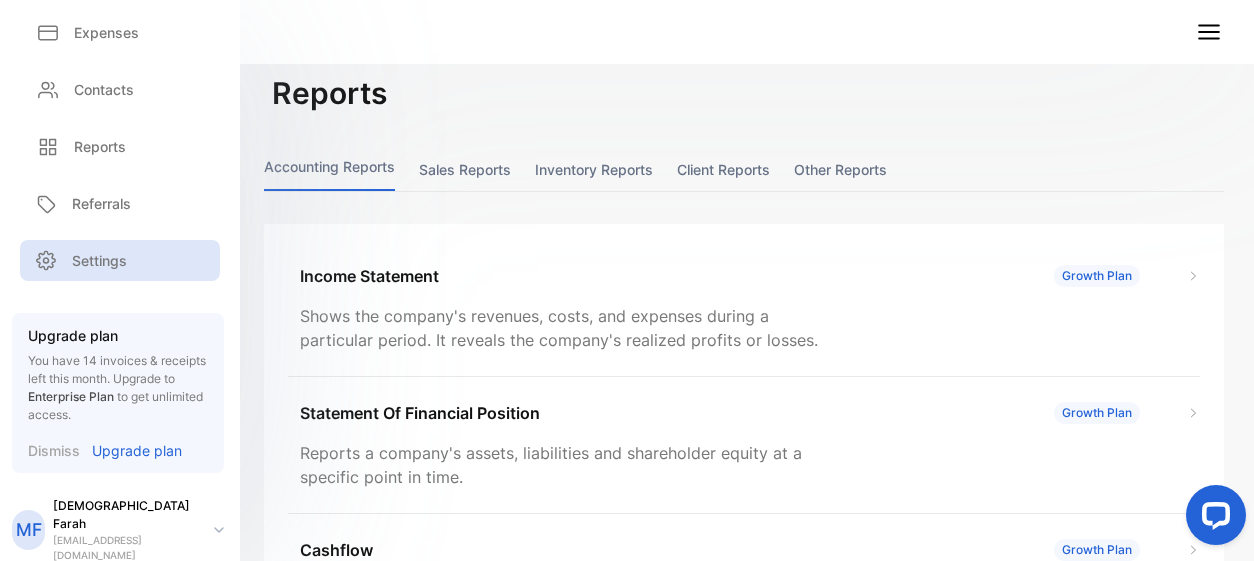 scroll, scrollTop: 65, scrollLeft: 0, axis: vertical 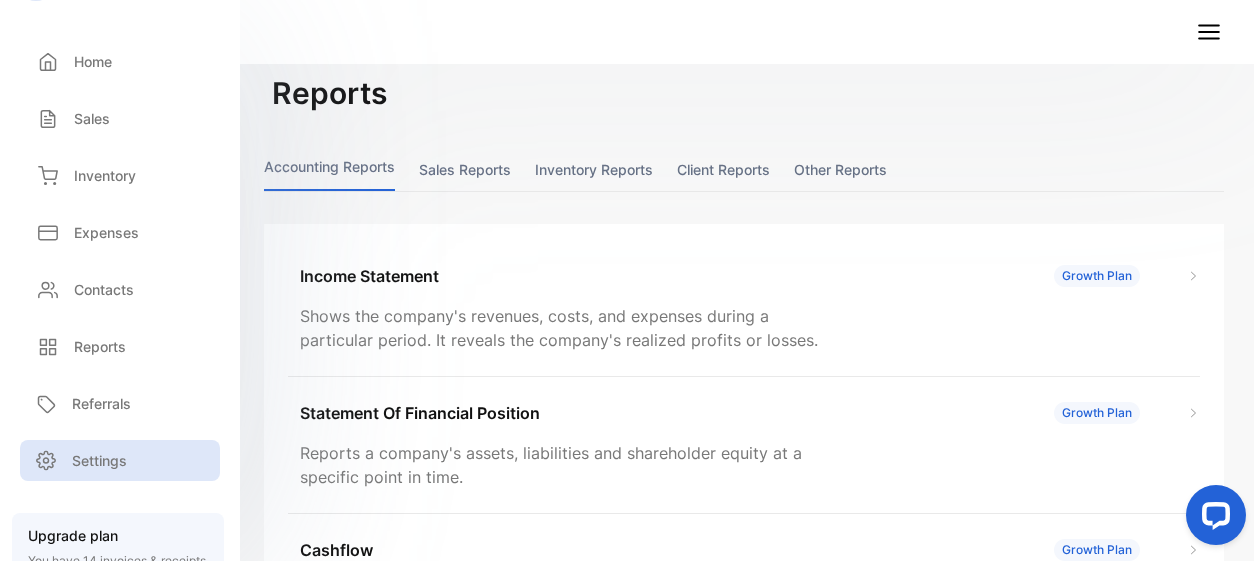 click on "Settings" at bounding box center [120, 460] 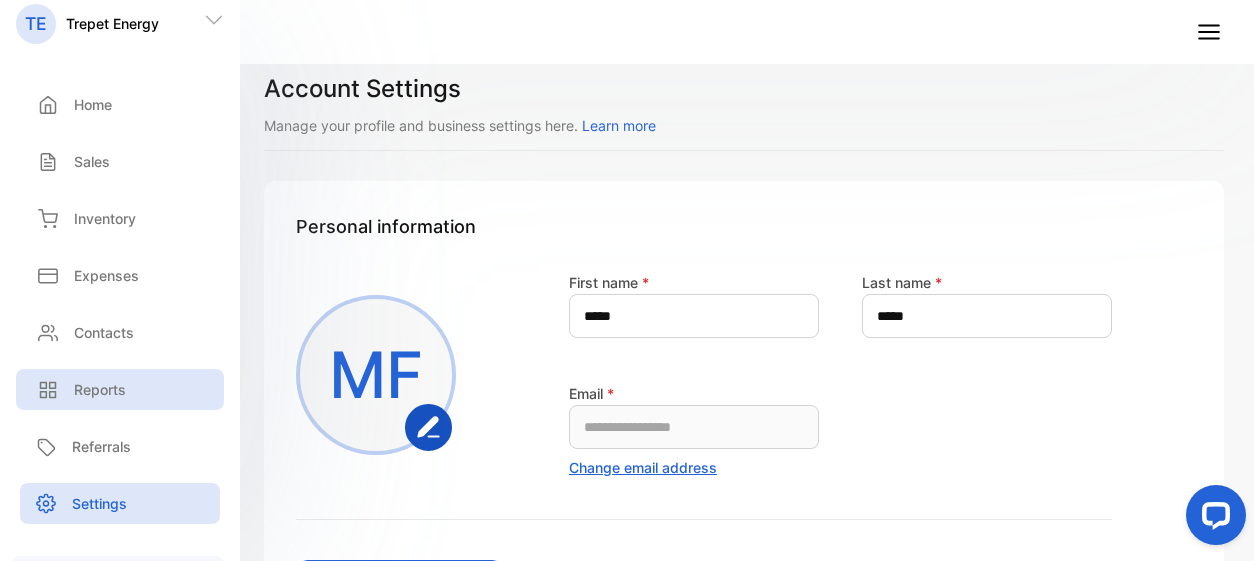 scroll, scrollTop: 0, scrollLeft: 0, axis: both 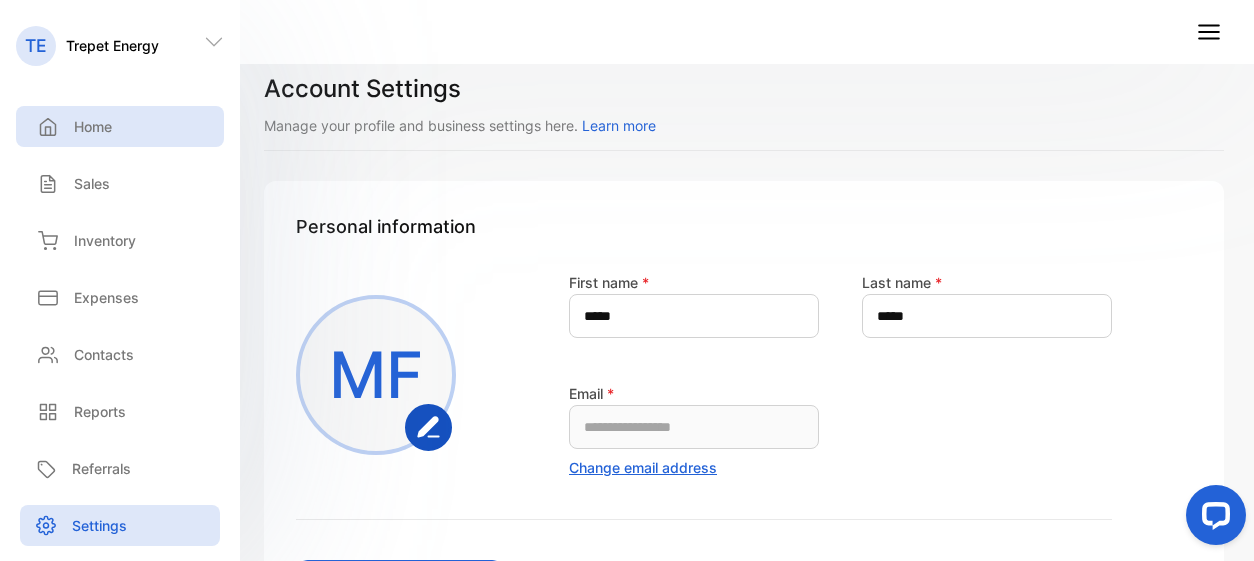 click on "Home" at bounding box center (93, 126) 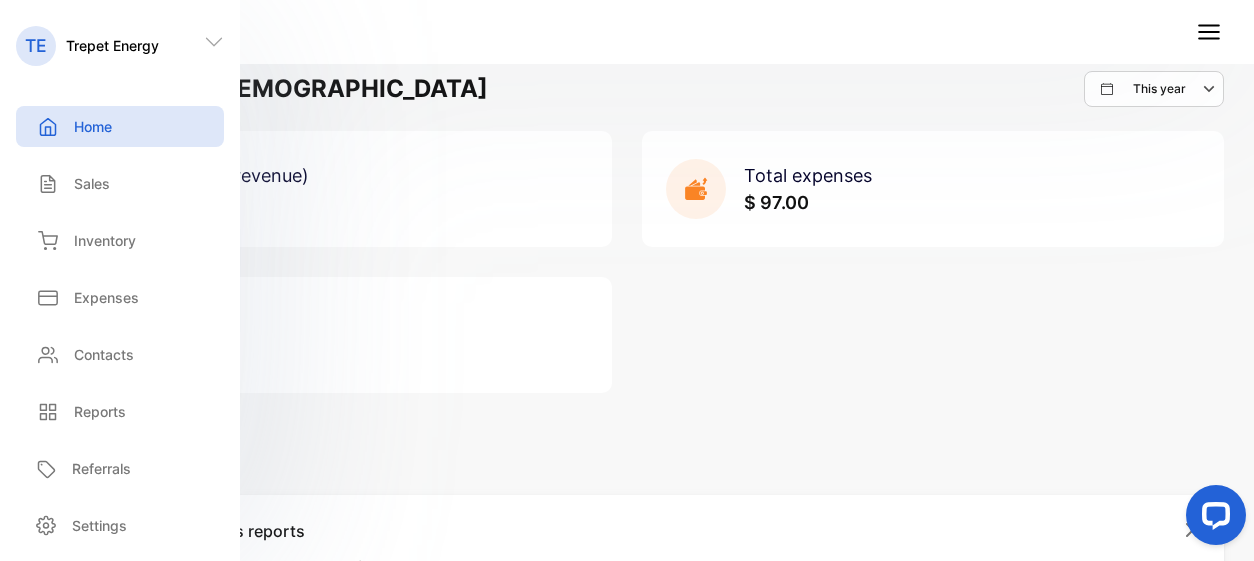 click 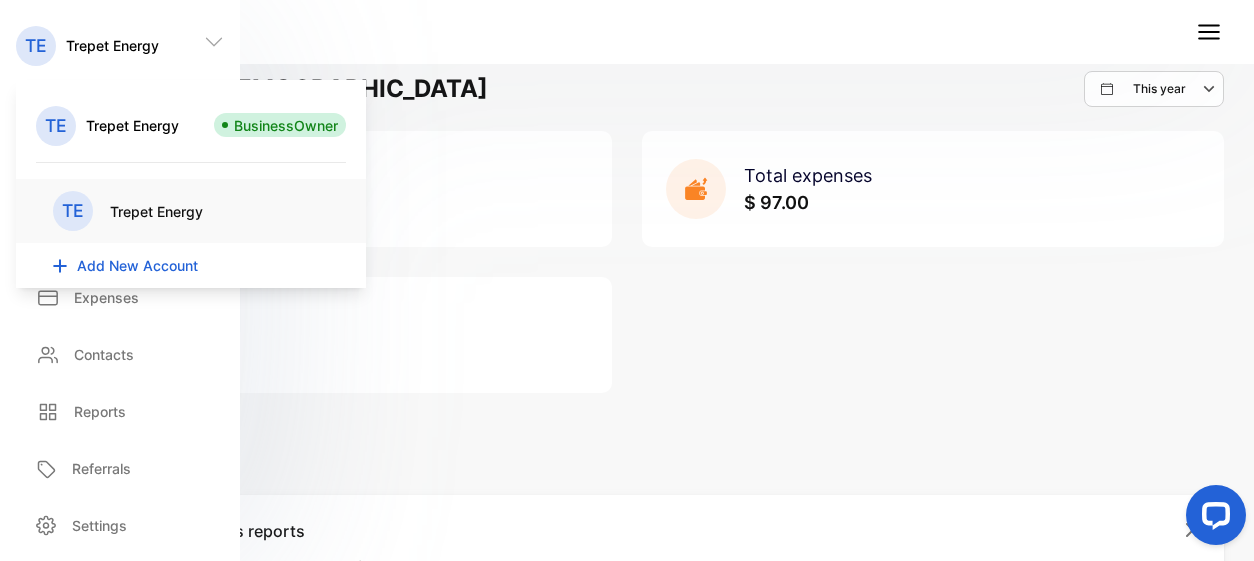 click 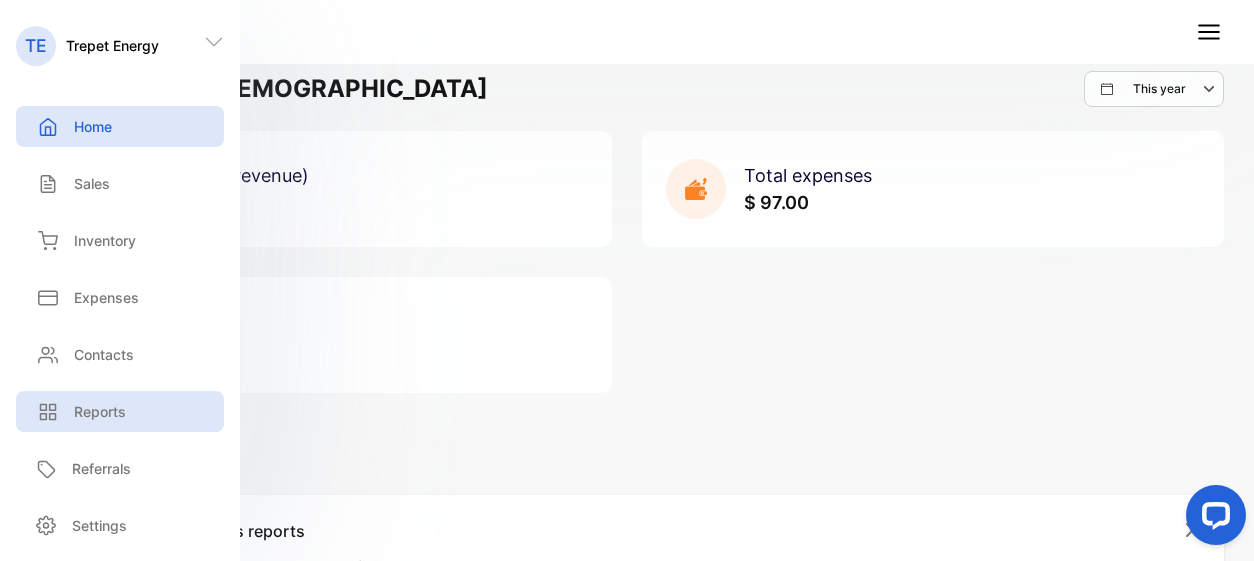 click on "Reports" at bounding box center (100, 411) 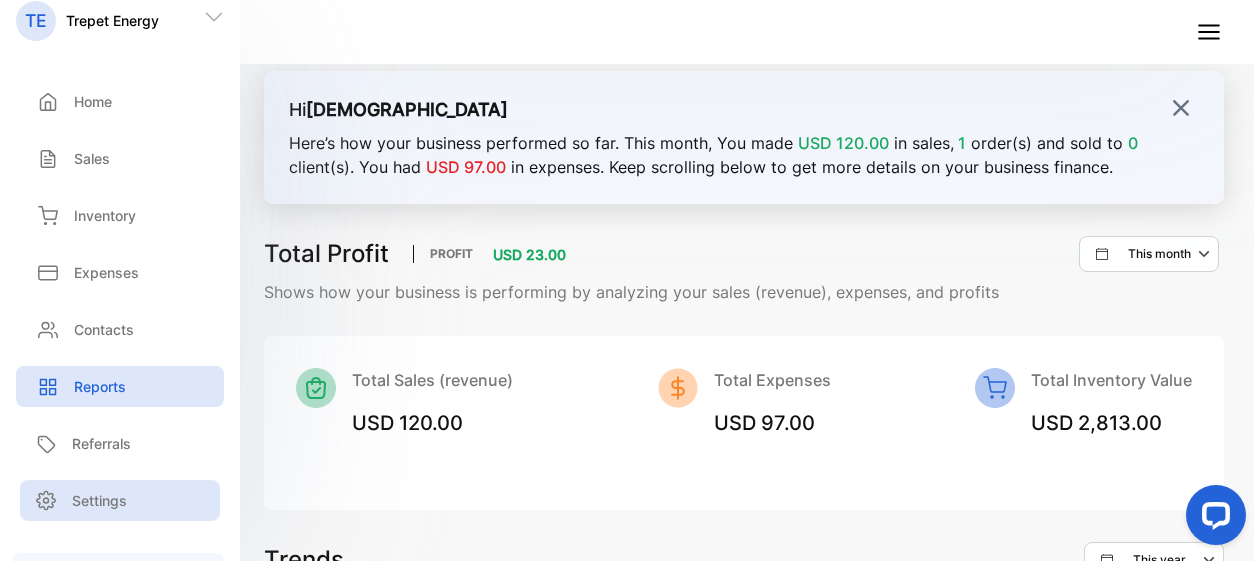 scroll, scrollTop: 0, scrollLeft: 0, axis: both 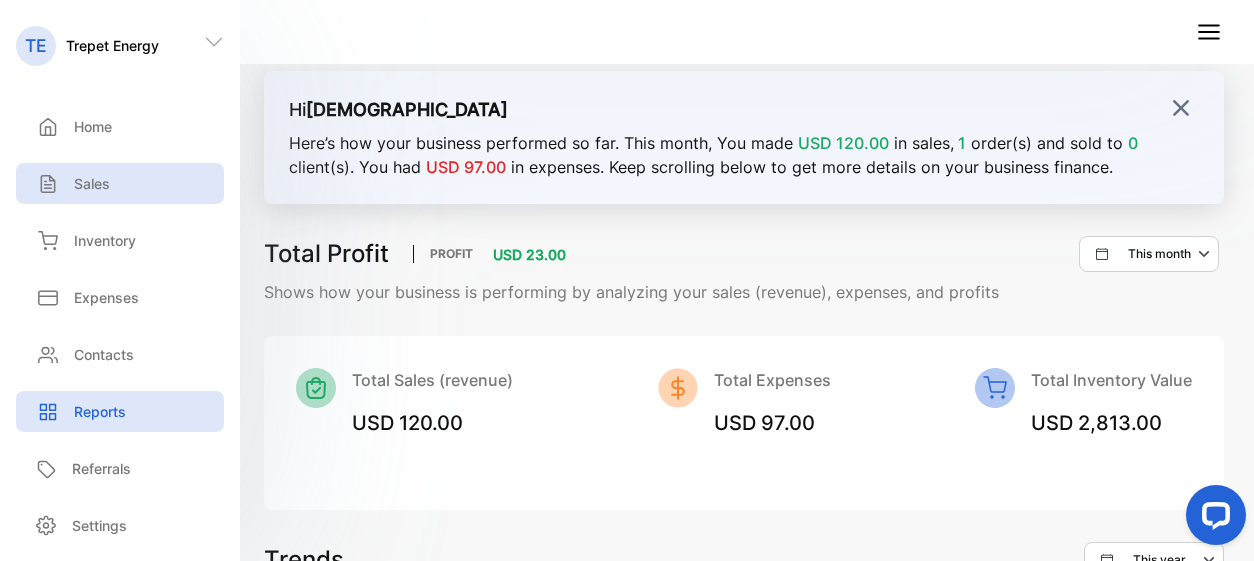 click on "Sales" at bounding box center (120, 183) 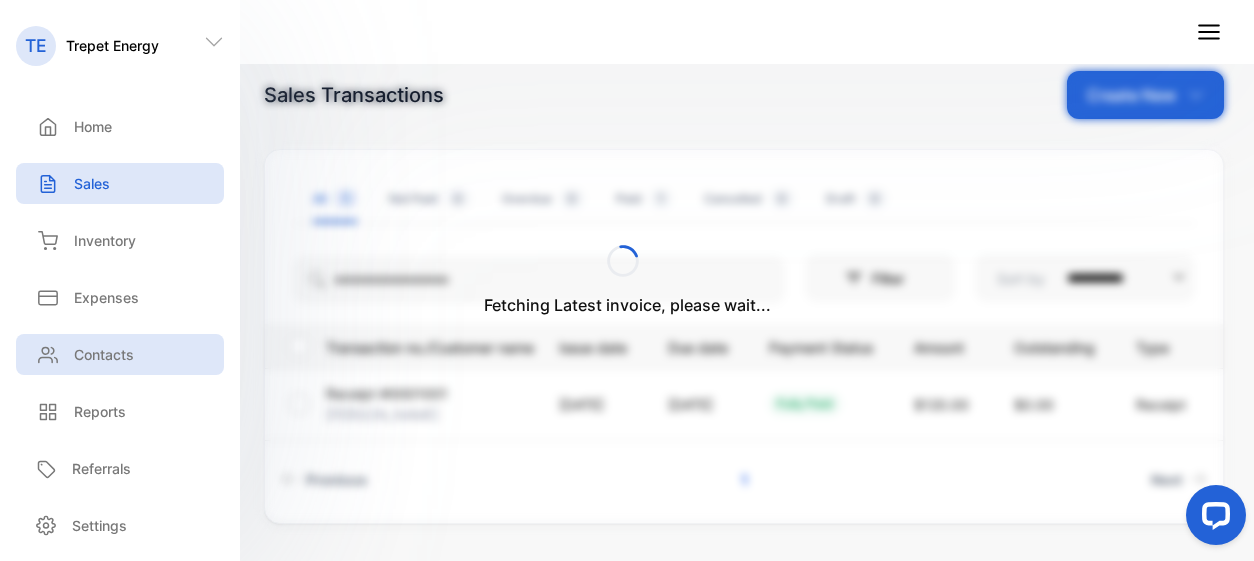 click on "Contacts" at bounding box center (120, 354) 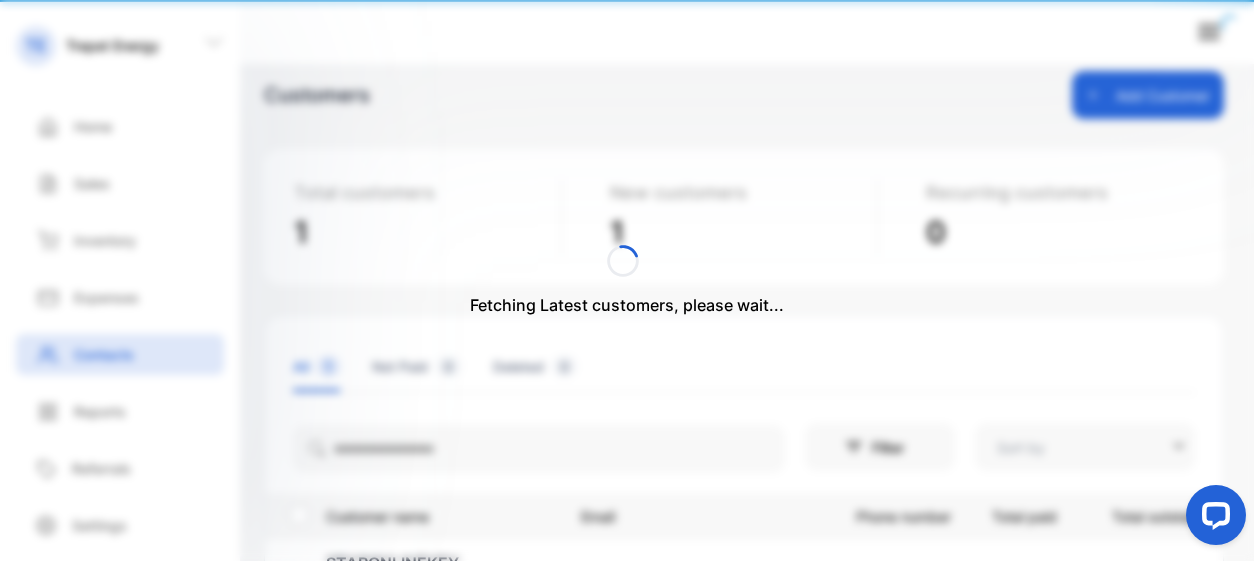 type on "**********" 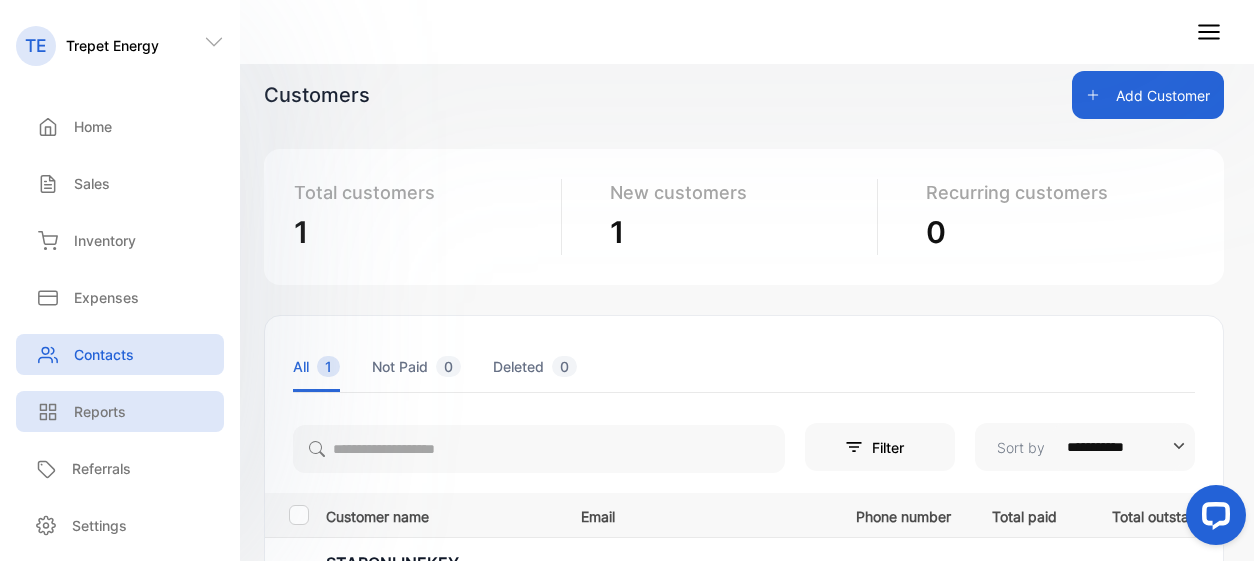 click on "Reports" at bounding box center (120, 411) 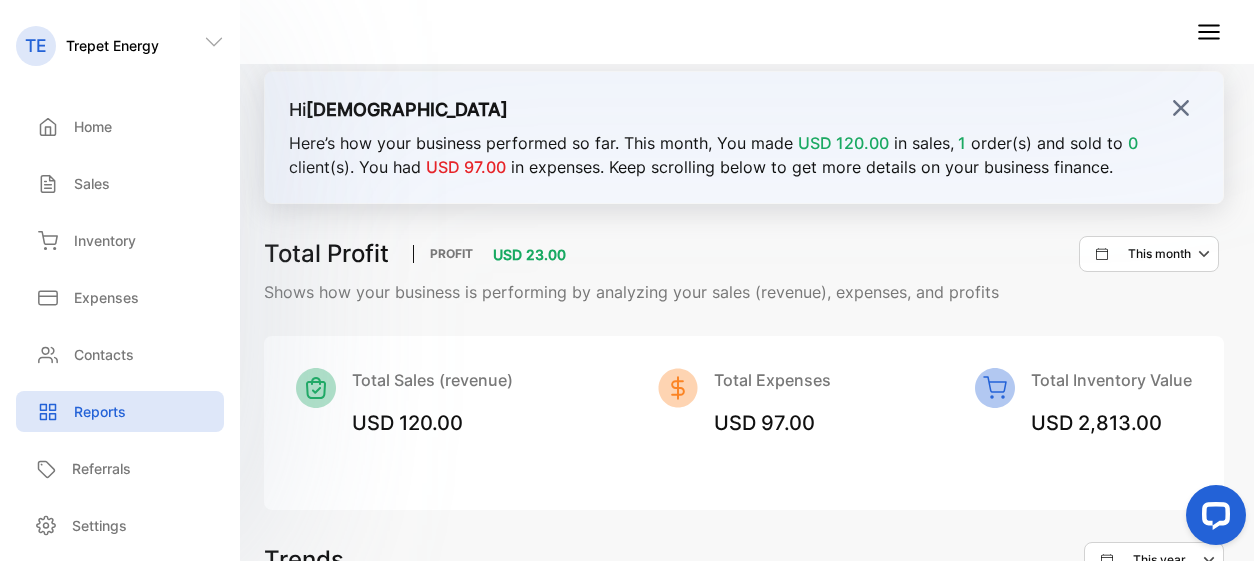 click at bounding box center [1181, 108] 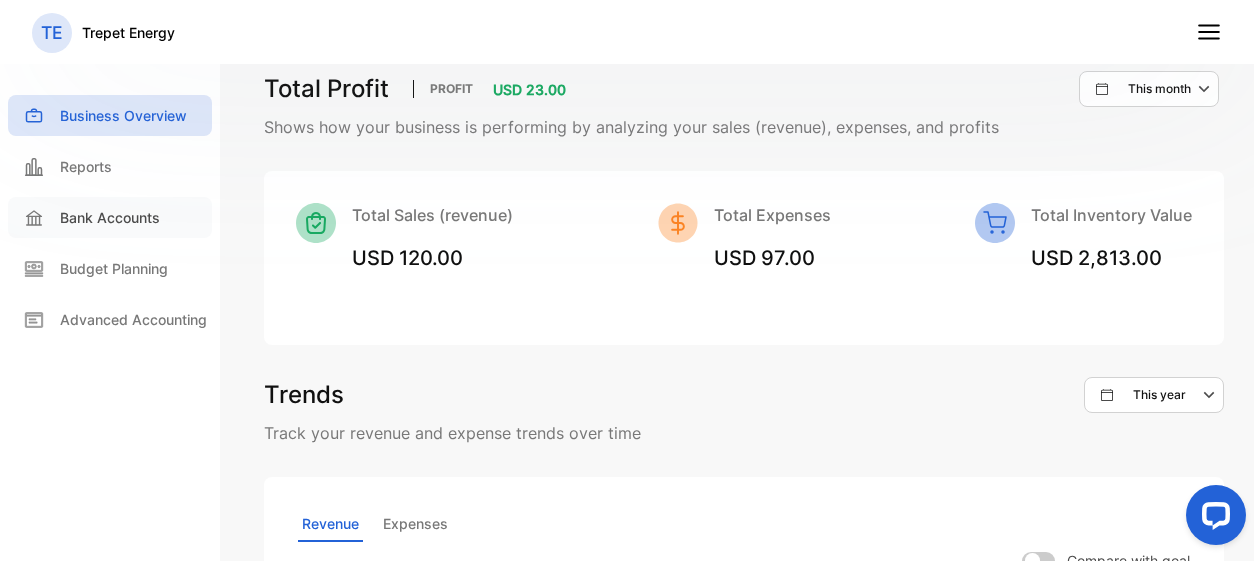 click on "Bank Accounts" at bounding box center (110, 217) 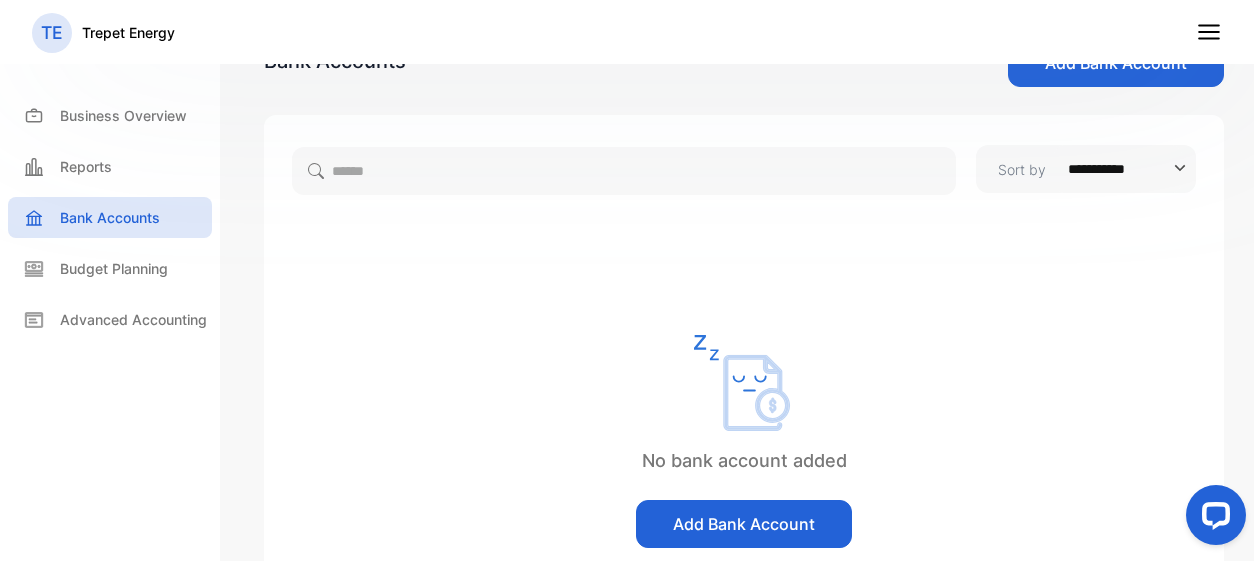 click on "Add Bank Account" at bounding box center (744, 524) 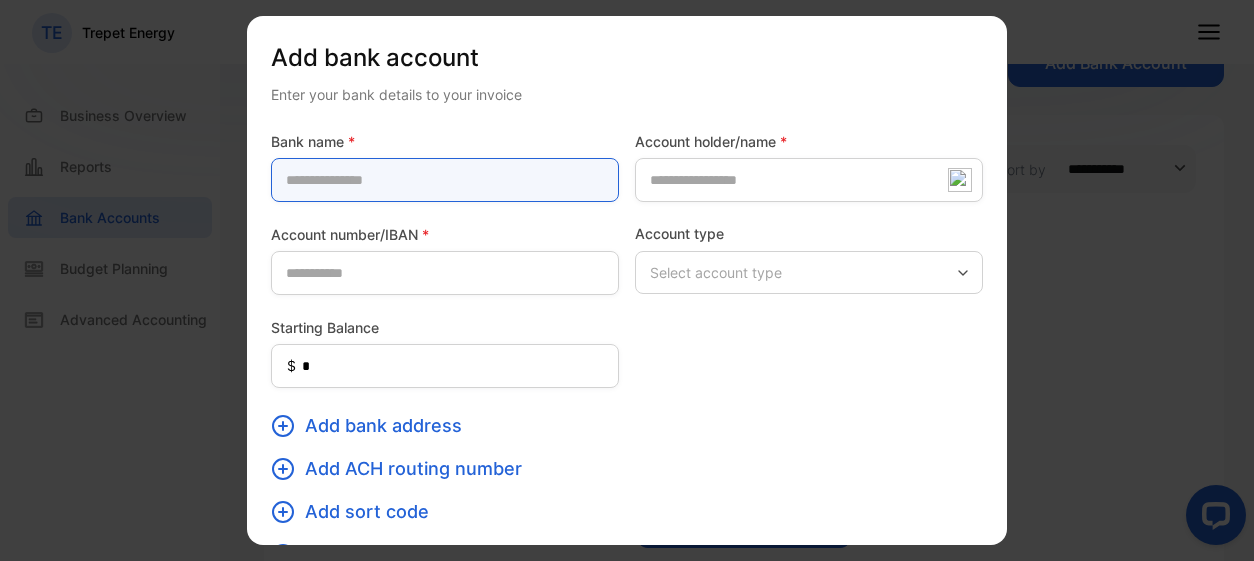 click at bounding box center (445, 180) 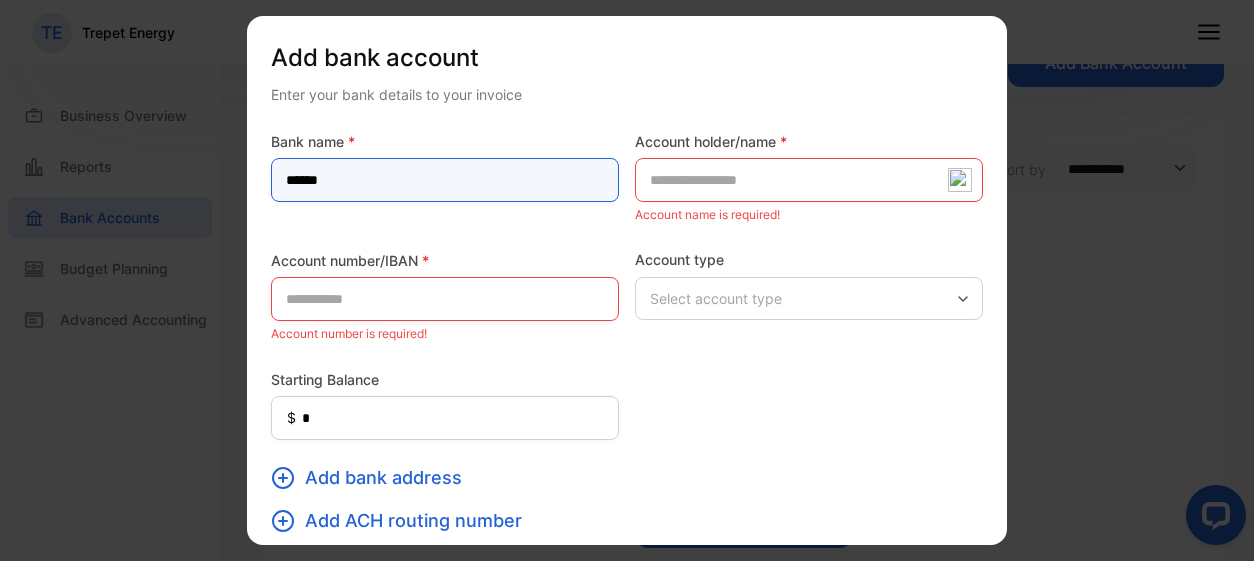 type on "******" 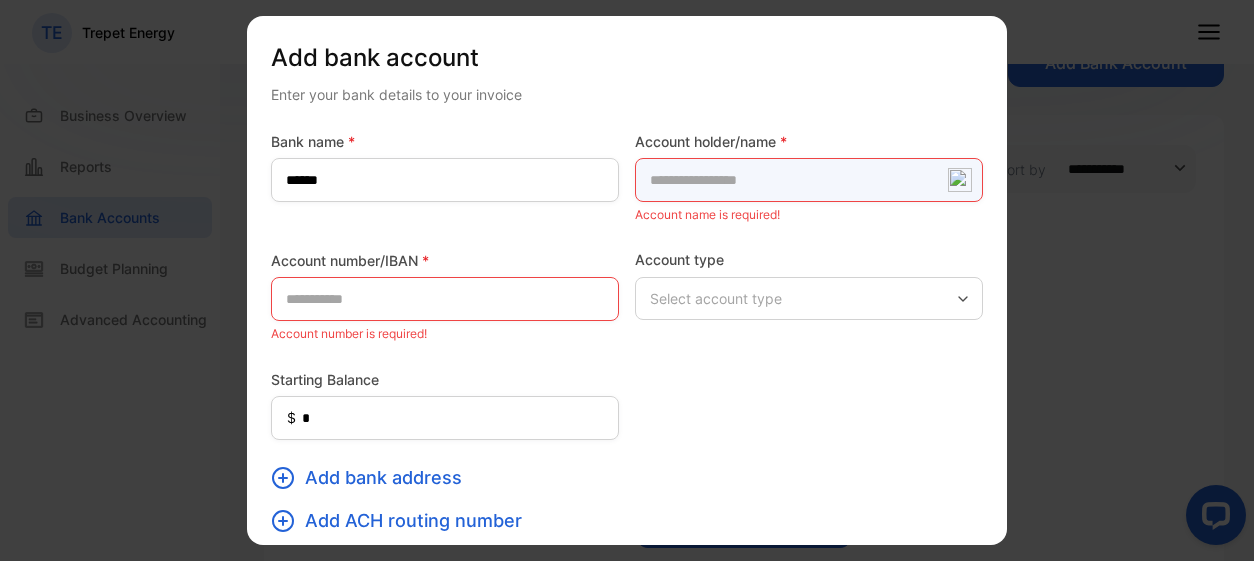 click at bounding box center [809, 180] 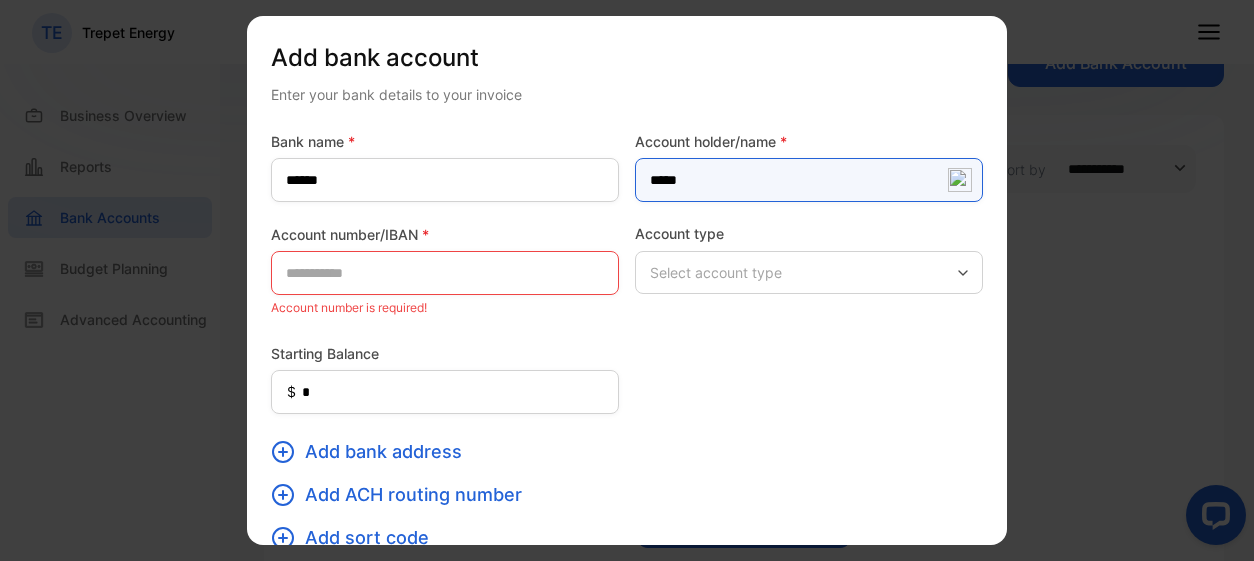 type on "*****" 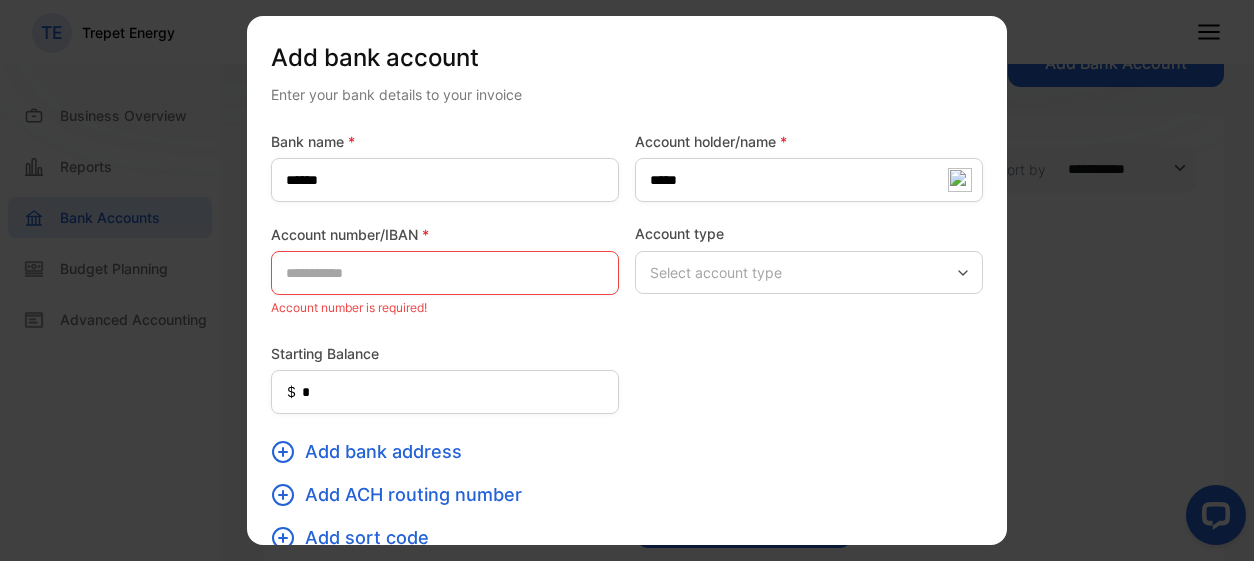click on "Select account type" at bounding box center [716, 272] 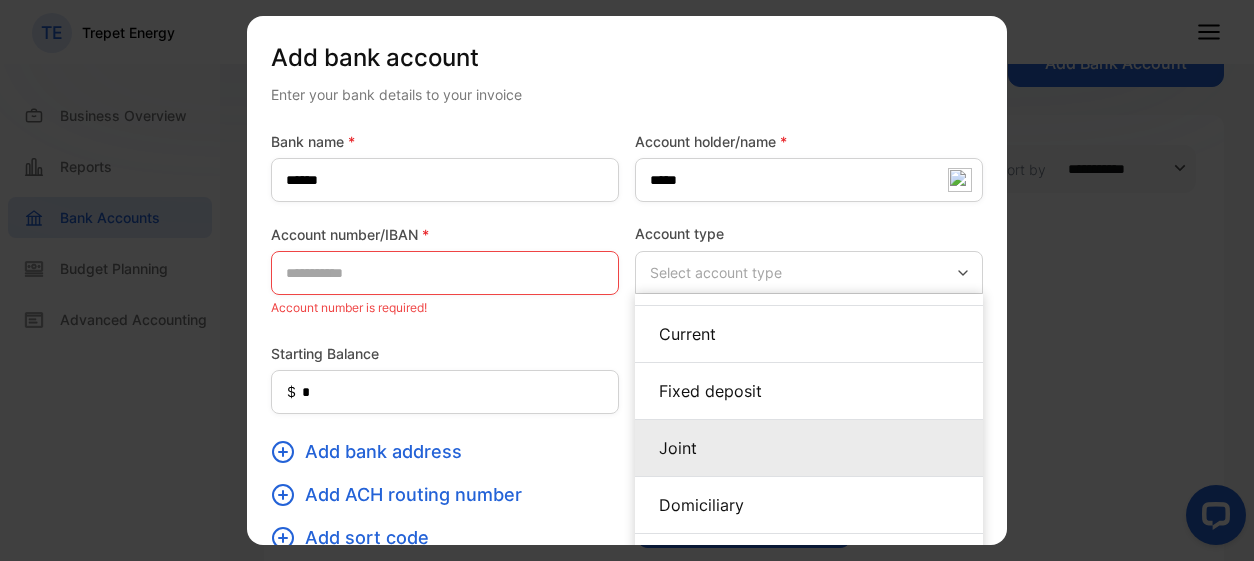 scroll, scrollTop: 64, scrollLeft: 0, axis: vertical 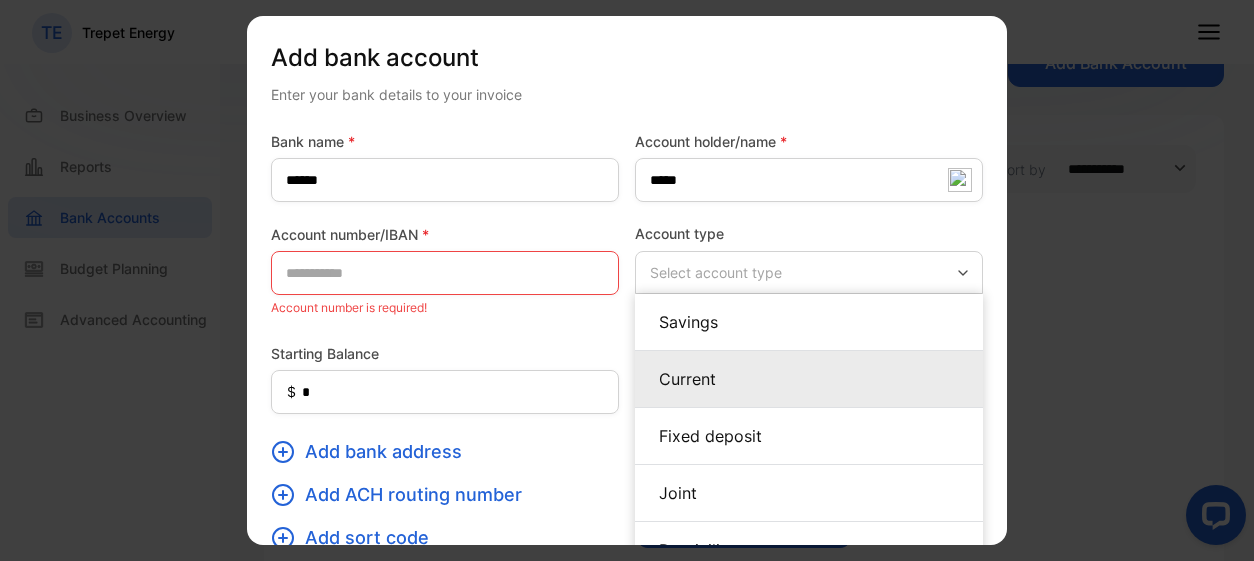 click on "Current" at bounding box center [809, 379] 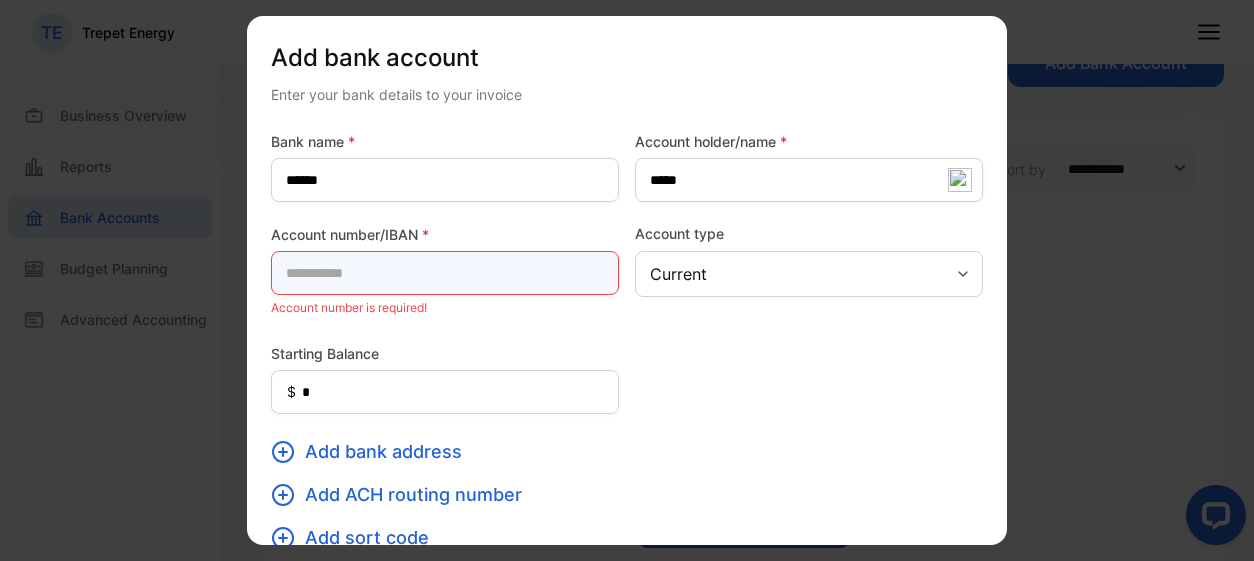 click at bounding box center [445, 273] 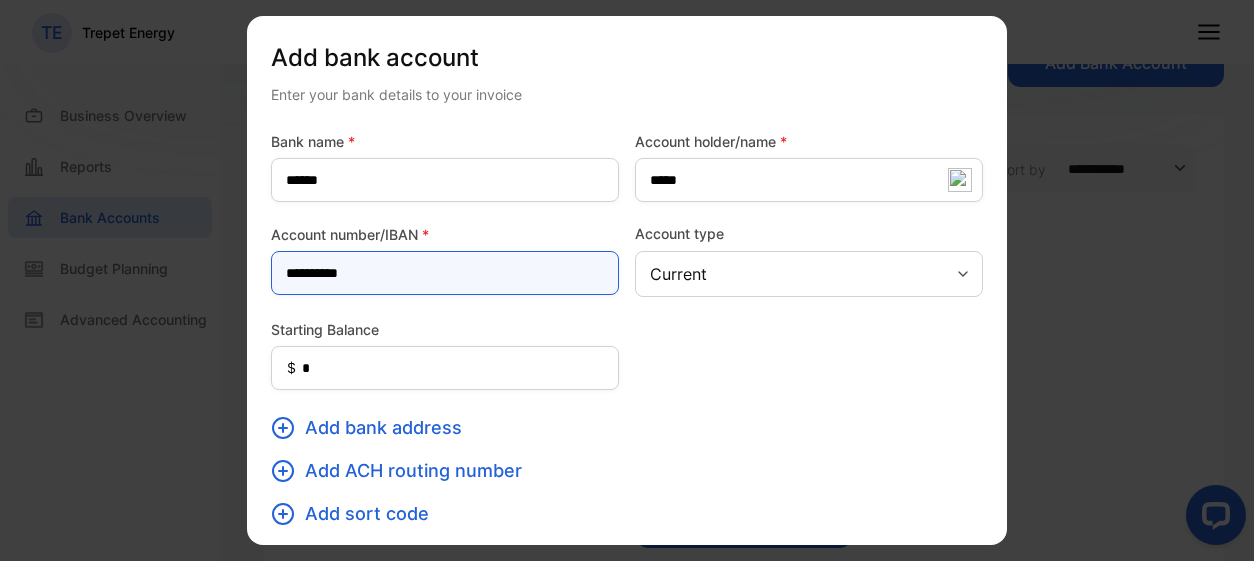 type on "**********" 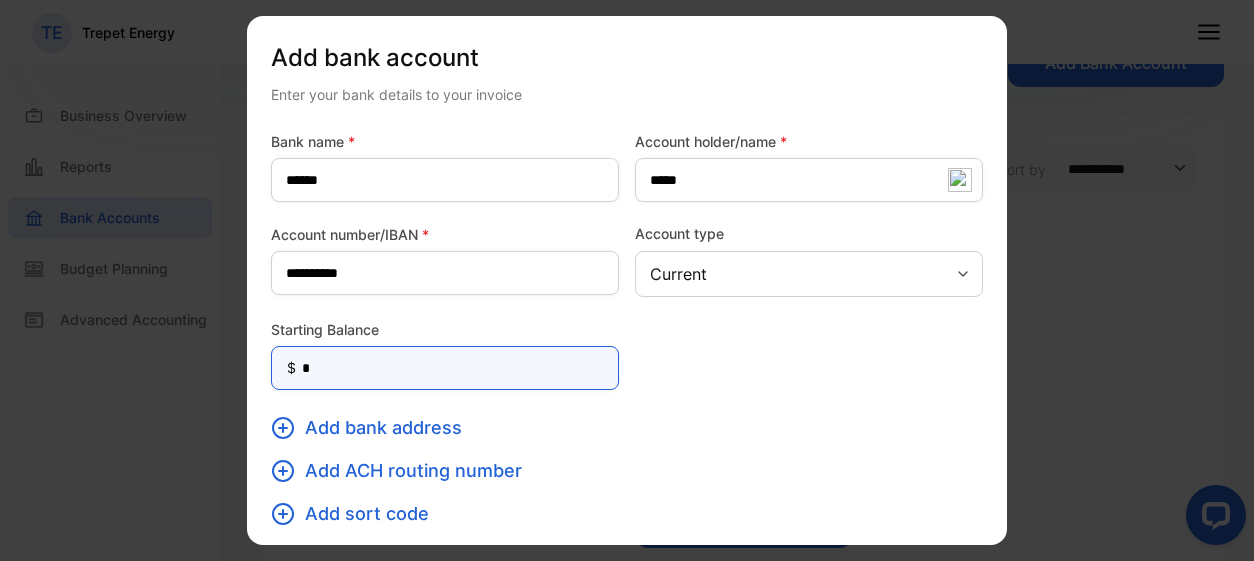 drag, startPoint x: 492, startPoint y: 361, endPoint x: 275, endPoint y: 370, distance: 217.18655 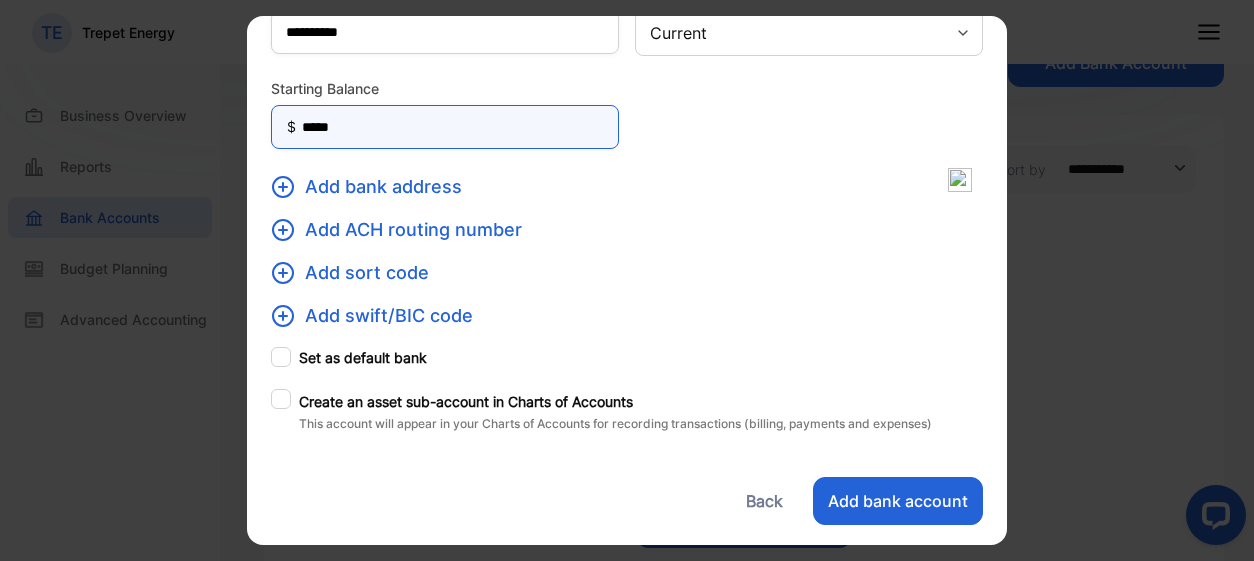 scroll, scrollTop: 245, scrollLeft: 0, axis: vertical 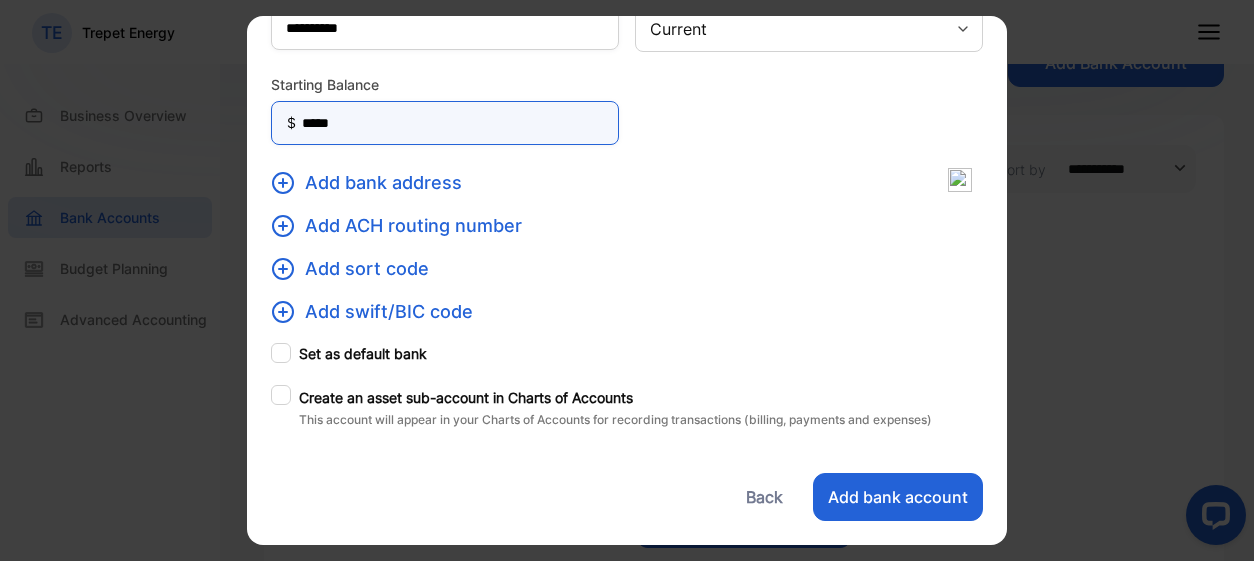 type on "*****" 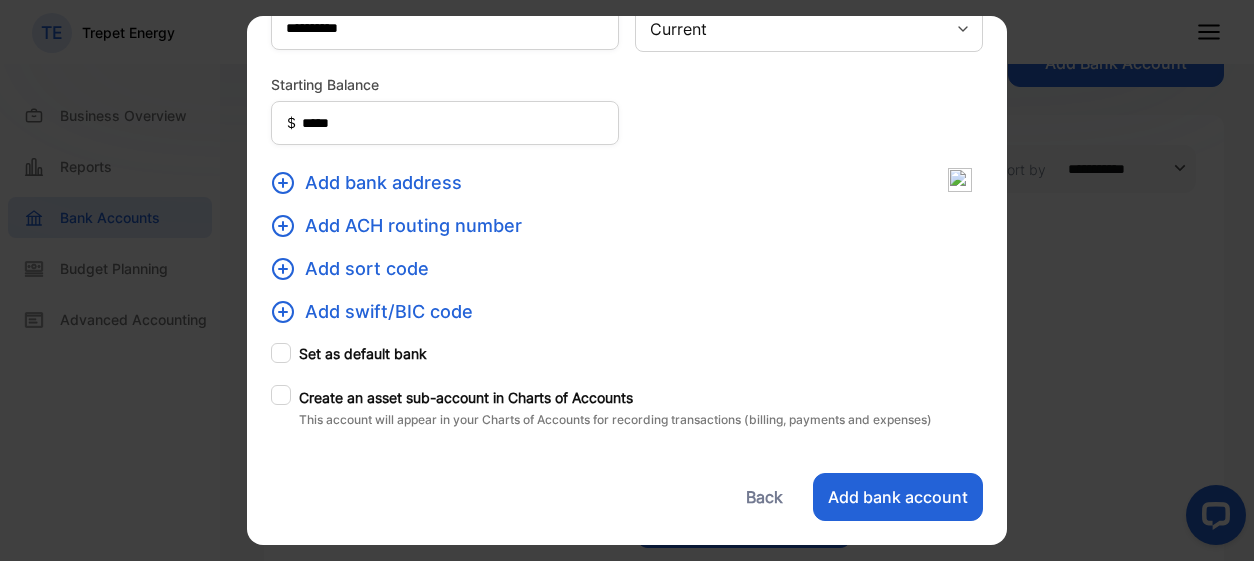 click on "Add bank account" at bounding box center (898, 497) 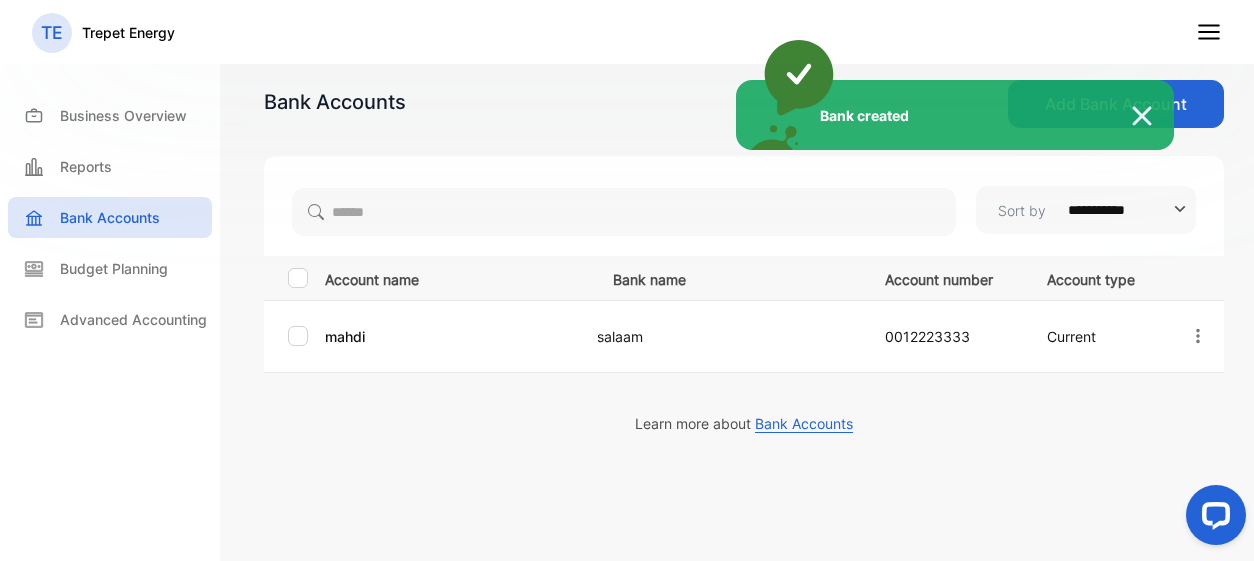 scroll, scrollTop: 0, scrollLeft: 0, axis: both 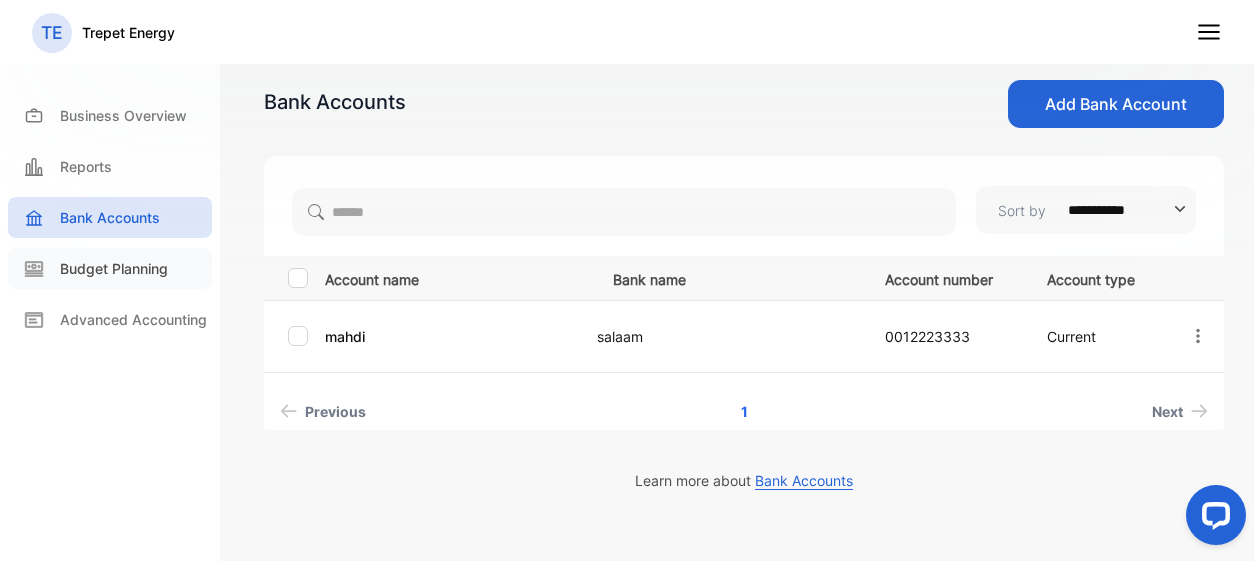click on "Budget Planning" at bounding box center (114, 268) 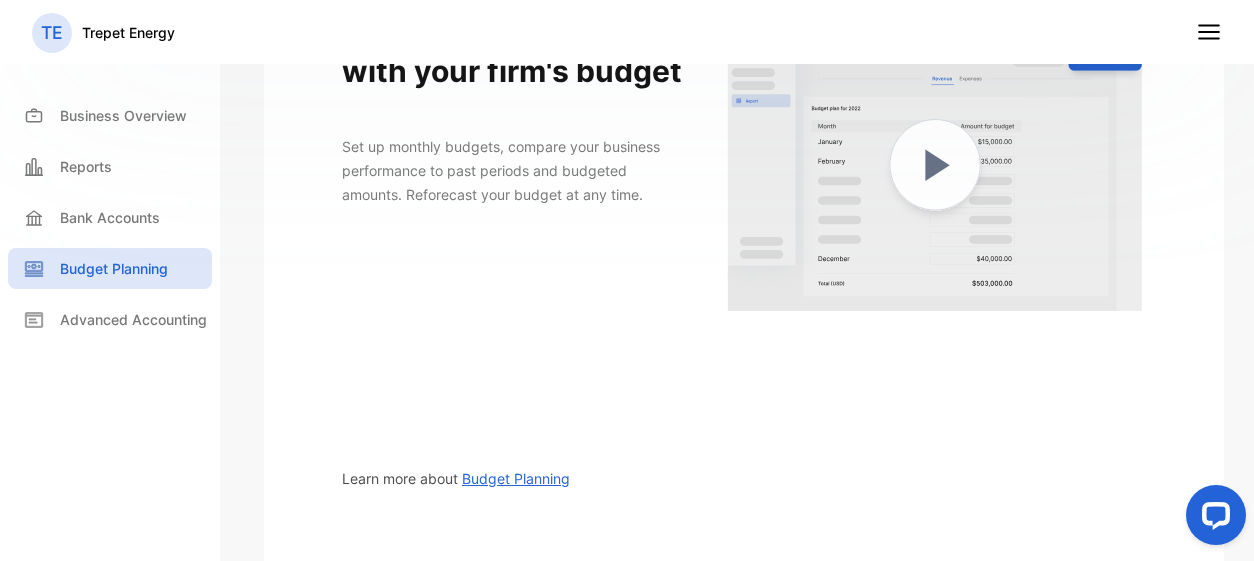scroll, scrollTop: 300, scrollLeft: 0, axis: vertical 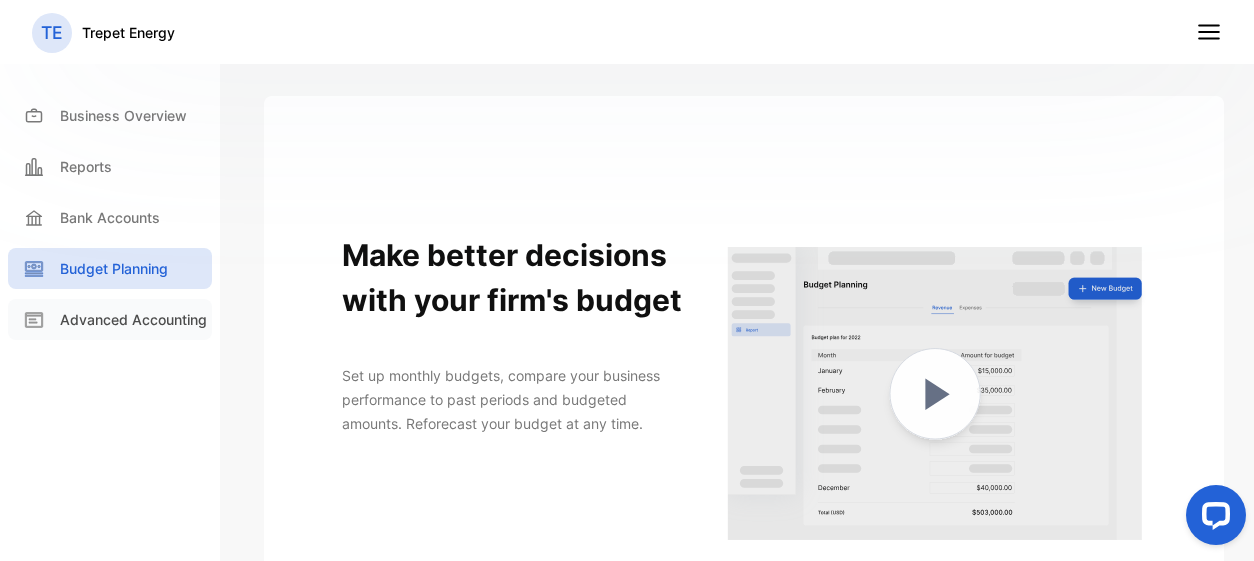 click on "Advanced Accounting" at bounding box center [133, 319] 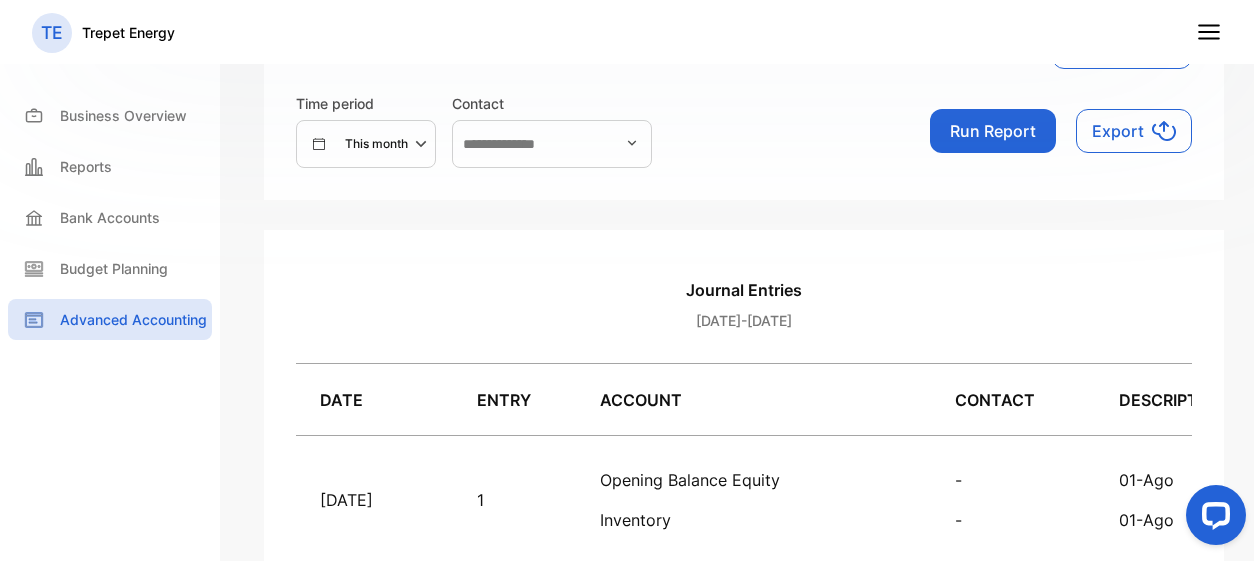scroll, scrollTop: 0, scrollLeft: 0, axis: both 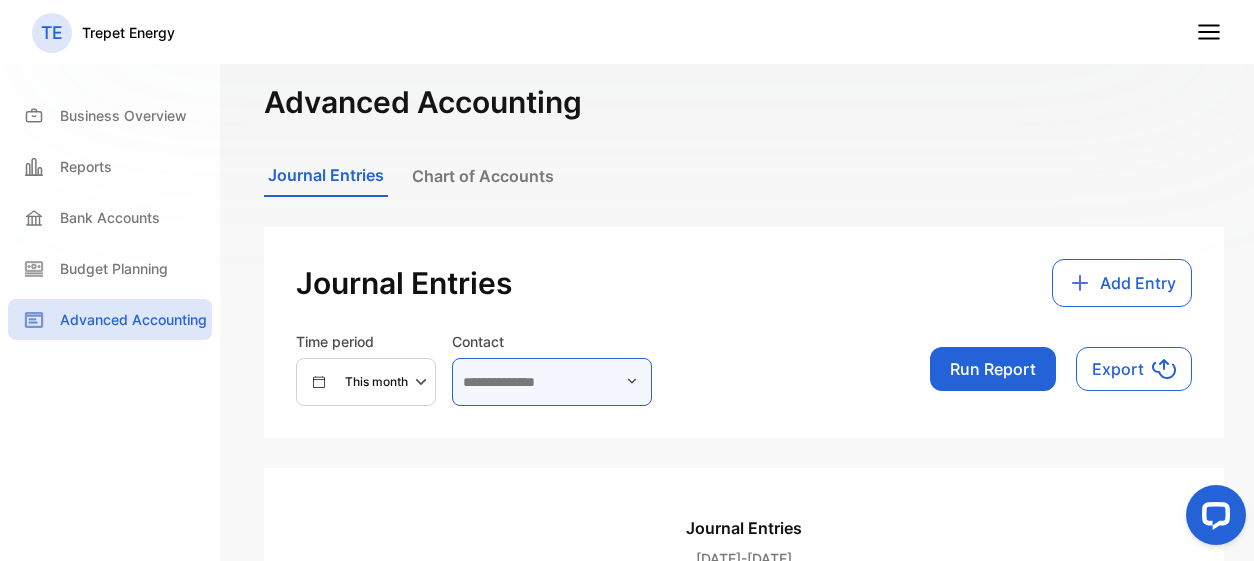 click at bounding box center [552, 382] 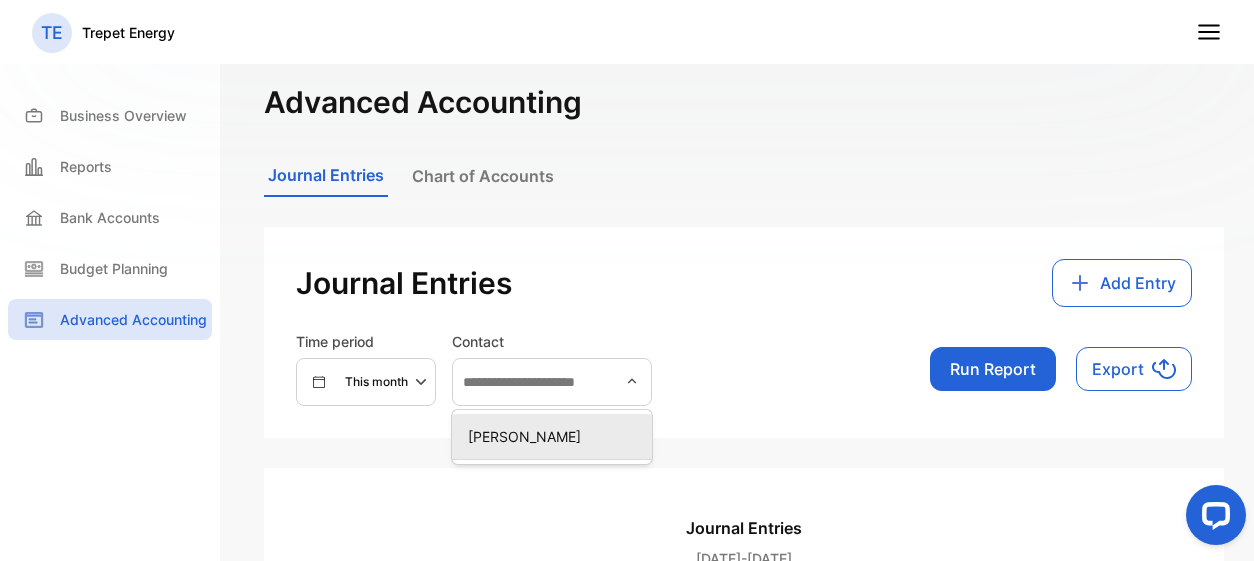 click on "Time period This month   Contact   Munira Abdi Run Report  Export" at bounding box center [744, 368] 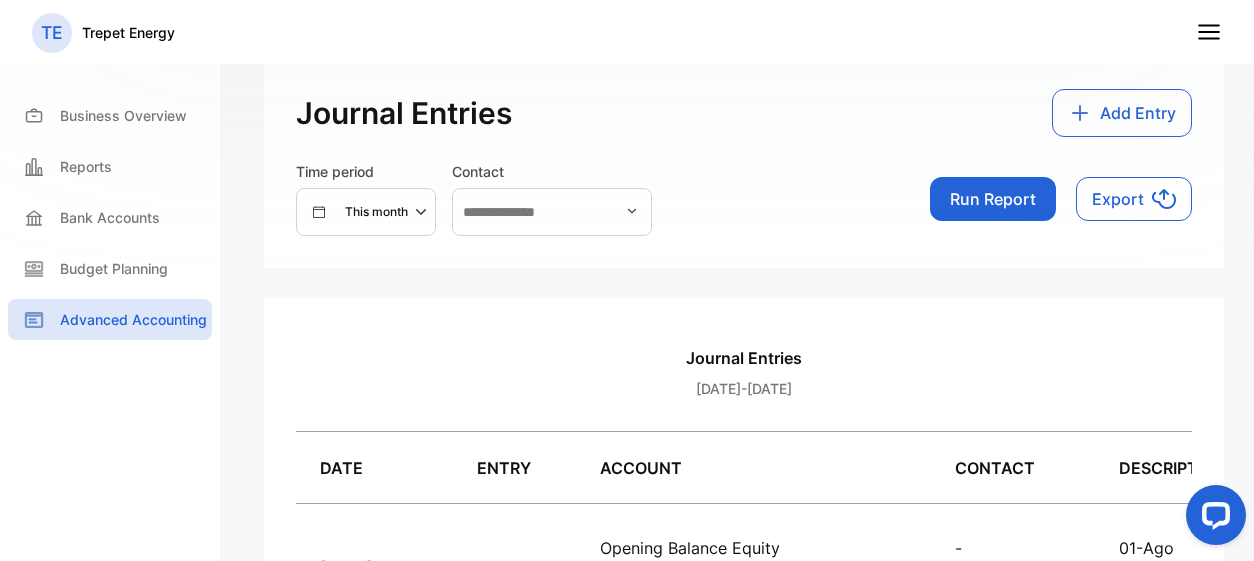 scroll, scrollTop: 0, scrollLeft: 0, axis: both 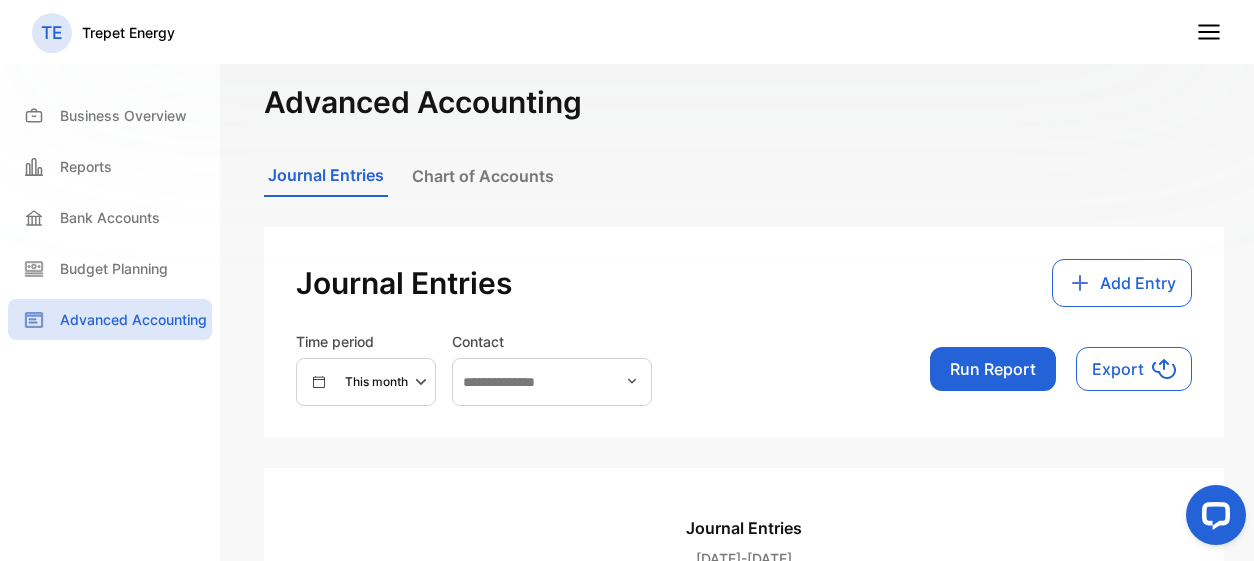 click on "Add Entry" at bounding box center [1138, 283] 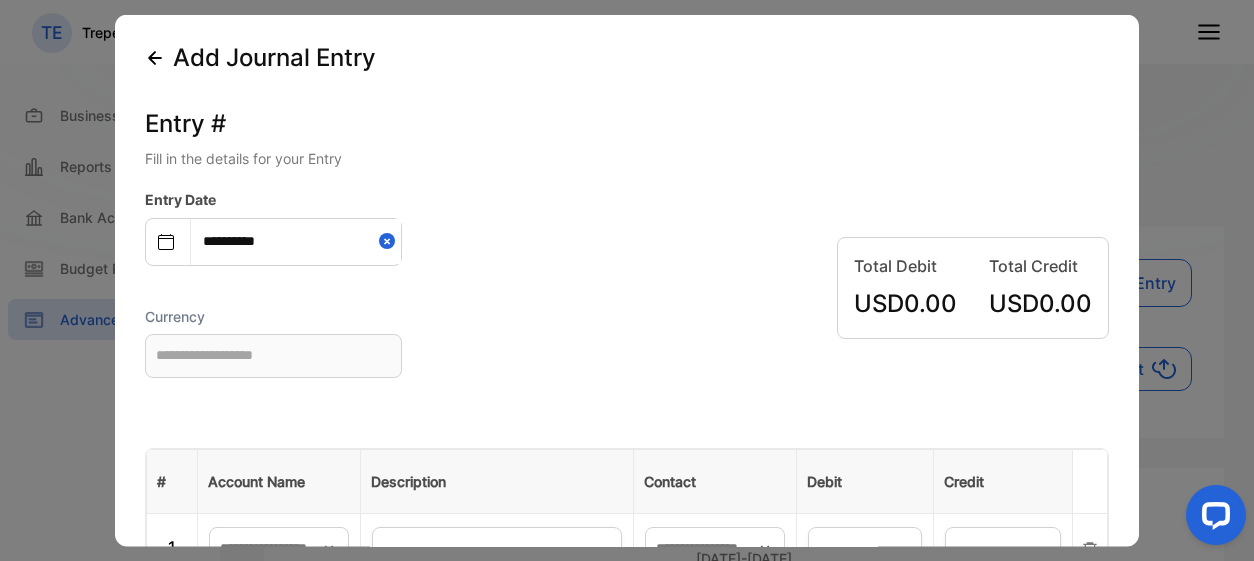 type on "**********" 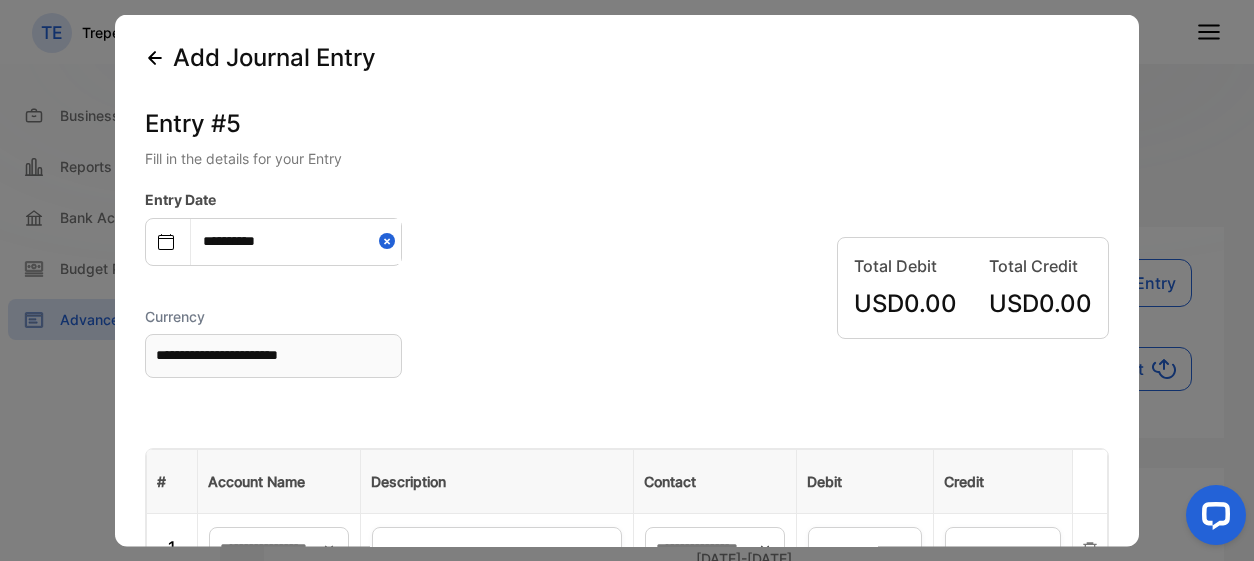 scroll, scrollTop: 100, scrollLeft: 0, axis: vertical 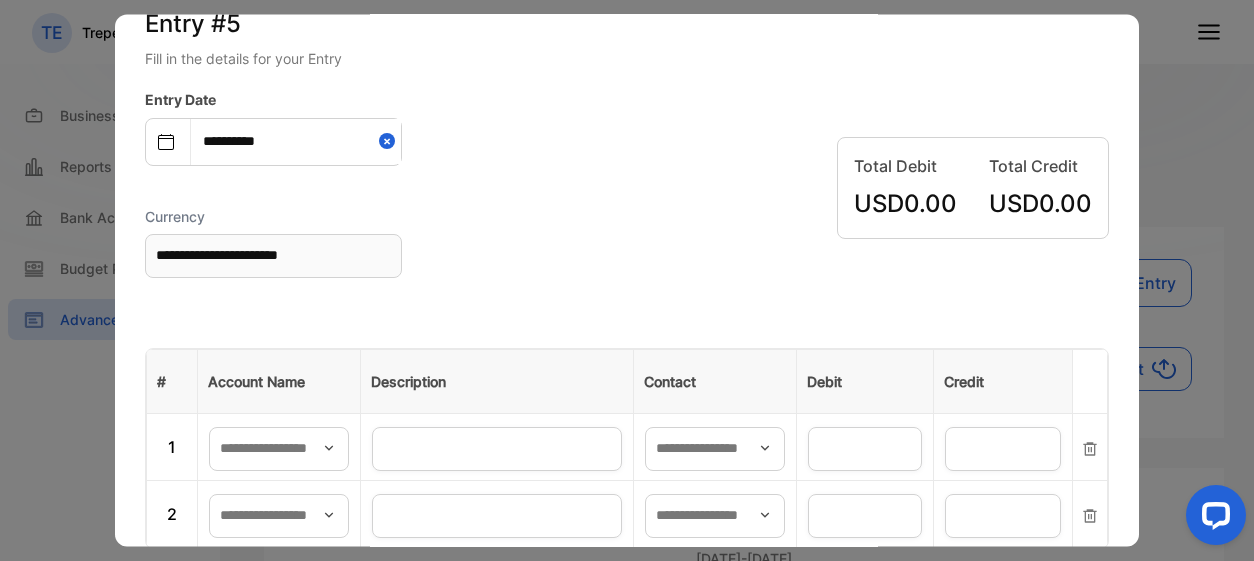 click 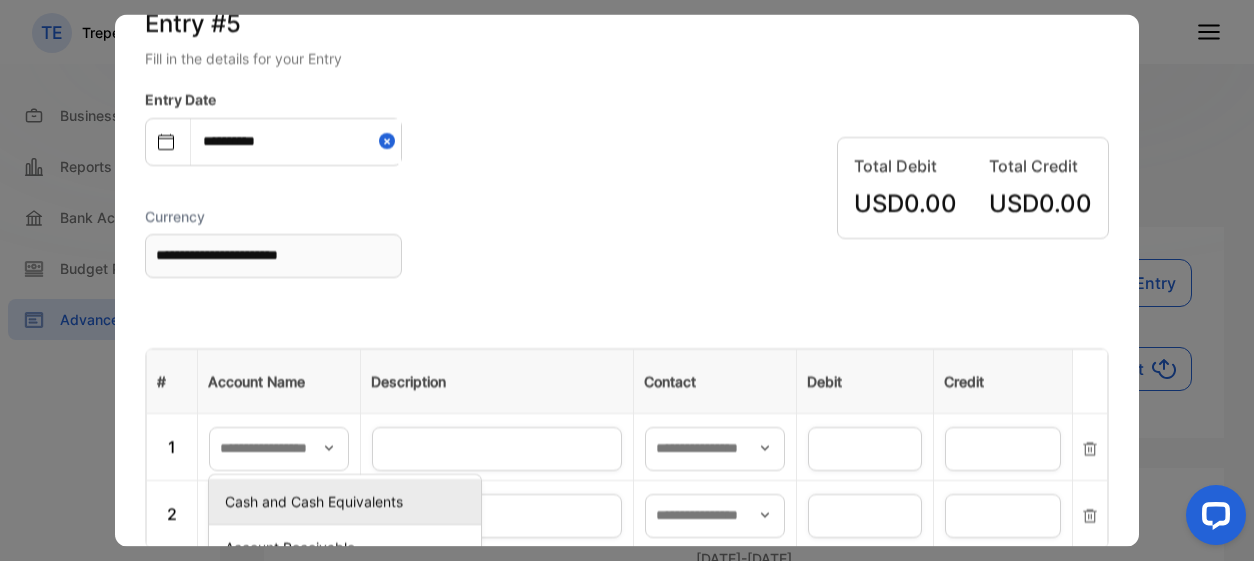 click on "Cash and Cash Equivalents" at bounding box center [349, 500] 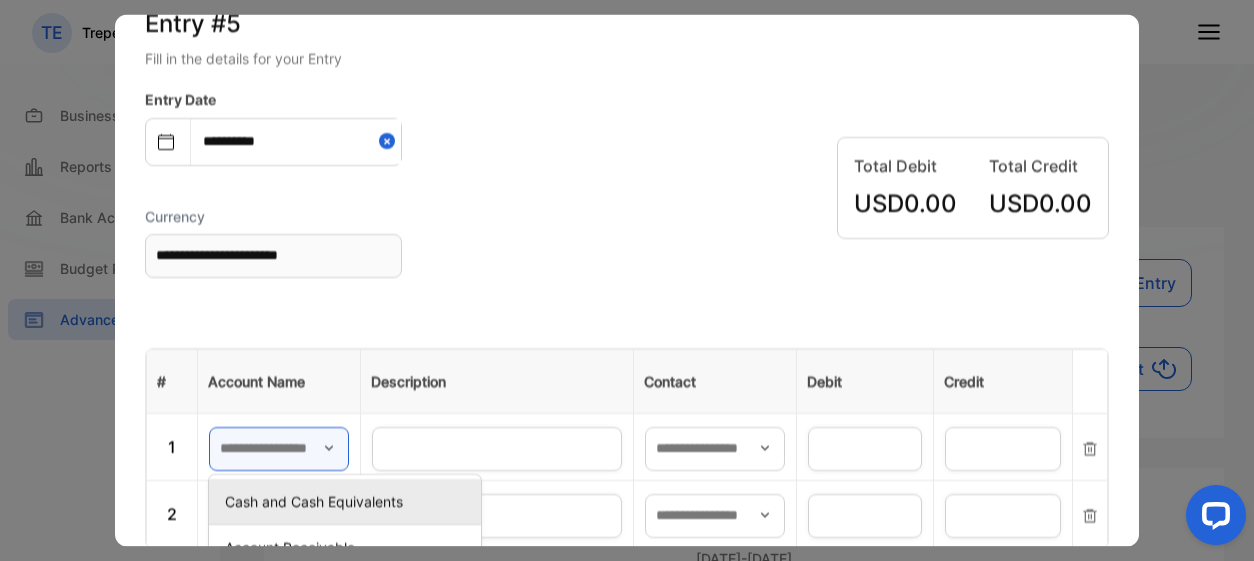 type on "**********" 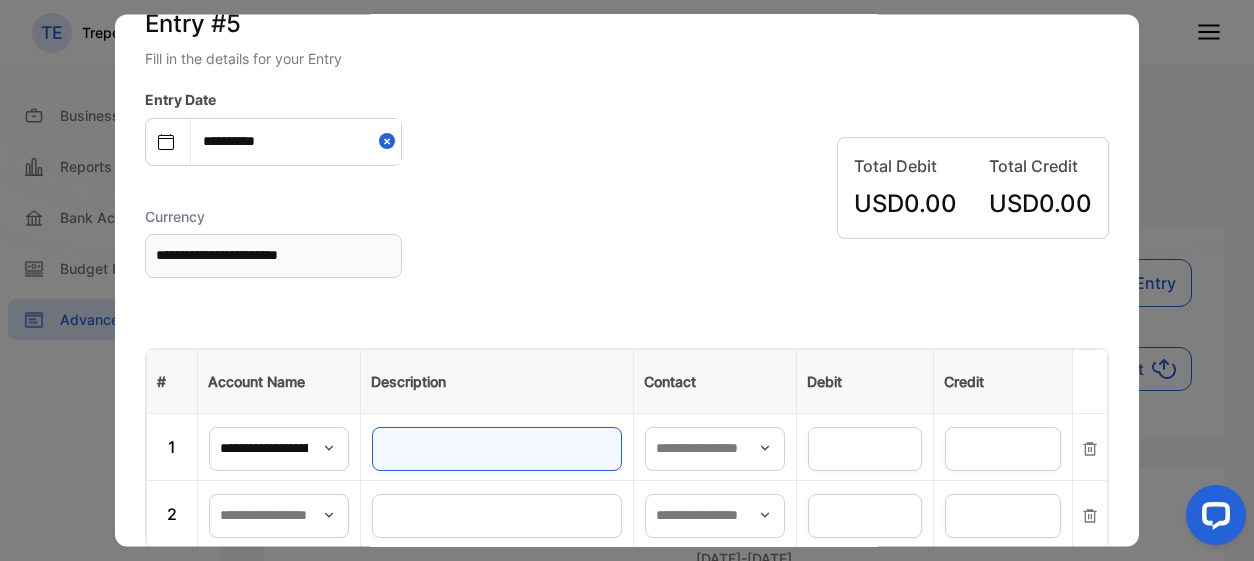 click at bounding box center [497, 448] 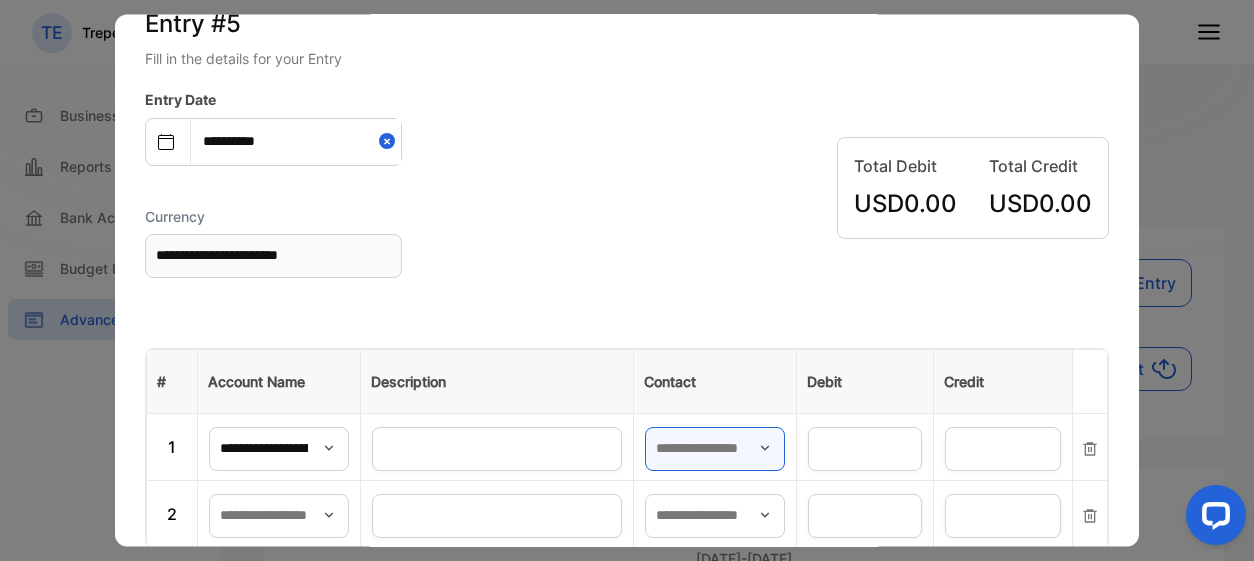 click at bounding box center [715, 448] 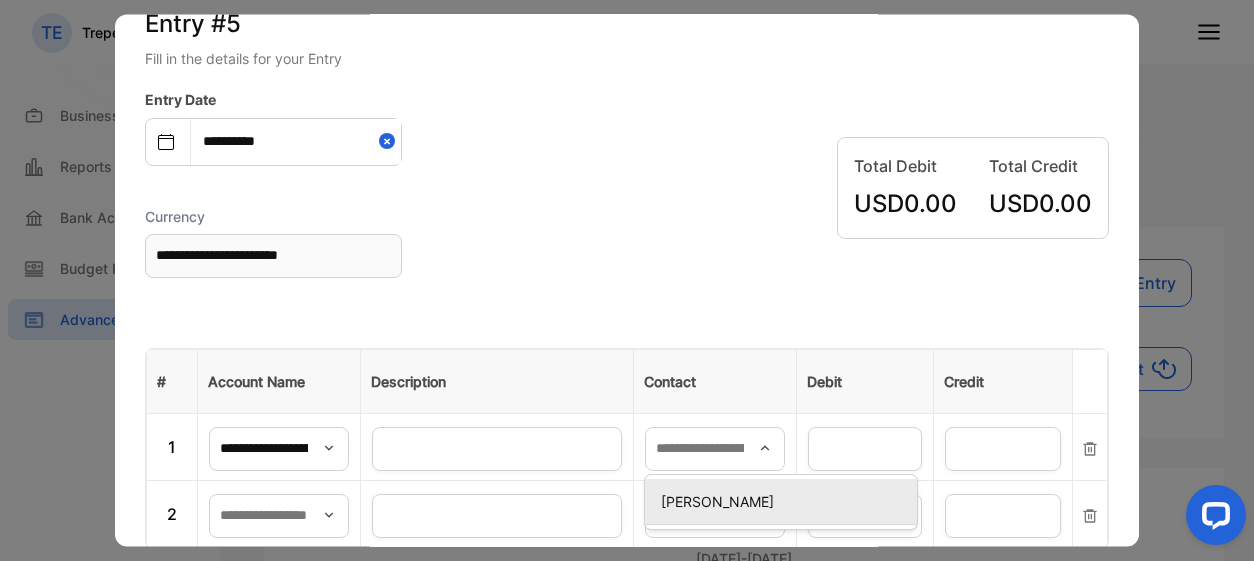 click on "[PERSON_NAME]" at bounding box center [785, 500] 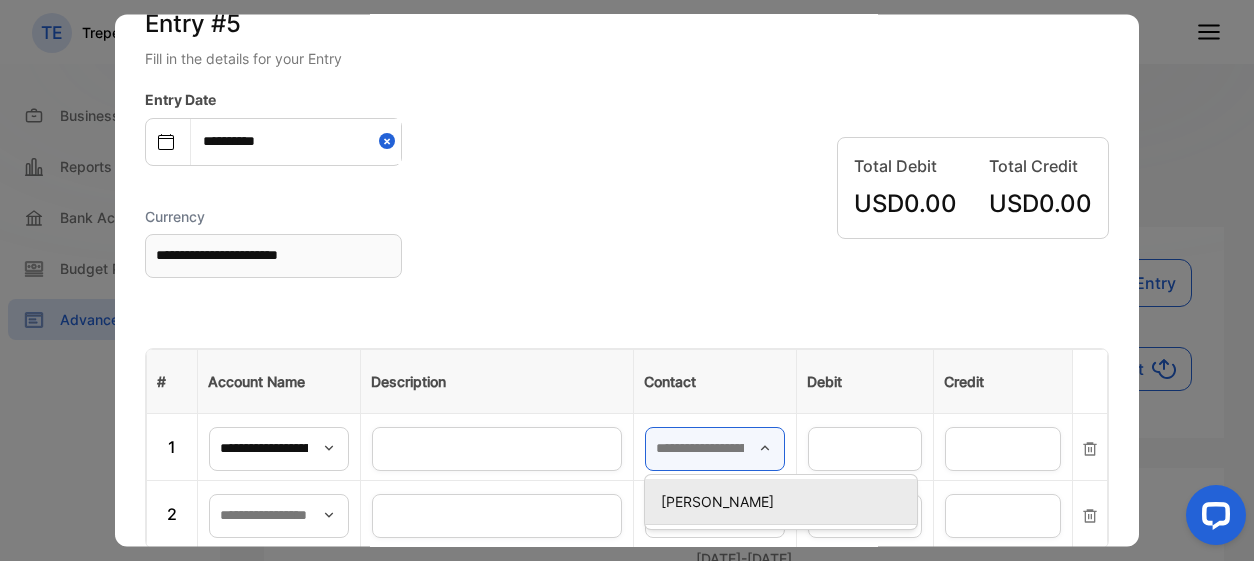 type on "**********" 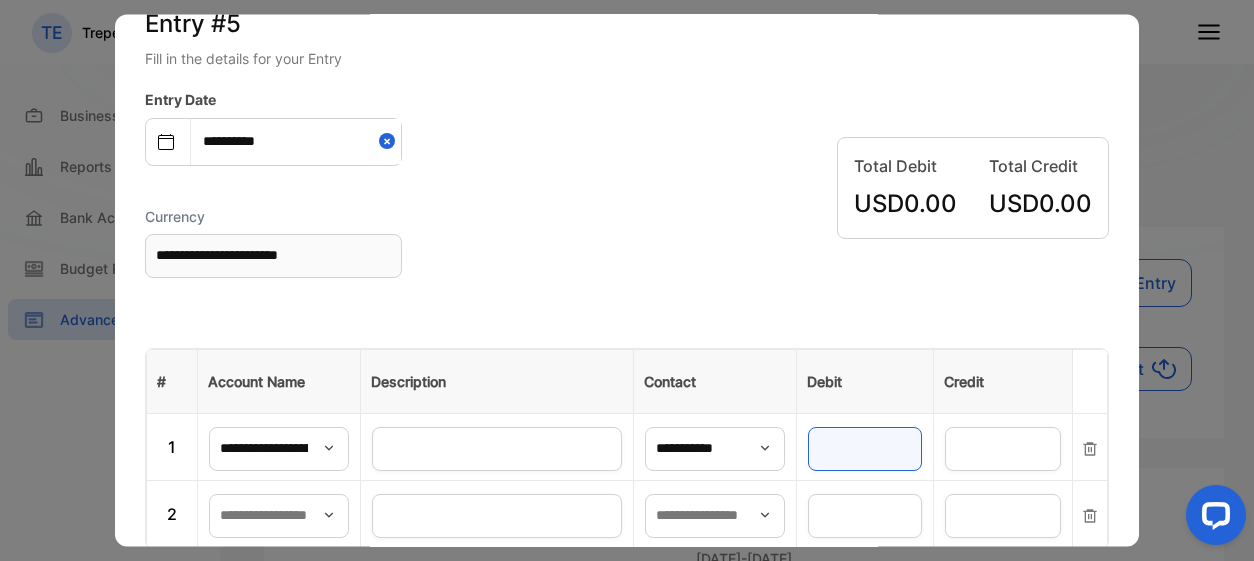 click at bounding box center [865, 448] 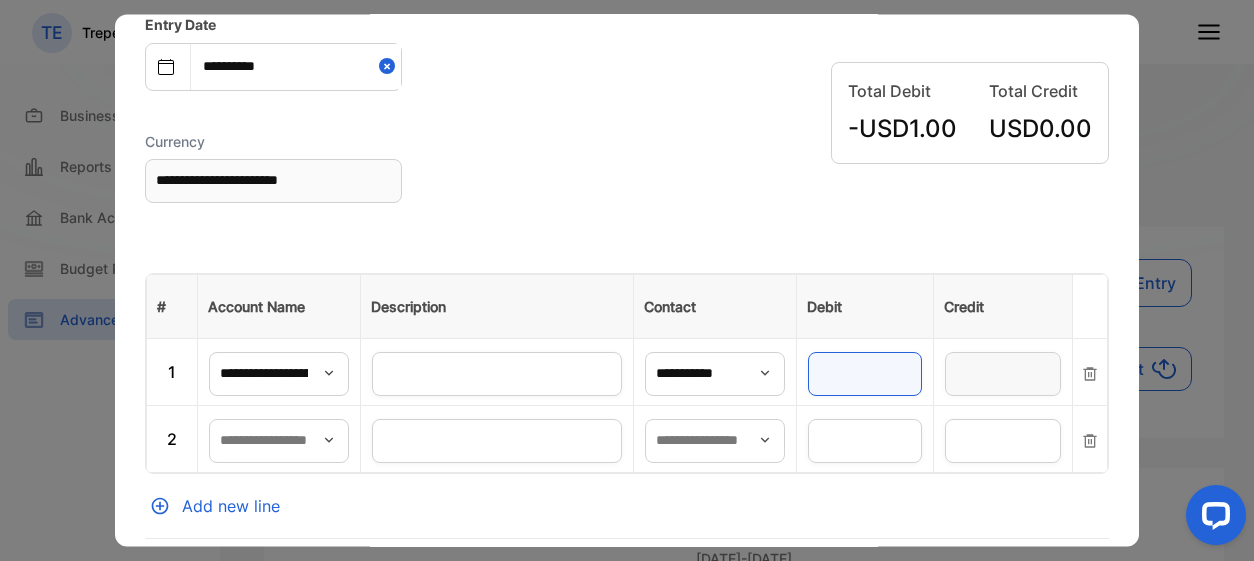 scroll, scrollTop: 200, scrollLeft: 0, axis: vertical 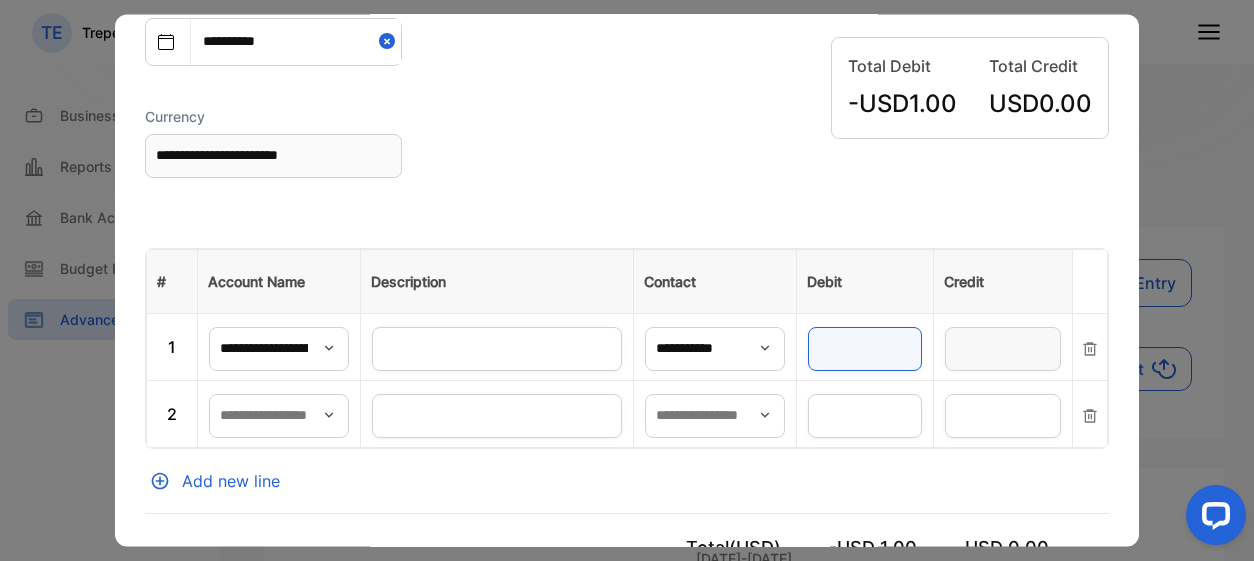 type on "**" 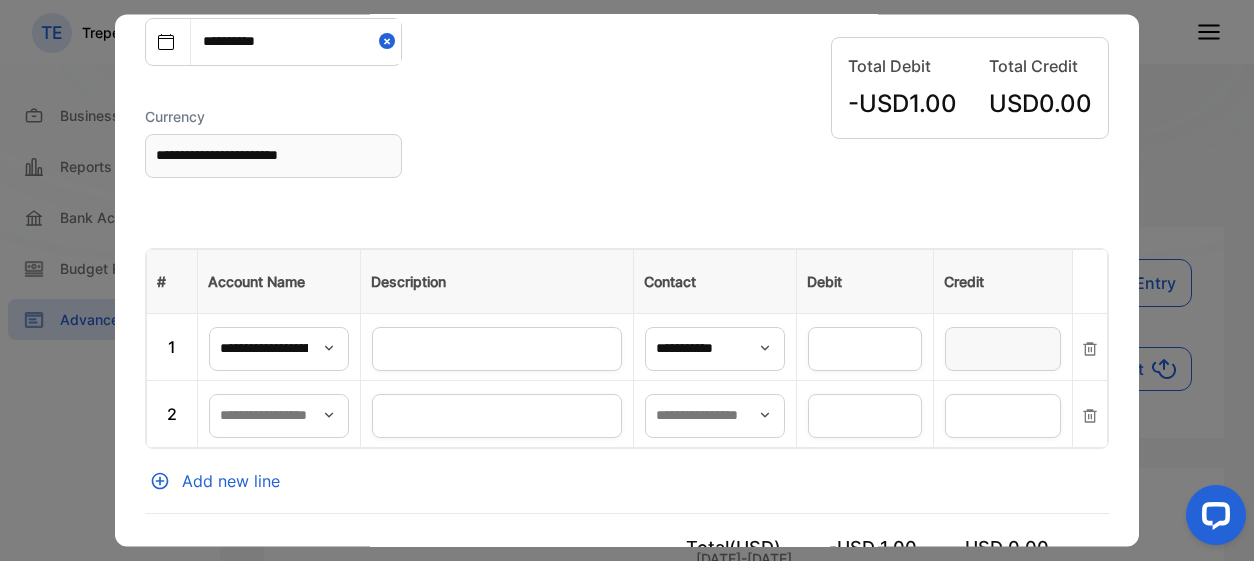 click 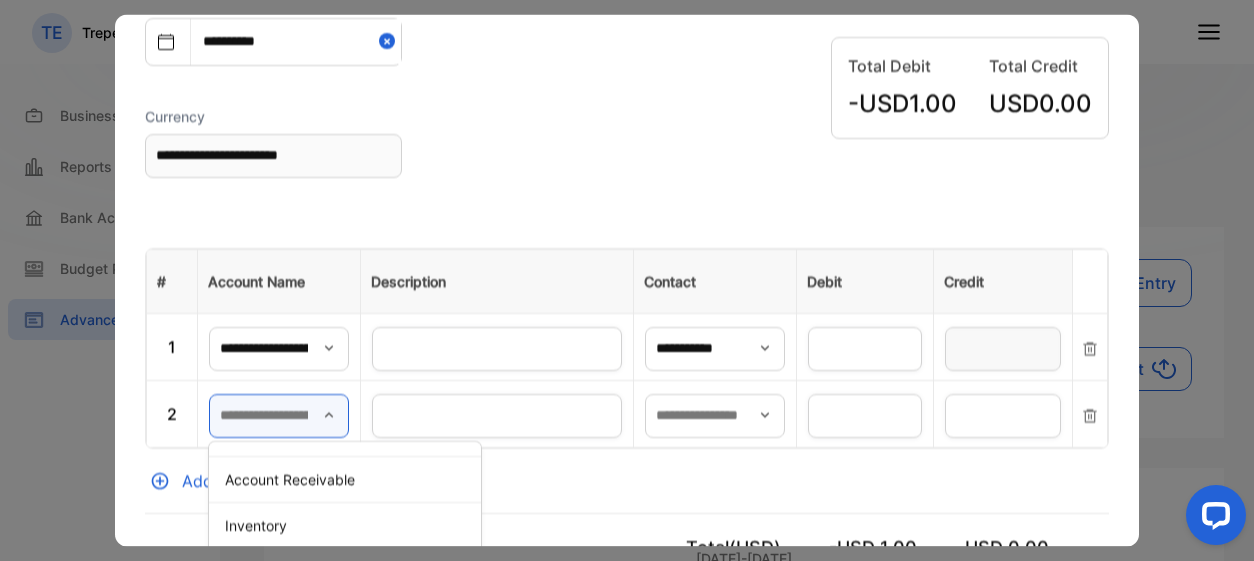 scroll, scrollTop: 0, scrollLeft: 0, axis: both 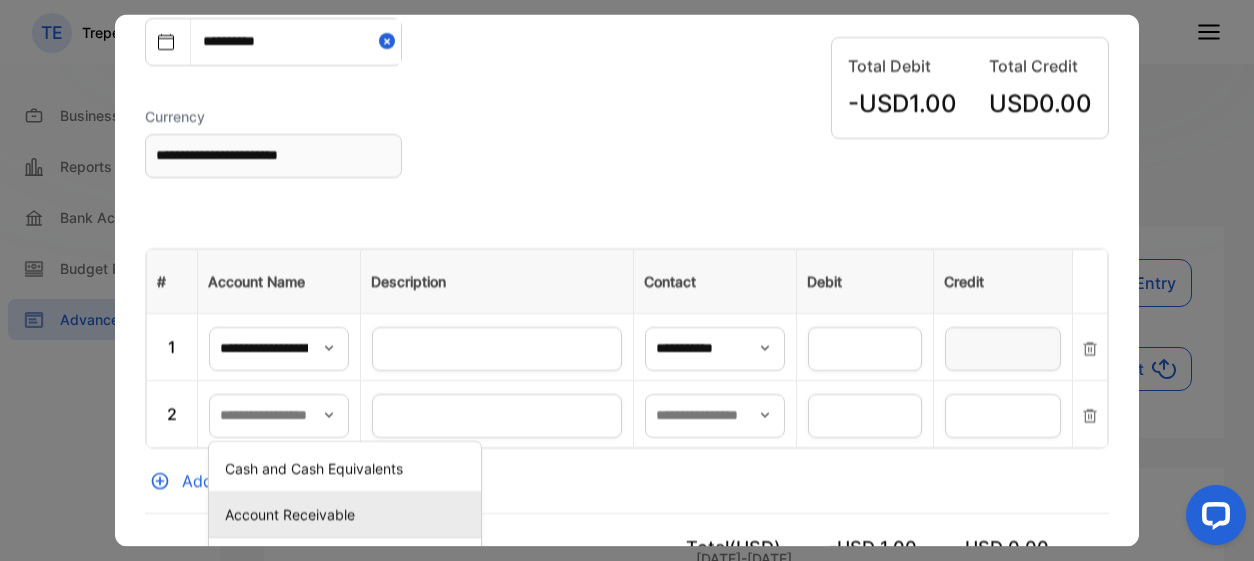 click on "Account Receivable" at bounding box center [349, 513] 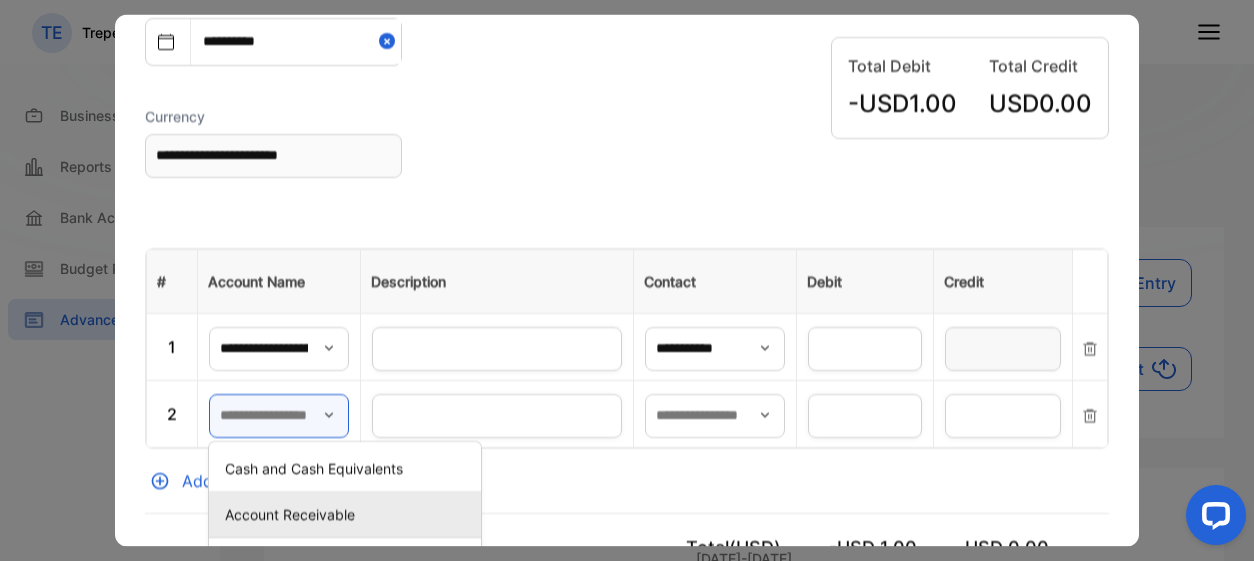 type on "**********" 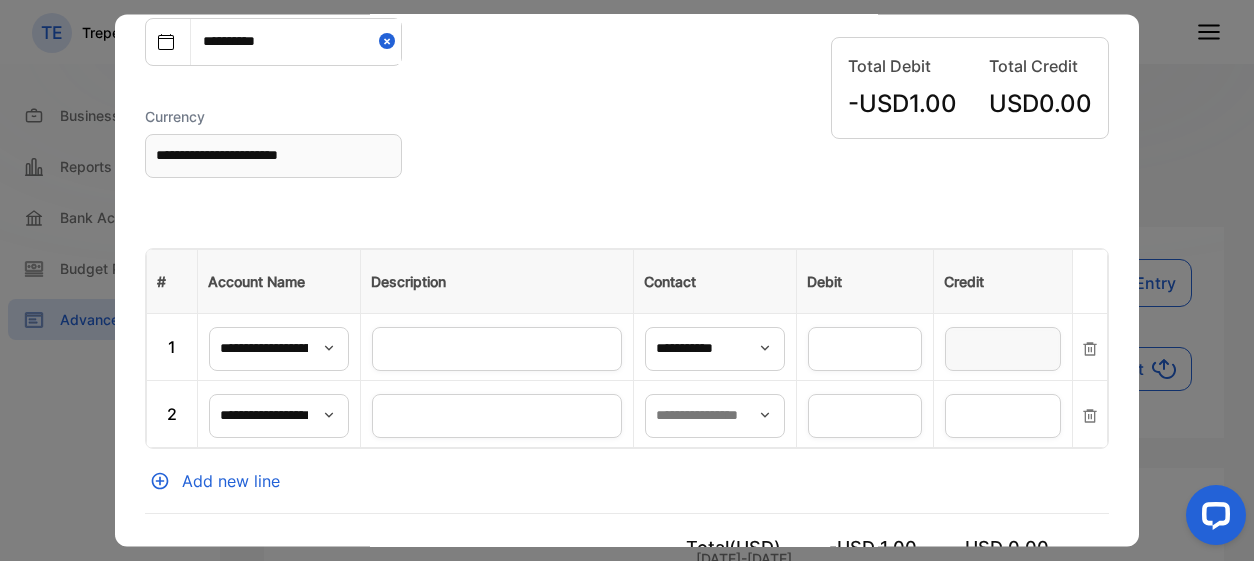 click 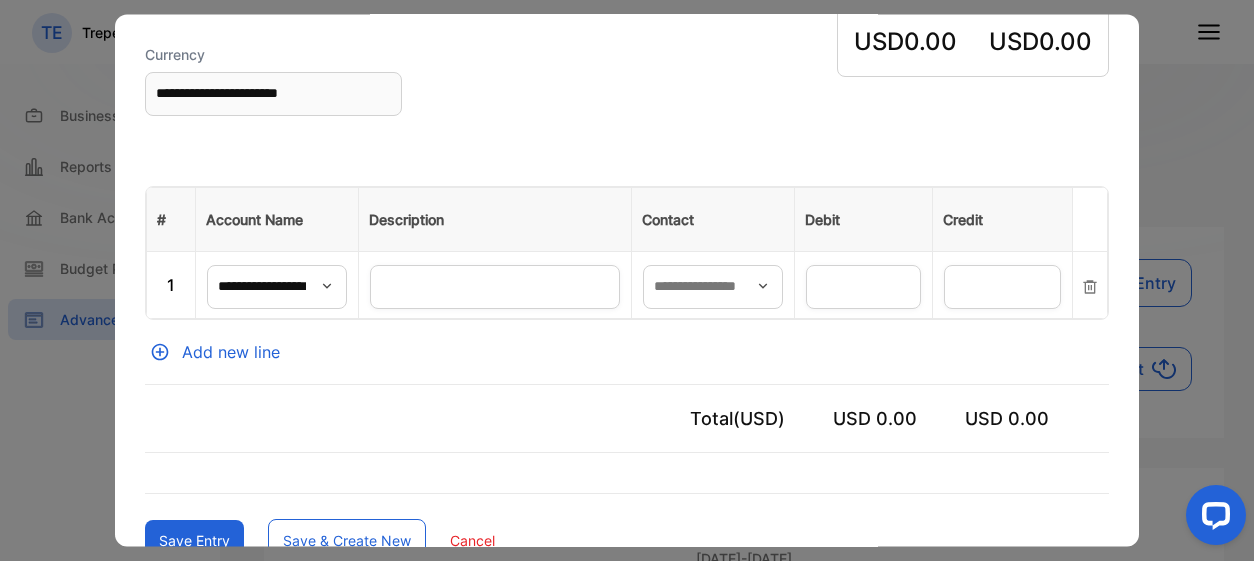 scroll, scrollTop: 301, scrollLeft: 0, axis: vertical 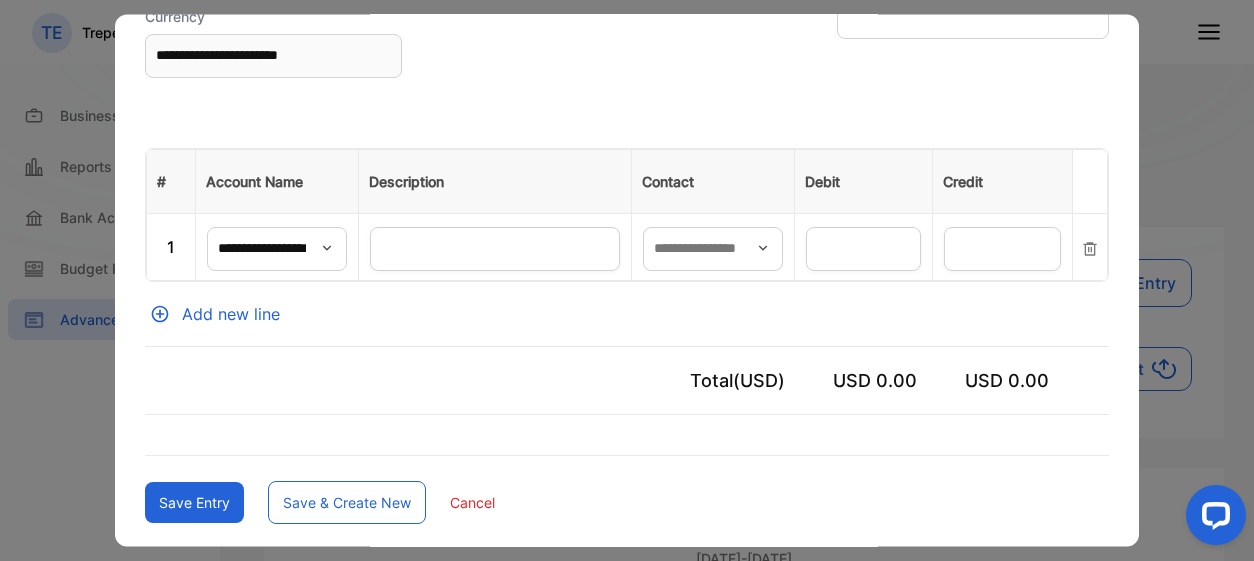 click on "Cancel" at bounding box center (472, 502) 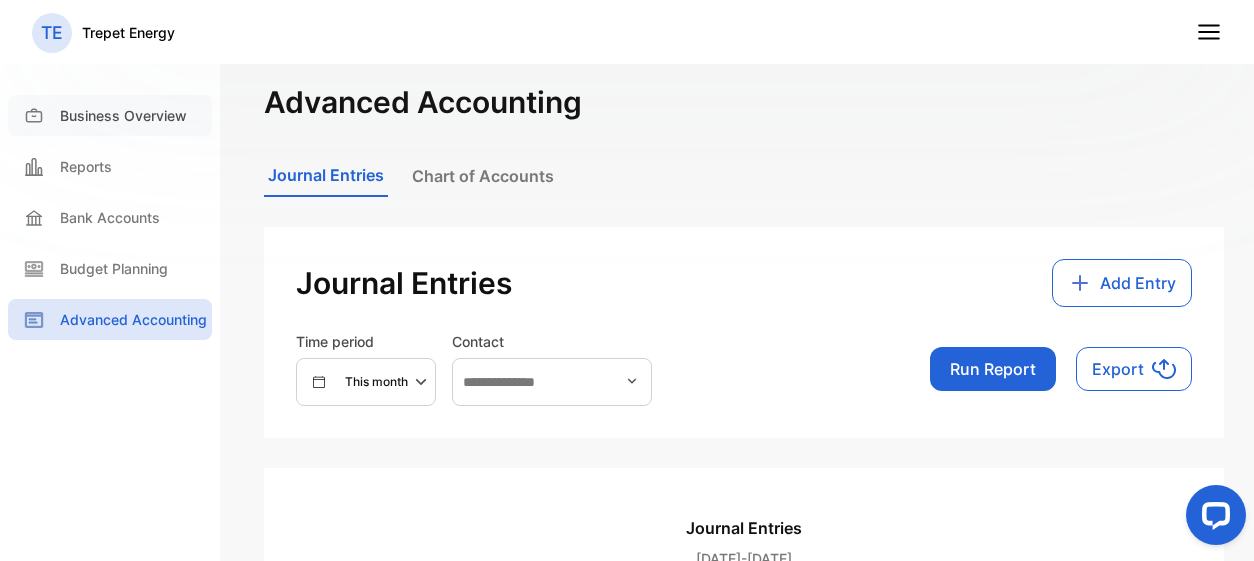 click on "Business Overview" at bounding box center [123, 115] 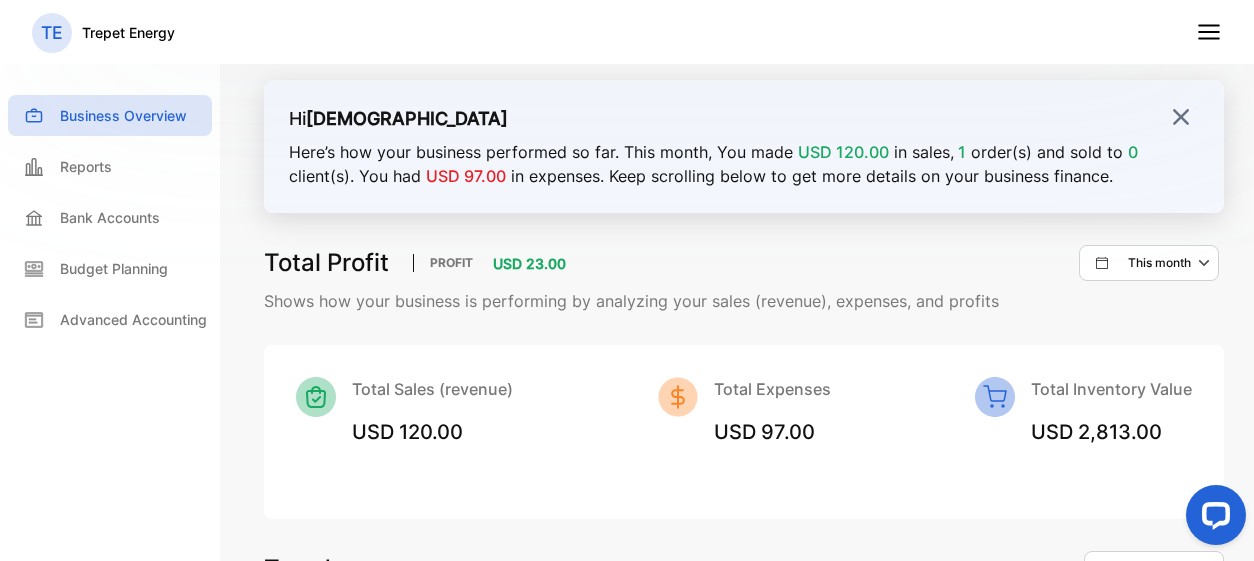 click 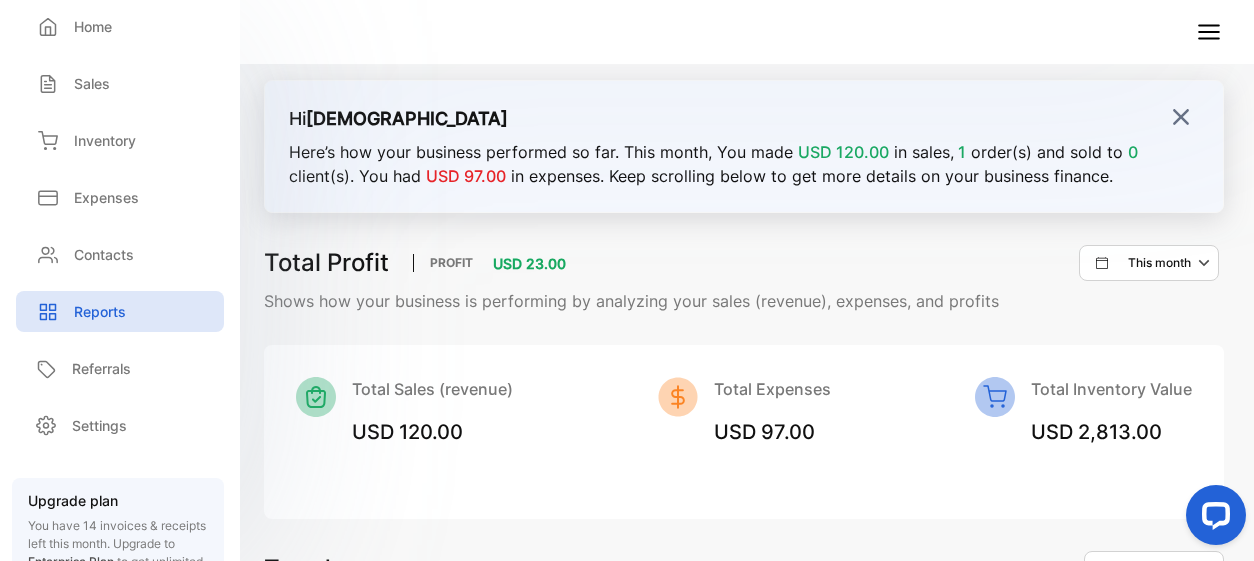 scroll, scrollTop: 0, scrollLeft: 0, axis: both 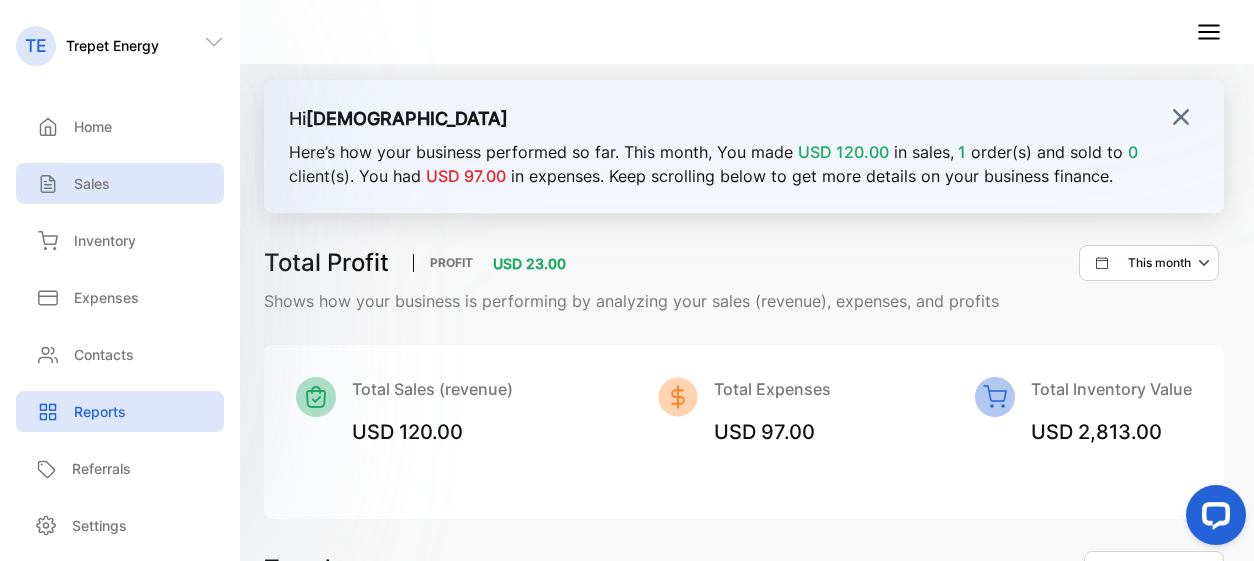 click on "Sales" at bounding box center (120, 183) 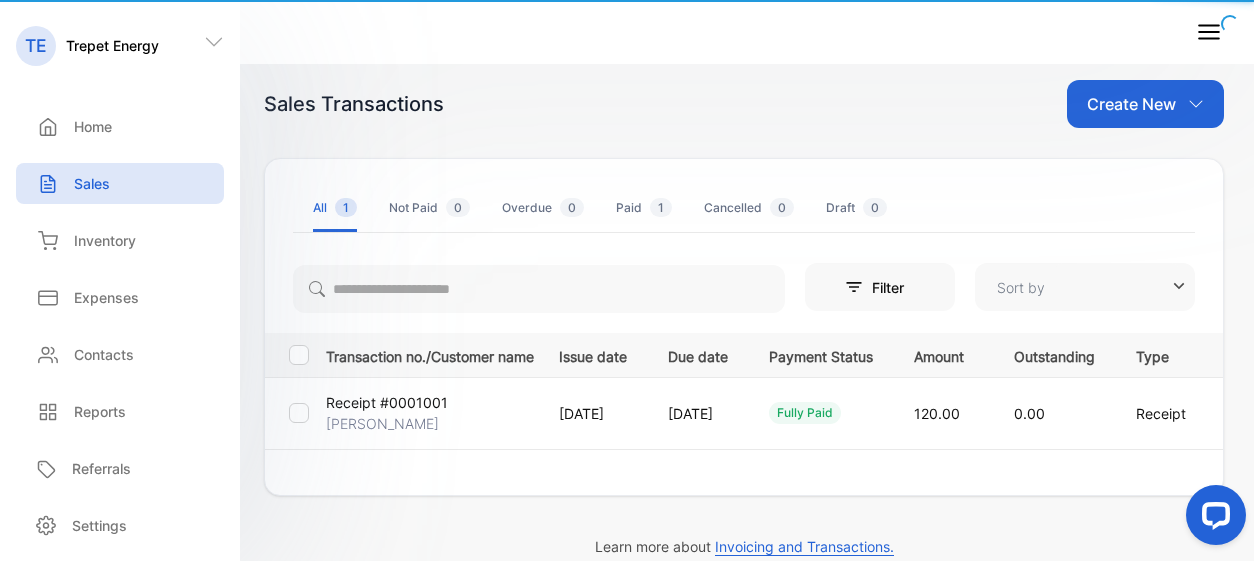 type on "**********" 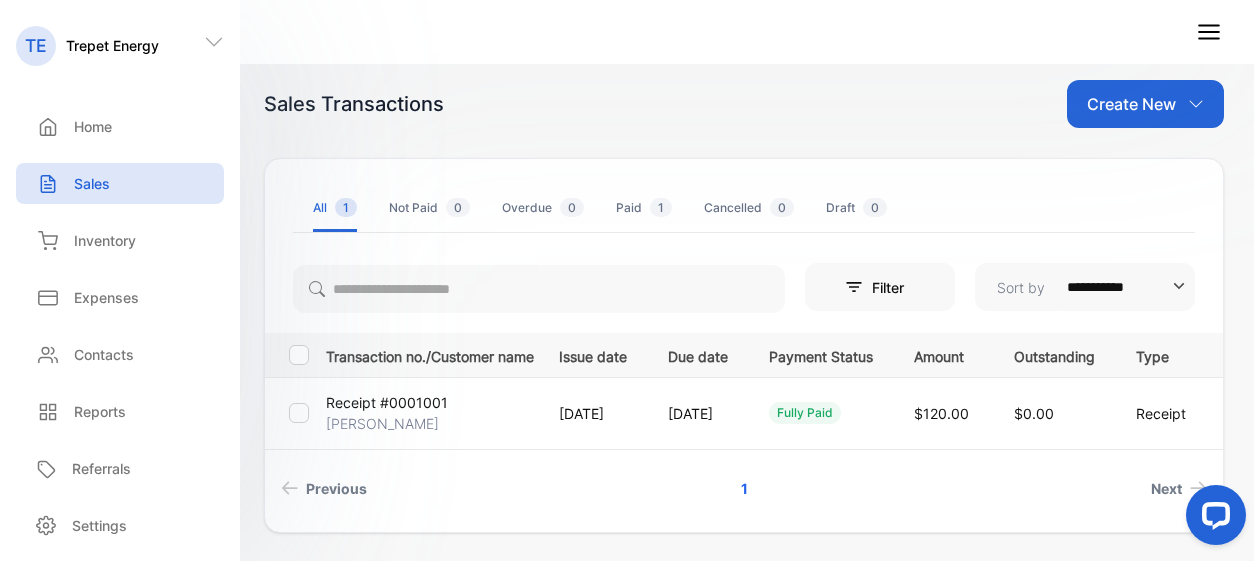 click on "Create New" at bounding box center (1131, 104) 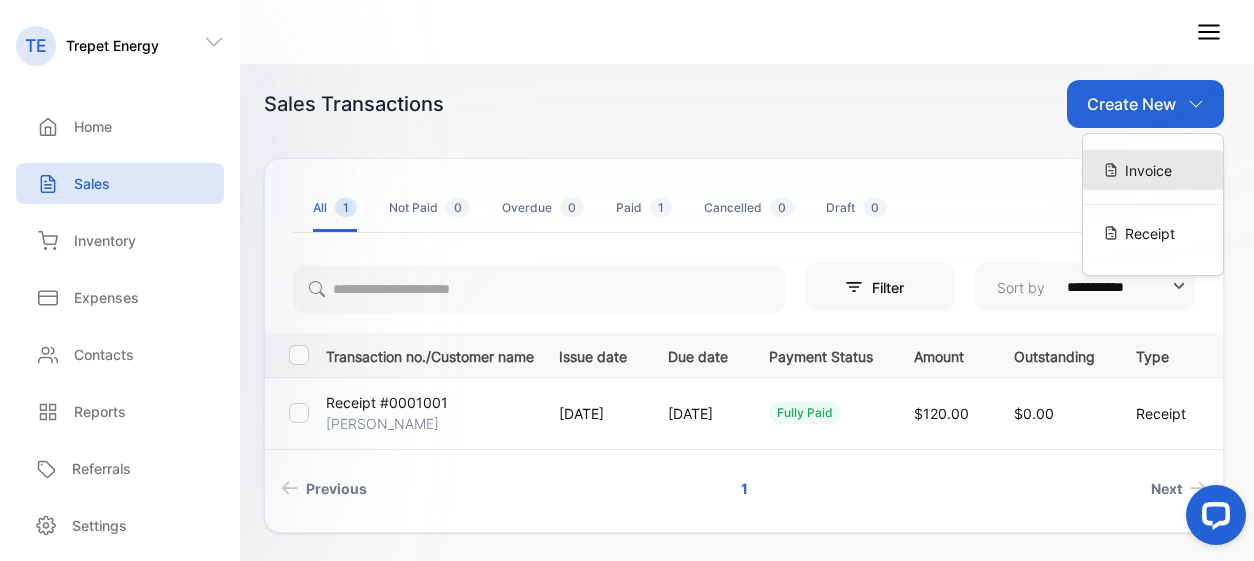 click on "Invoice" at bounding box center [1148, 170] 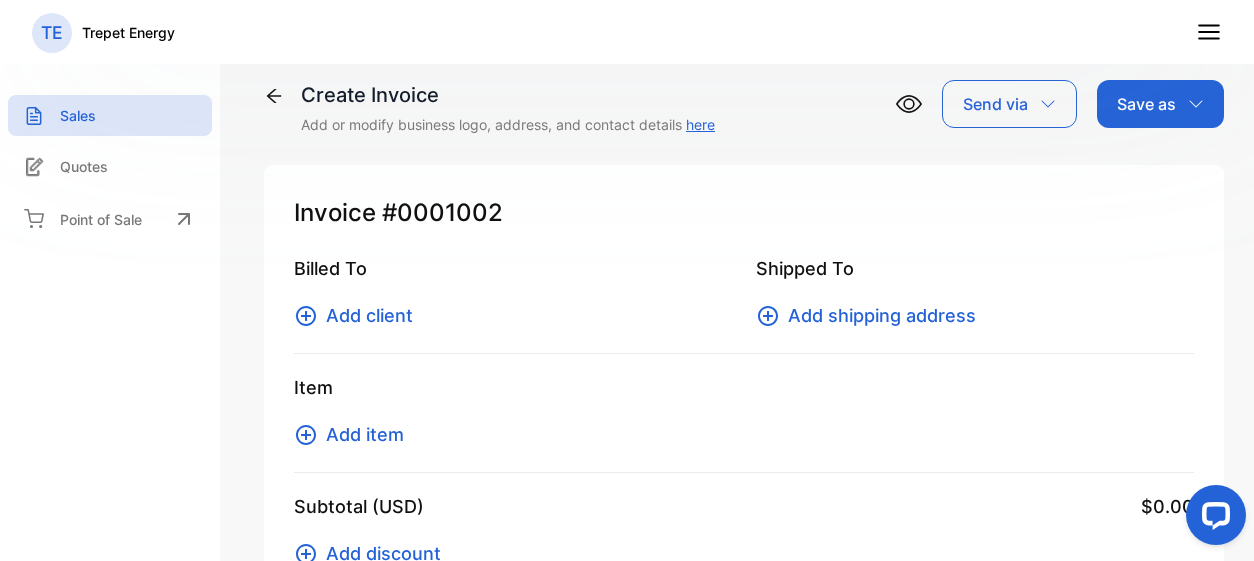 type on "**********" 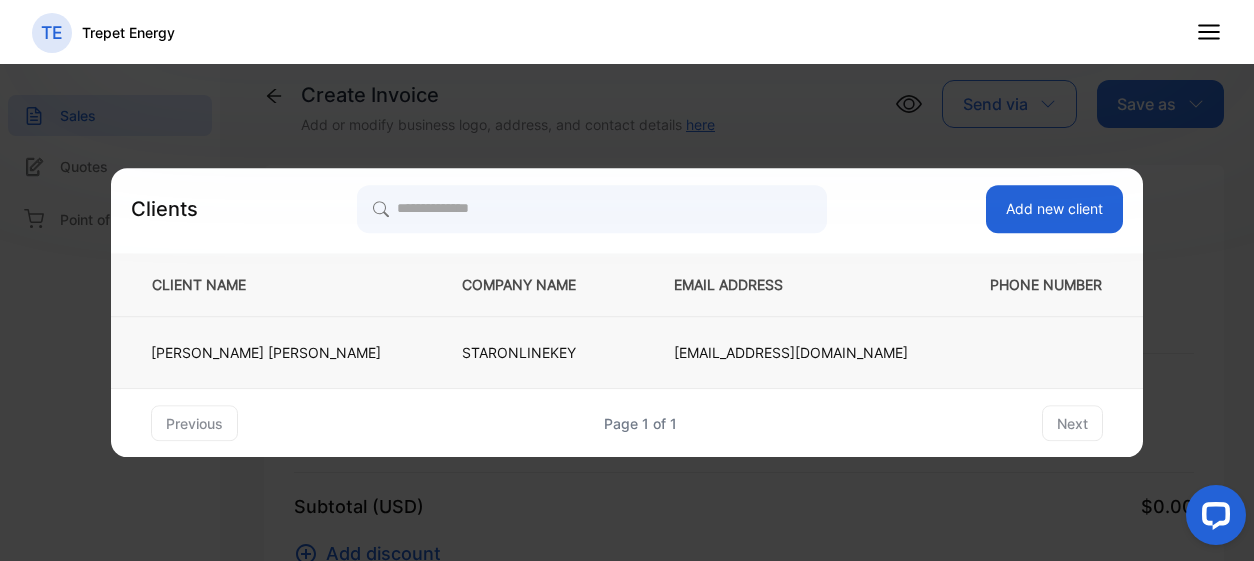click on "STARONLINEKEY" at bounding box center [535, 353] 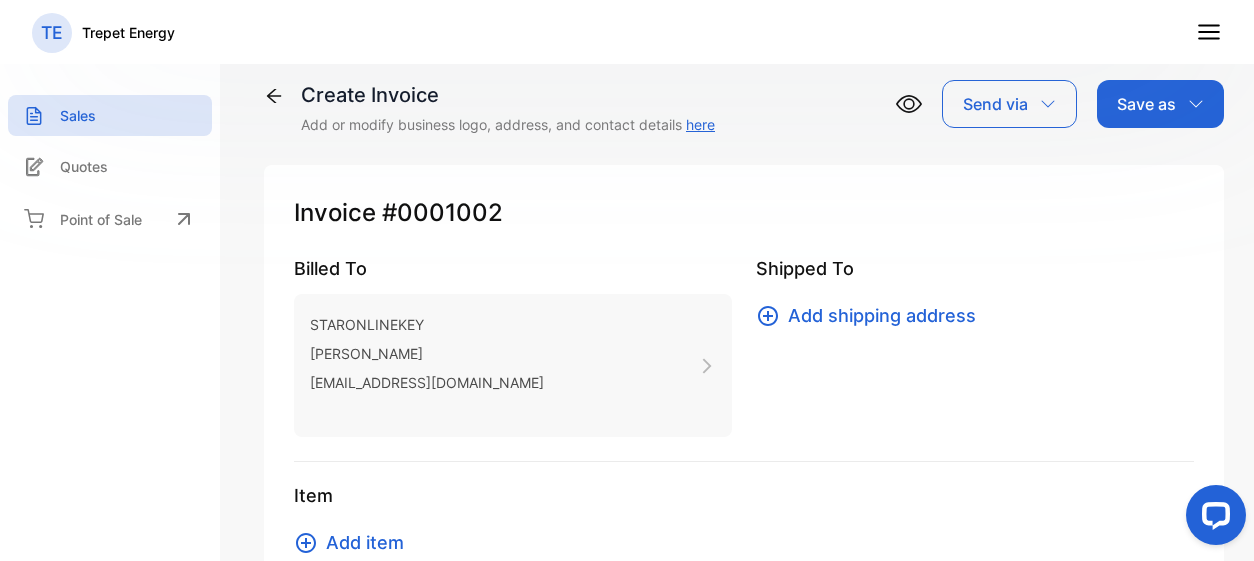 scroll, scrollTop: 200, scrollLeft: 0, axis: vertical 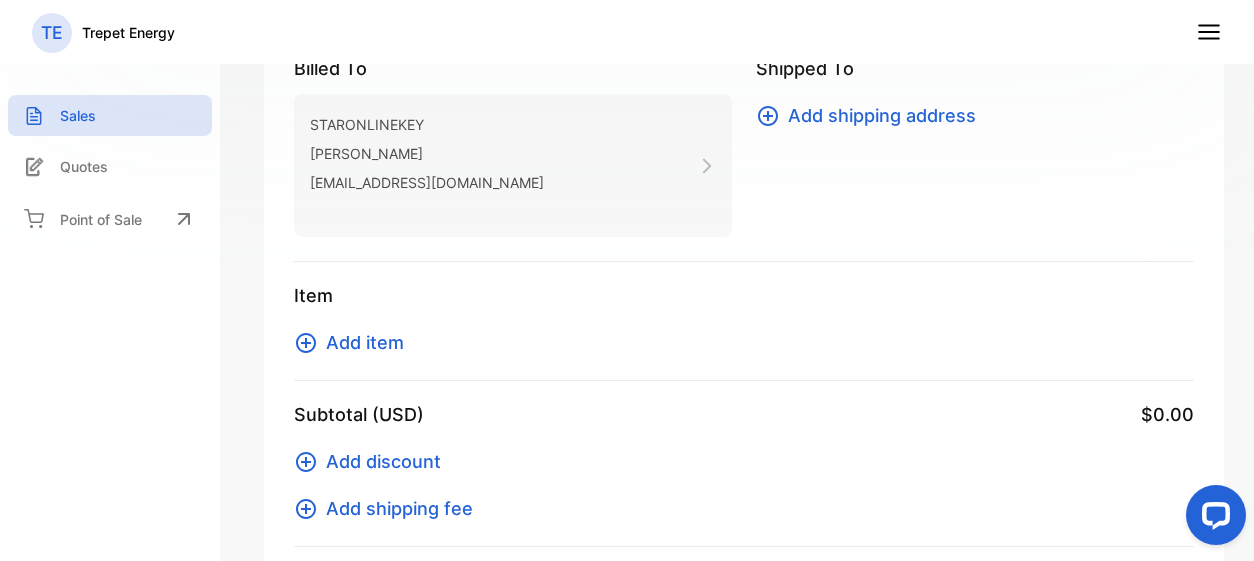 click on "Add item" at bounding box center (365, 342) 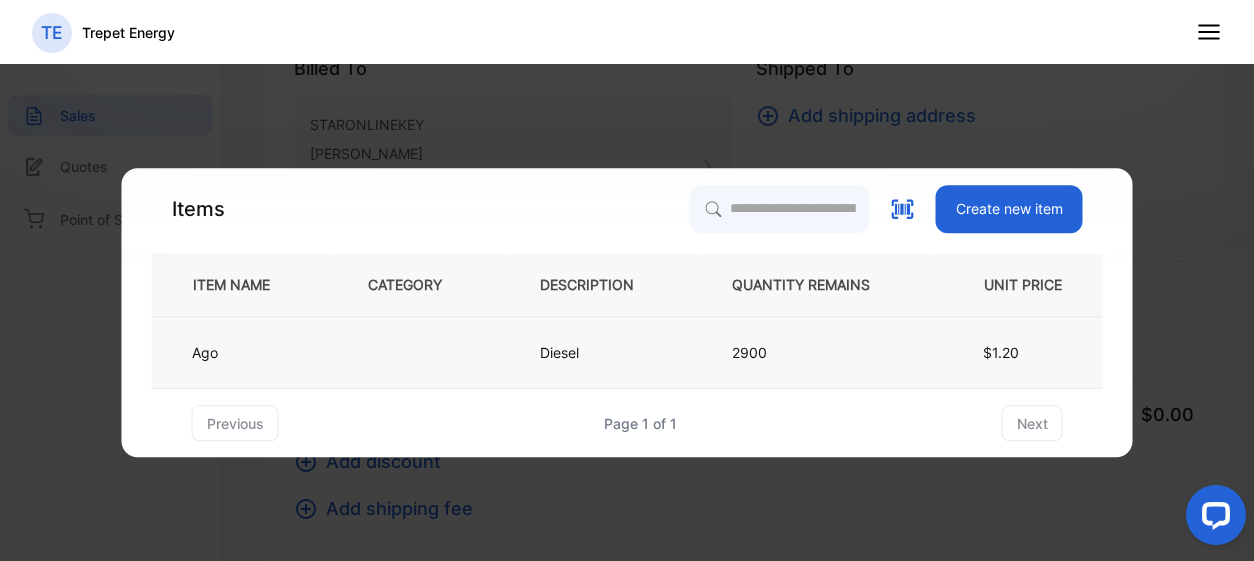 click at bounding box center [421, 353] 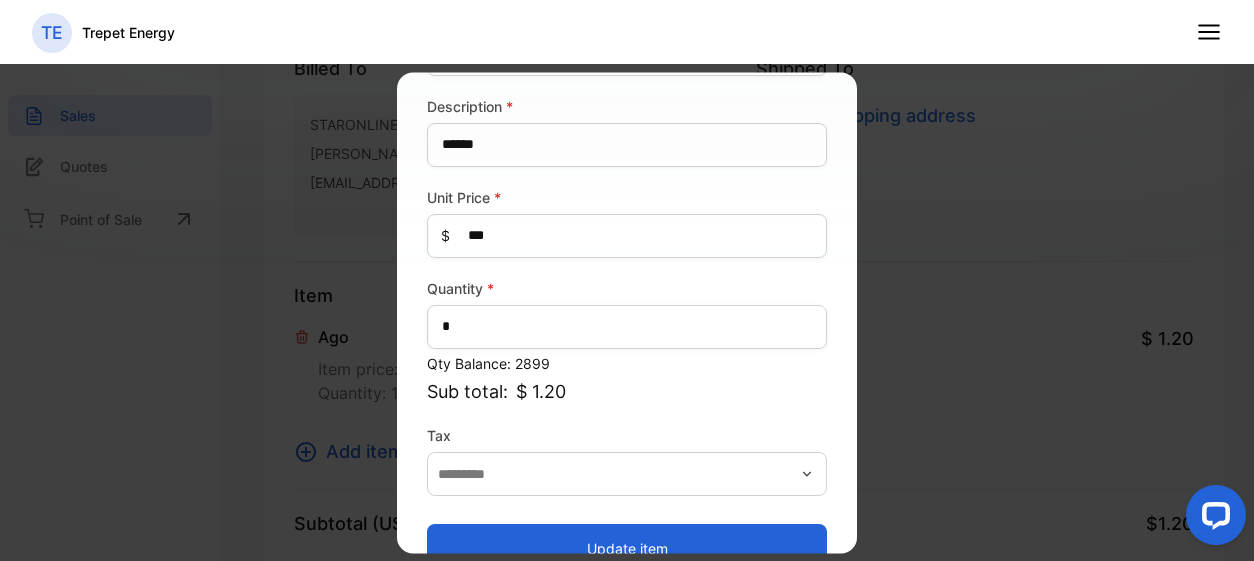 scroll, scrollTop: 300, scrollLeft: 0, axis: vertical 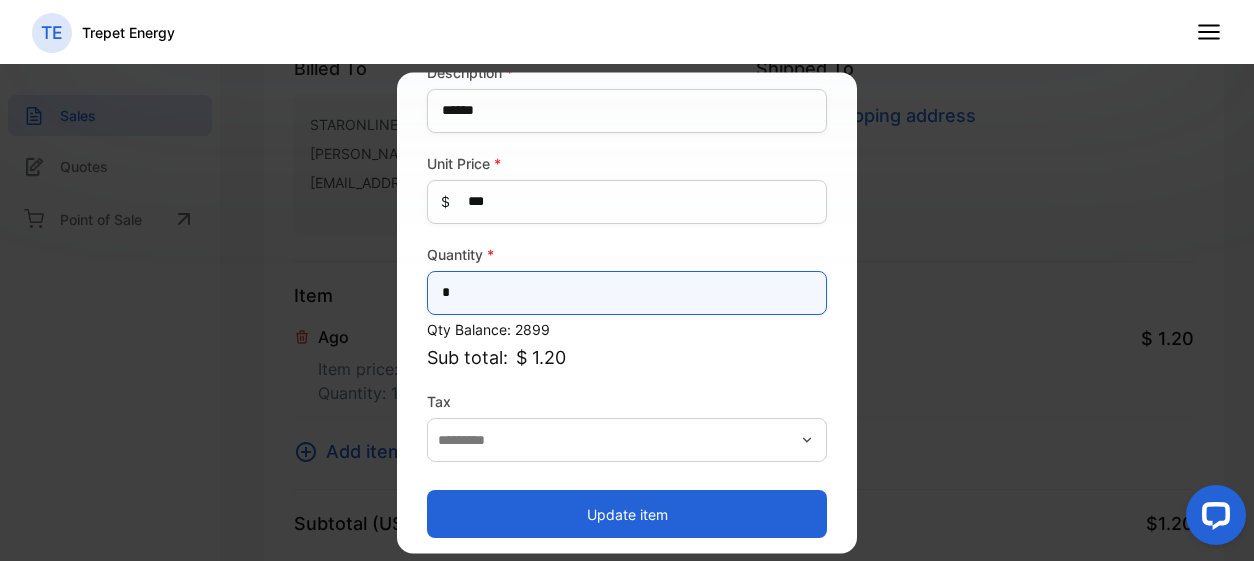 click on "*" at bounding box center (627, 293) 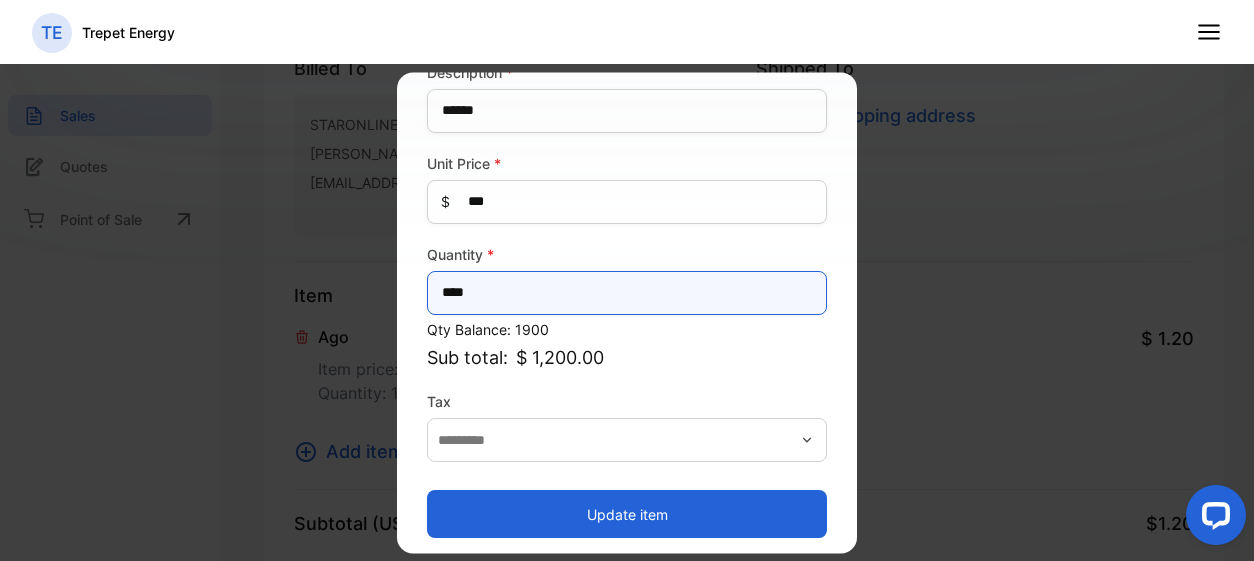 drag, startPoint x: 508, startPoint y: 298, endPoint x: 406, endPoint y: 282, distance: 103.24728 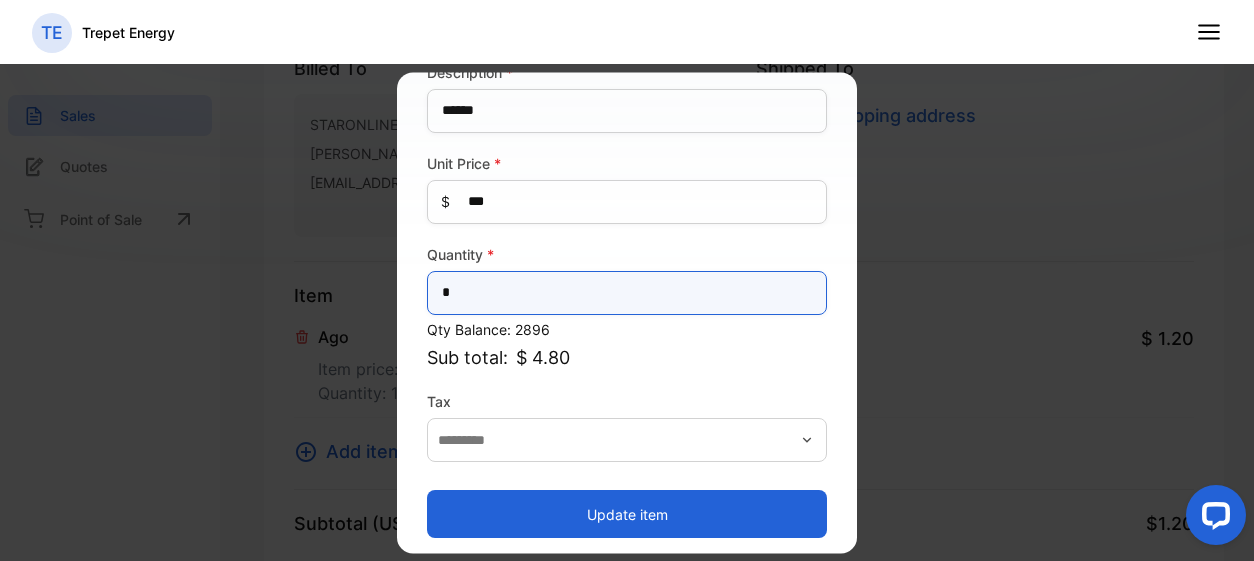 type 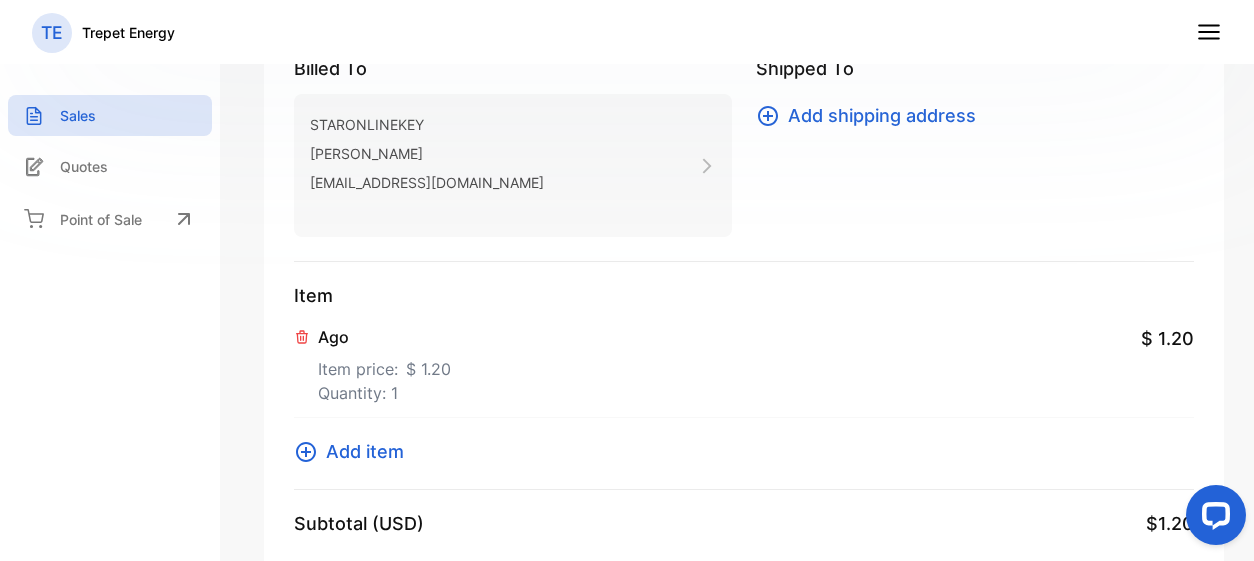 click 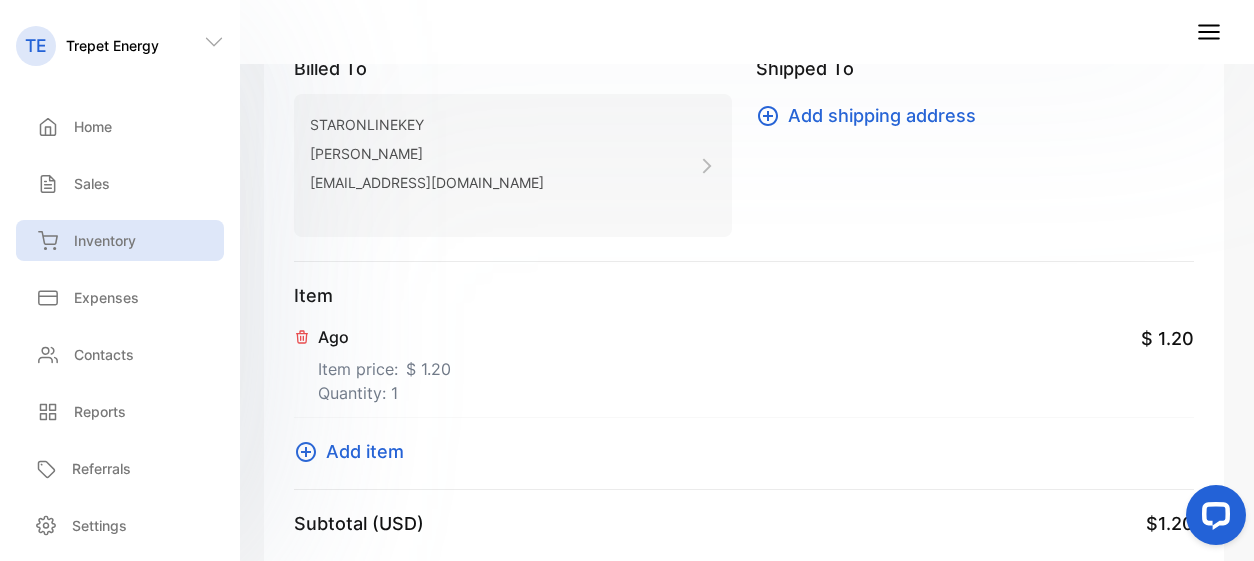 click on "Inventory" at bounding box center (105, 240) 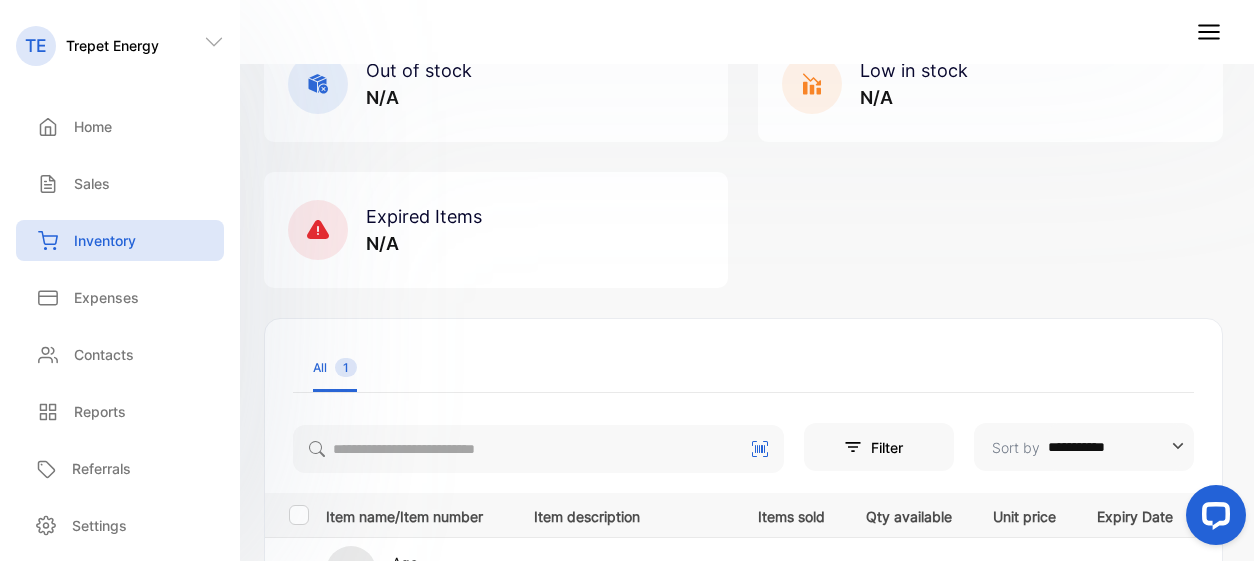 scroll, scrollTop: 100, scrollLeft: 0, axis: vertical 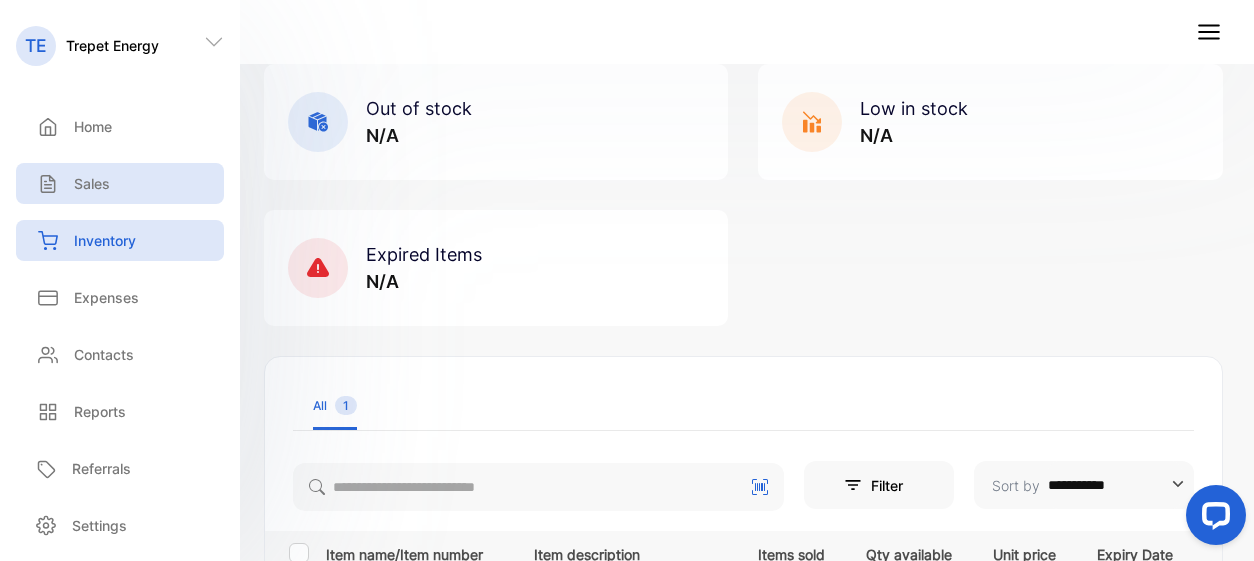 click on "Sales" at bounding box center [92, 183] 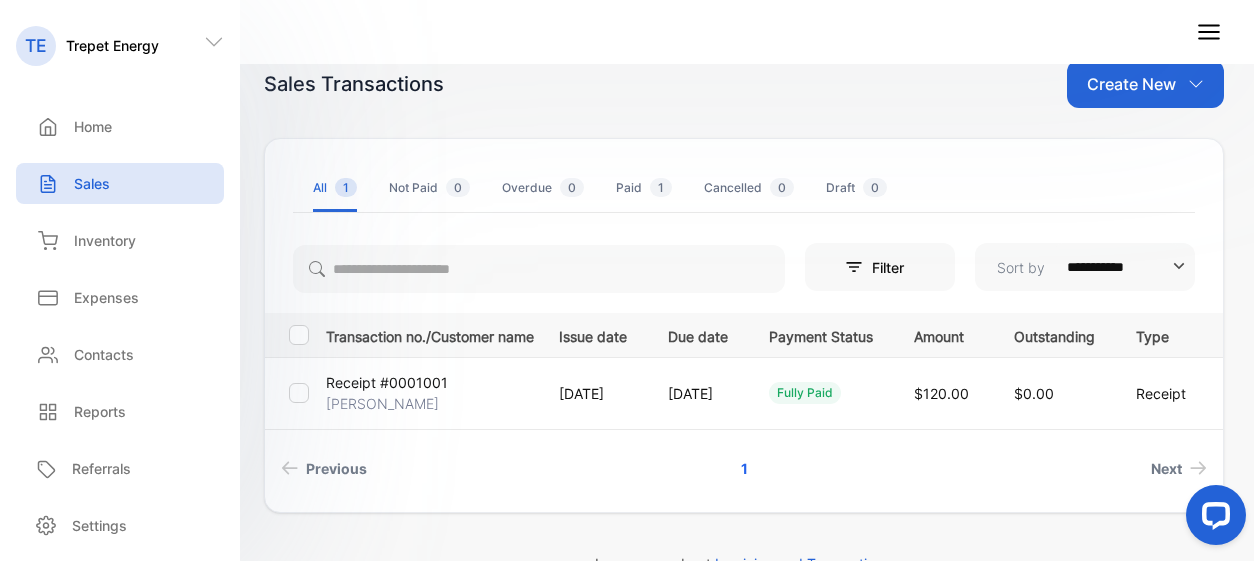 scroll, scrollTop: 0, scrollLeft: 0, axis: both 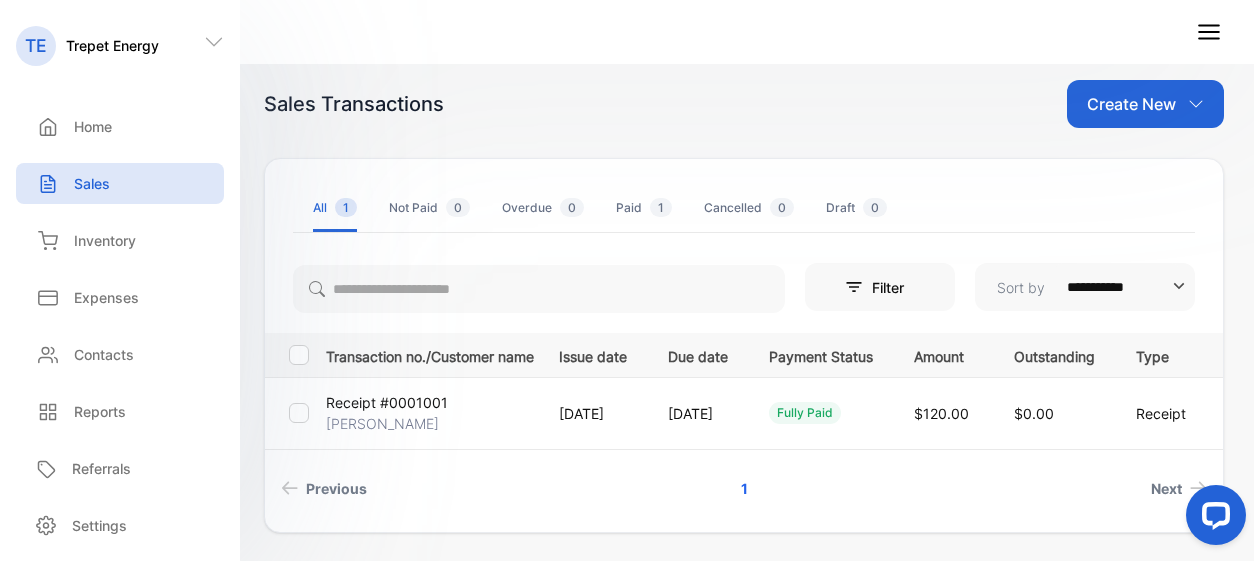 click on "Create New" at bounding box center (1131, 104) 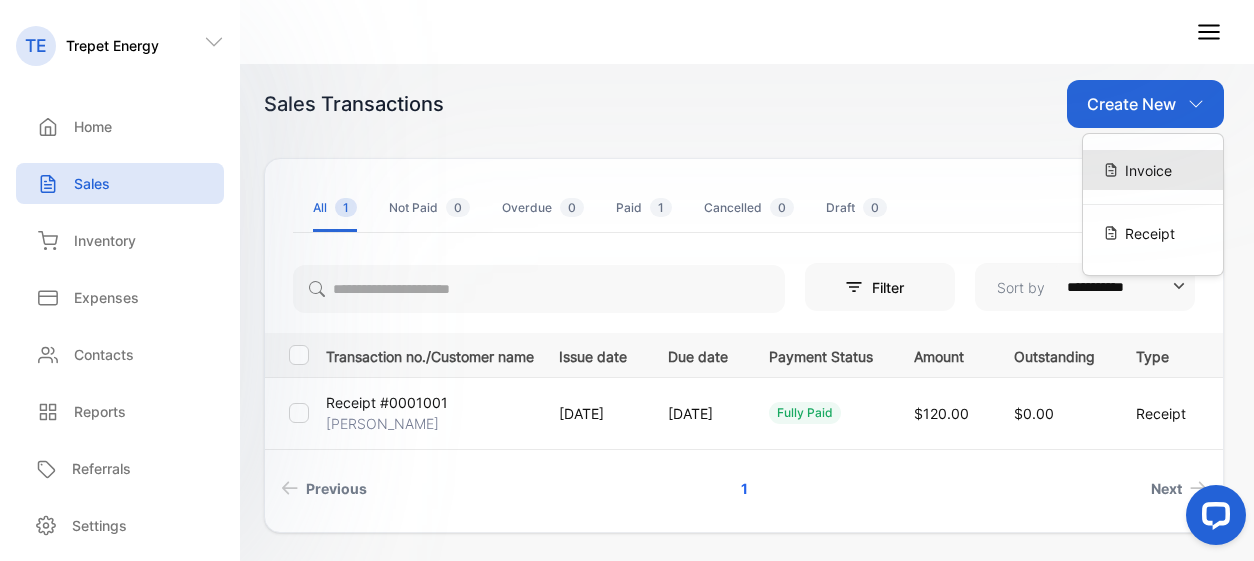click on "Invoice" at bounding box center [1148, 170] 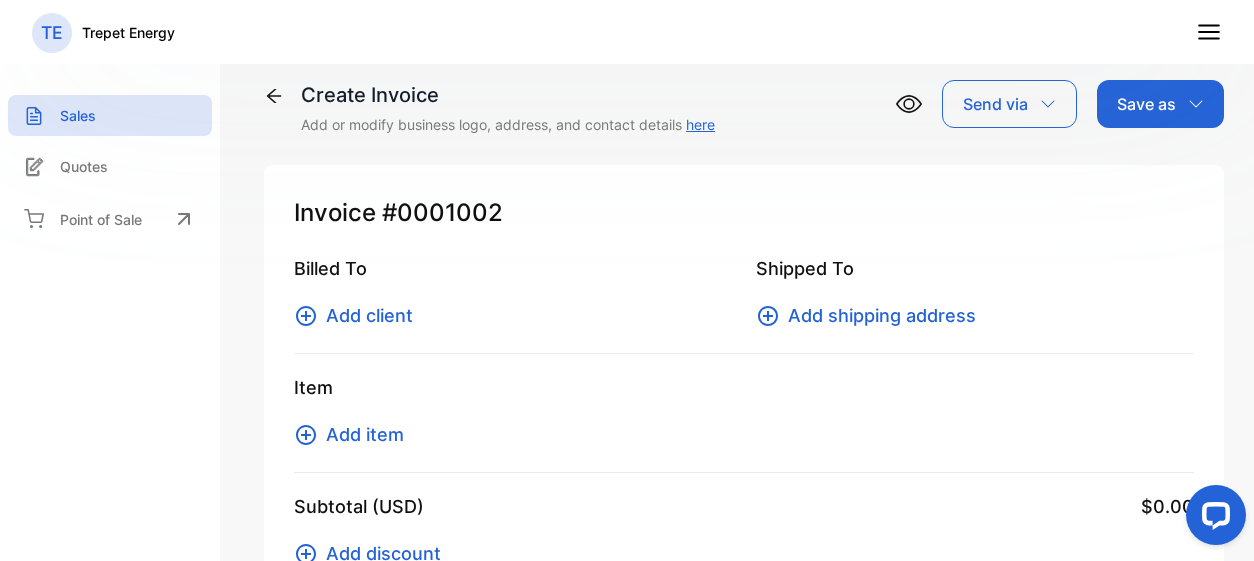 type on "**********" 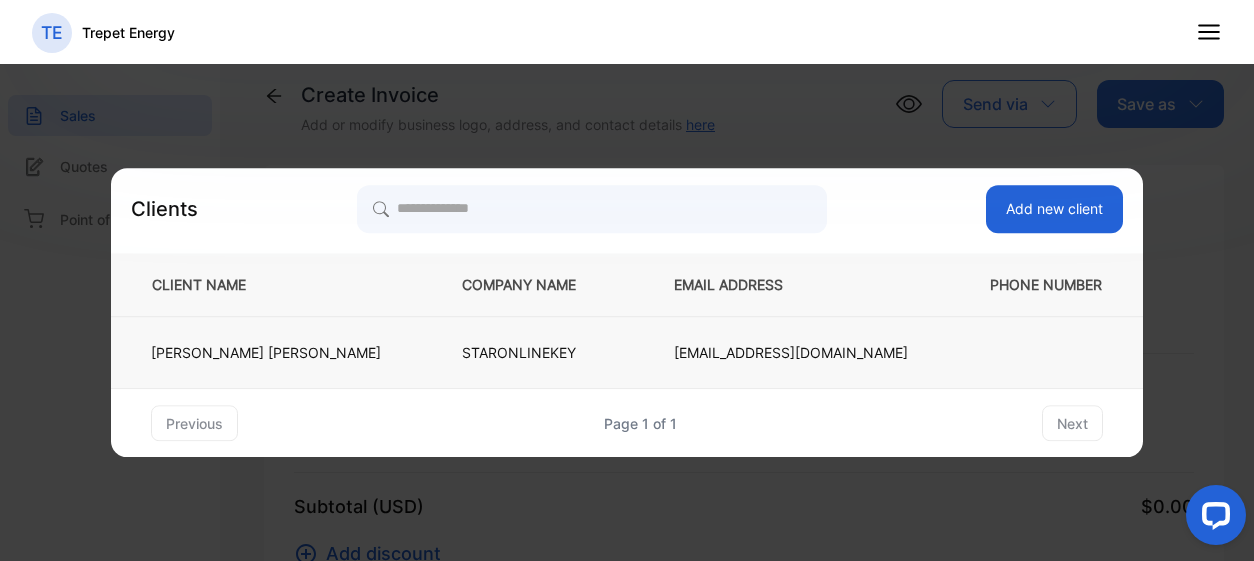 click on "Munira   Abdi" at bounding box center [270, 353] 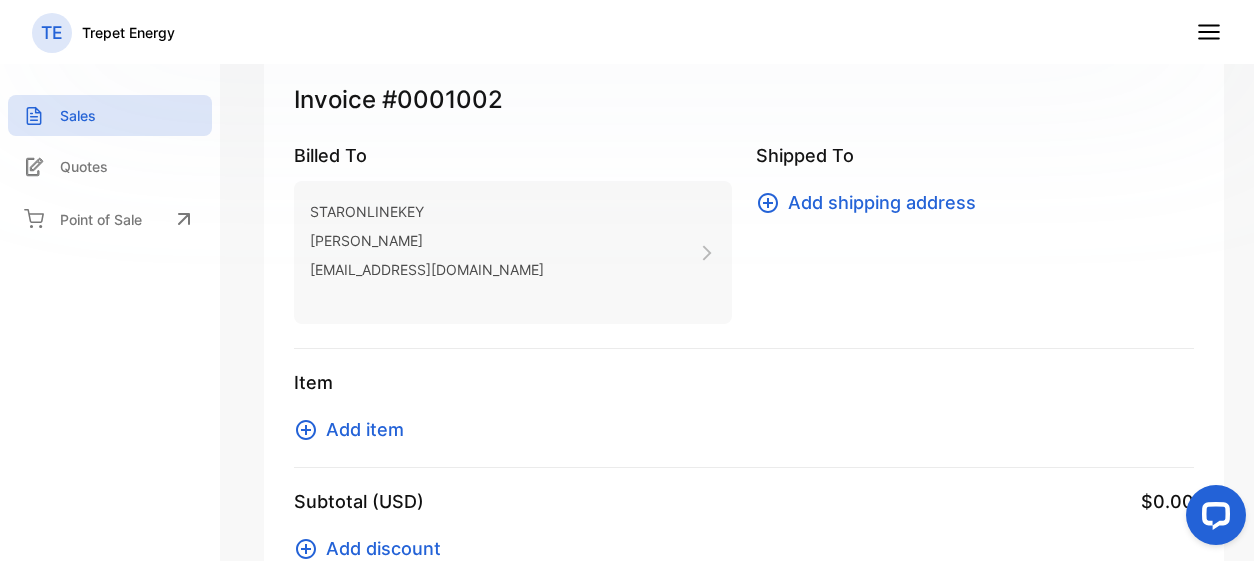 scroll, scrollTop: 200, scrollLeft: 0, axis: vertical 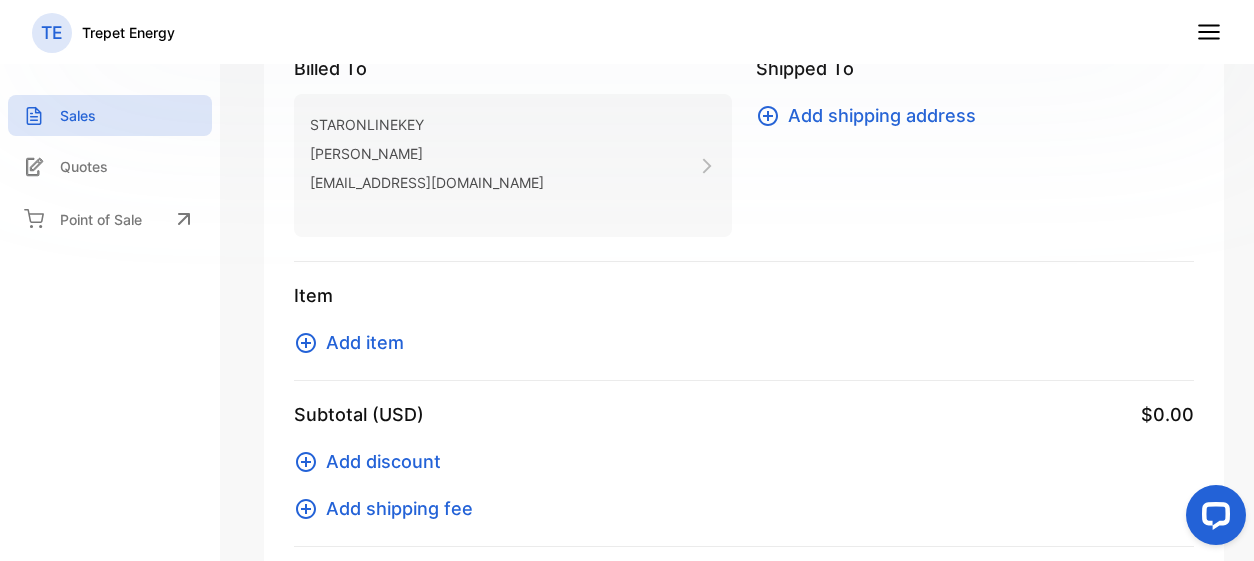 click on "Add item" at bounding box center (365, 342) 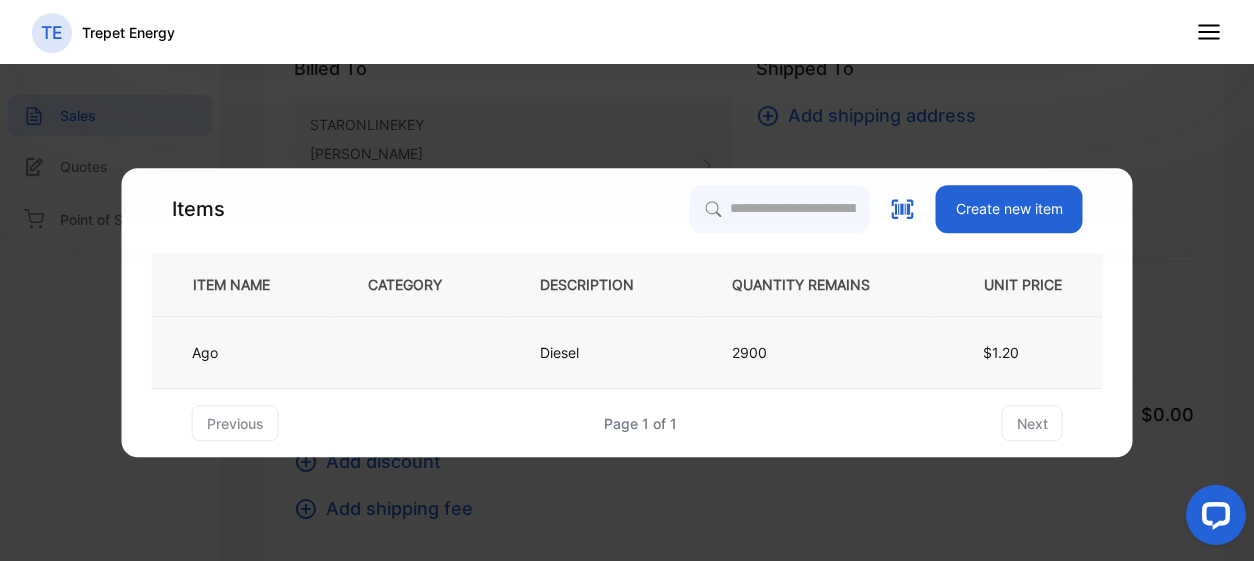click at bounding box center [421, 353] 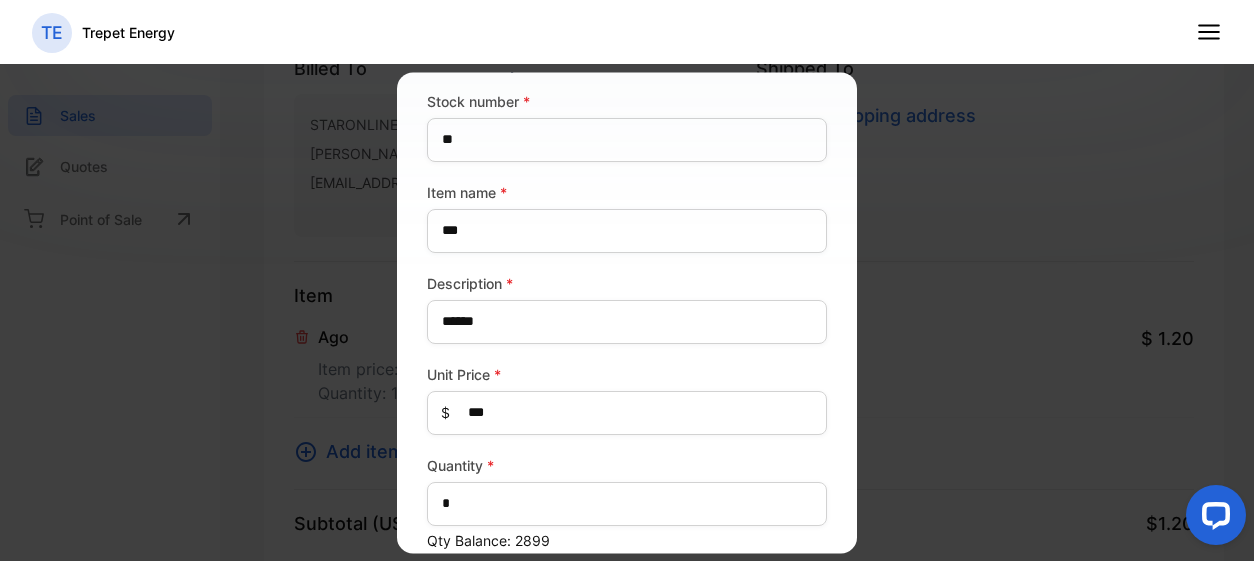 scroll, scrollTop: 200, scrollLeft: 0, axis: vertical 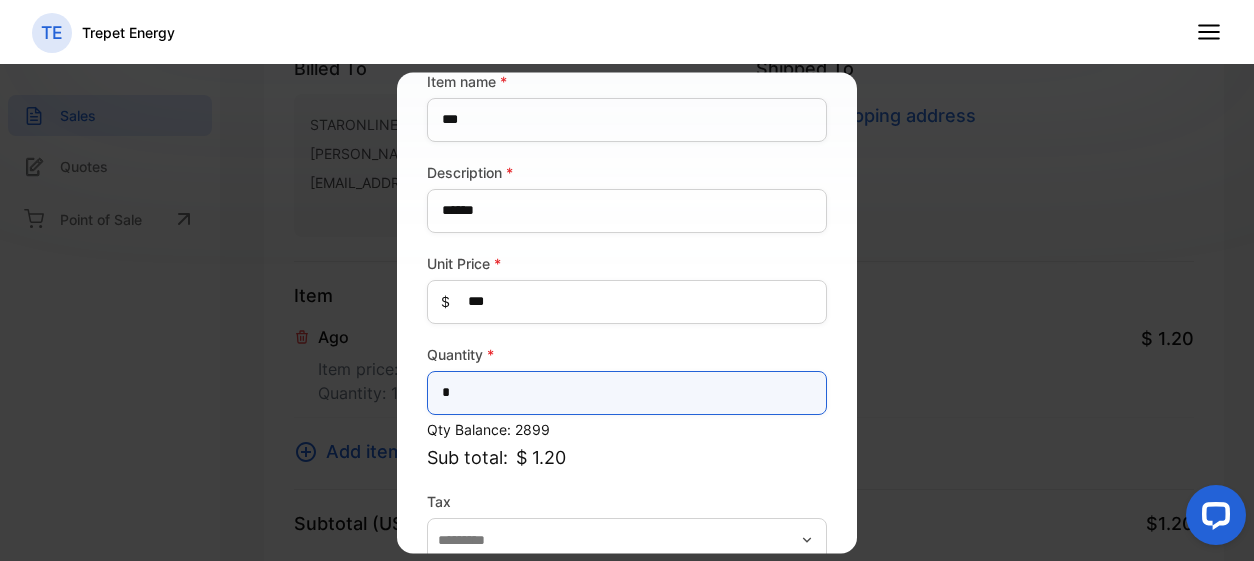drag, startPoint x: 519, startPoint y: 403, endPoint x: 382, endPoint y: 394, distance: 137.2953 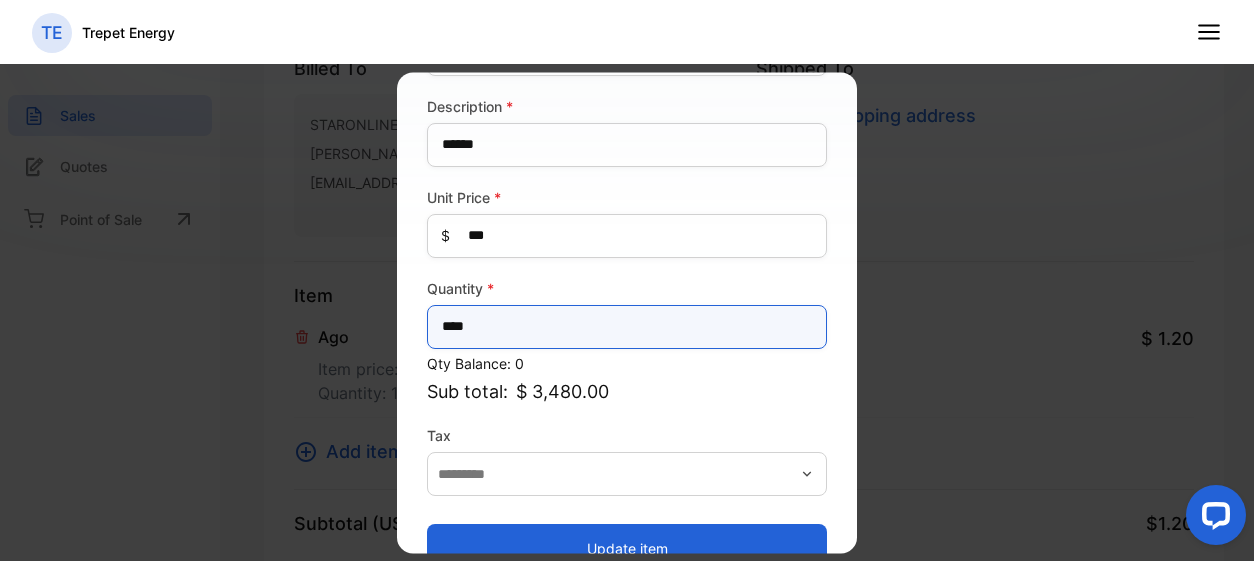 scroll, scrollTop: 300, scrollLeft: 0, axis: vertical 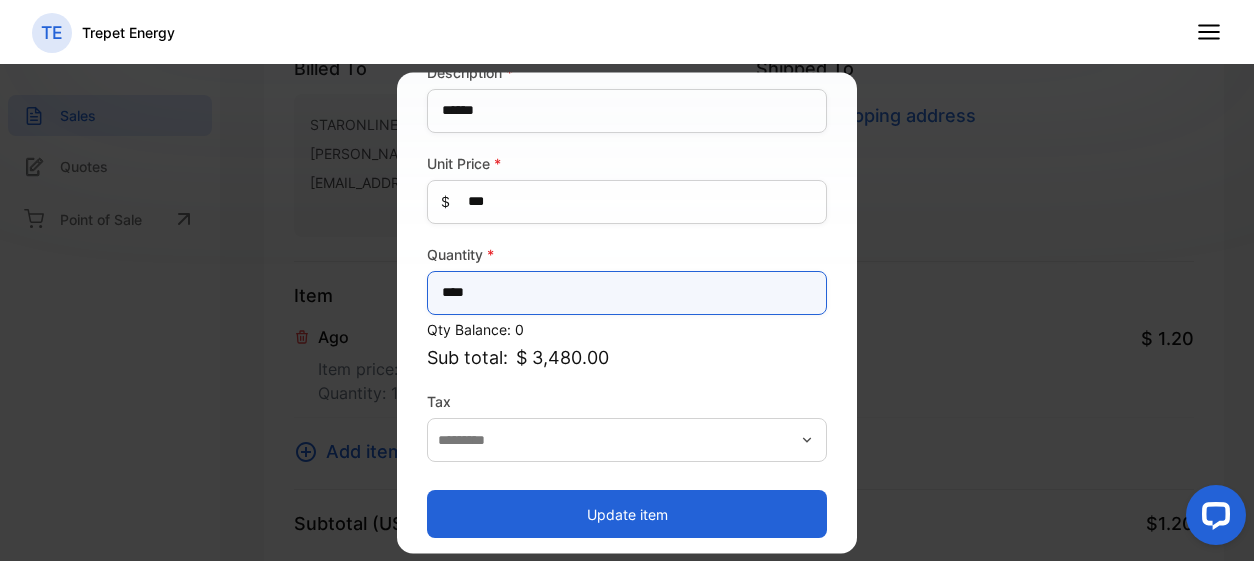 type on "****" 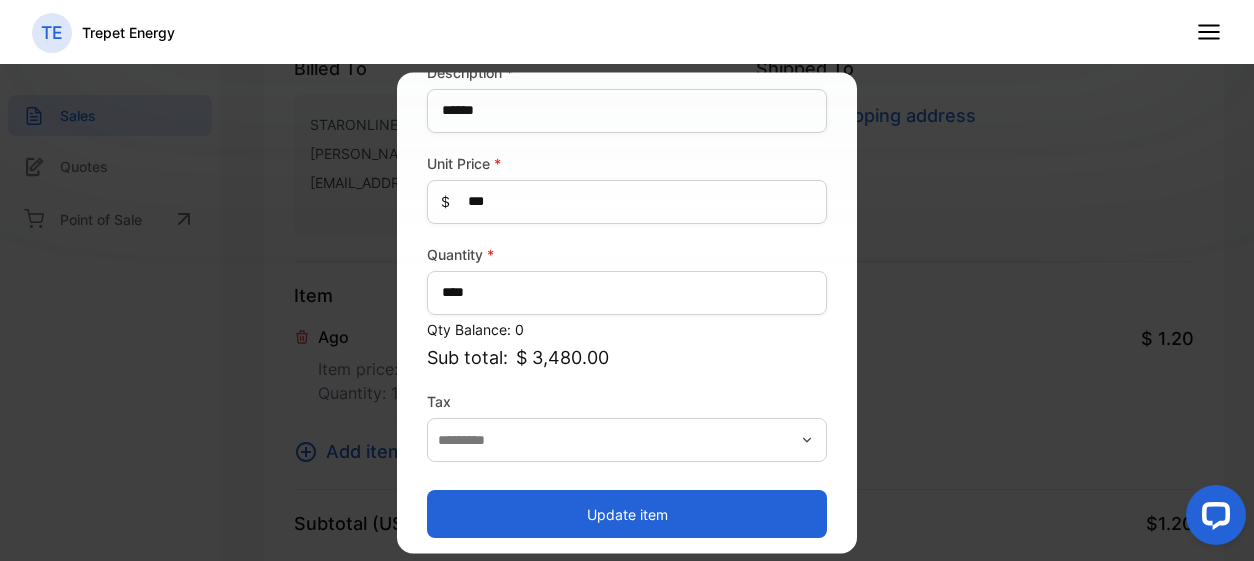 click on "Update item" at bounding box center [627, 515] 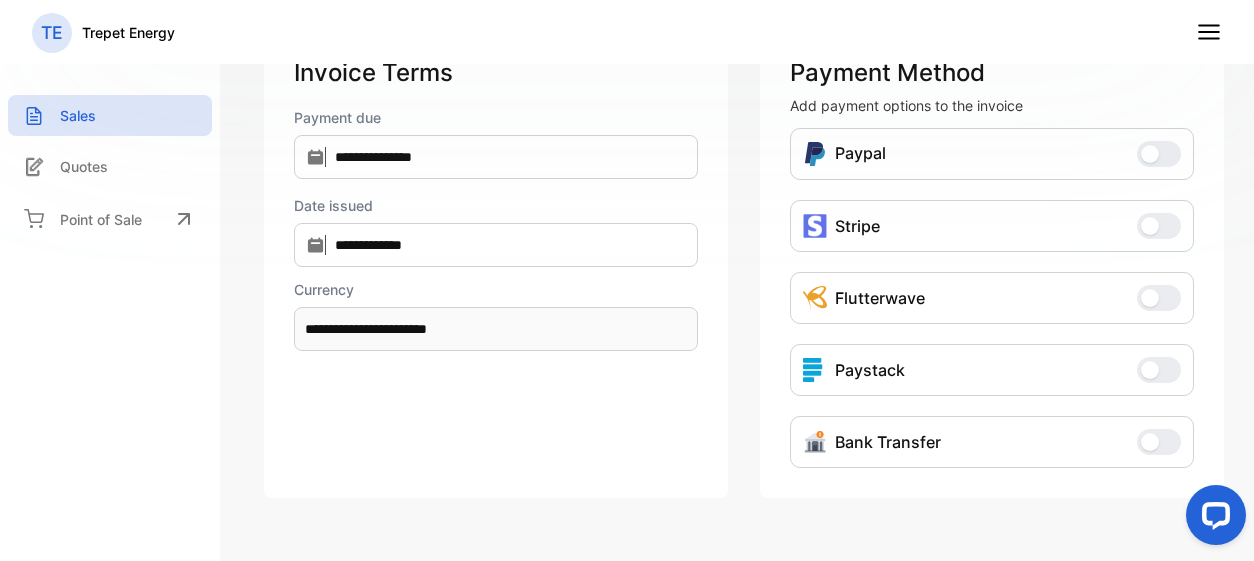 scroll, scrollTop: 1157, scrollLeft: 0, axis: vertical 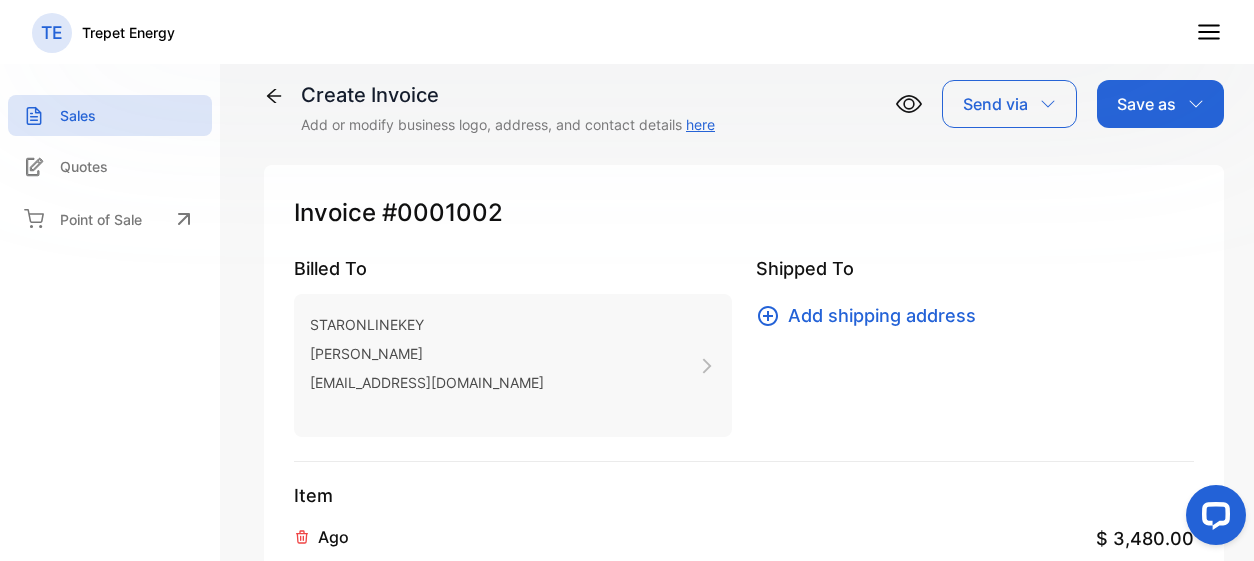 click on "Save as" at bounding box center (1160, 104) 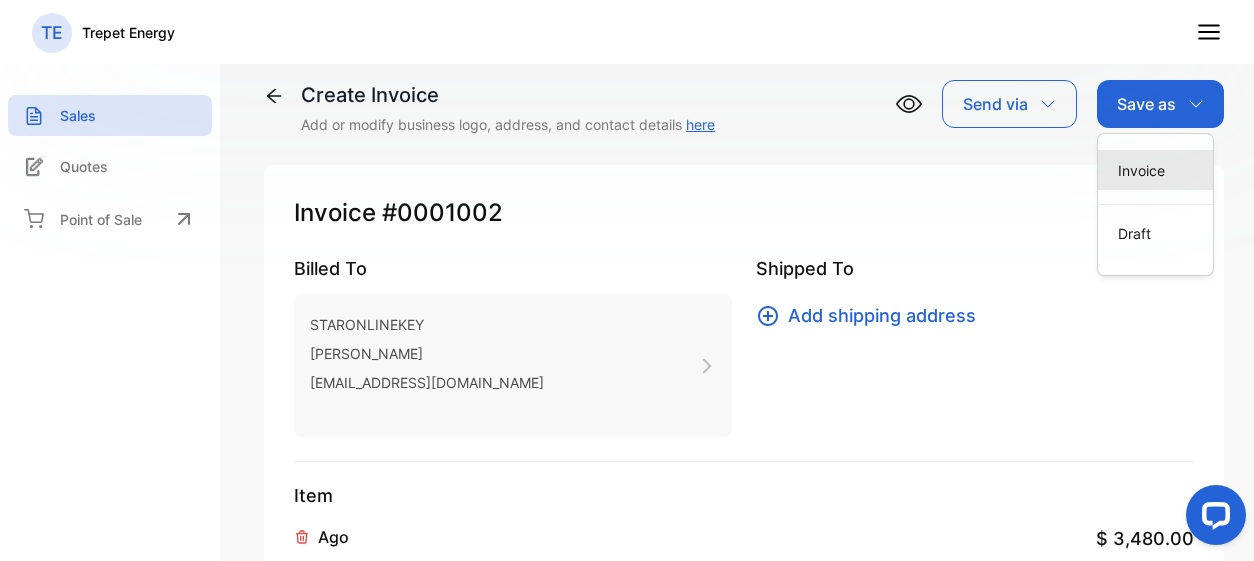 click on "Invoice" at bounding box center [1155, 170] 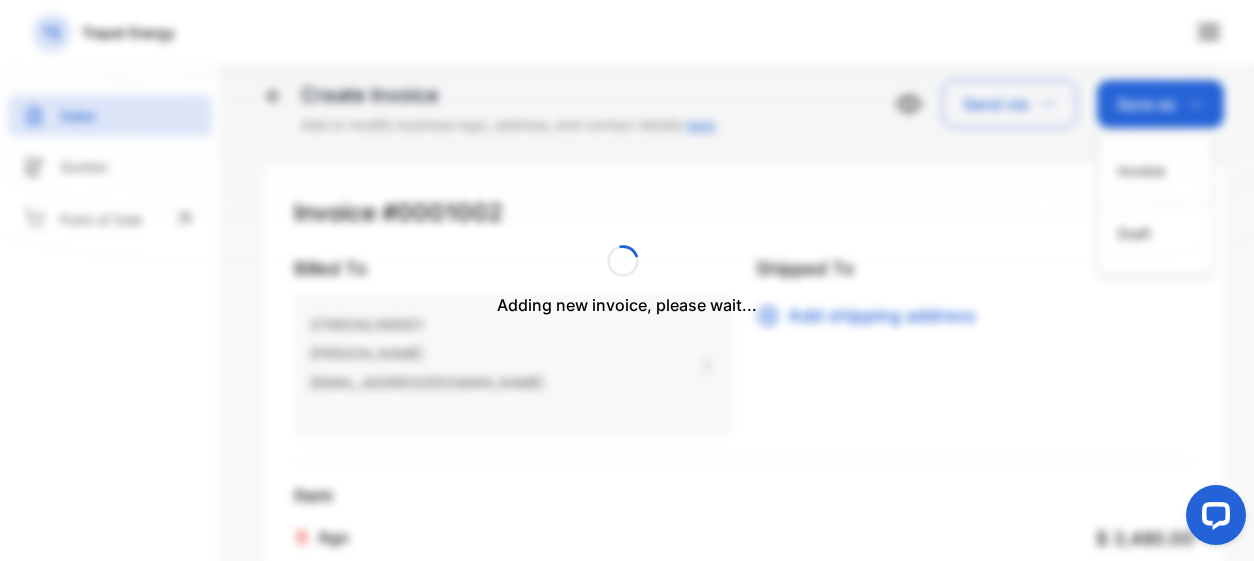 type 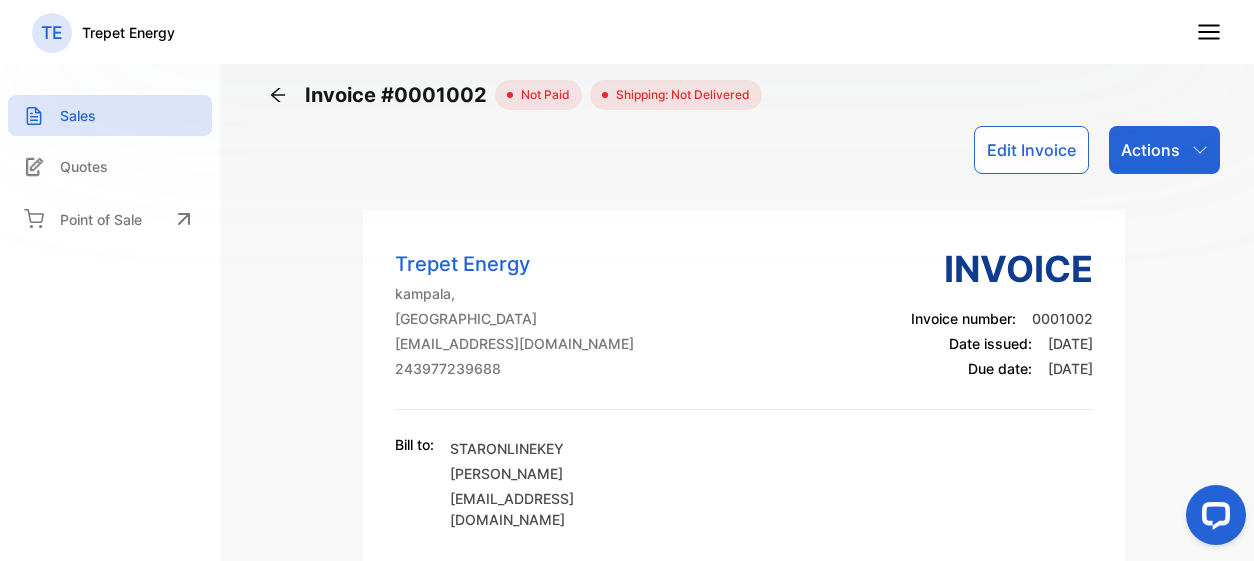 click on "Actions" at bounding box center (1150, 150) 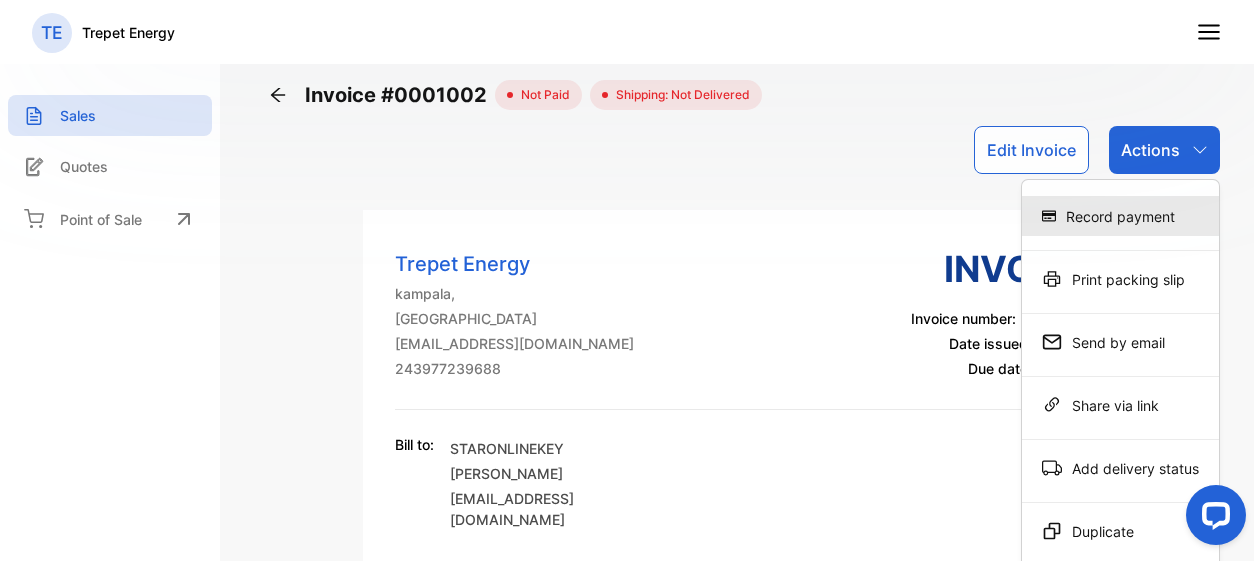 click on "Record payment" at bounding box center [1120, 216] 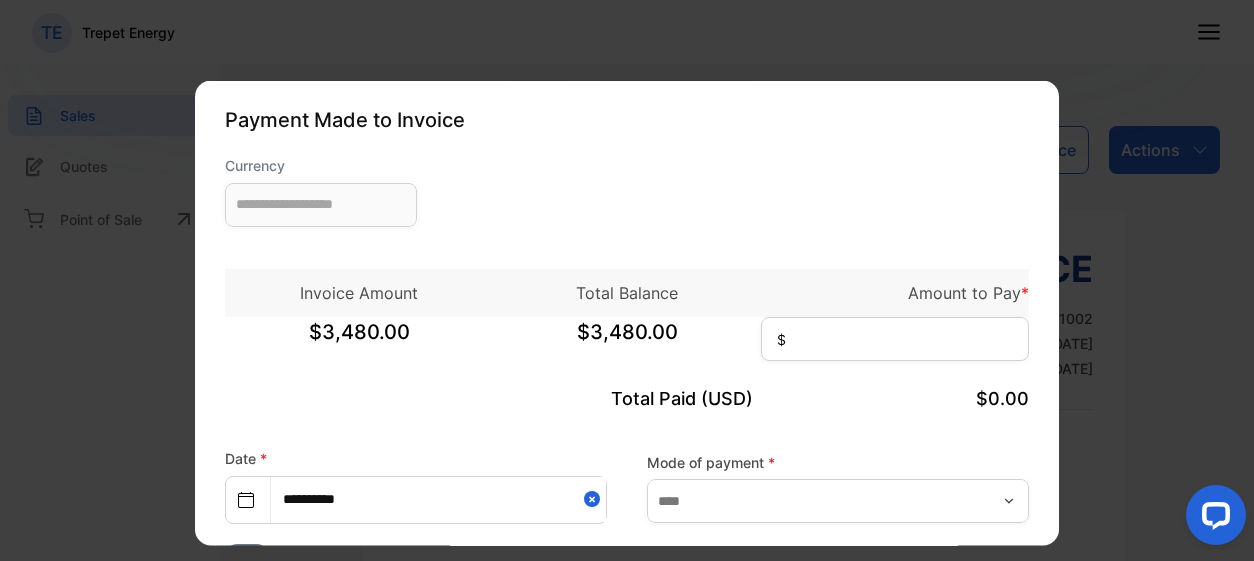 type on "**********" 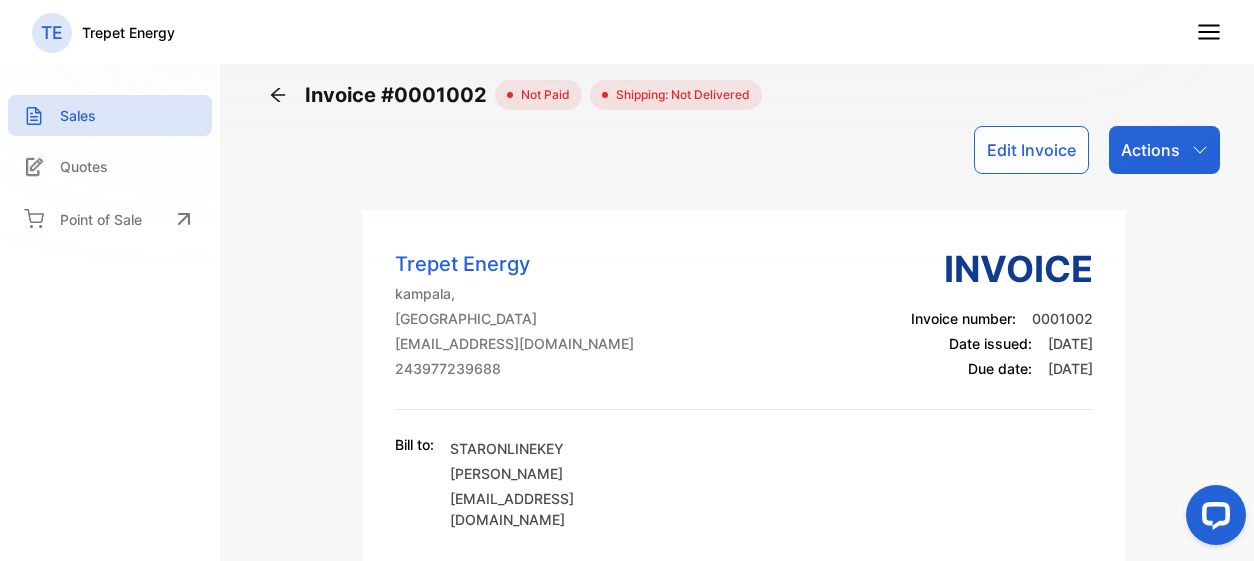 click 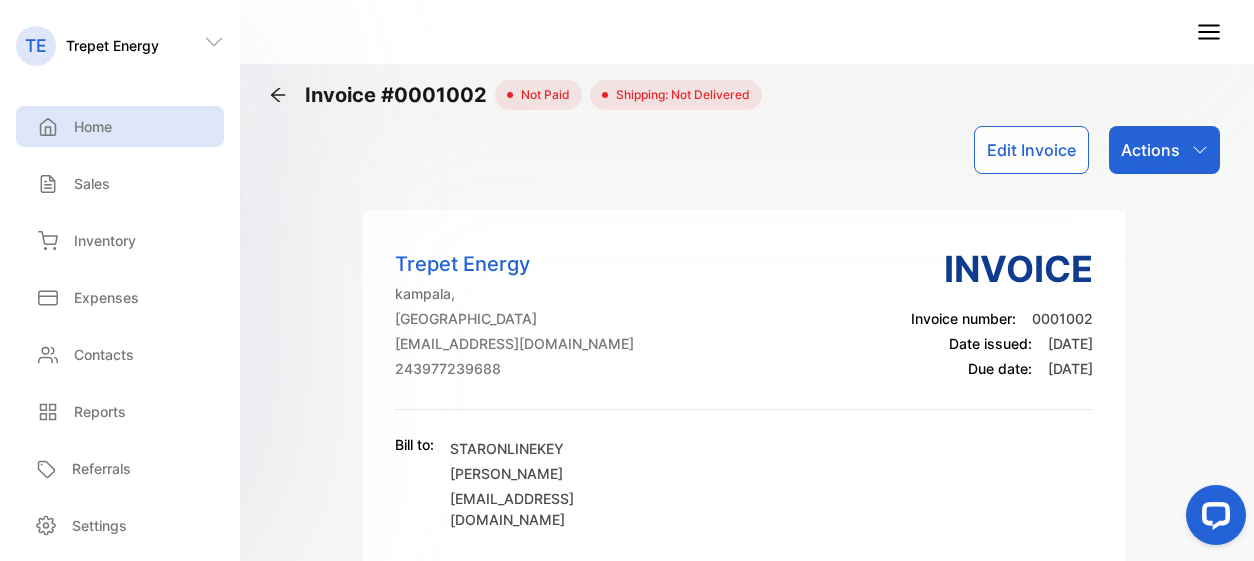 click on "Home" at bounding box center (120, 126) 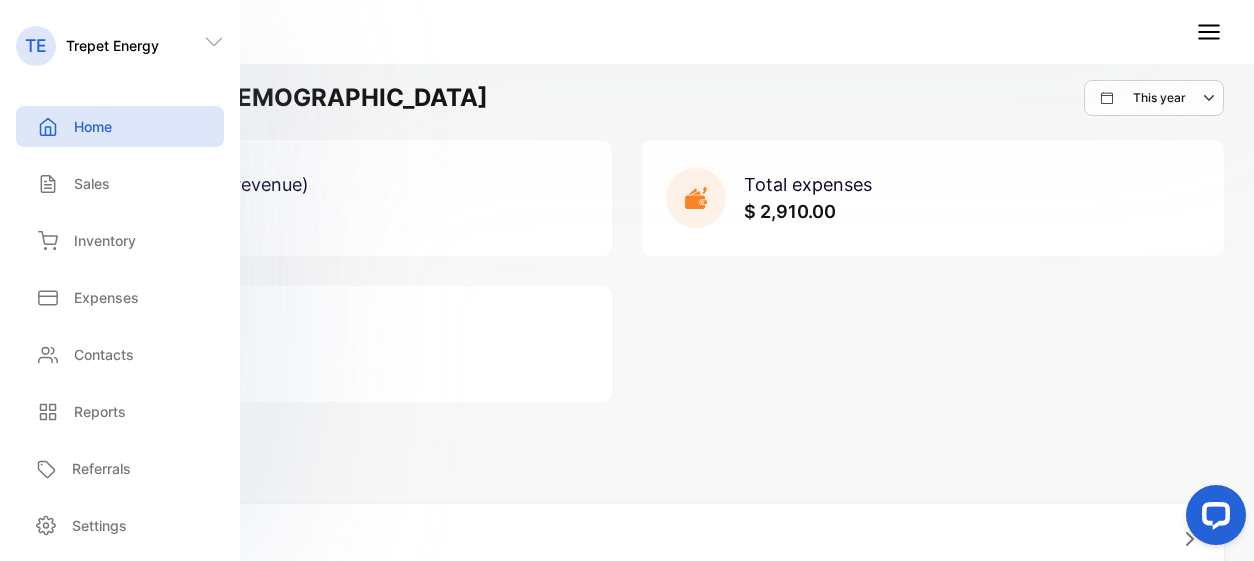 click on "TE Trepet Energy" at bounding box center [627, 32] 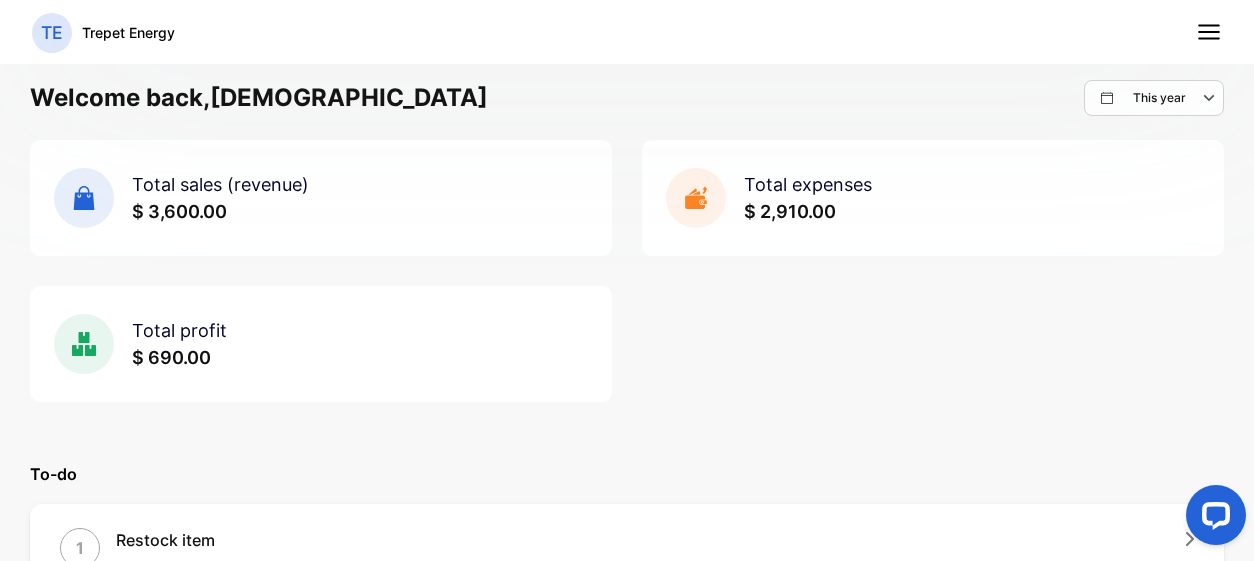 click on "TE Trepet Energy" at bounding box center [627, 32] 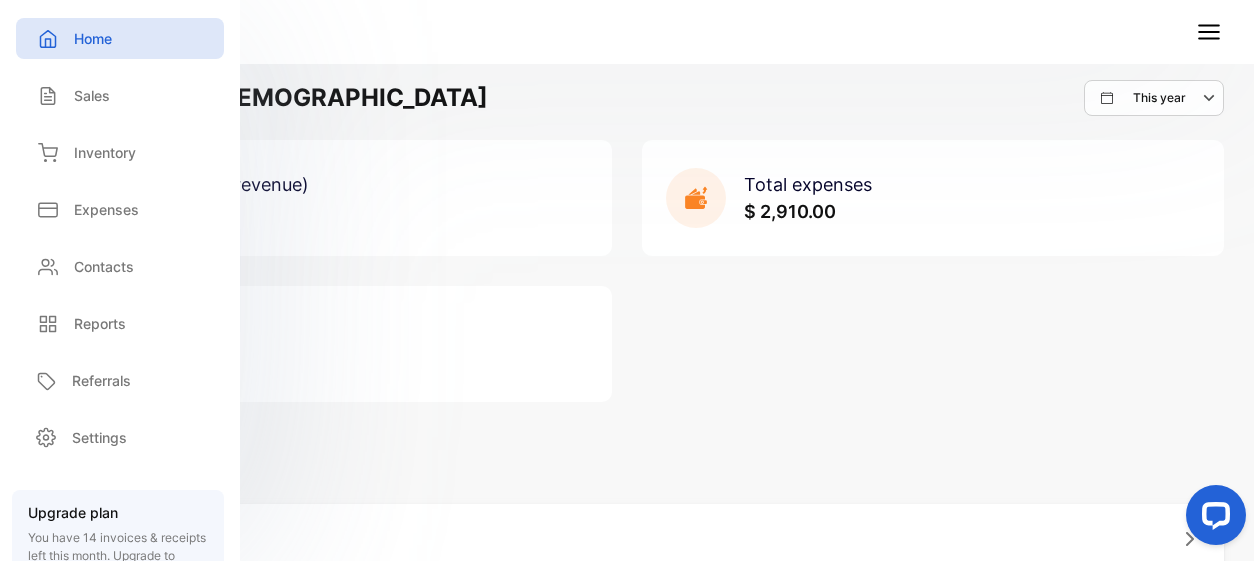 scroll, scrollTop: 100, scrollLeft: 0, axis: vertical 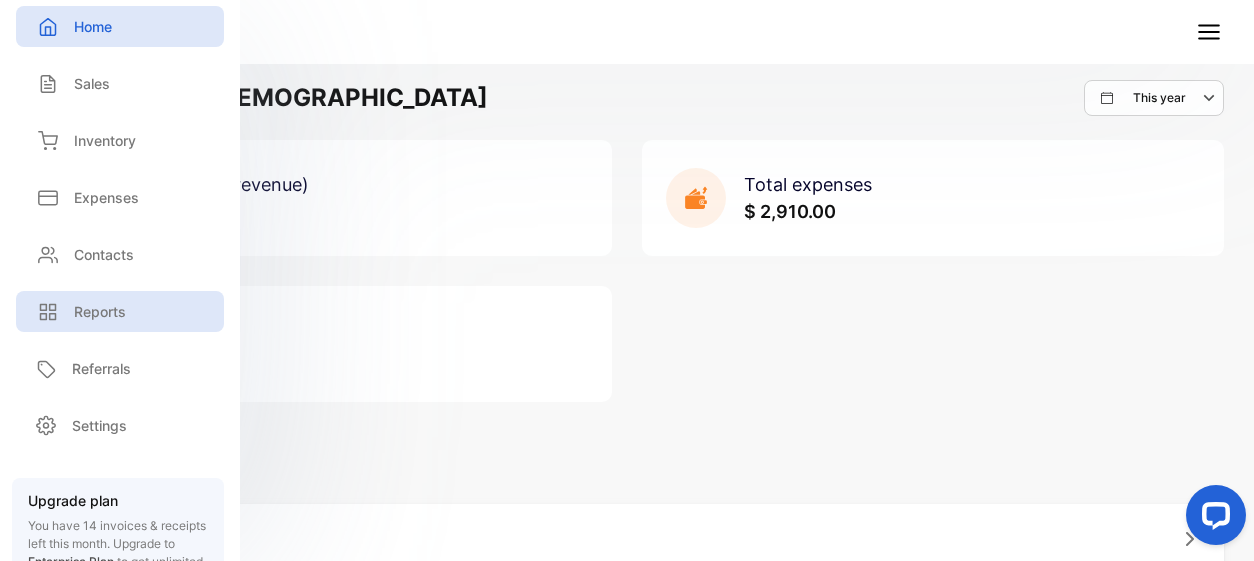click on "Reports" at bounding box center (100, 311) 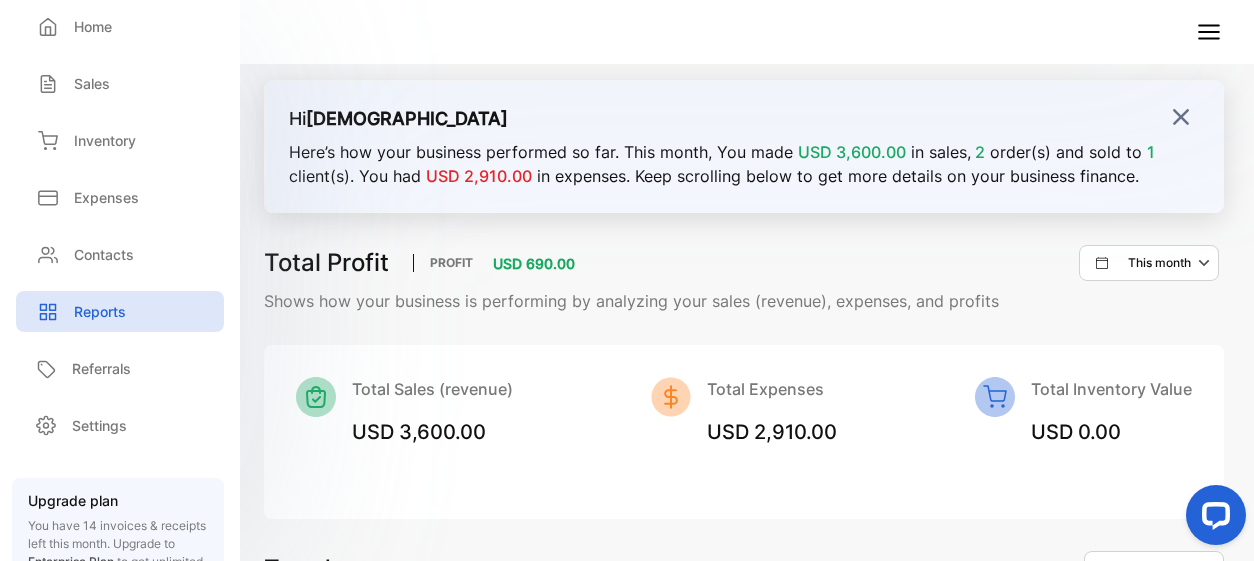 scroll, scrollTop: 0, scrollLeft: 0, axis: both 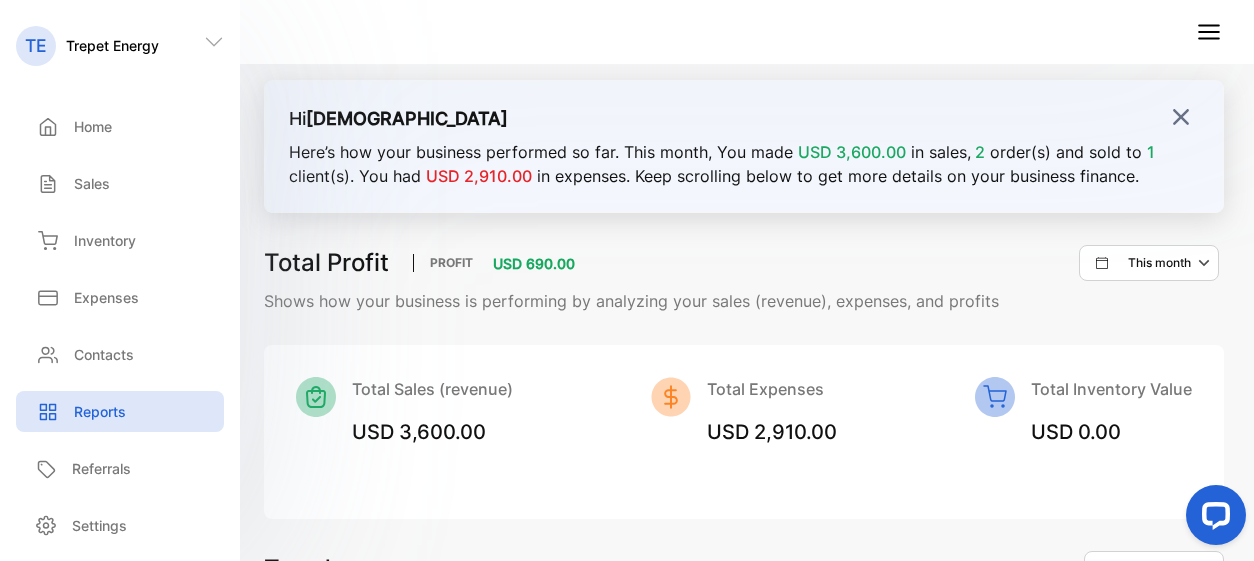 click 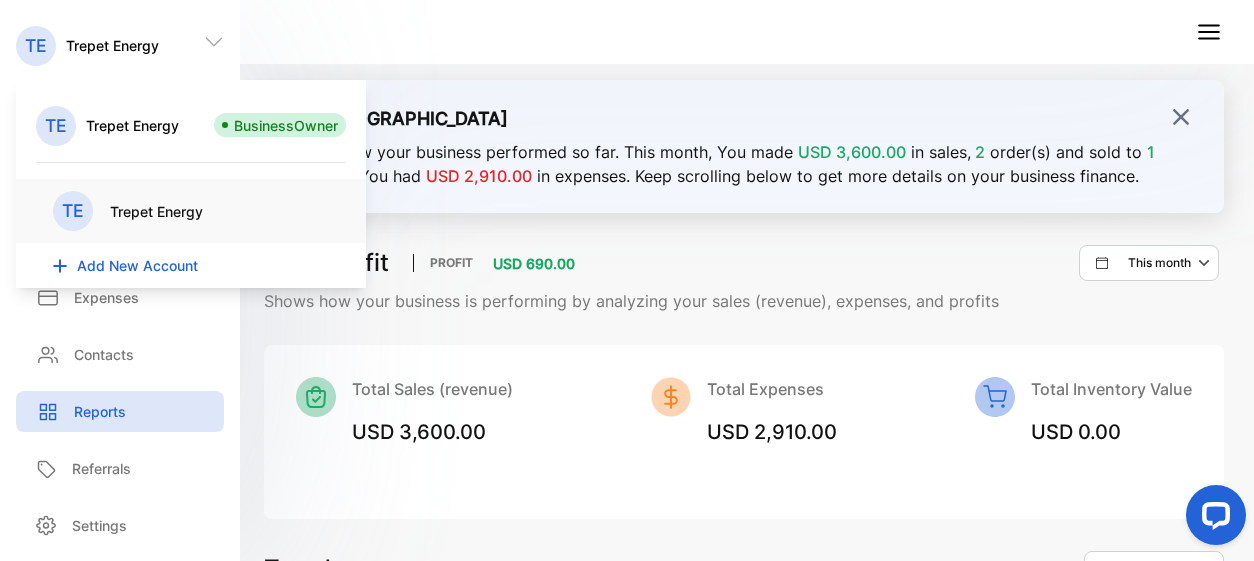 click on "TE Trepet Energy" at bounding box center [627, 32] 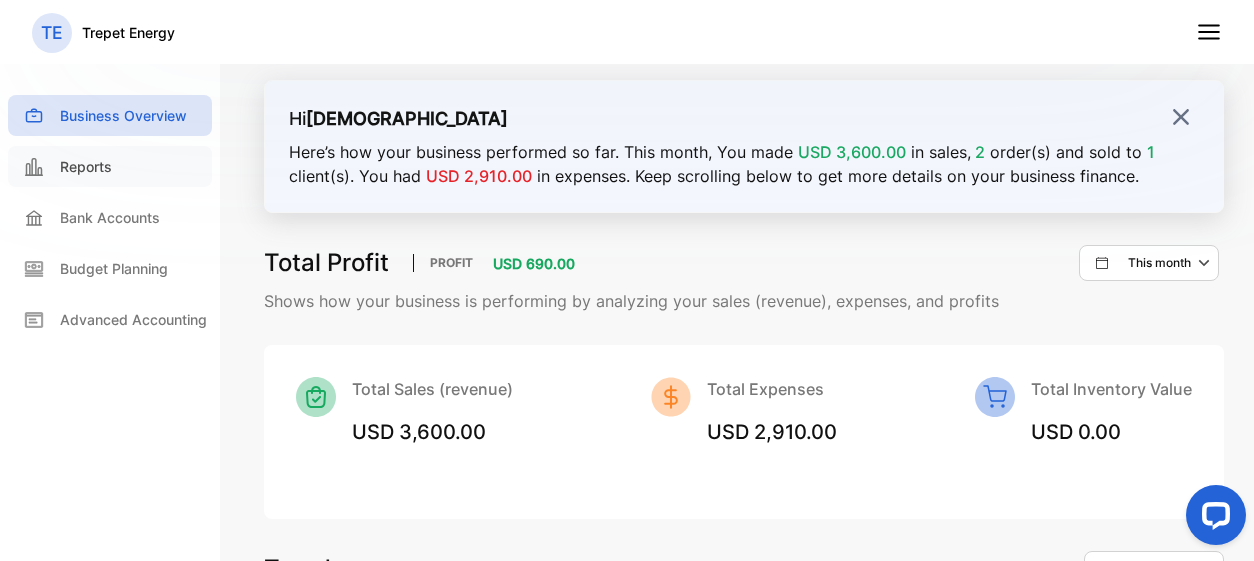 click on "Reports" at bounding box center (86, 166) 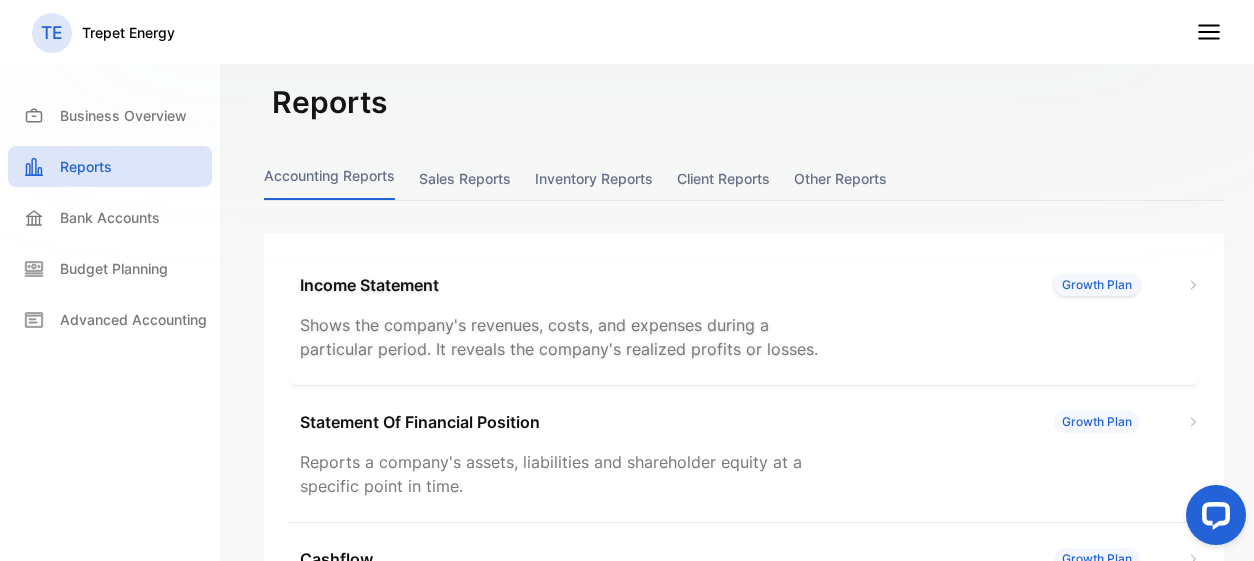 click on "Growth Plan" at bounding box center [1097, 285] 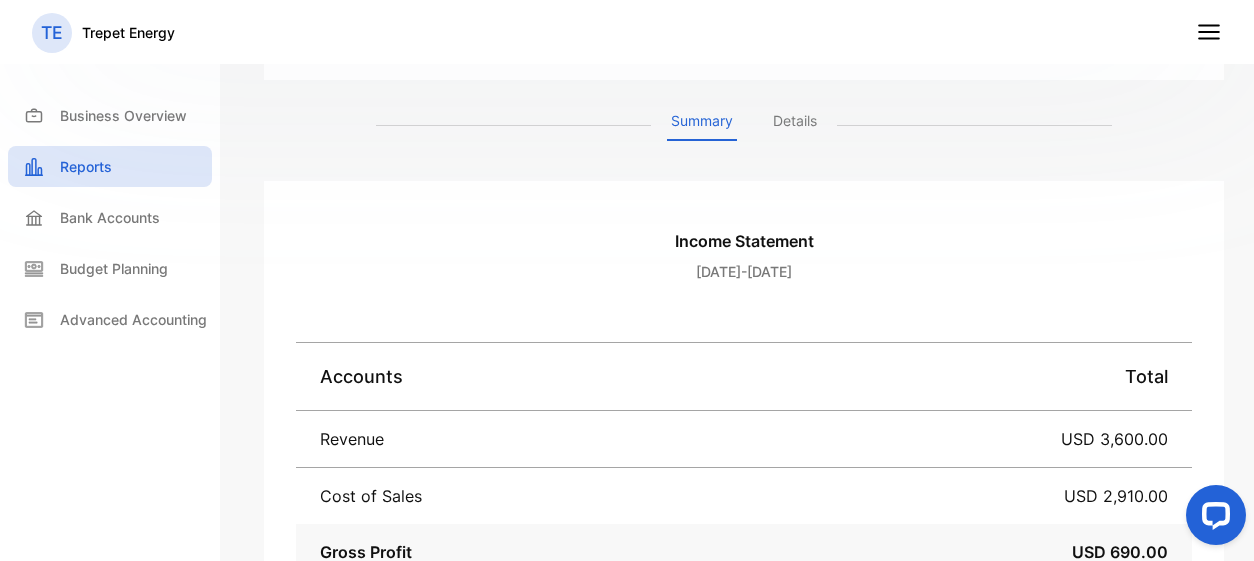 scroll, scrollTop: 0, scrollLeft: 0, axis: both 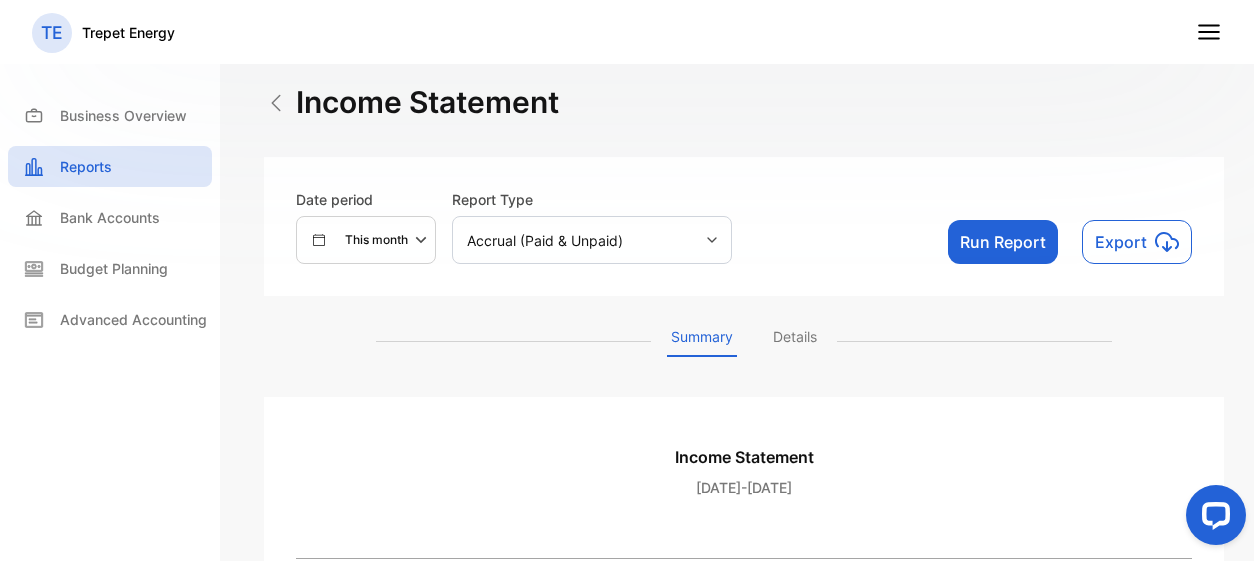 click on "Run Report" at bounding box center (1003, 242) 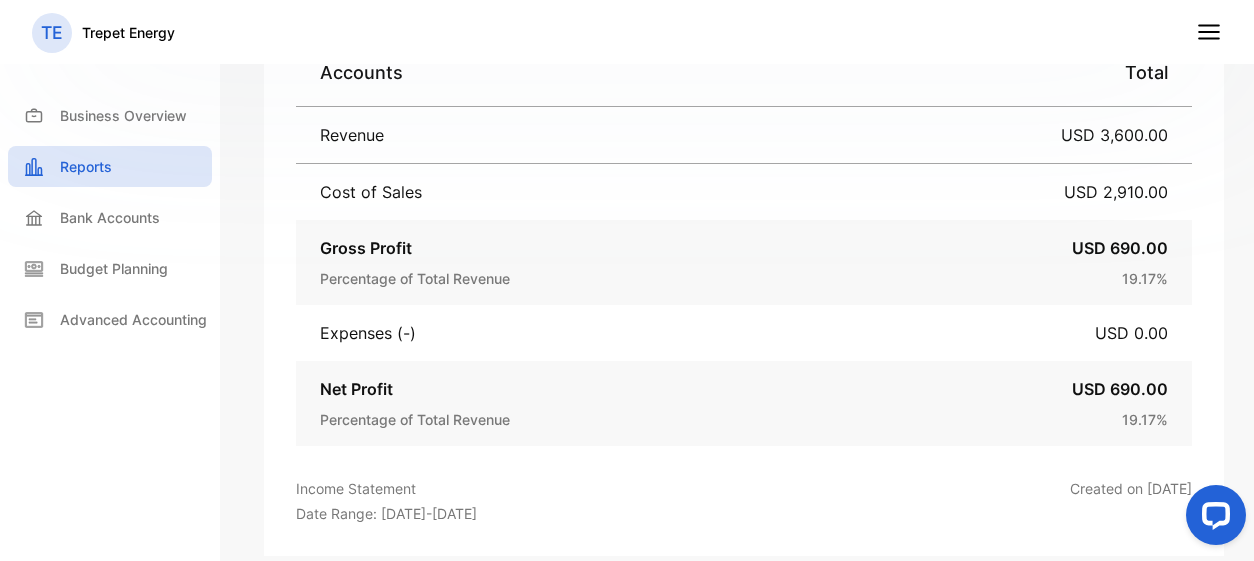 scroll, scrollTop: 521, scrollLeft: 0, axis: vertical 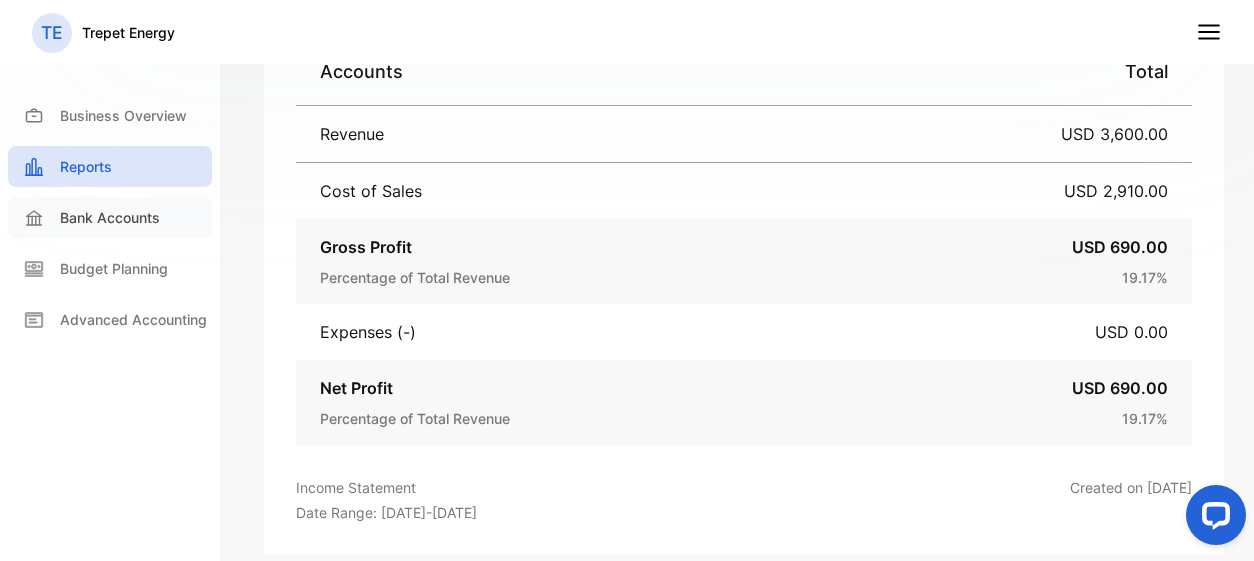 click on "Bank Accounts" at bounding box center (110, 217) 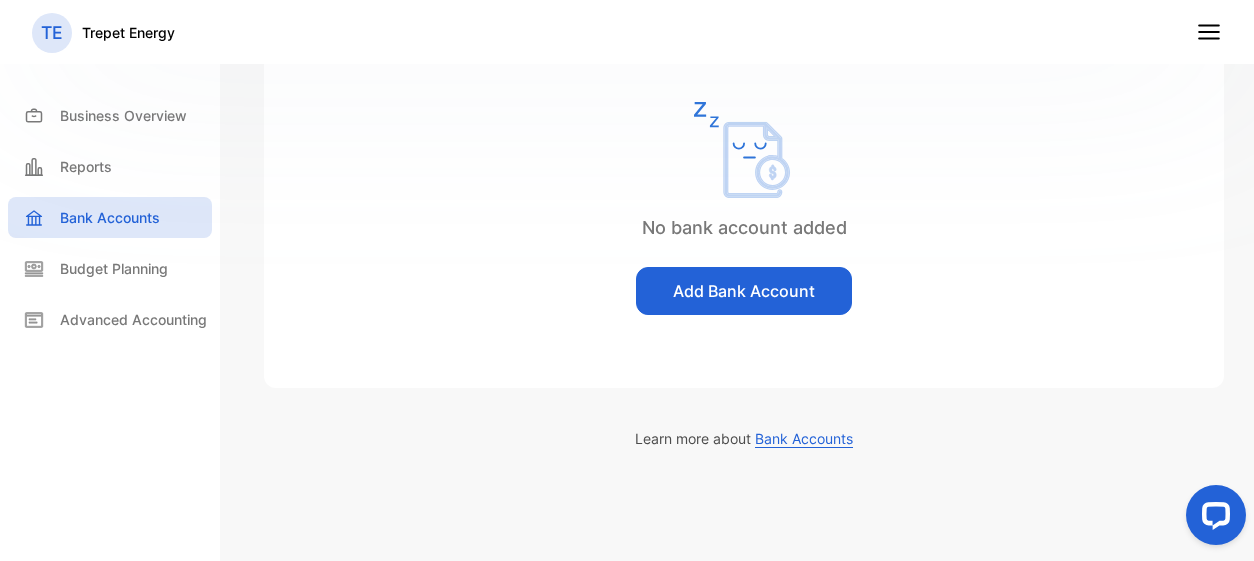 scroll, scrollTop: 0, scrollLeft: 0, axis: both 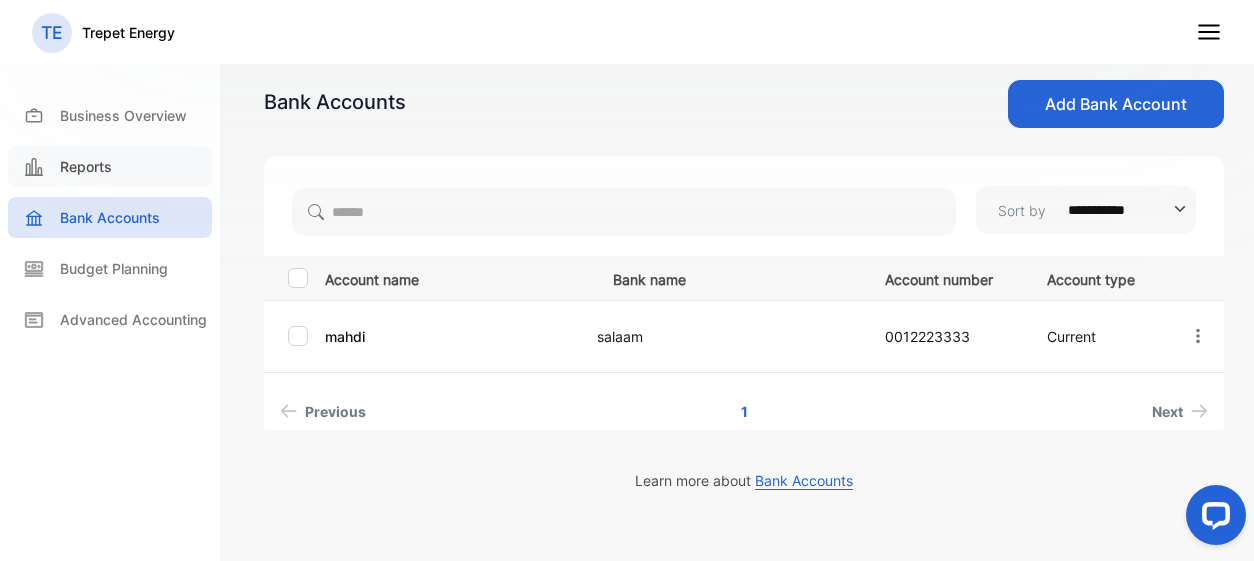 click on "Reports" at bounding box center [86, 166] 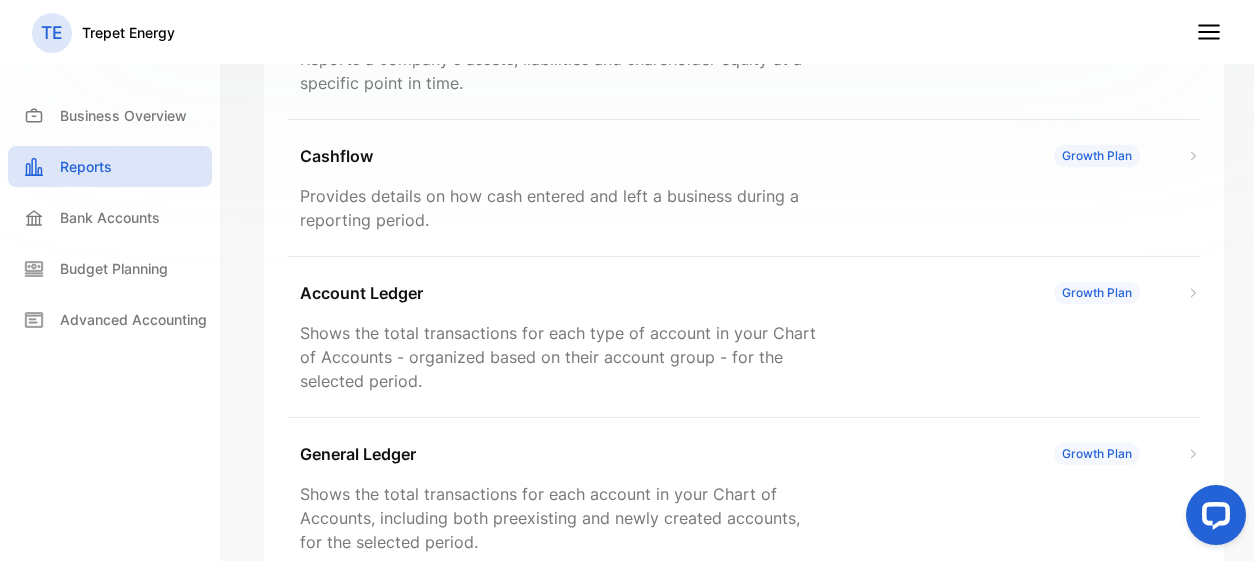 scroll, scrollTop: 379, scrollLeft: 0, axis: vertical 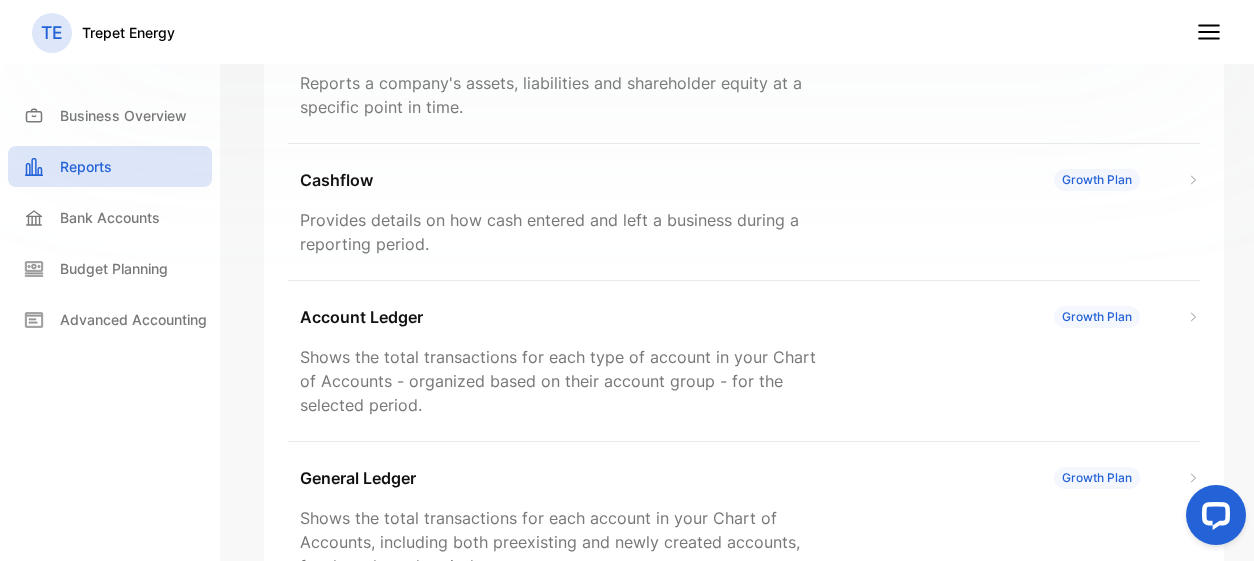 click on "TE Trepet Energy" at bounding box center [627, 32] 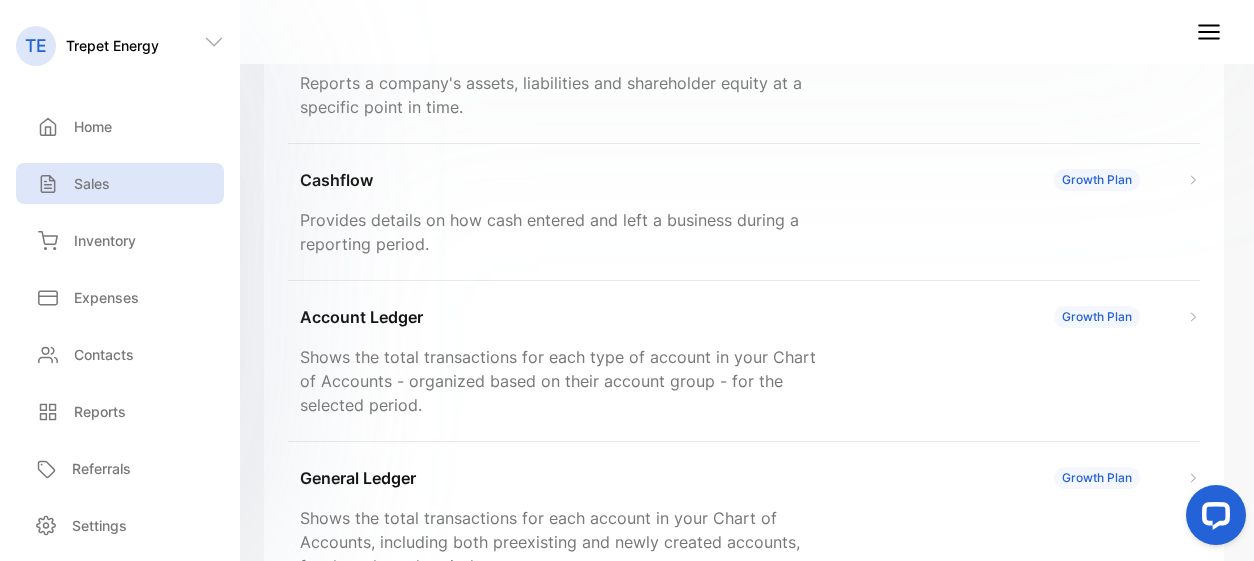 click on "Sales" at bounding box center (92, 183) 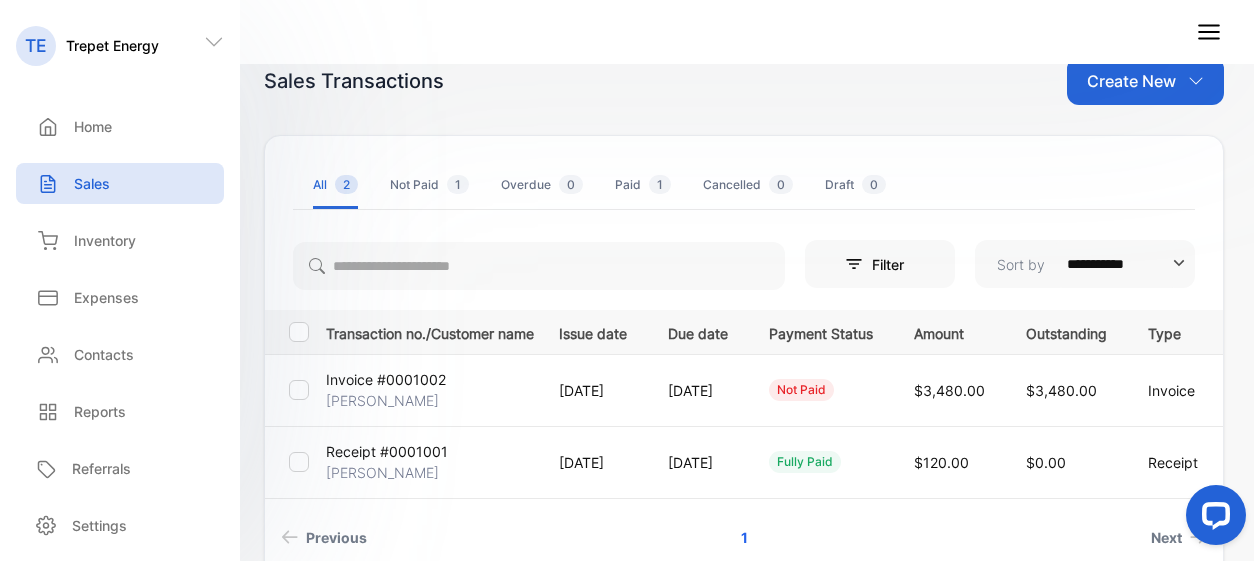 click on "TE Trepet Energy" at bounding box center (627, 32) 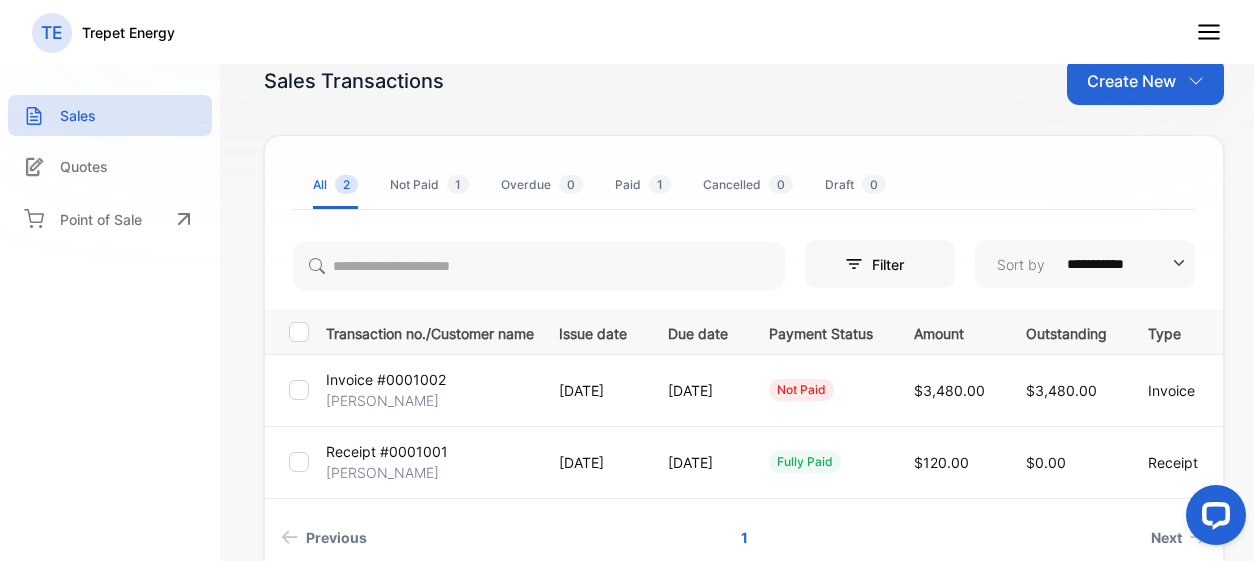 click on "TE Trepet Energy" at bounding box center (627, 32) 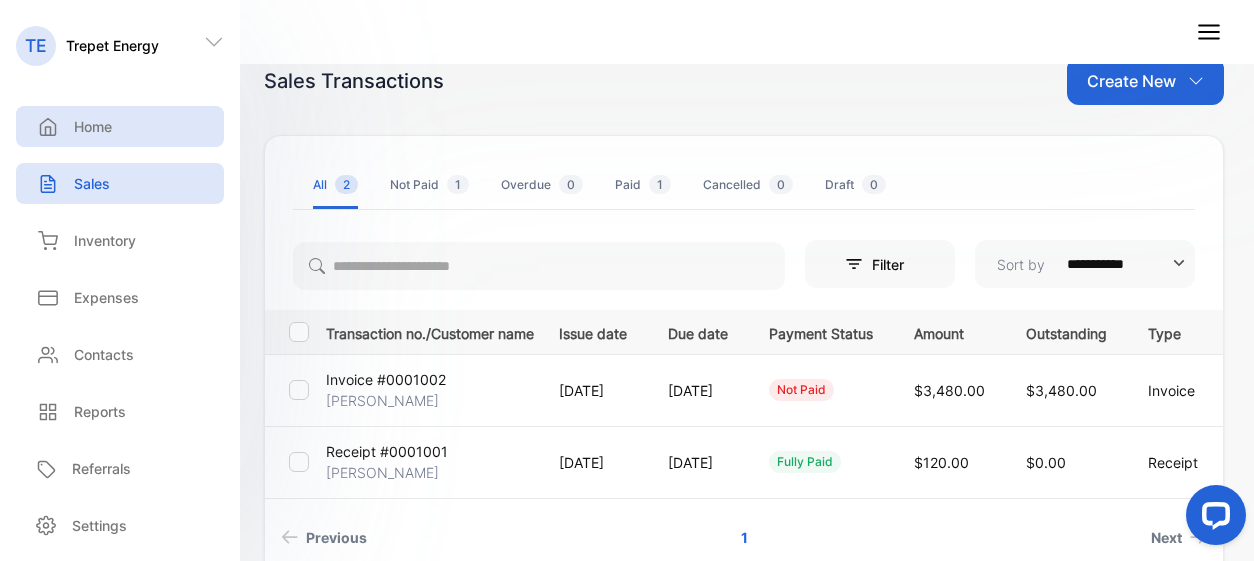 click on "Home" at bounding box center (120, 126) 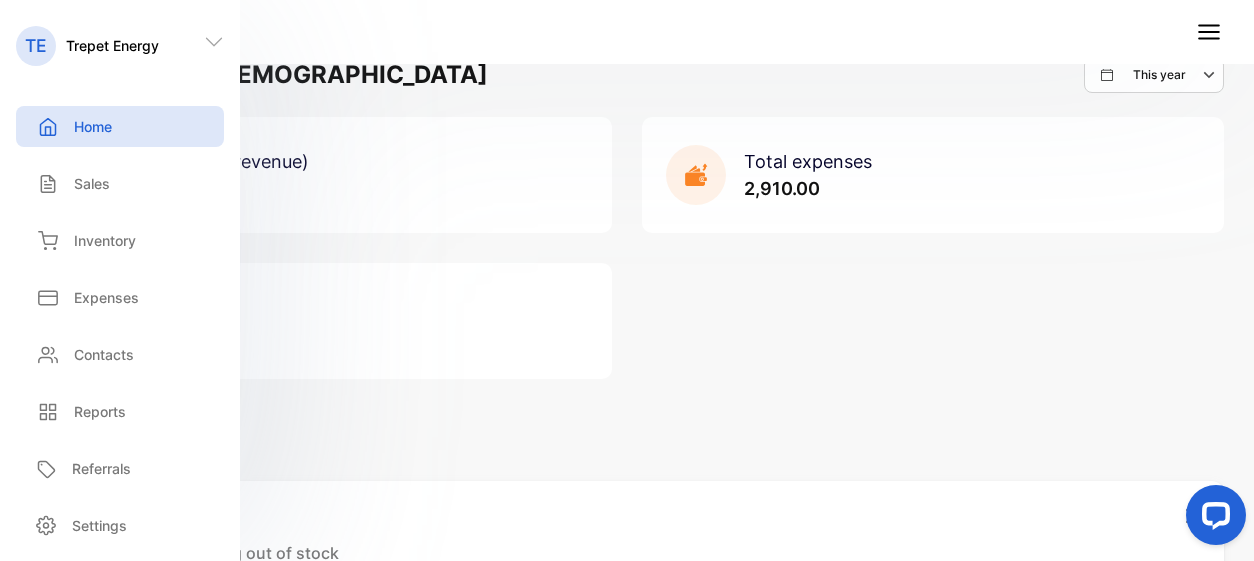 click on "TE Trepet Energy" at bounding box center (627, 32) 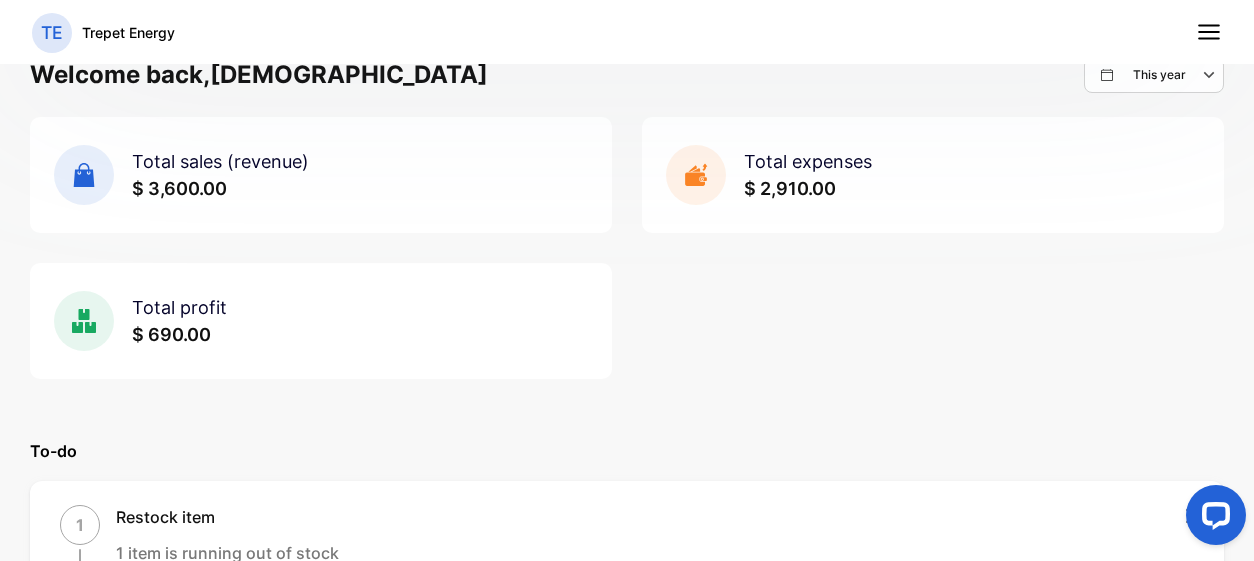 click 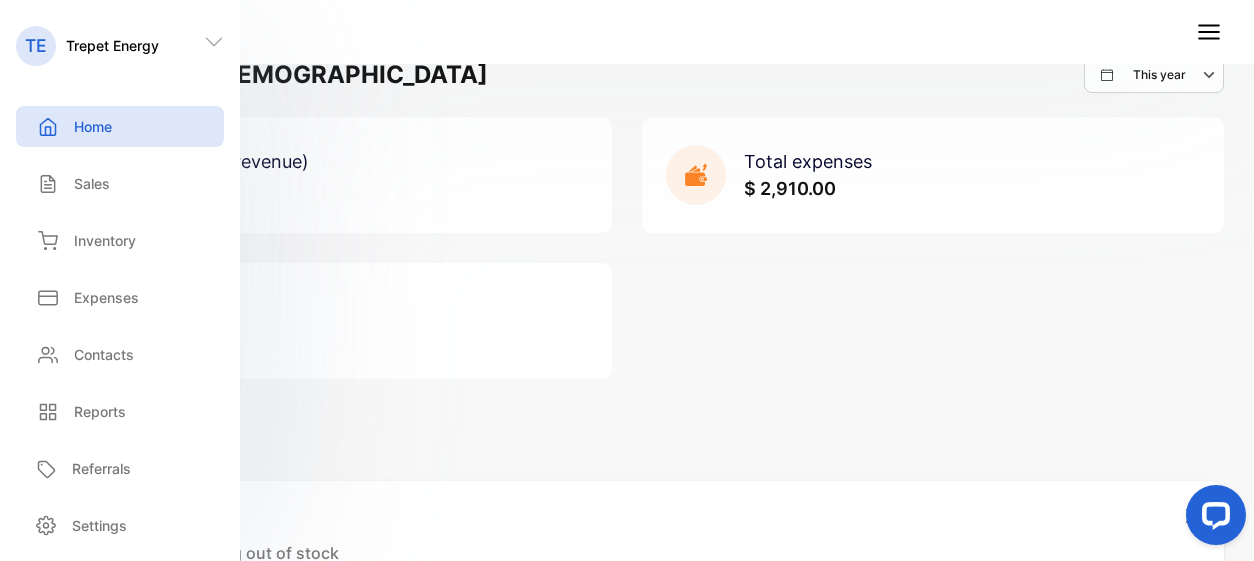 click on "TE Trepet Energy" at bounding box center (627, 32) 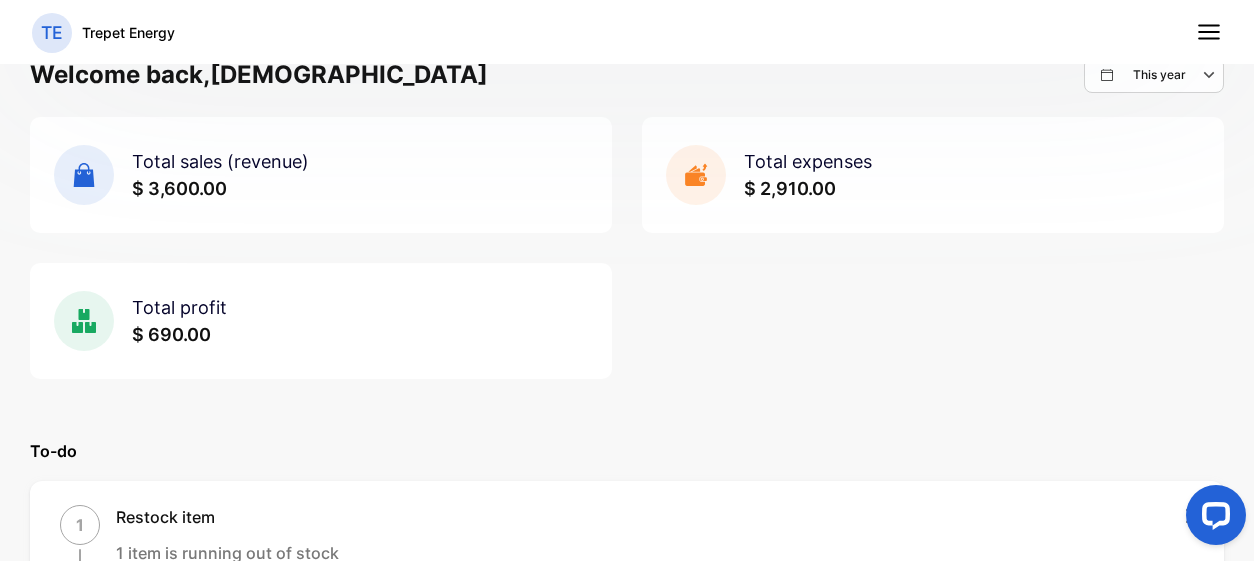 click 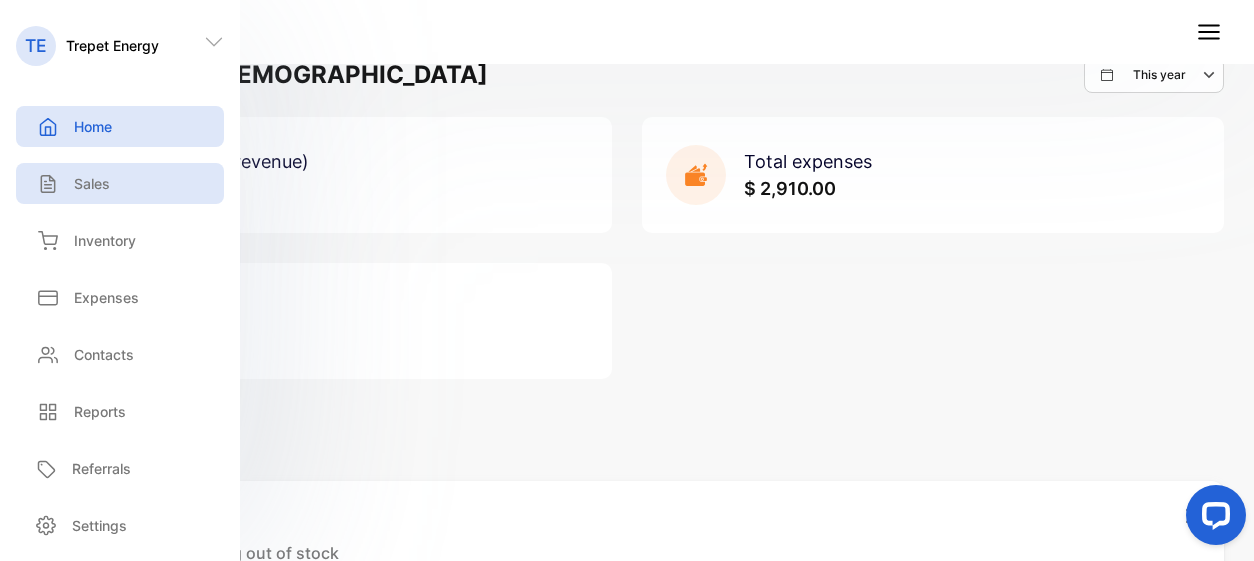 click on "Sales" at bounding box center (120, 183) 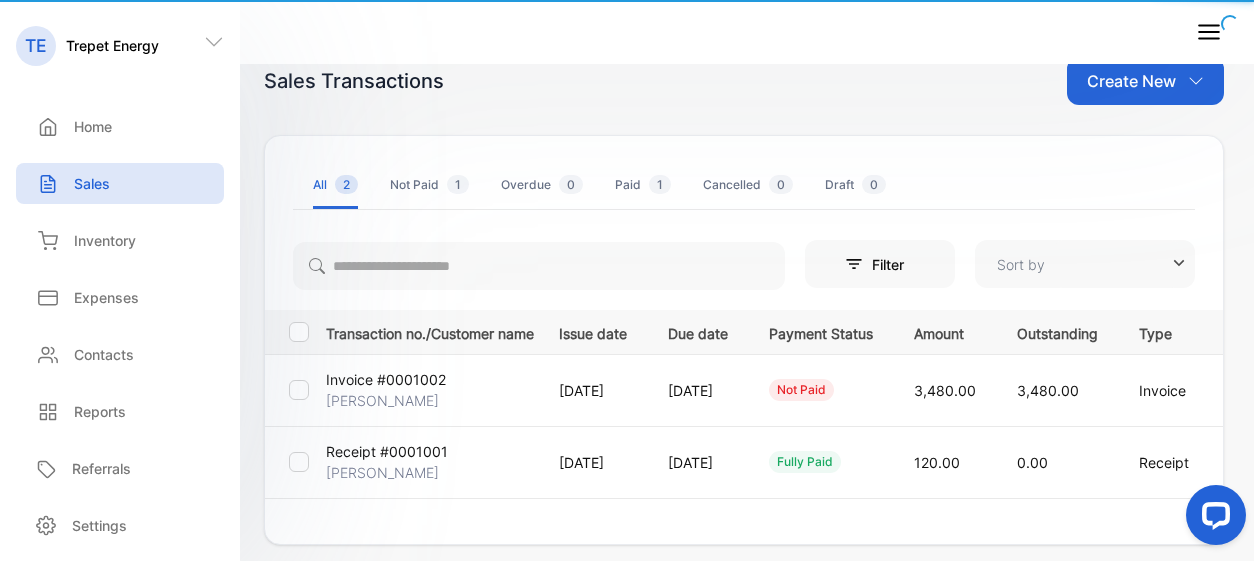 type on "**********" 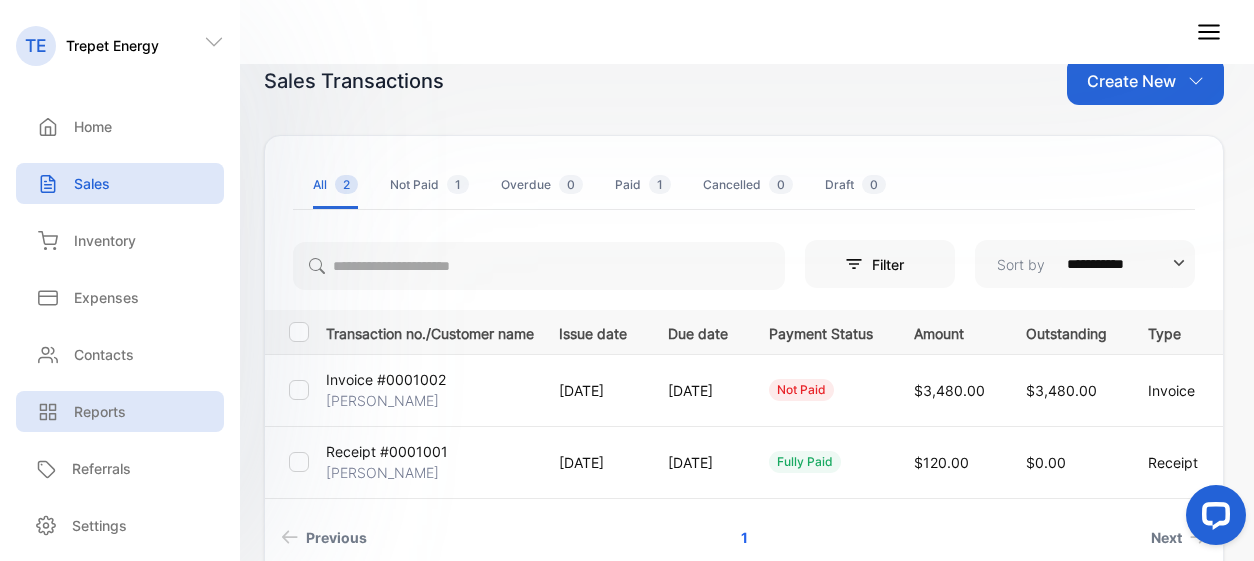scroll, scrollTop: 100, scrollLeft: 0, axis: vertical 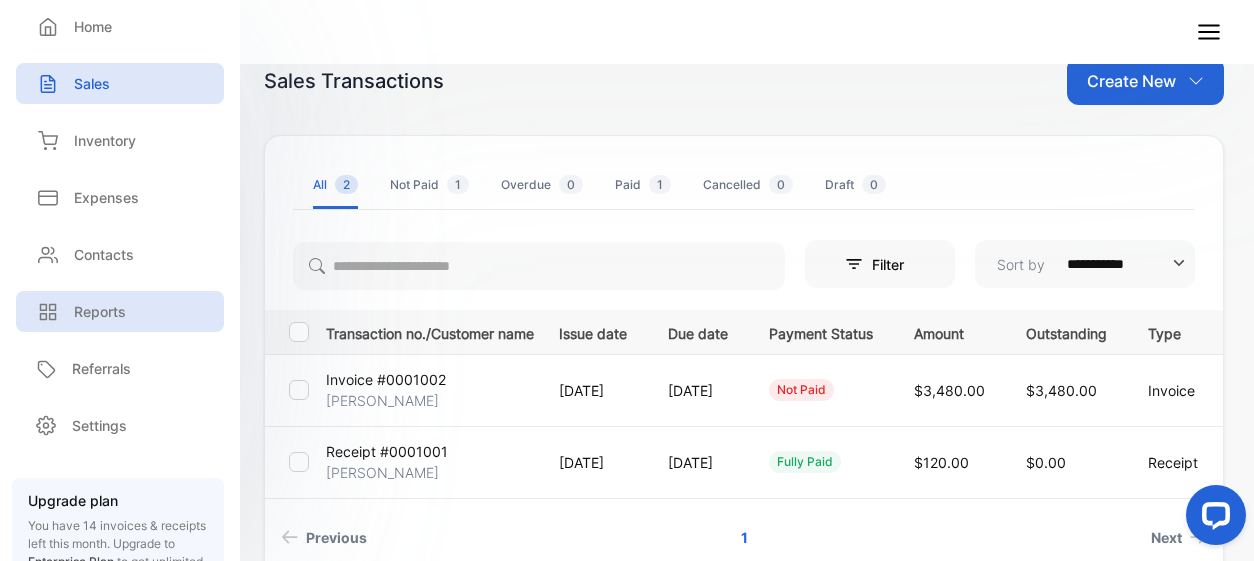 click on "Reports" at bounding box center (100, 311) 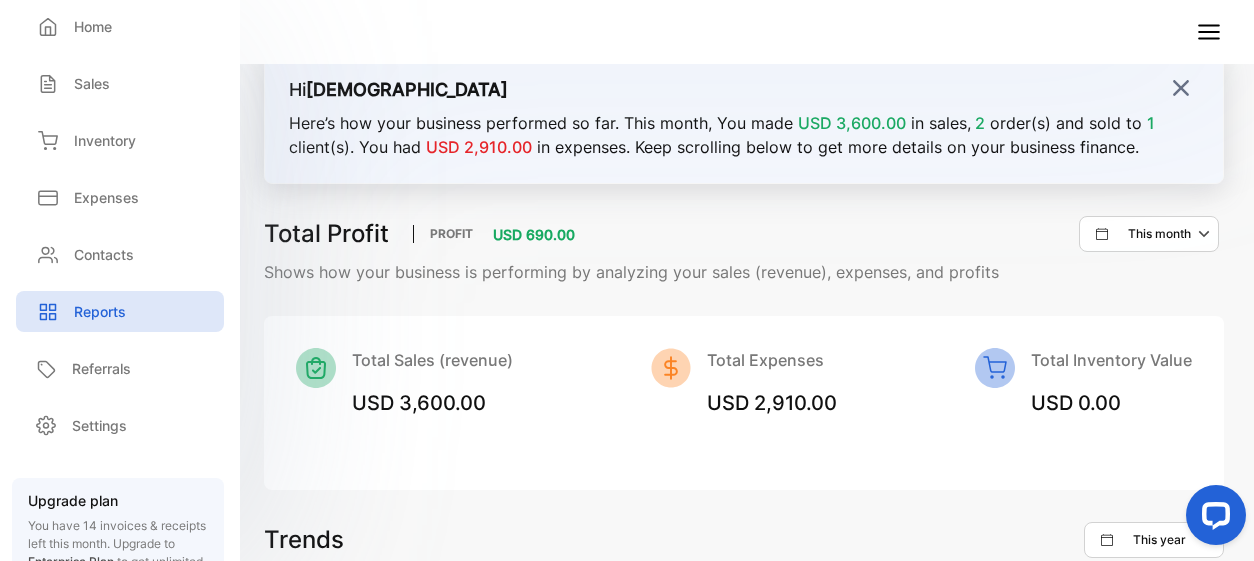 scroll, scrollTop: 0, scrollLeft: 0, axis: both 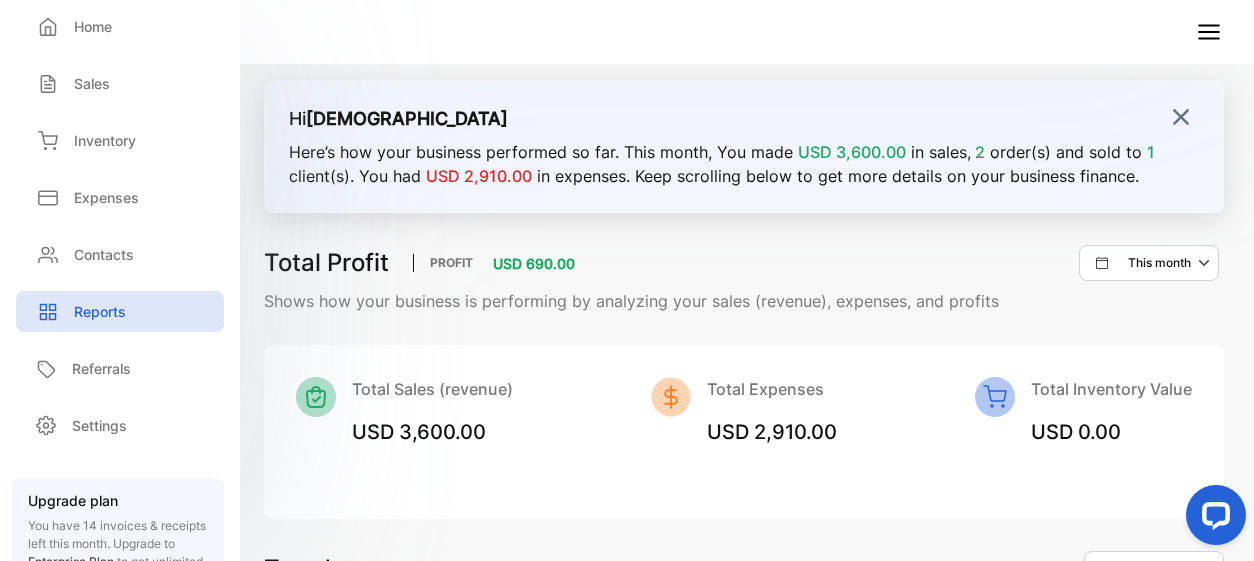 click at bounding box center (1181, 117) 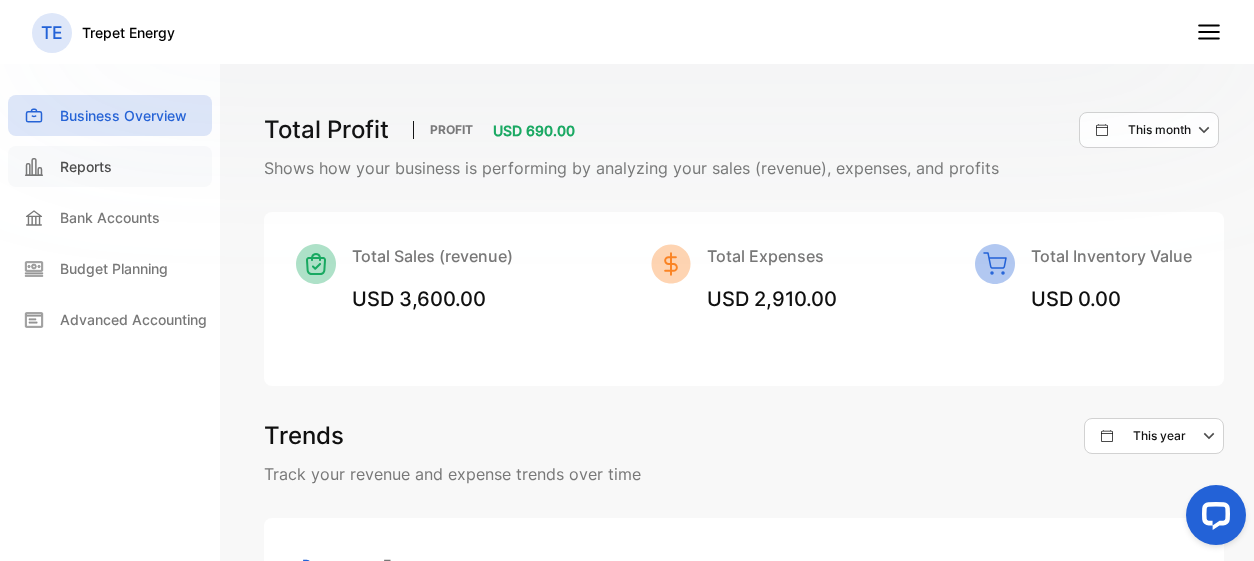 click on "Reports" at bounding box center [110, 166] 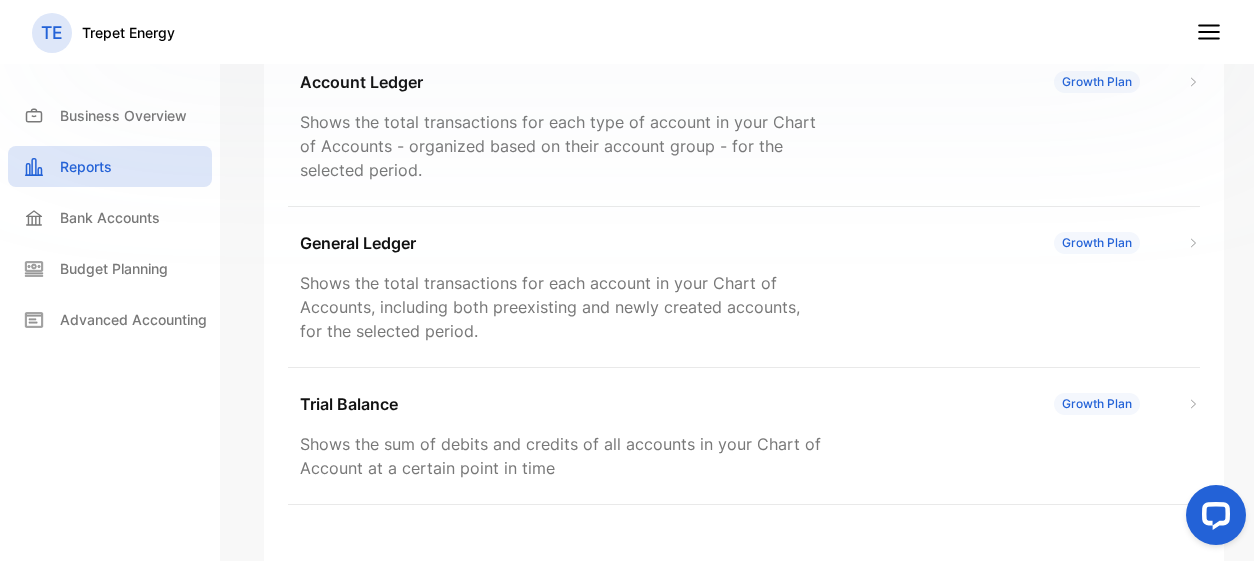 scroll, scrollTop: 618, scrollLeft: 0, axis: vertical 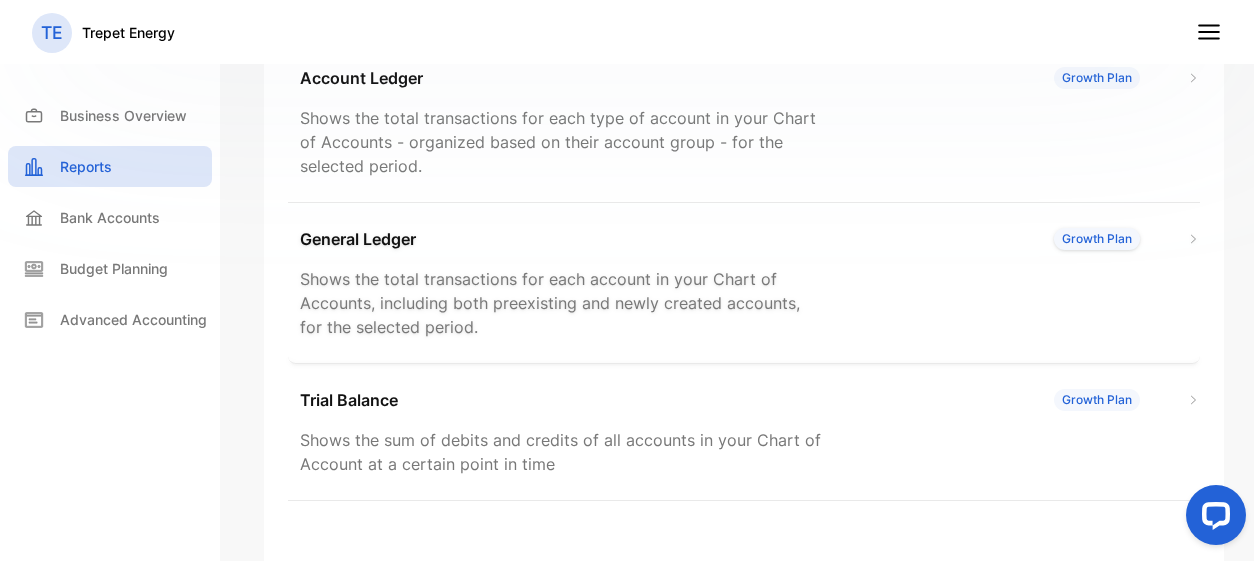 click on "Growth Plan" at bounding box center [1097, 239] 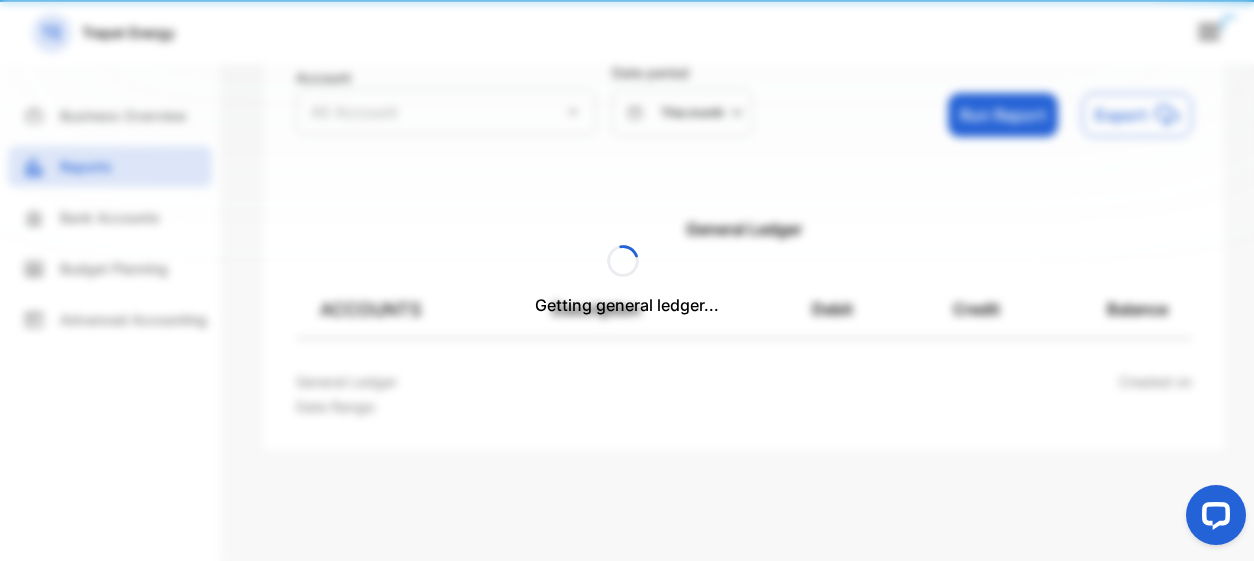 scroll, scrollTop: 126, scrollLeft: 0, axis: vertical 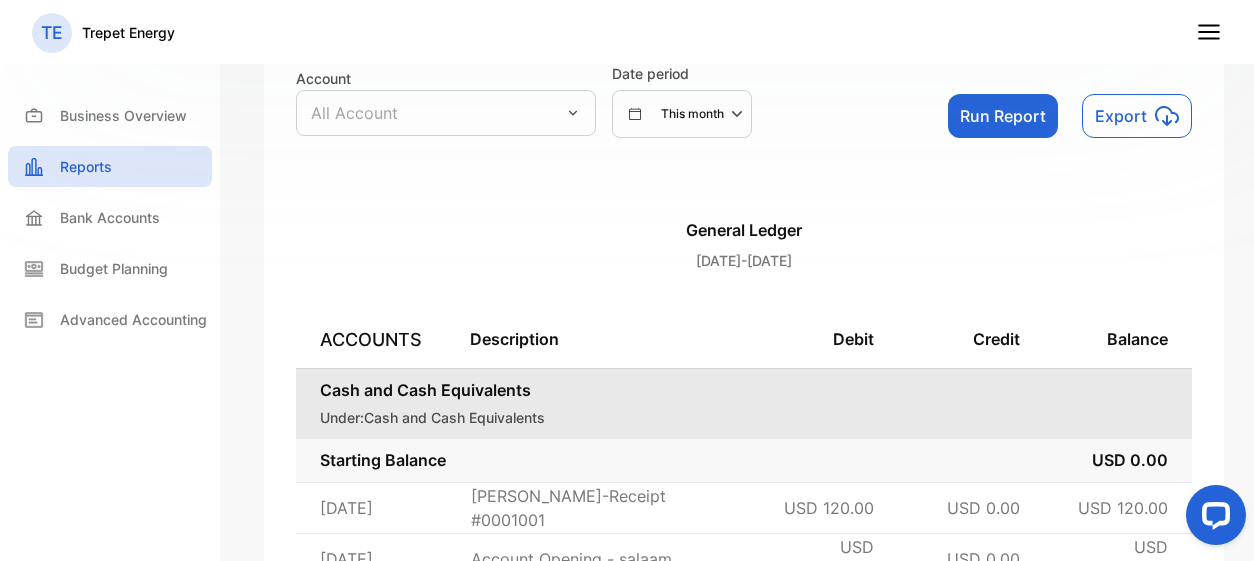 click 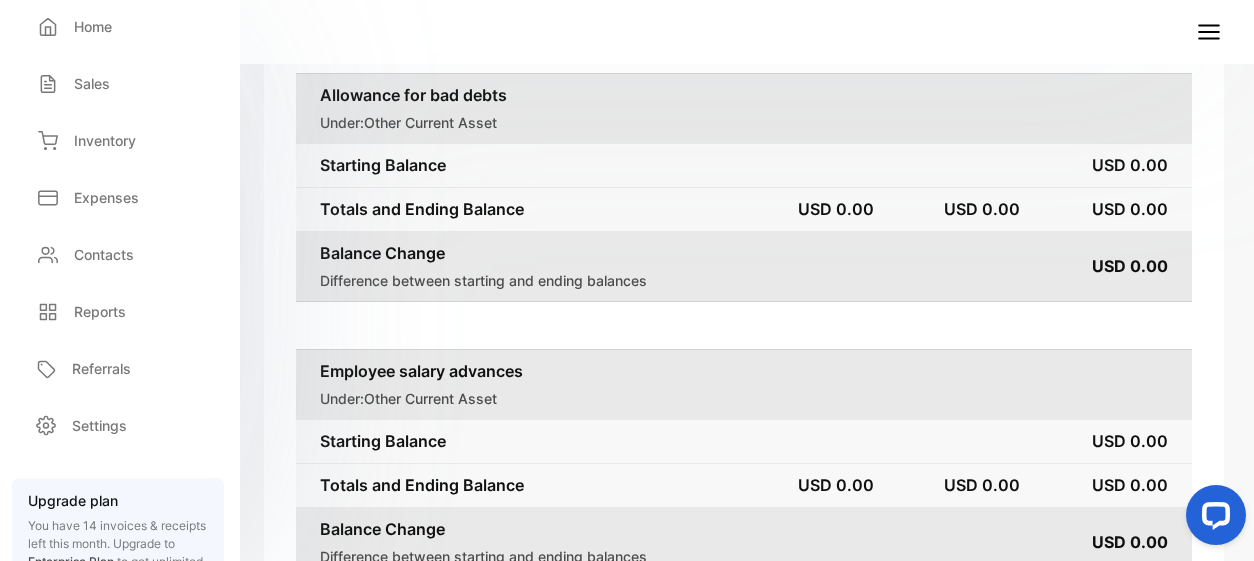scroll, scrollTop: 13126, scrollLeft: 0, axis: vertical 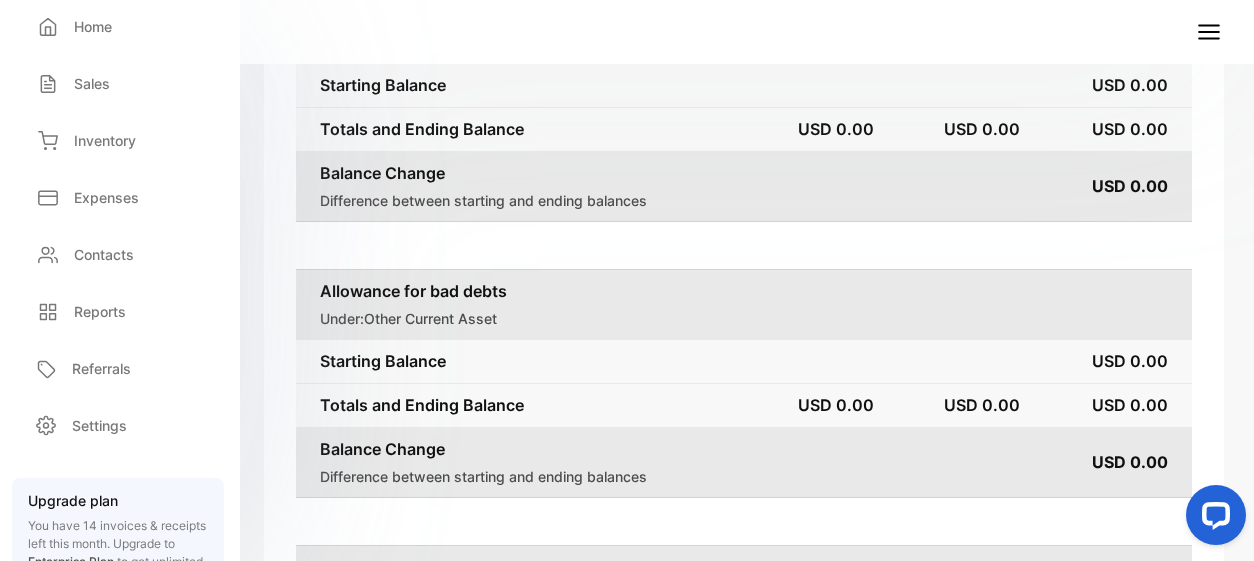 click 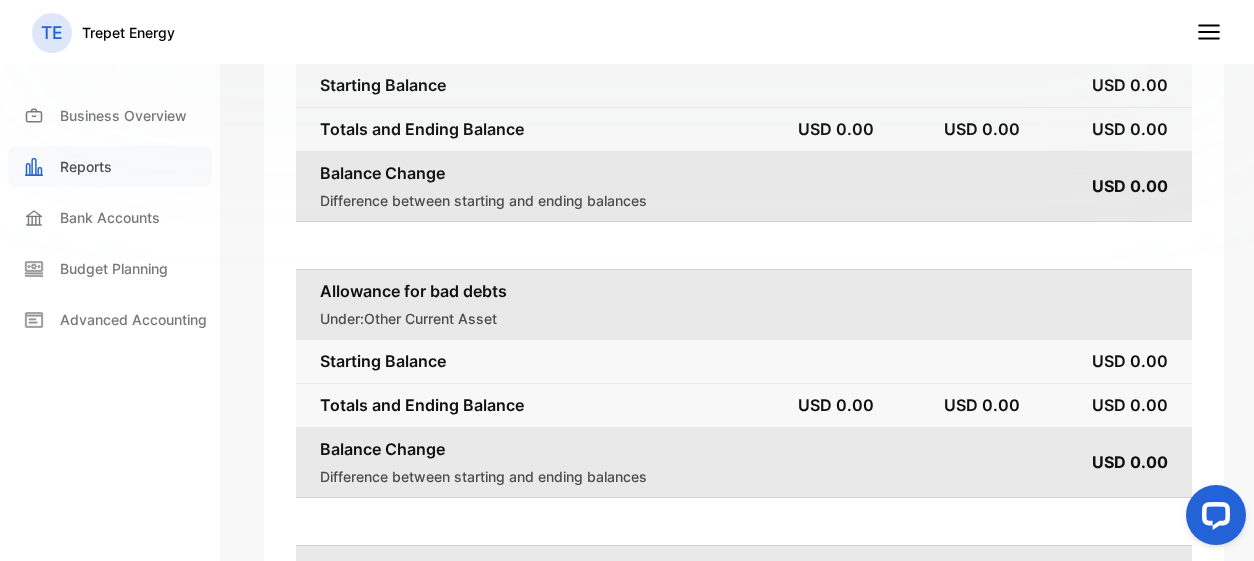 click on "Reports" at bounding box center (110, 166) 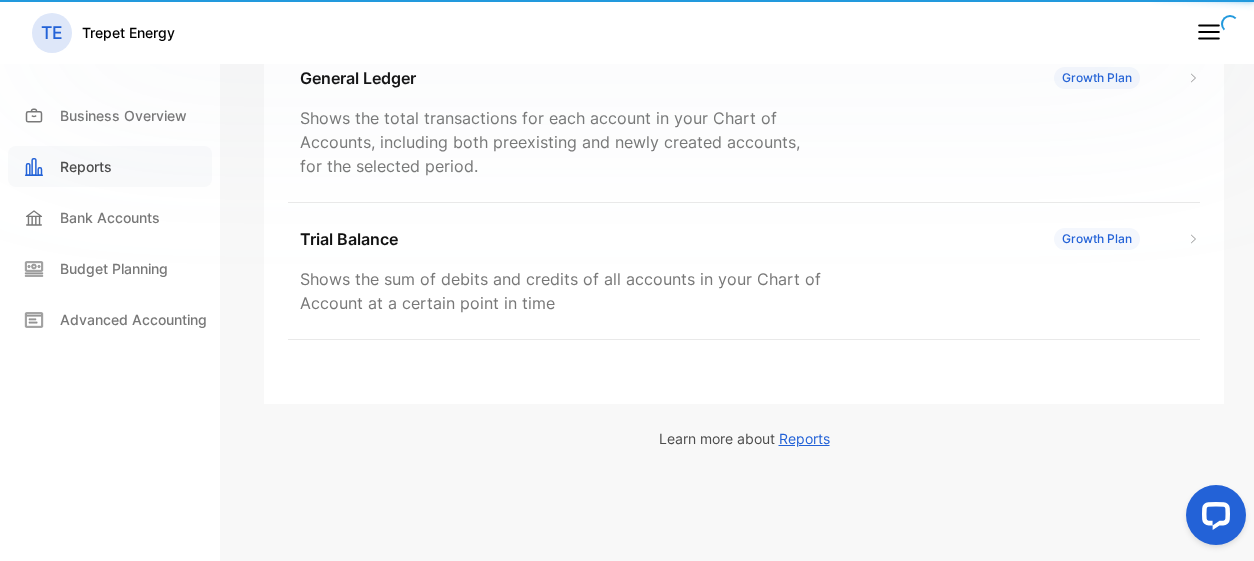 scroll, scrollTop: 779, scrollLeft: 0, axis: vertical 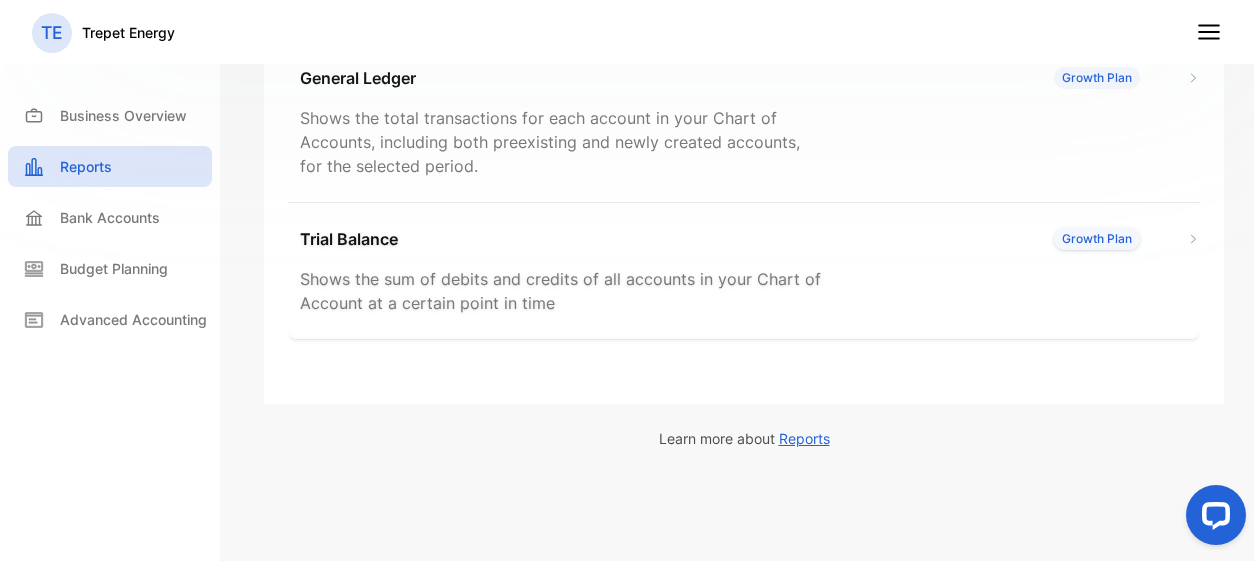 click on "Growth Plan" at bounding box center [1097, 239] 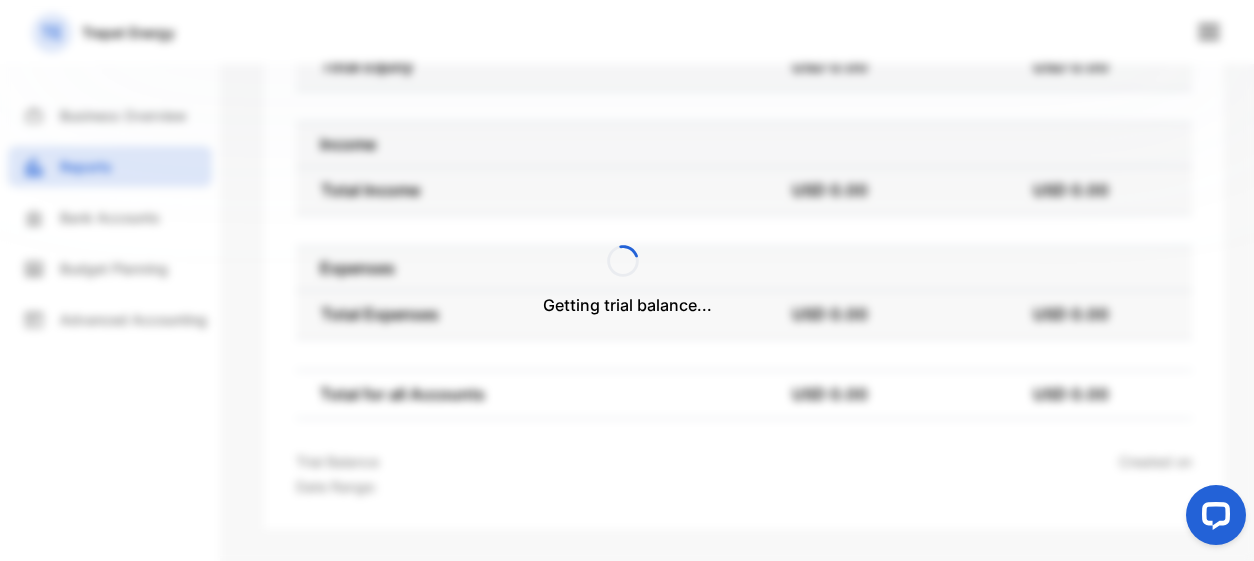 scroll, scrollTop: 1528, scrollLeft: 0, axis: vertical 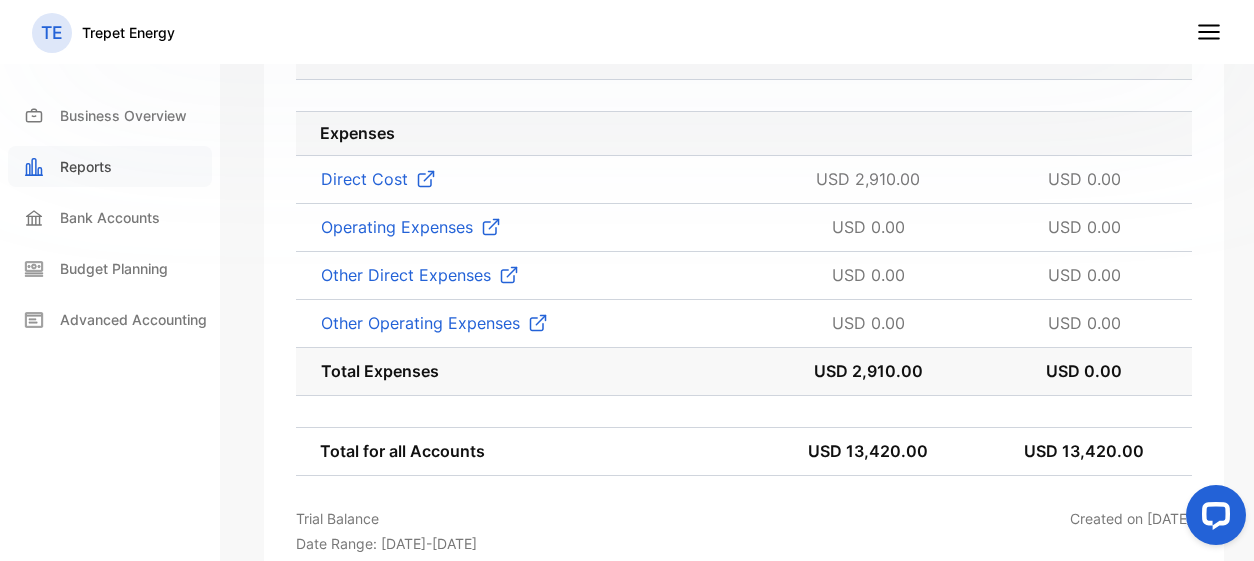 click on "Reports" at bounding box center (110, 166) 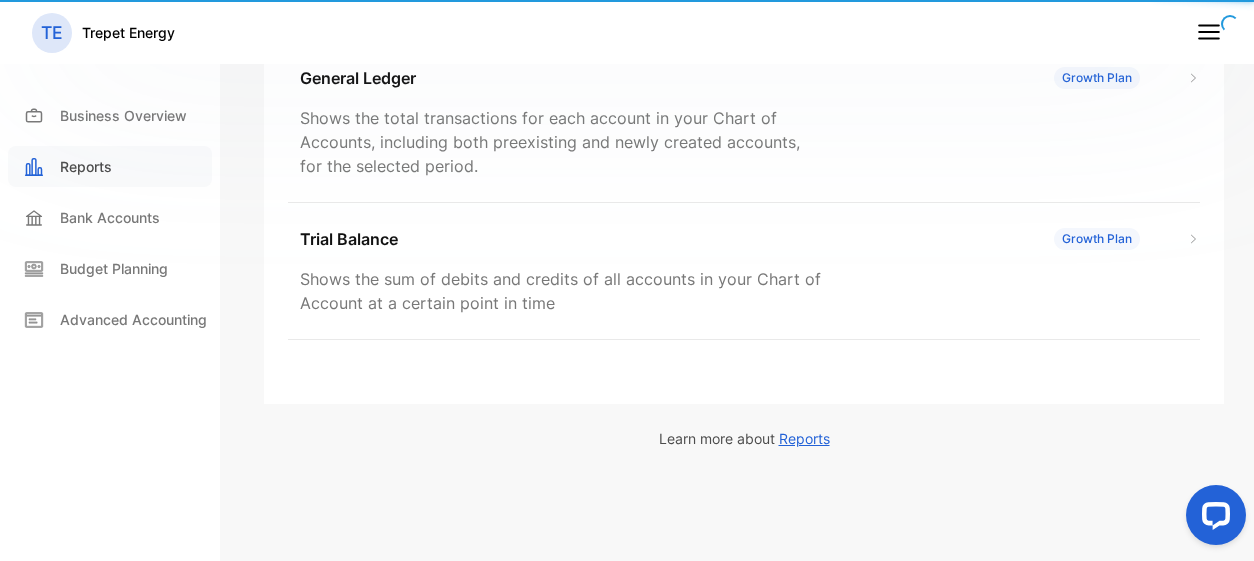 scroll, scrollTop: 779, scrollLeft: 0, axis: vertical 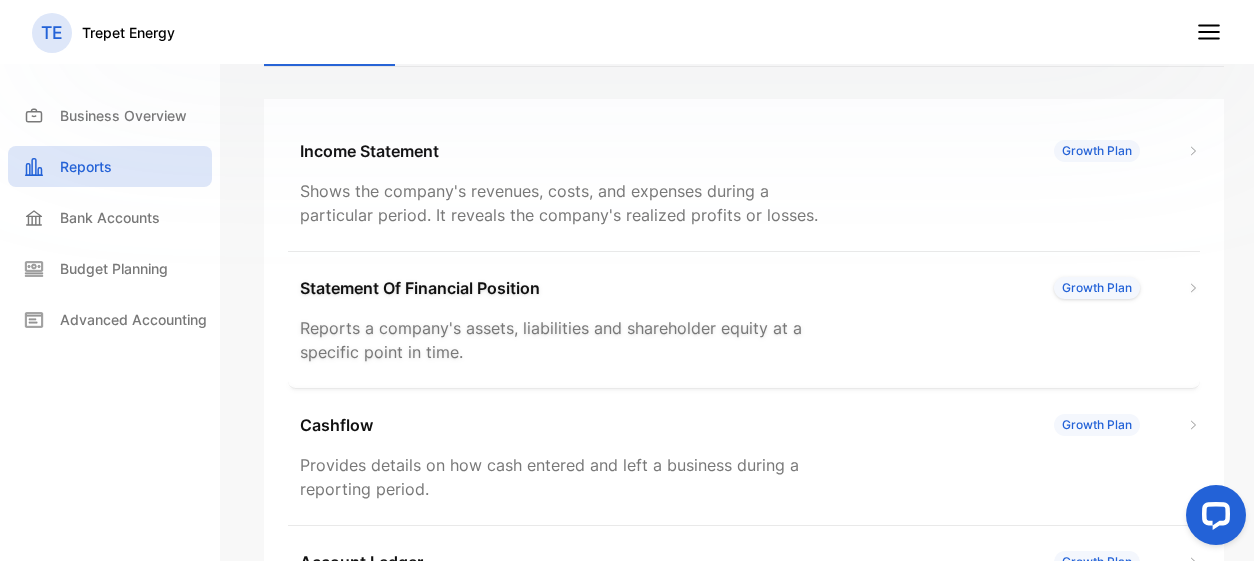 click on "Growth Plan" at bounding box center [1097, 288] 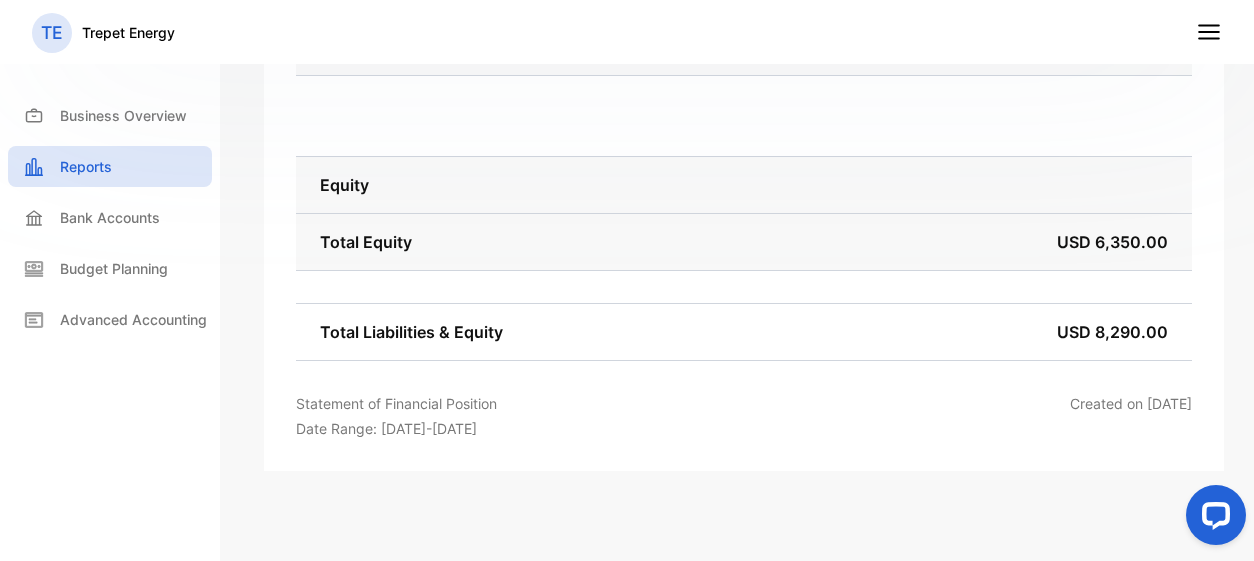 scroll, scrollTop: 1000, scrollLeft: 0, axis: vertical 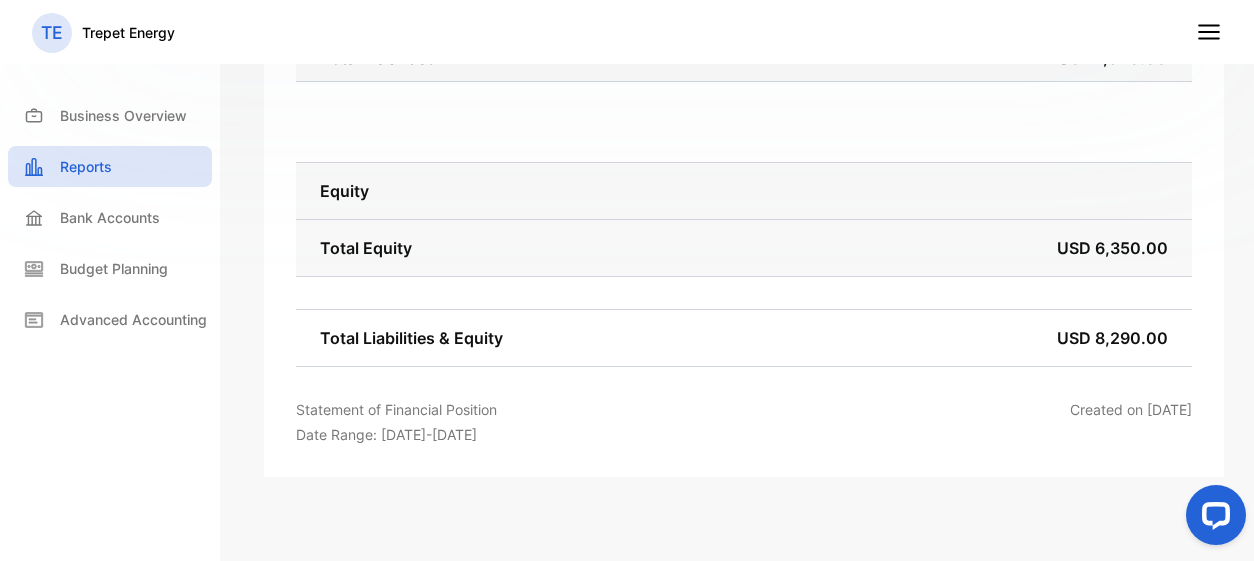 click on "TE Trepet Energy" at bounding box center [627, 32] 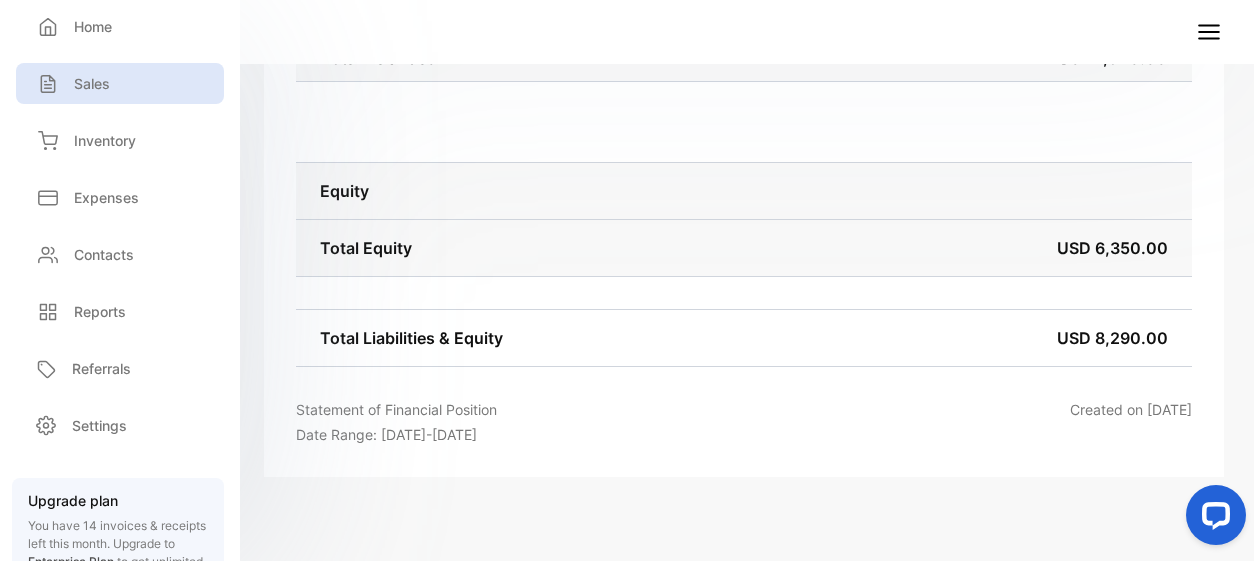 click on "Sales" at bounding box center [120, 83] 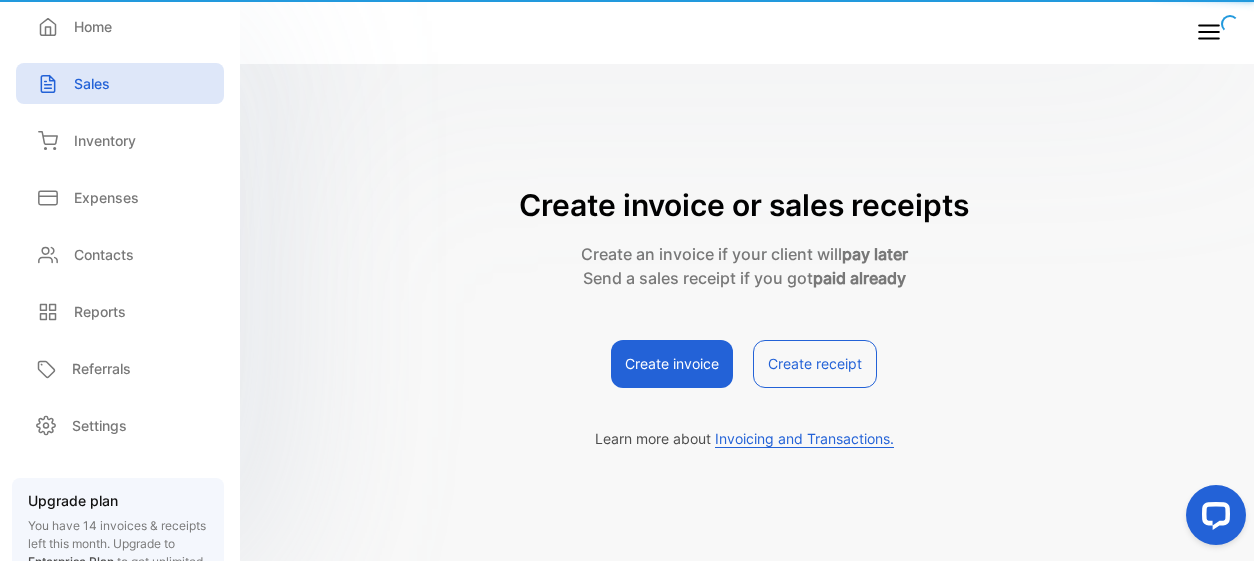 scroll, scrollTop: 23, scrollLeft: 0, axis: vertical 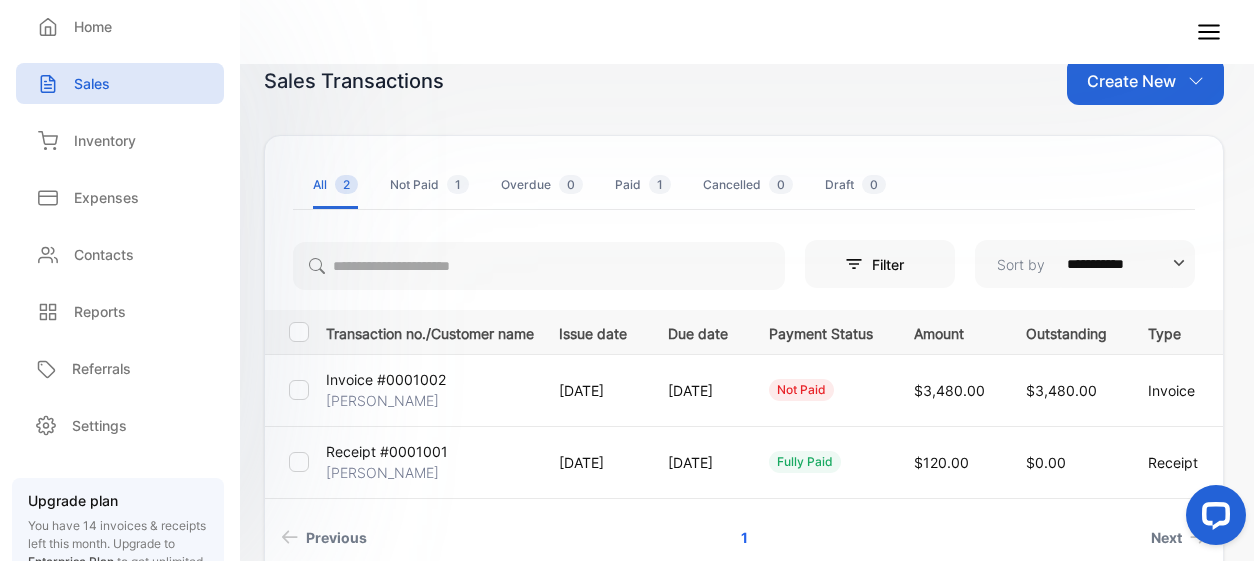 click on "[DATE]" at bounding box center [694, 390] 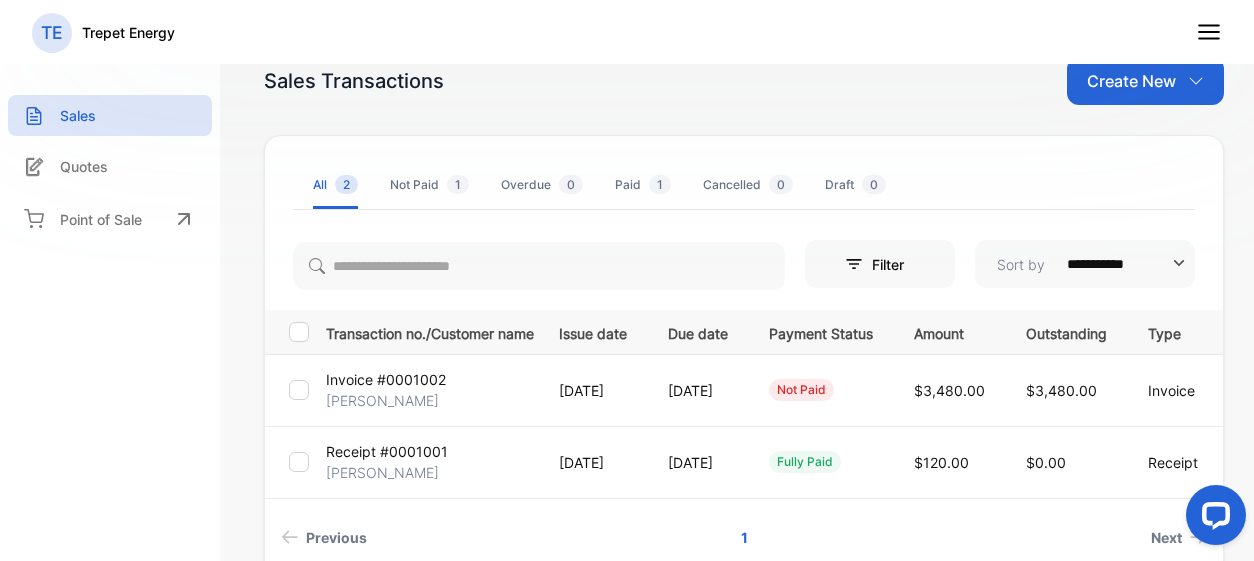 click on "[DATE]" at bounding box center [698, 390] 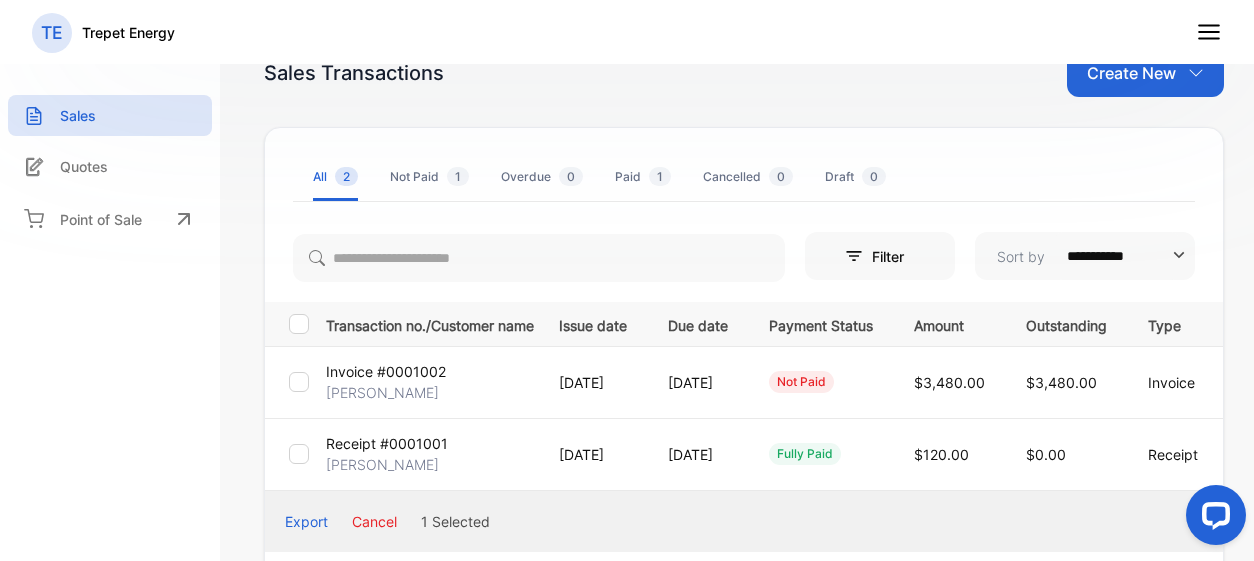 scroll, scrollTop: 23, scrollLeft: 0, axis: vertical 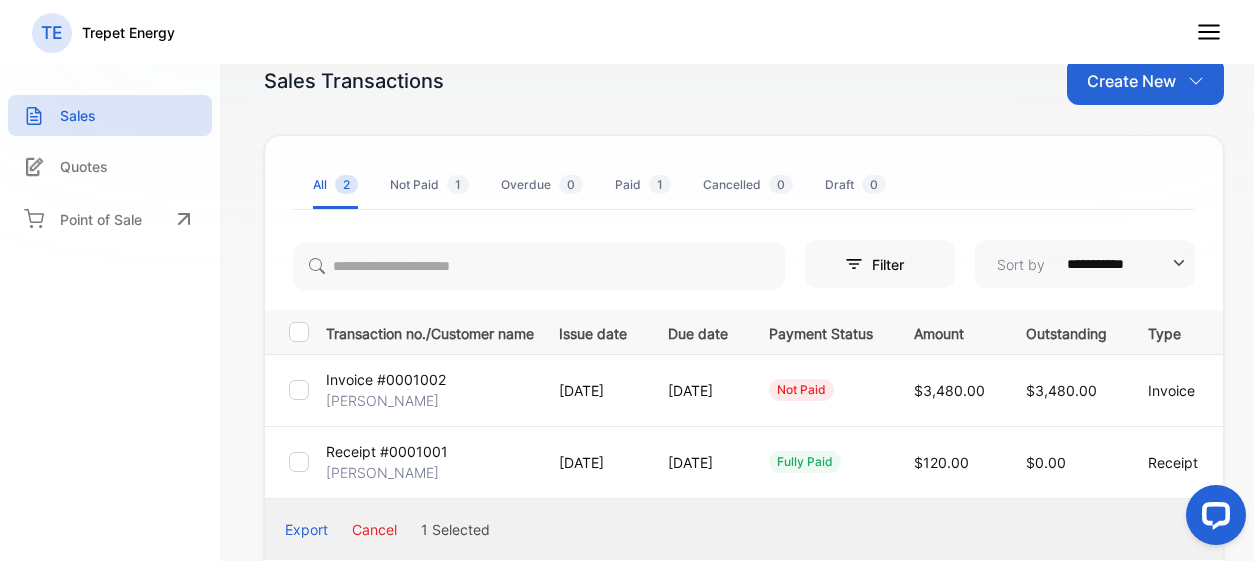 click on "not paid" at bounding box center [817, 390] 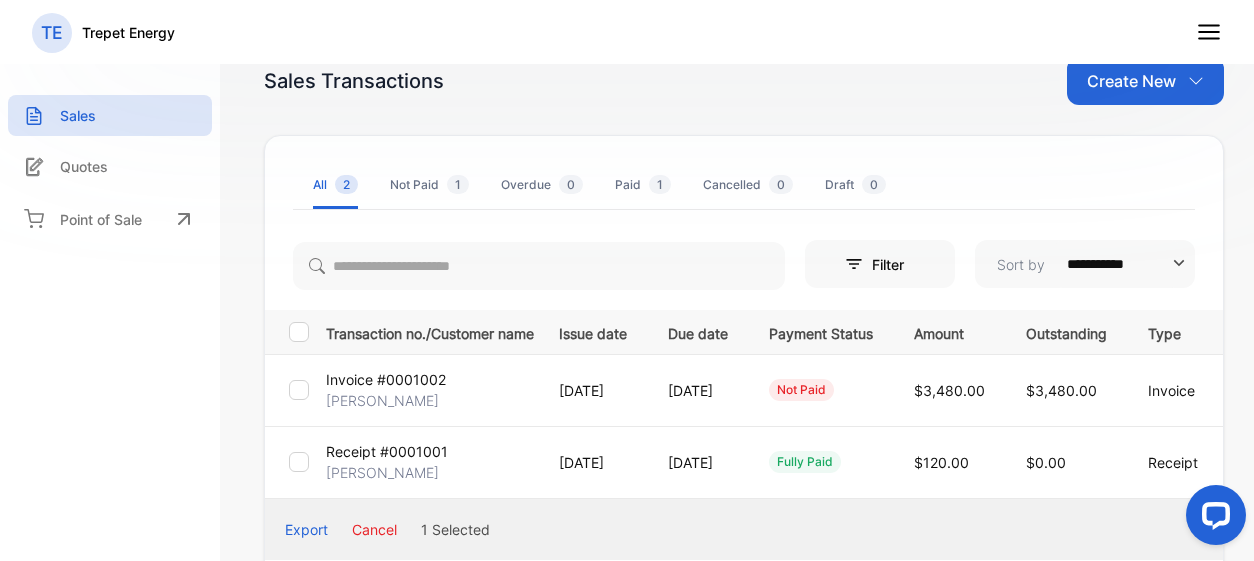 click on "Not  Paid 1" at bounding box center [429, 185] 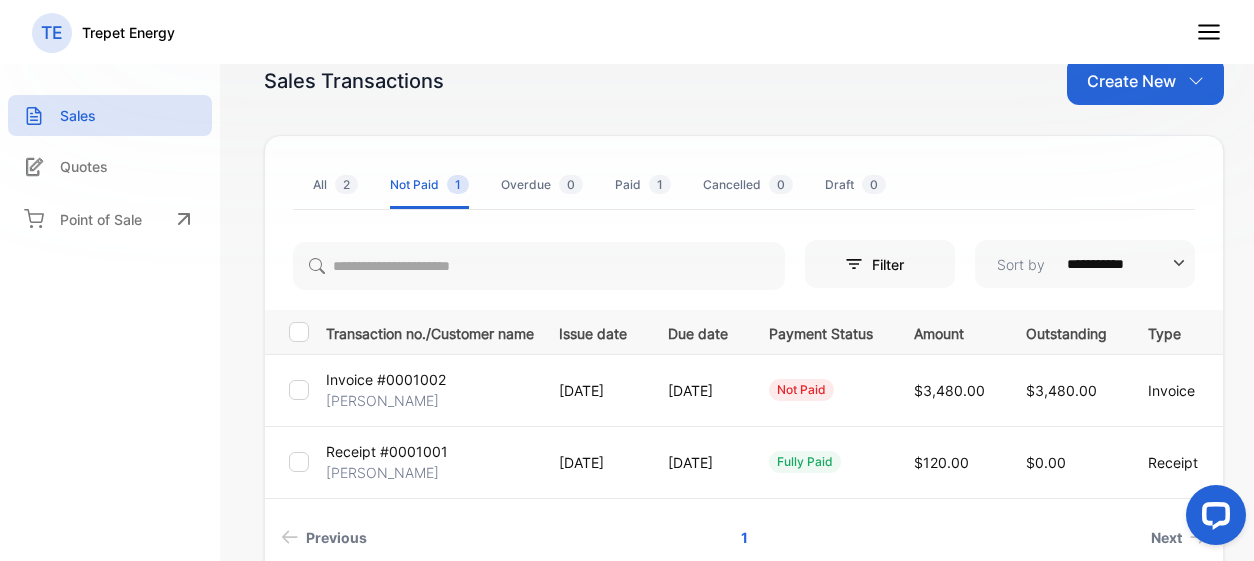 click on "2" at bounding box center (346, 184) 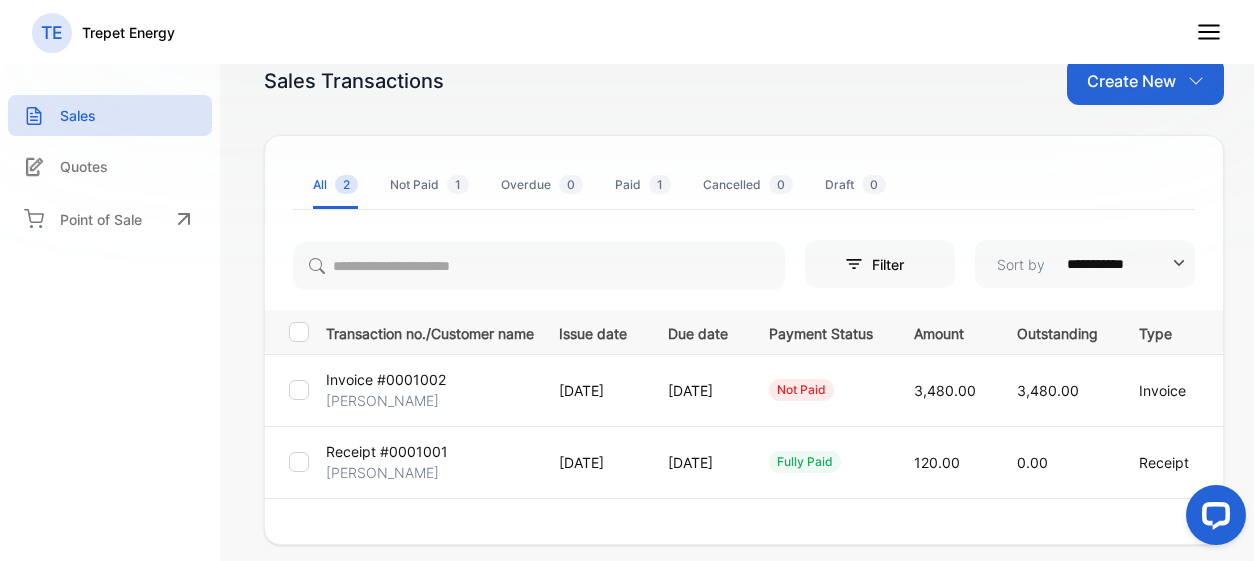 click on "Not  Paid 1" at bounding box center (429, 185) 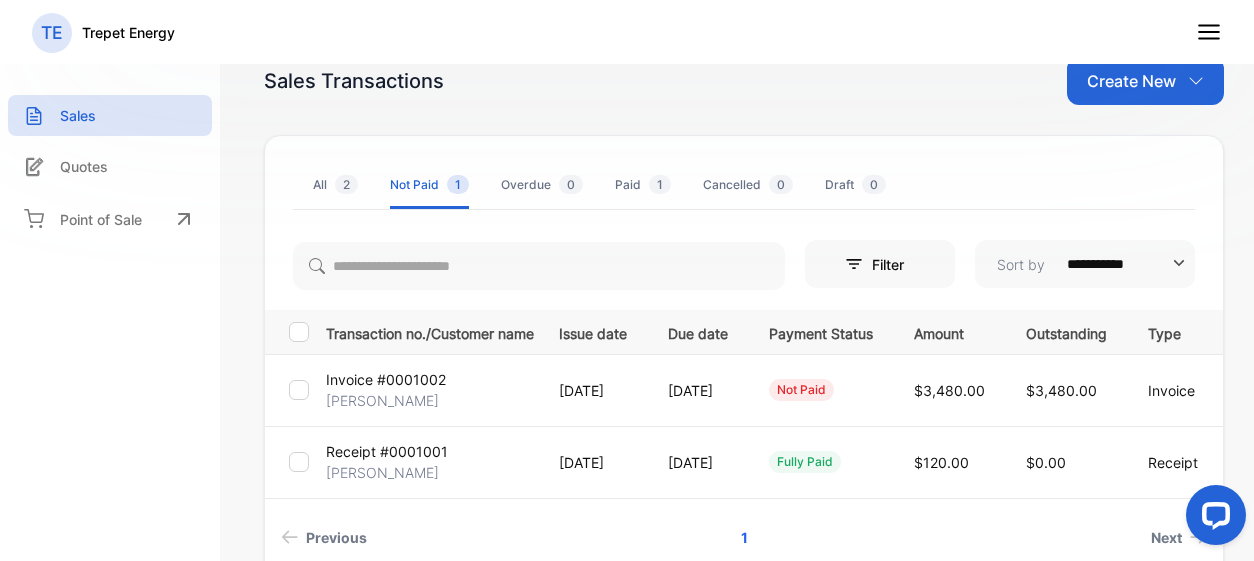 click on "[DATE]" at bounding box center [698, 390] 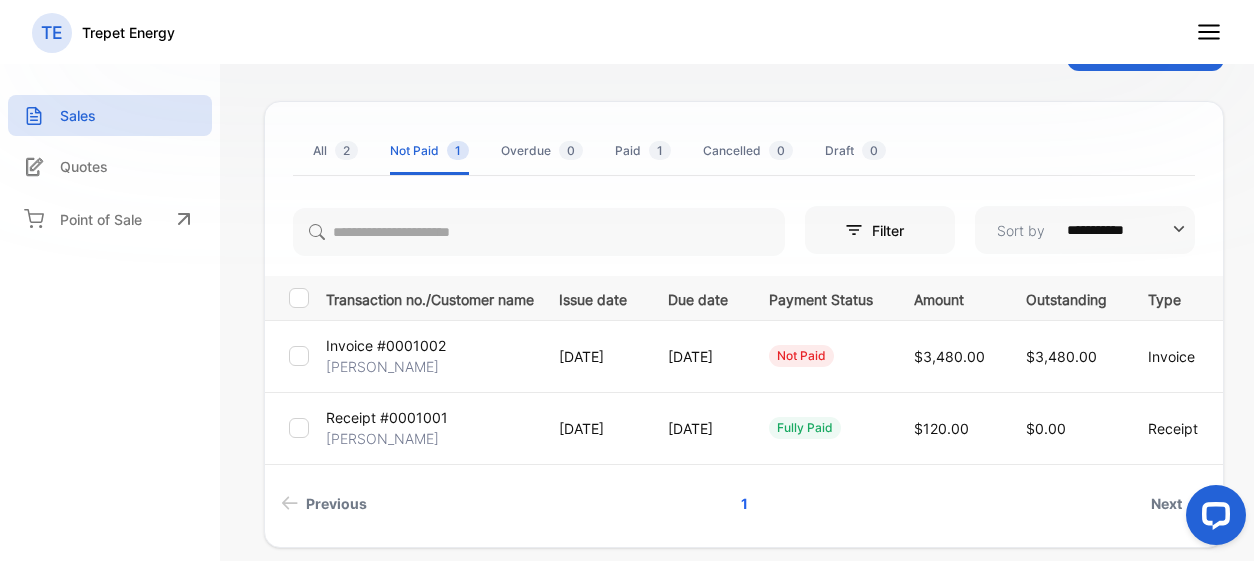 scroll, scrollTop: 23, scrollLeft: 0, axis: vertical 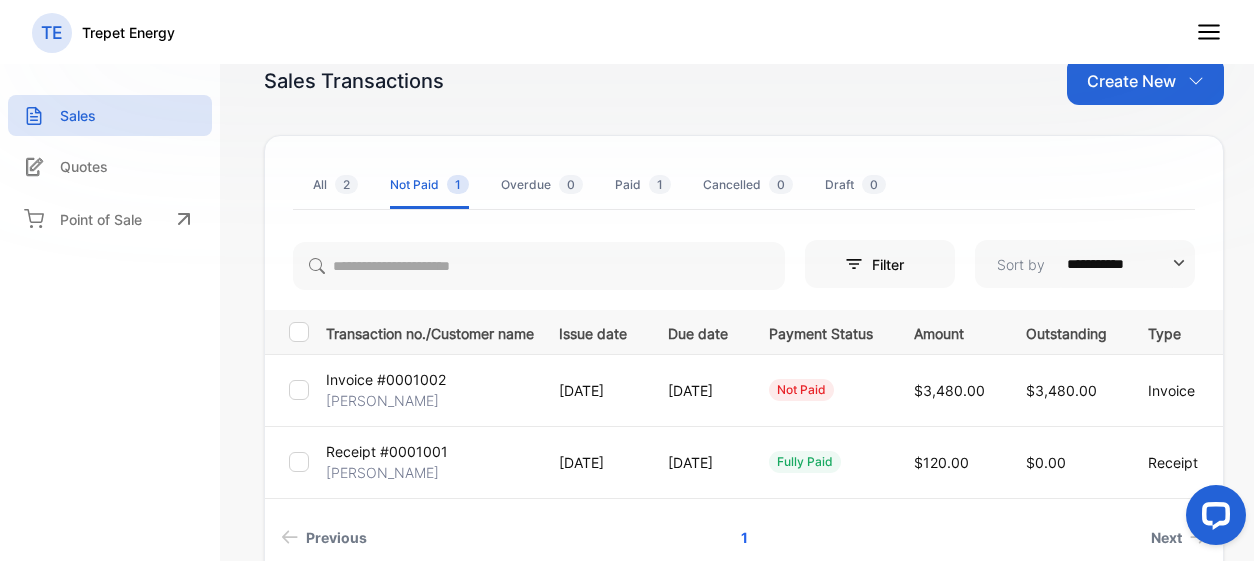 click on "Paid 1" at bounding box center (643, 185) 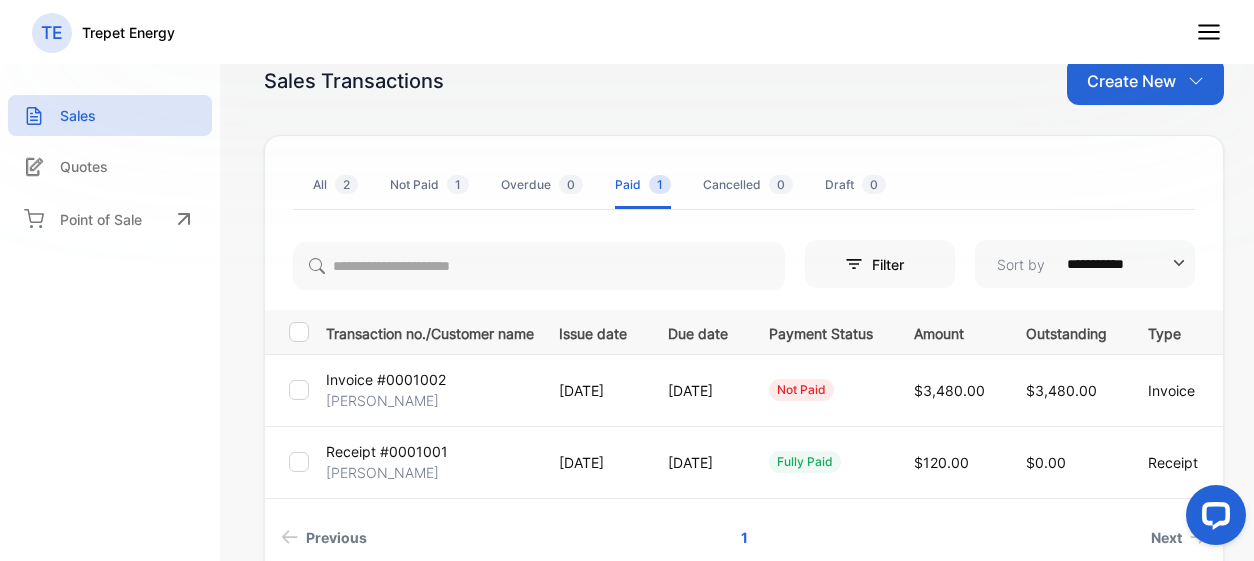 click on "2" at bounding box center [346, 184] 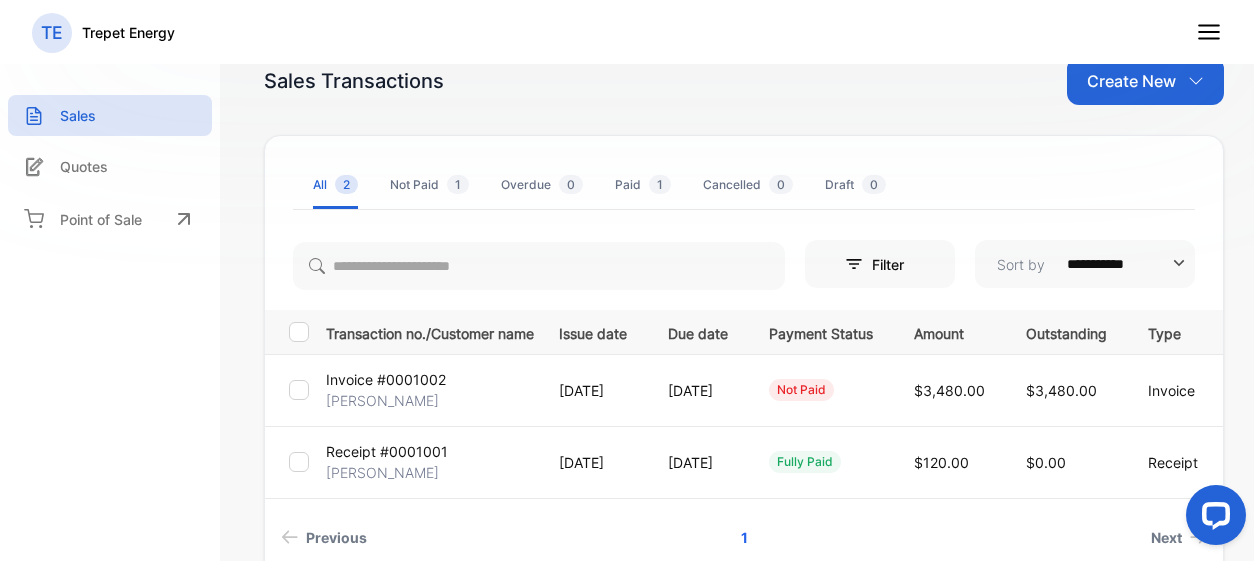 click 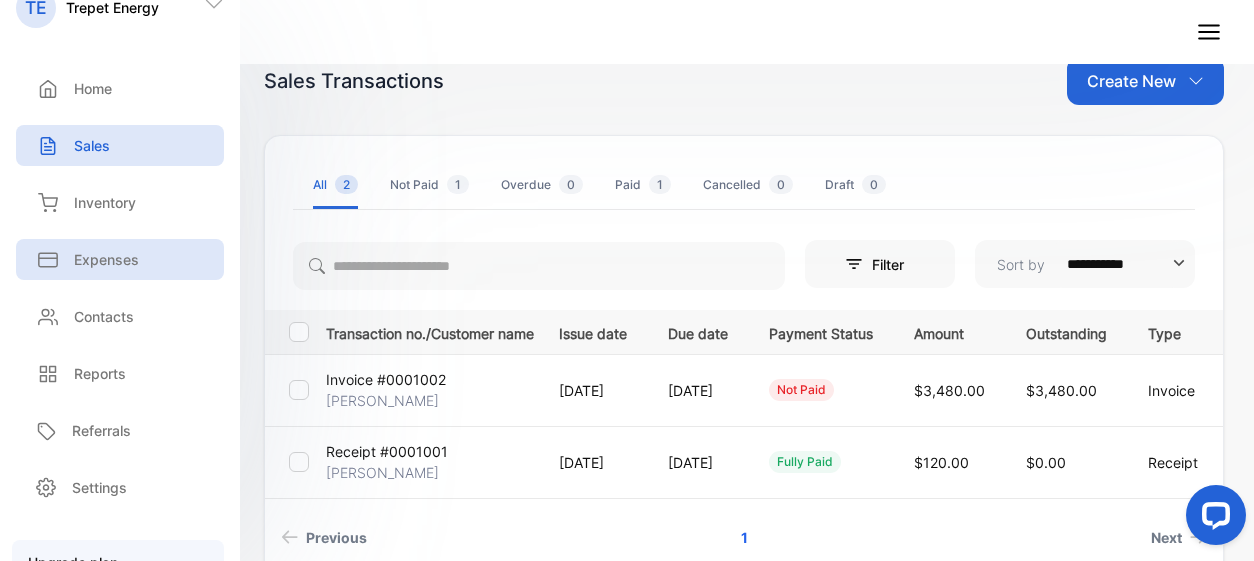 scroll, scrollTop: 0, scrollLeft: 0, axis: both 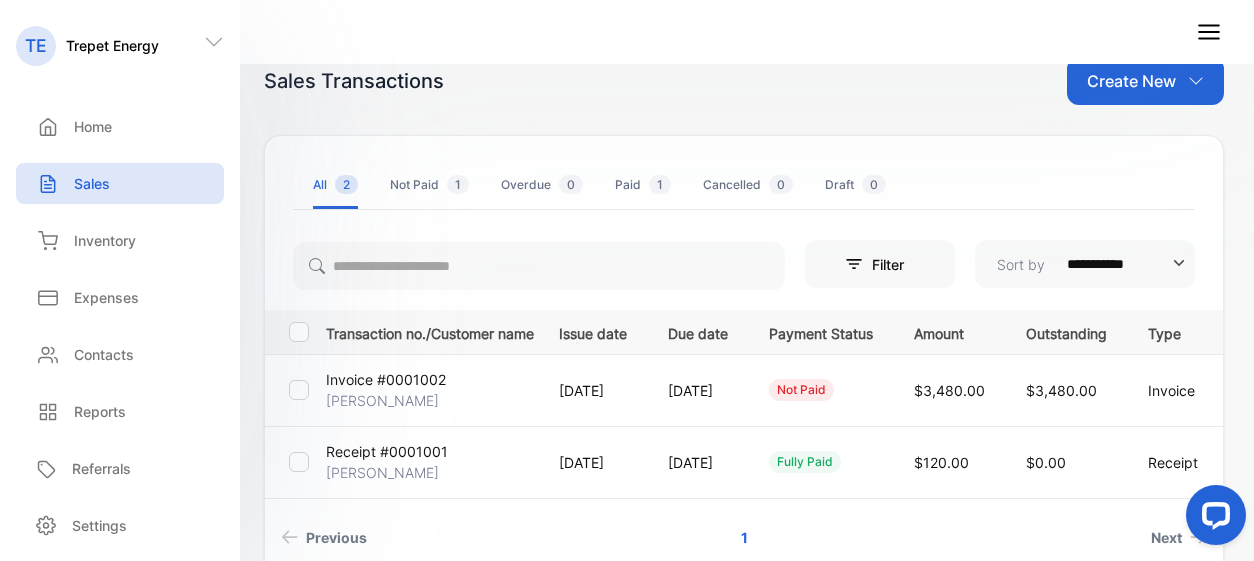 click on "Sales" at bounding box center (92, 183) 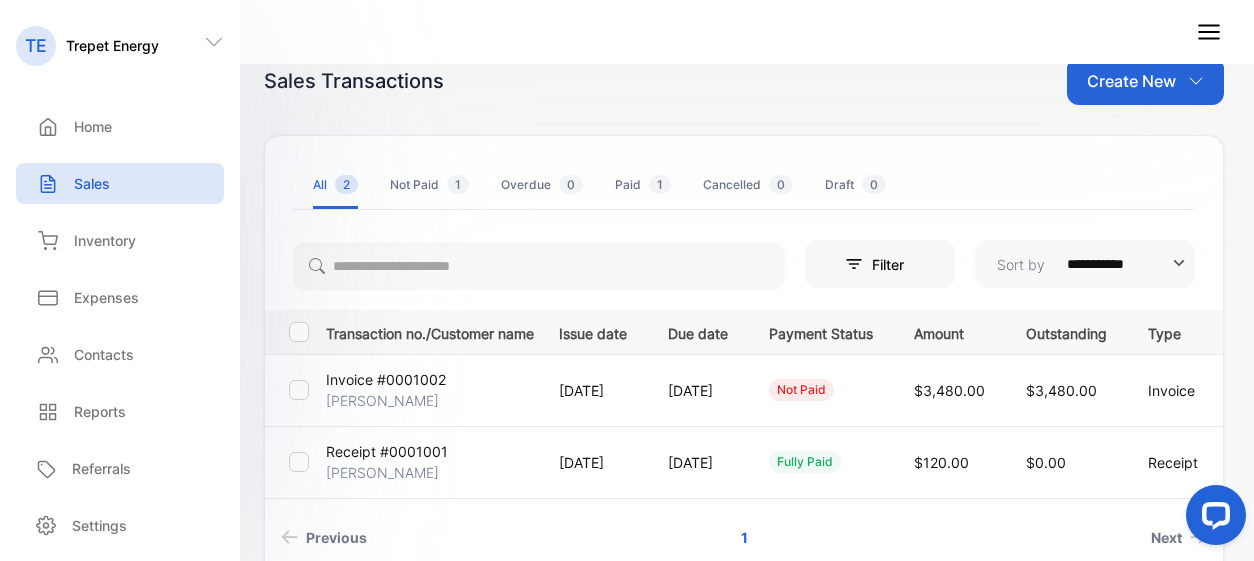 click on "Invoice #0001002 Munira Abdi" at bounding box center [426, 390] 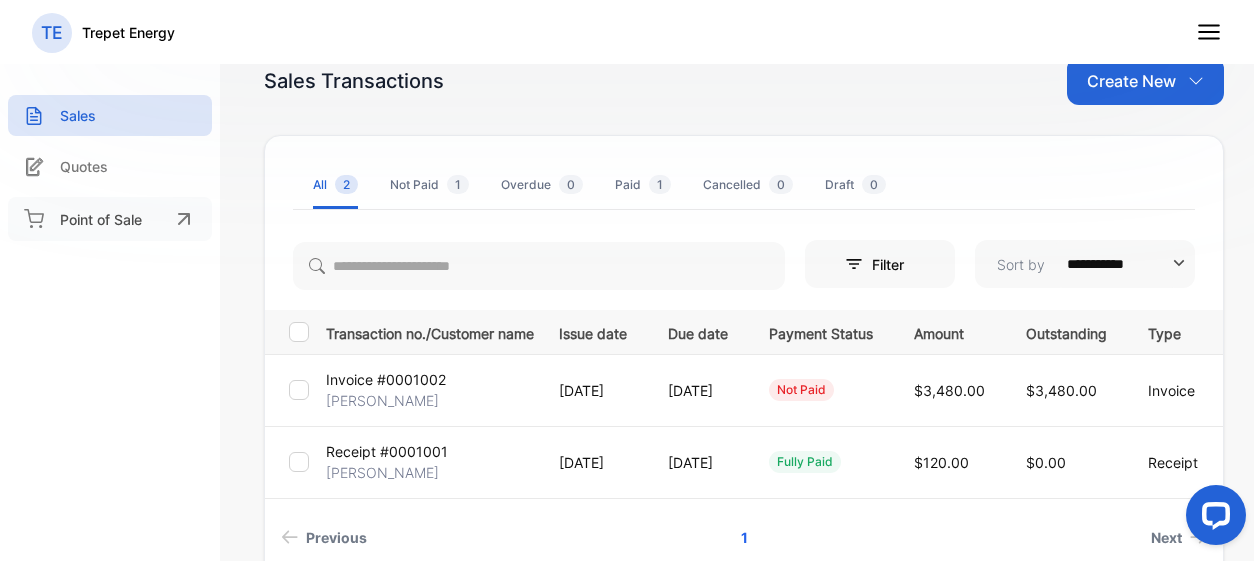 click on "Point of Sale" at bounding box center [101, 219] 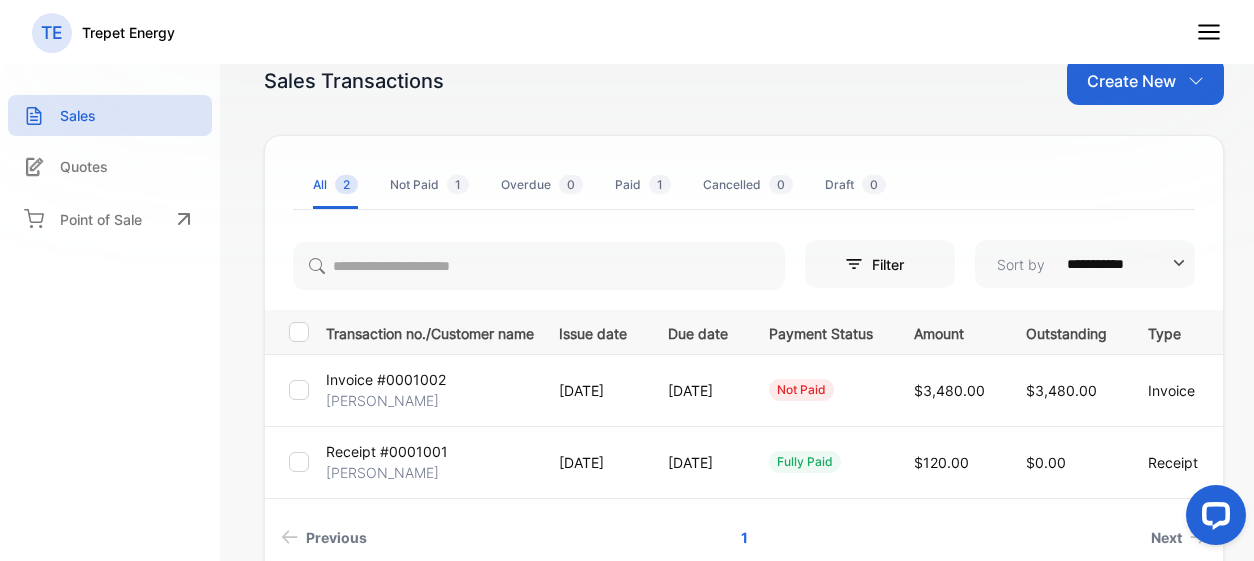 click at bounding box center [299, 390] 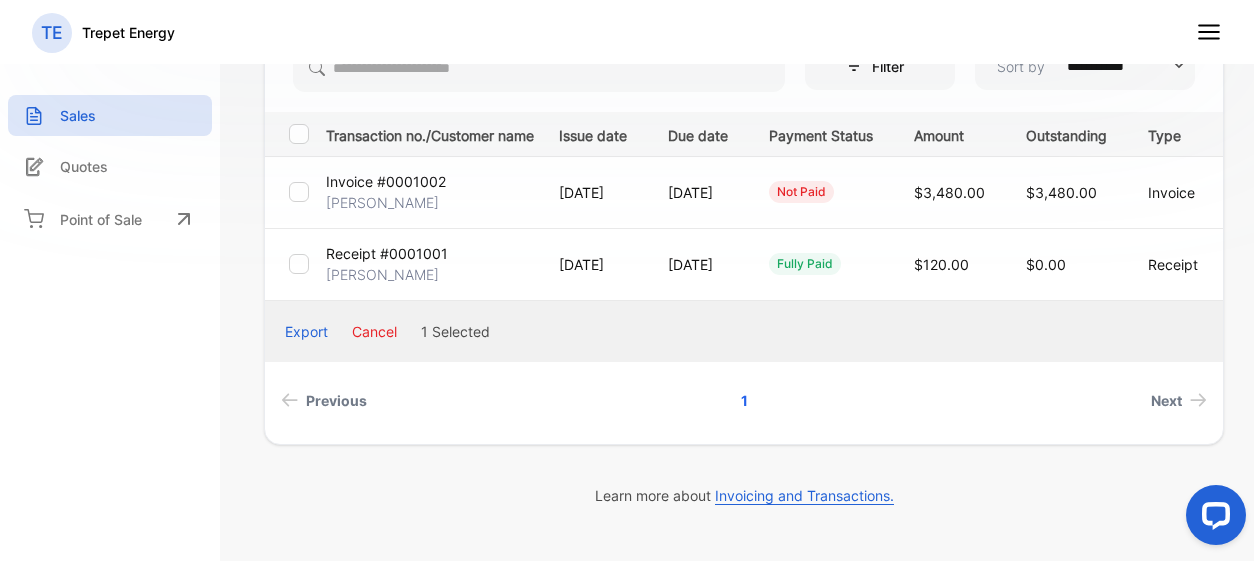 scroll, scrollTop: 223, scrollLeft: 0, axis: vertical 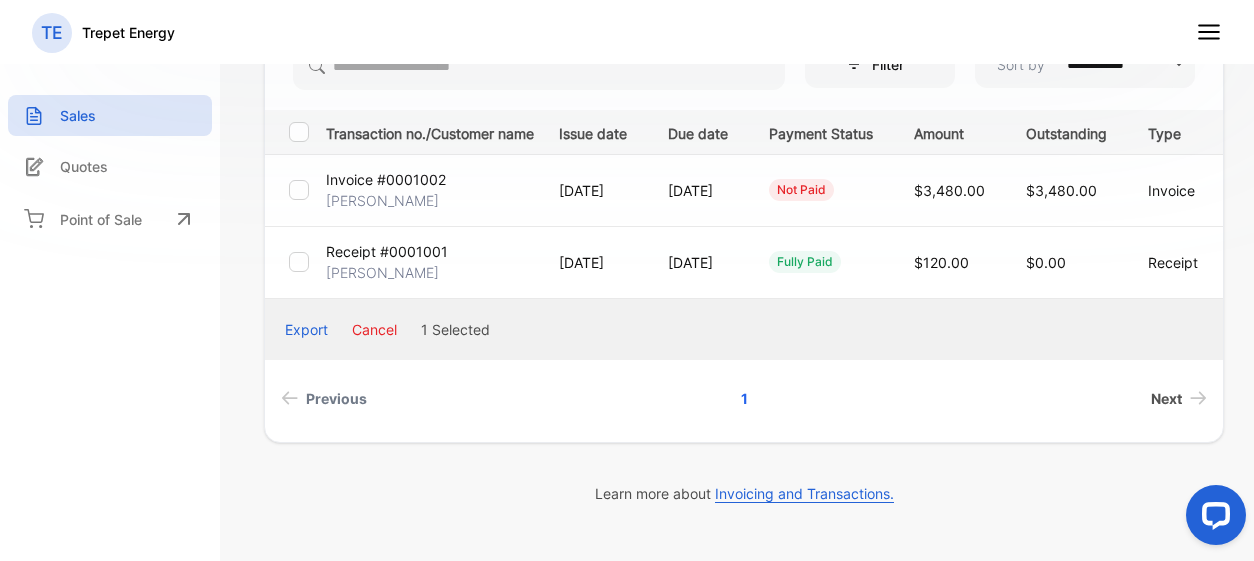 click on "Next" at bounding box center [1166, 398] 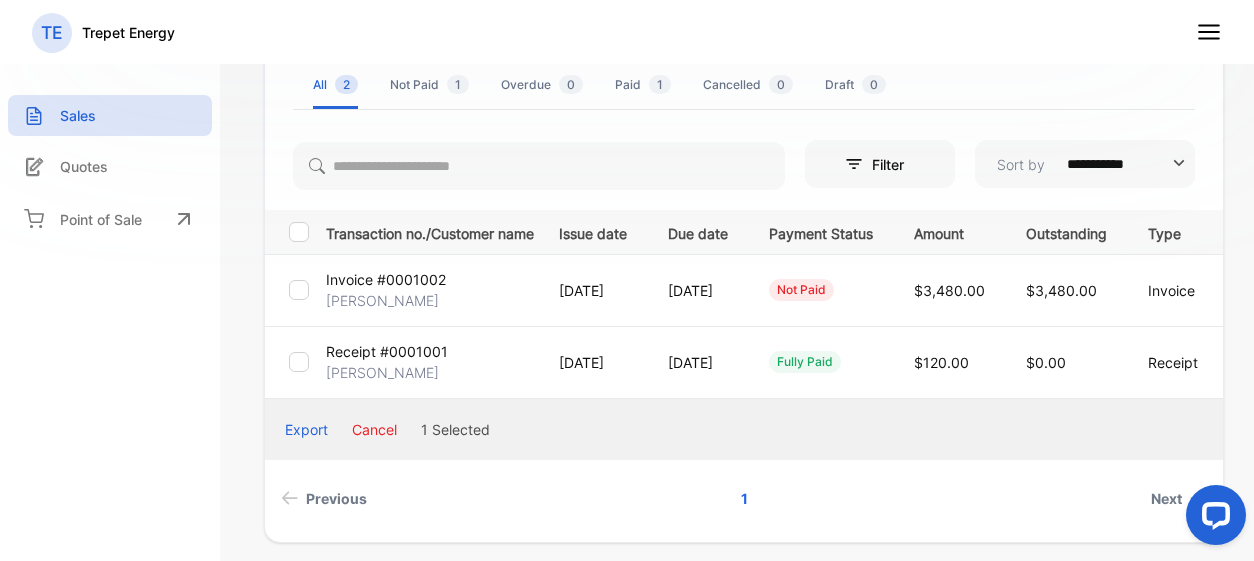 scroll, scrollTop: 23, scrollLeft: 0, axis: vertical 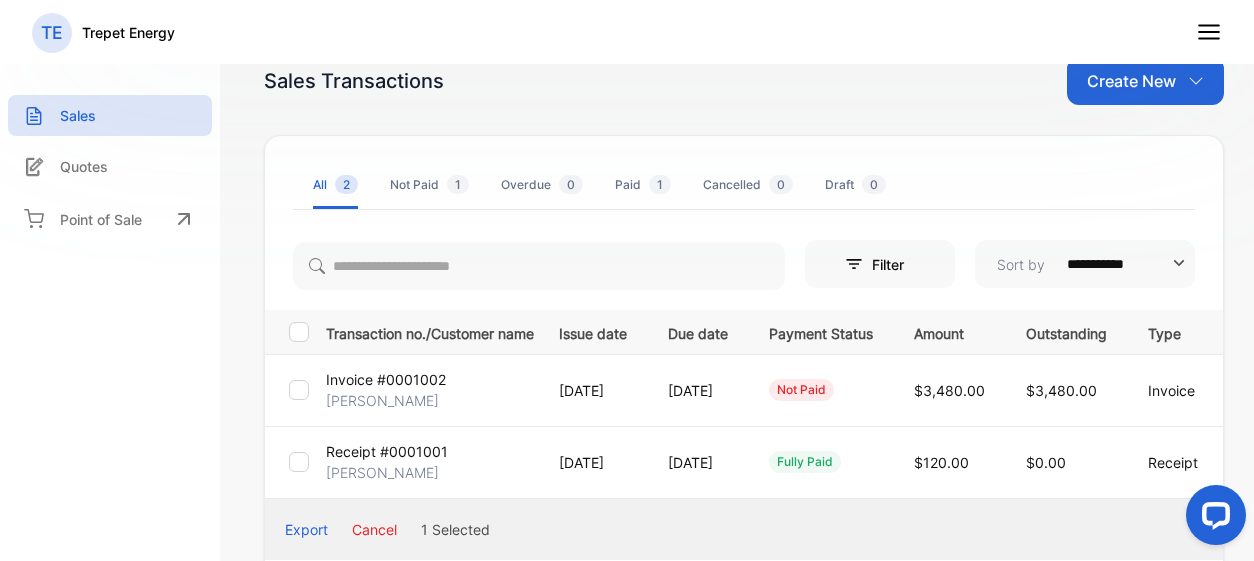 click on "not paid" at bounding box center [801, 390] 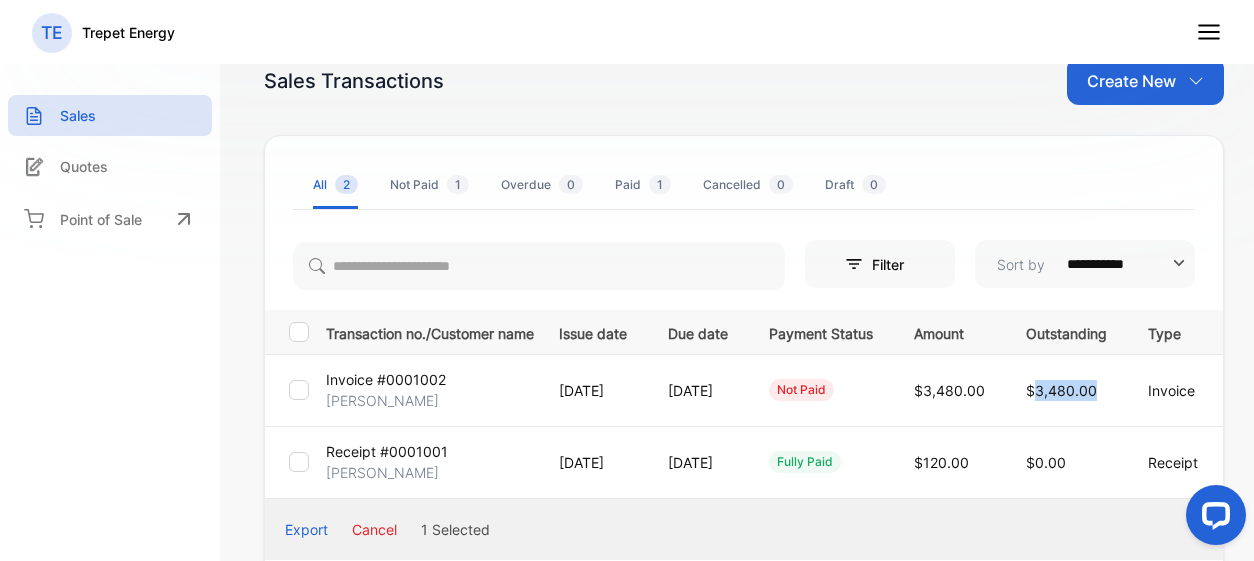 click on "$3,480.00" at bounding box center (1066, 390) 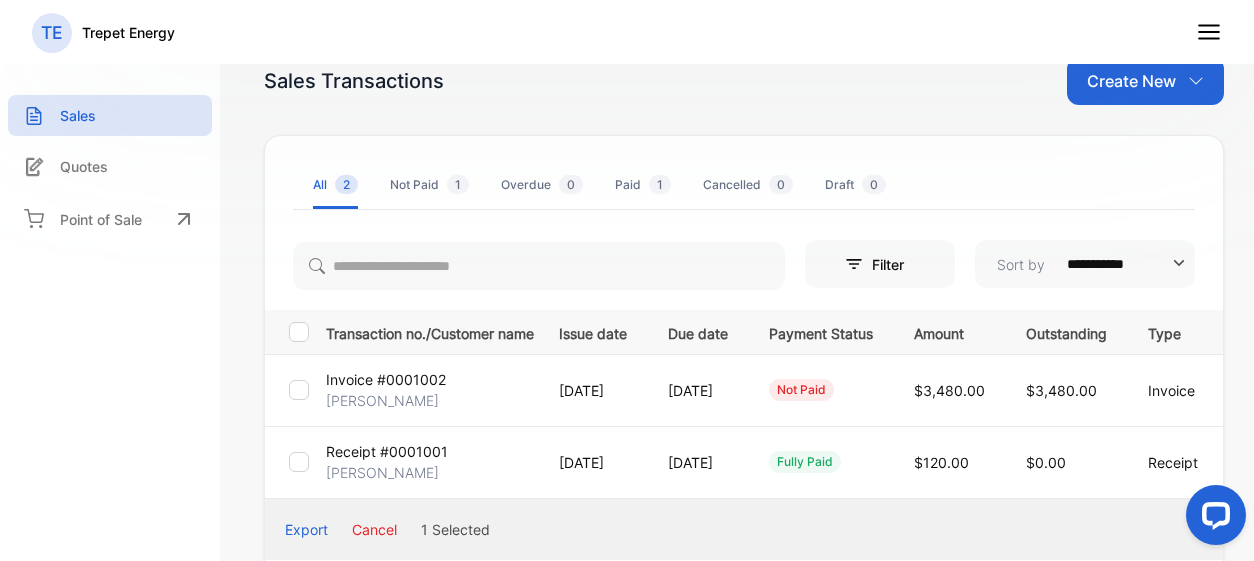drag, startPoint x: 1100, startPoint y: 380, endPoint x: 994, endPoint y: 387, distance: 106.23088 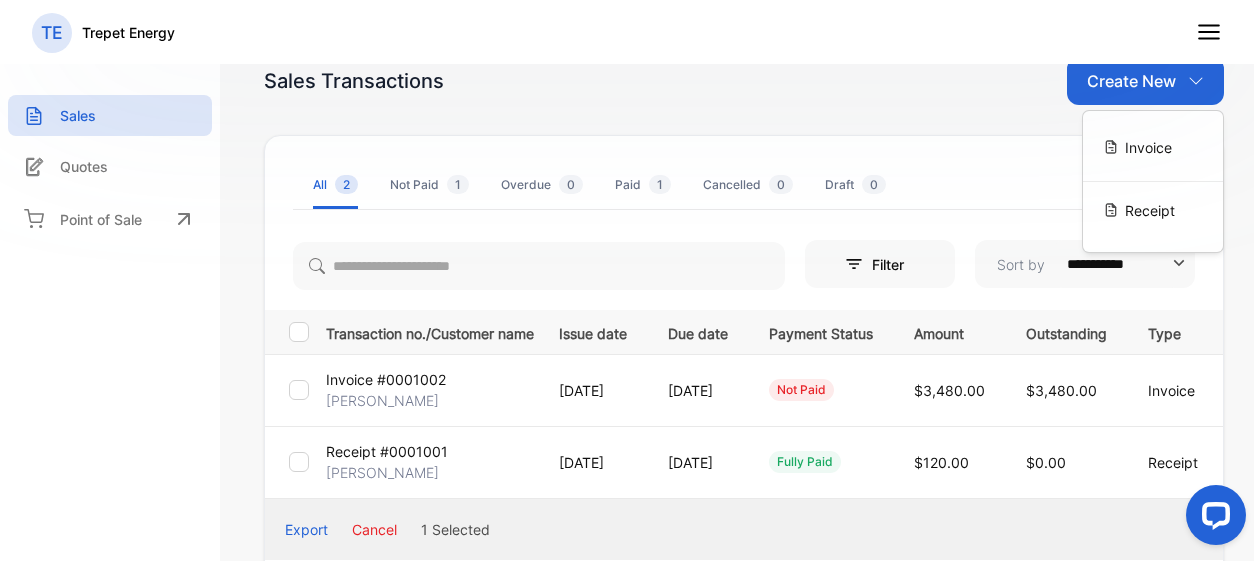 click on "**********" at bounding box center (744, 380) 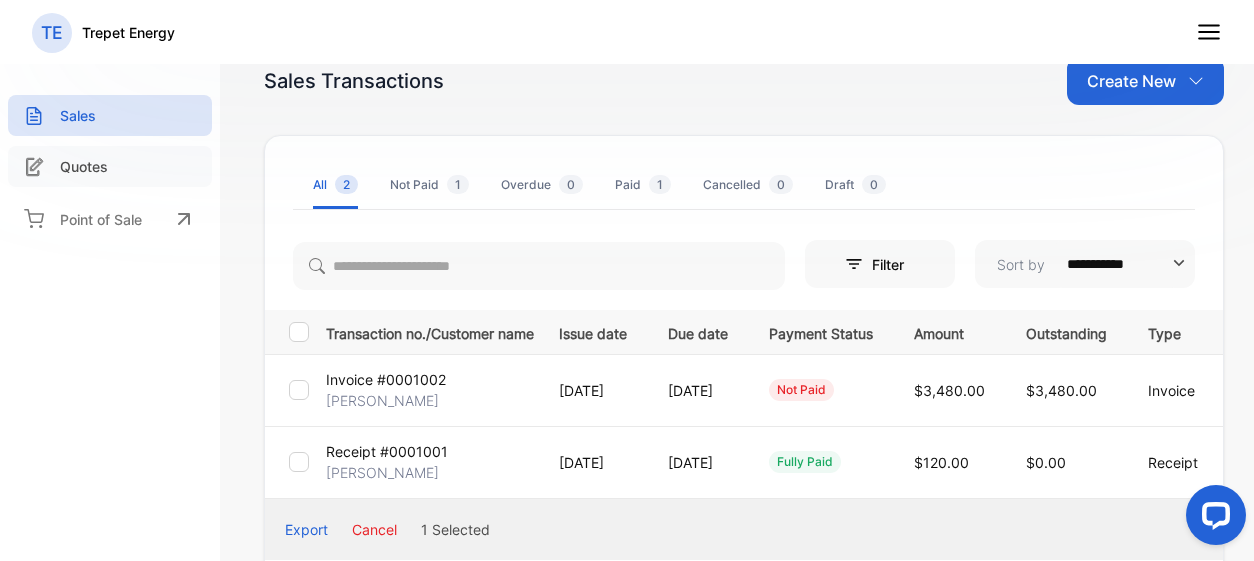 click on "Quotes" at bounding box center (110, 166) 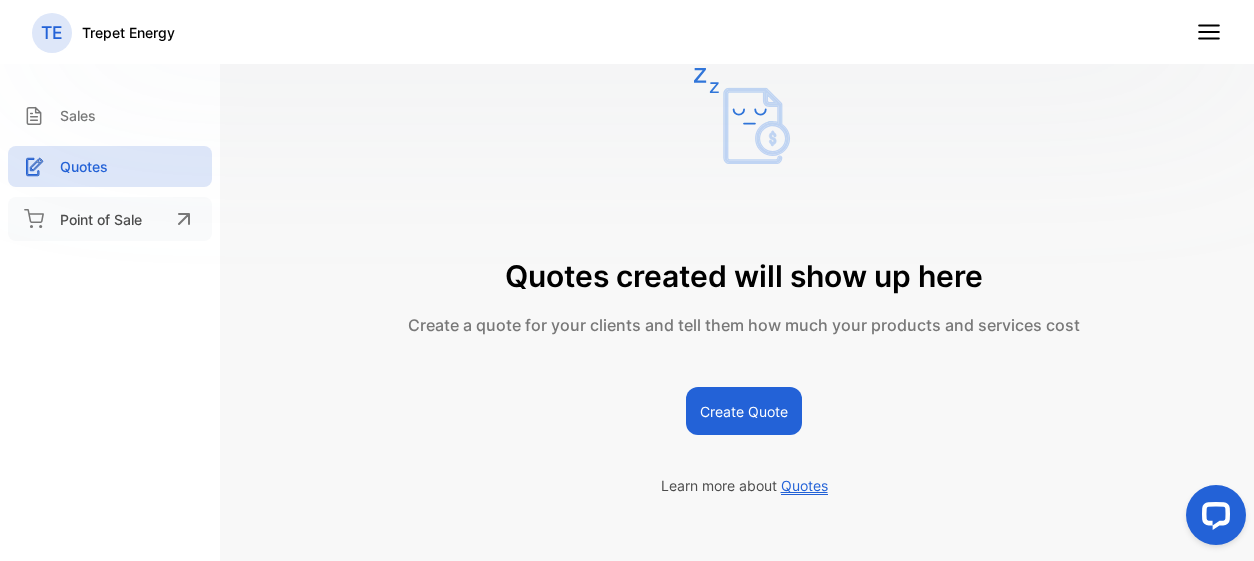 click on "Point of Sale" at bounding box center (101, 219) 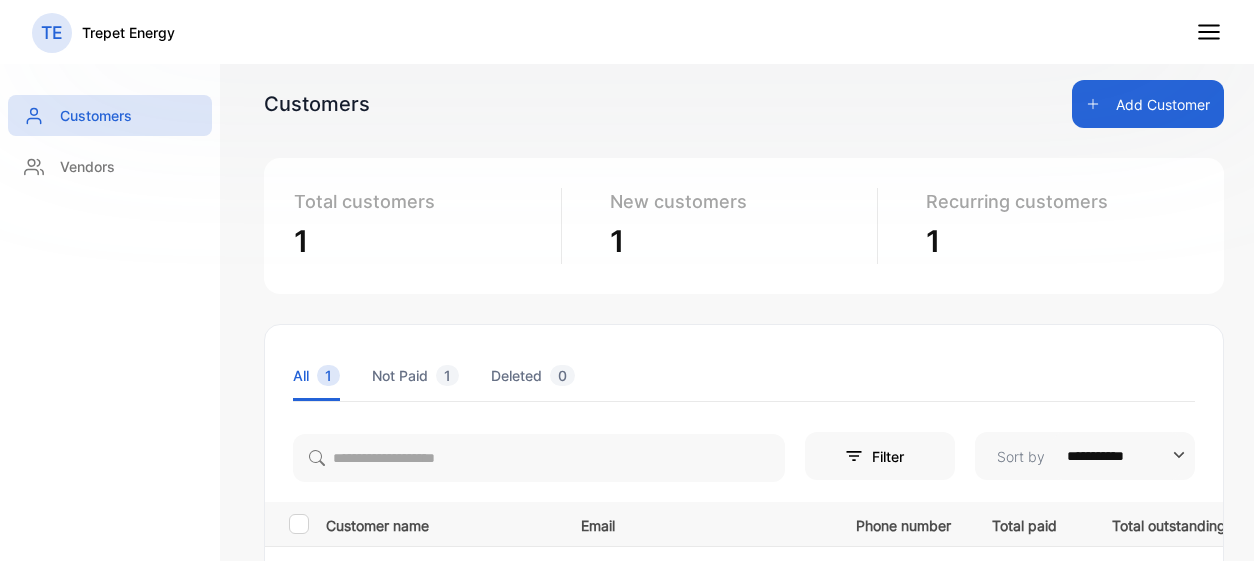 scroll, scrollTop: 0, scrollLeft: 0, axis: both 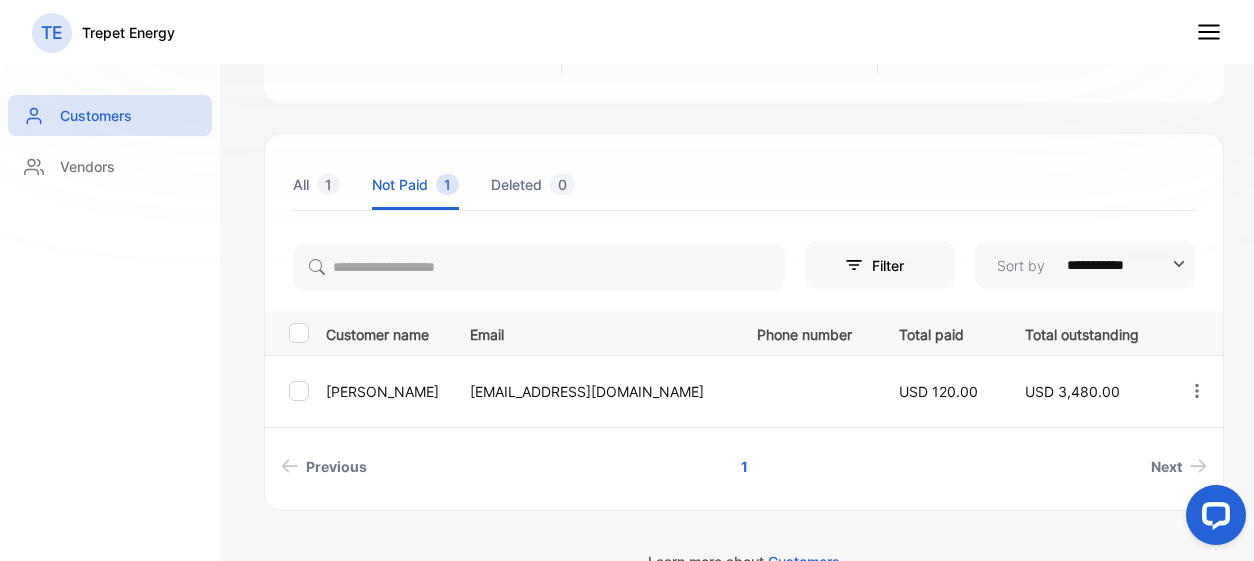click 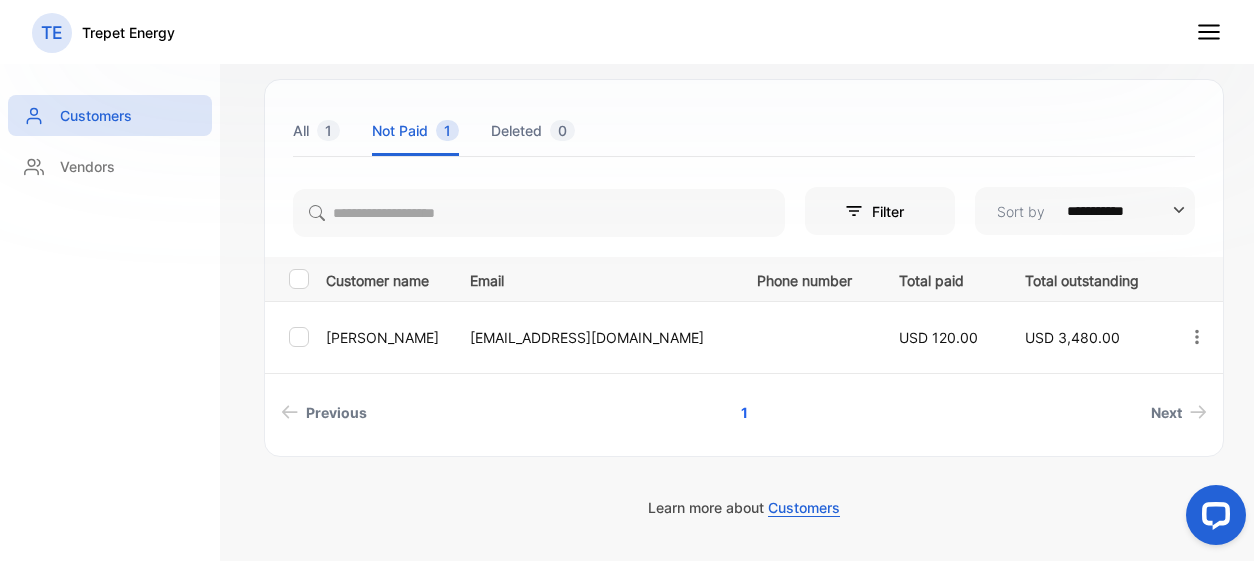 scroll, scrollTop: 251, scrollLeft: 0, axis: vertical 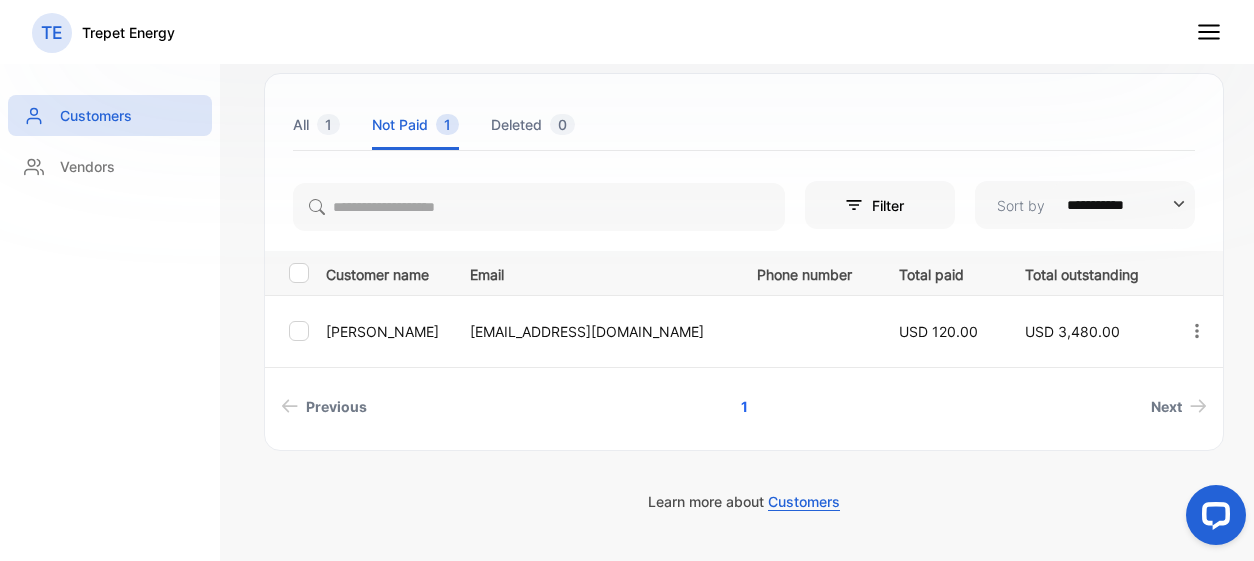 click 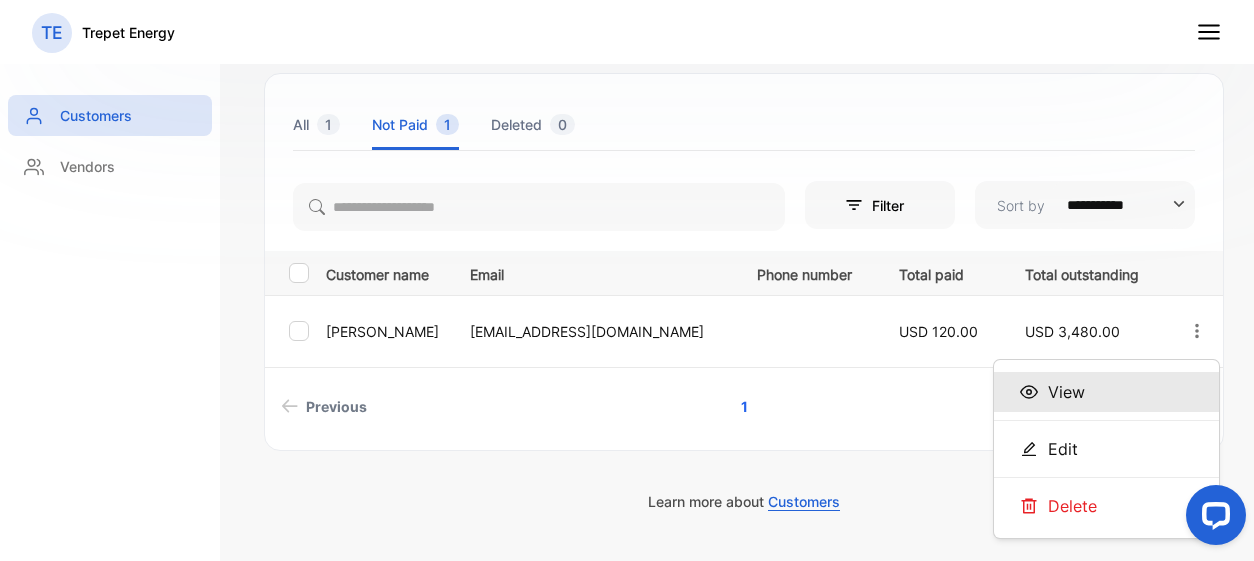 click on "View" at bounding box center [1066, 392] 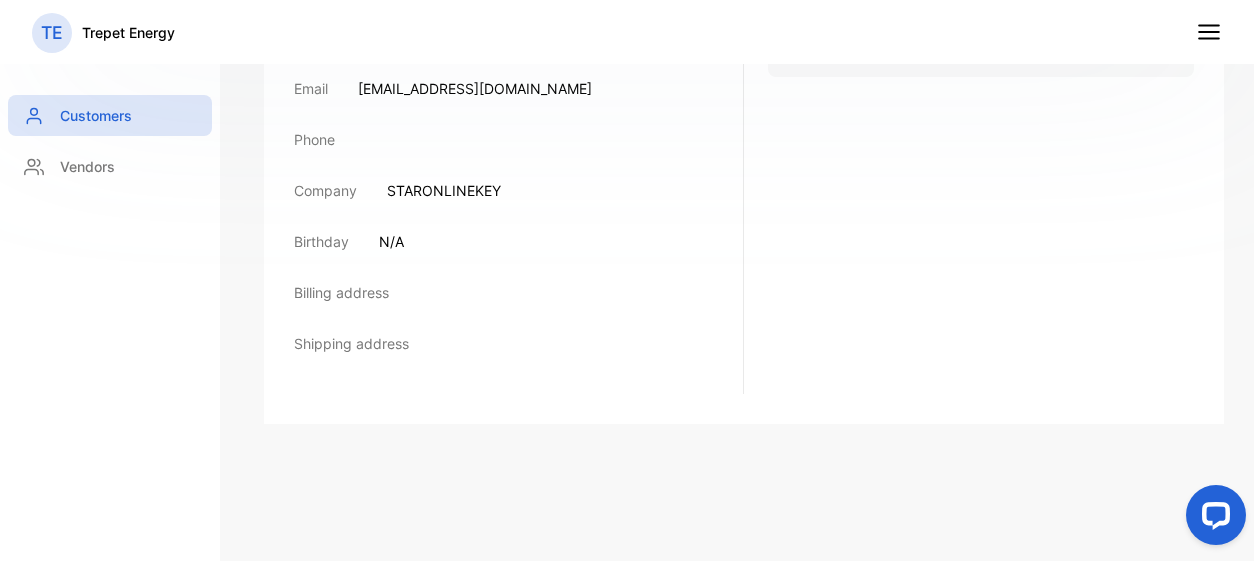 scroll, scrollTop: 71, scrollLeft: 0, axis: vertical 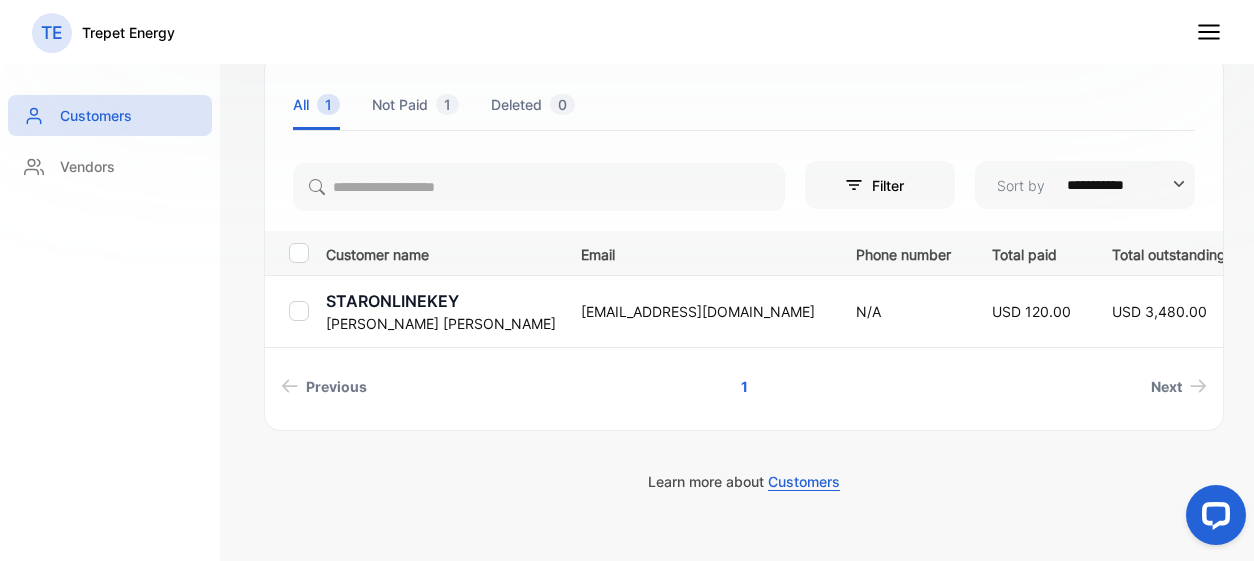 click at bounding box center [299, 311] 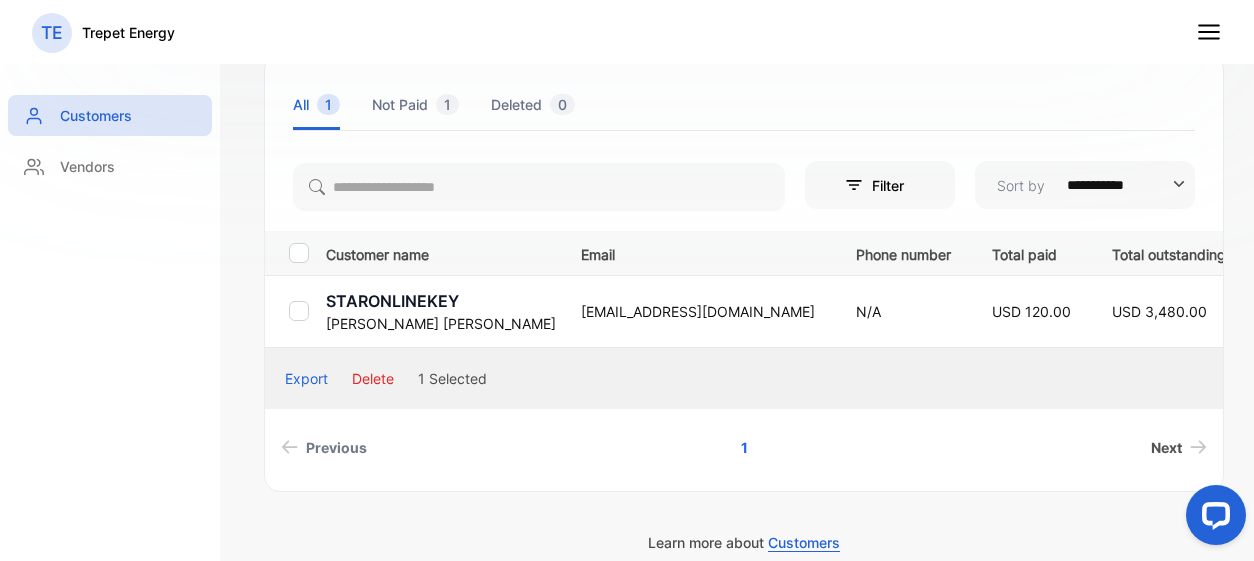 click on "Next" at bounding box center [1166, 447] 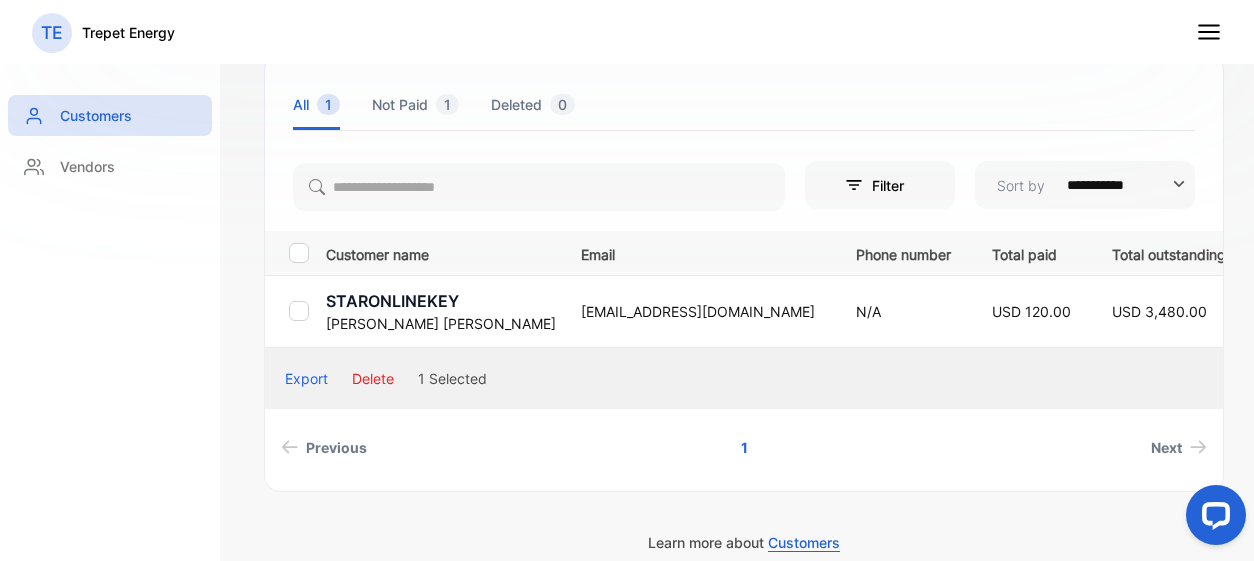 click on "USD 120.00" at bounding box center (1031, 311) 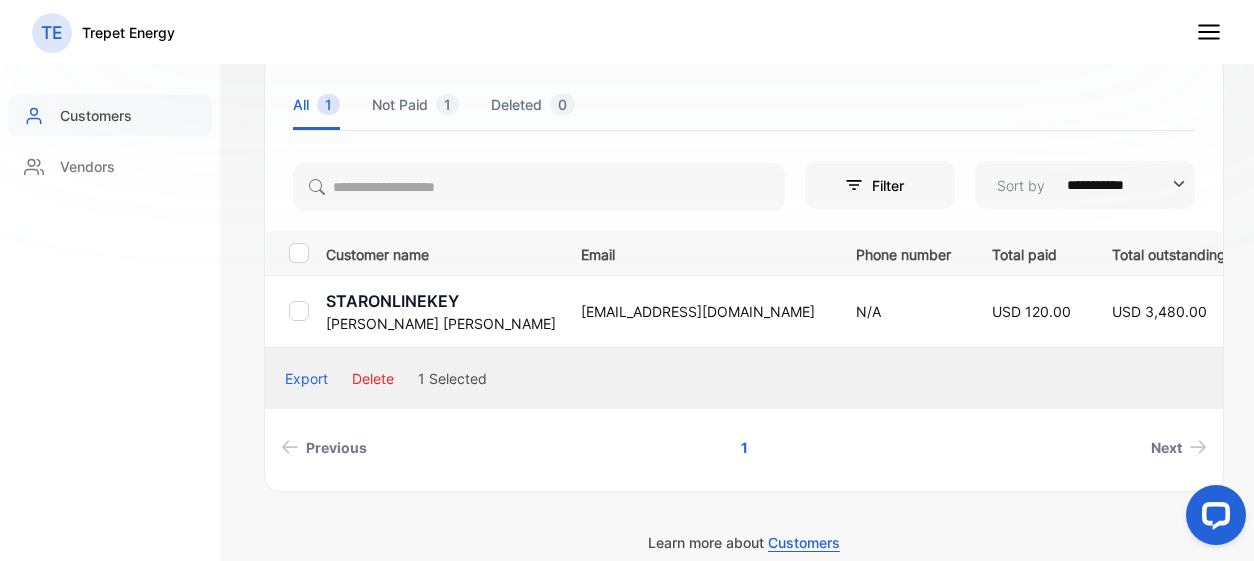 click on "Customers" at bounding box center (110, 115) 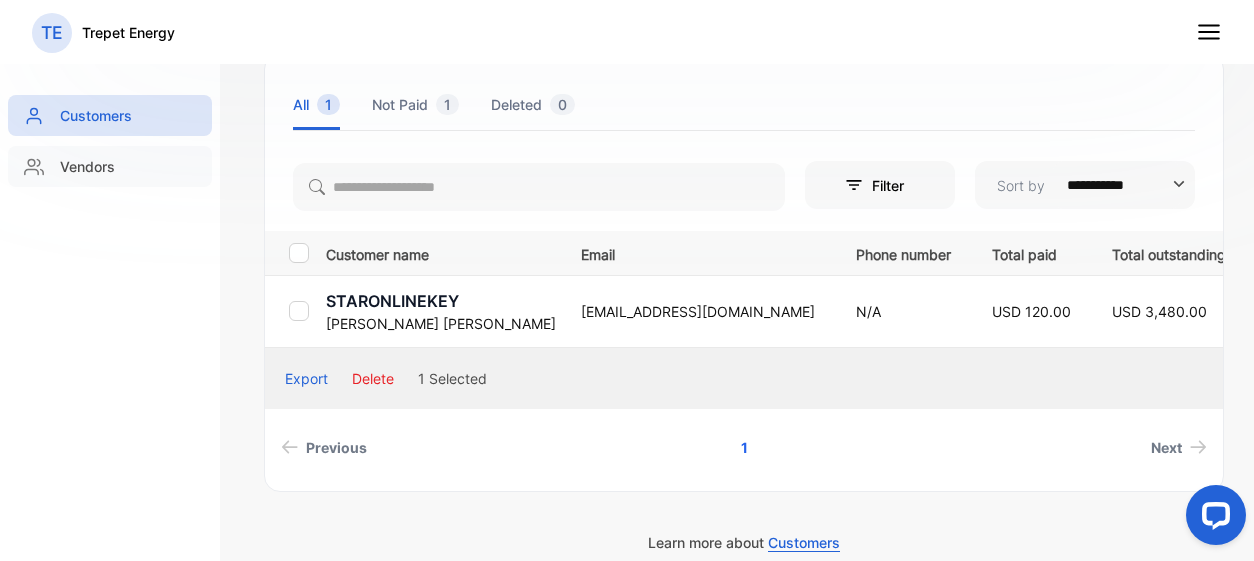 click on "Vendors" at bounding box center [87, 166] 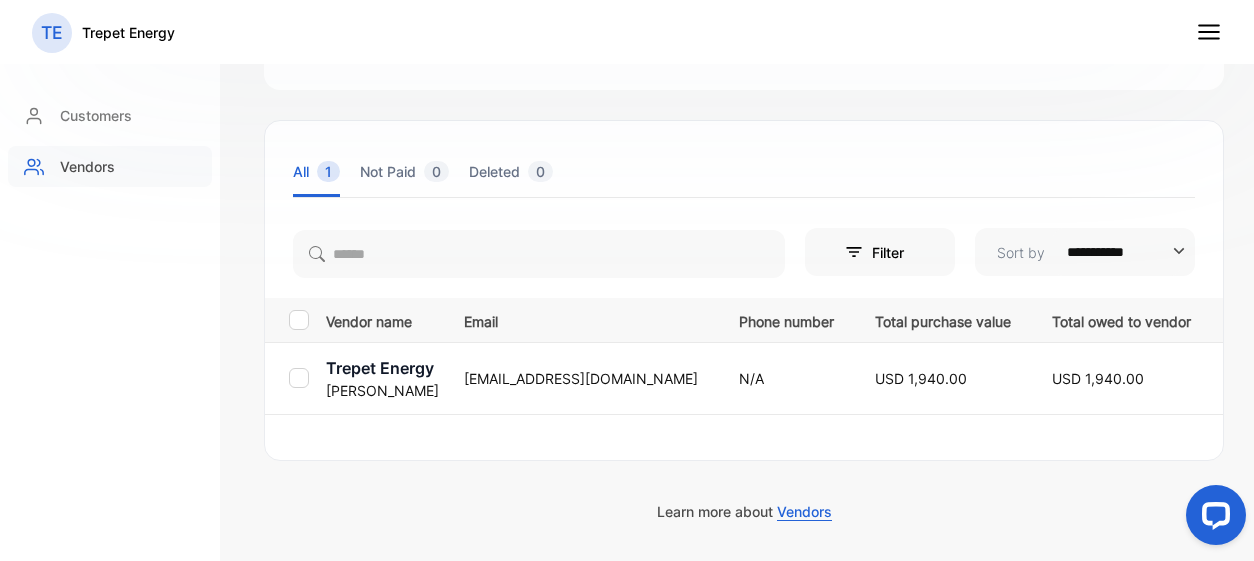 scroll, scrollTop: 241, scrollLeft: 0, axis: vertical 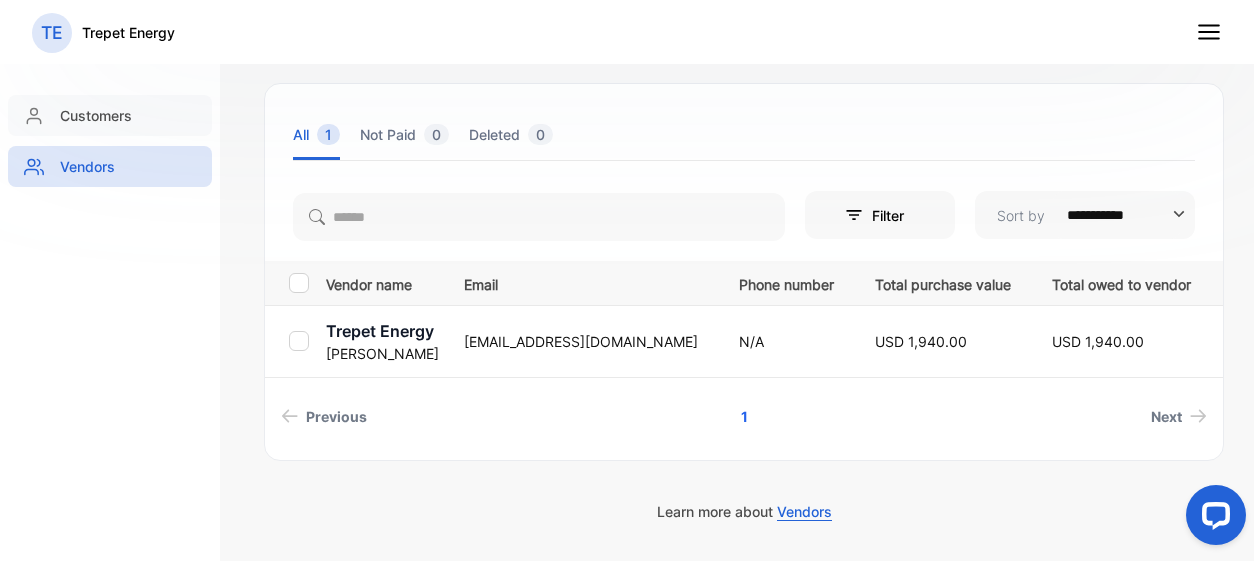click on "Customers" at bounding box center [110, 115] 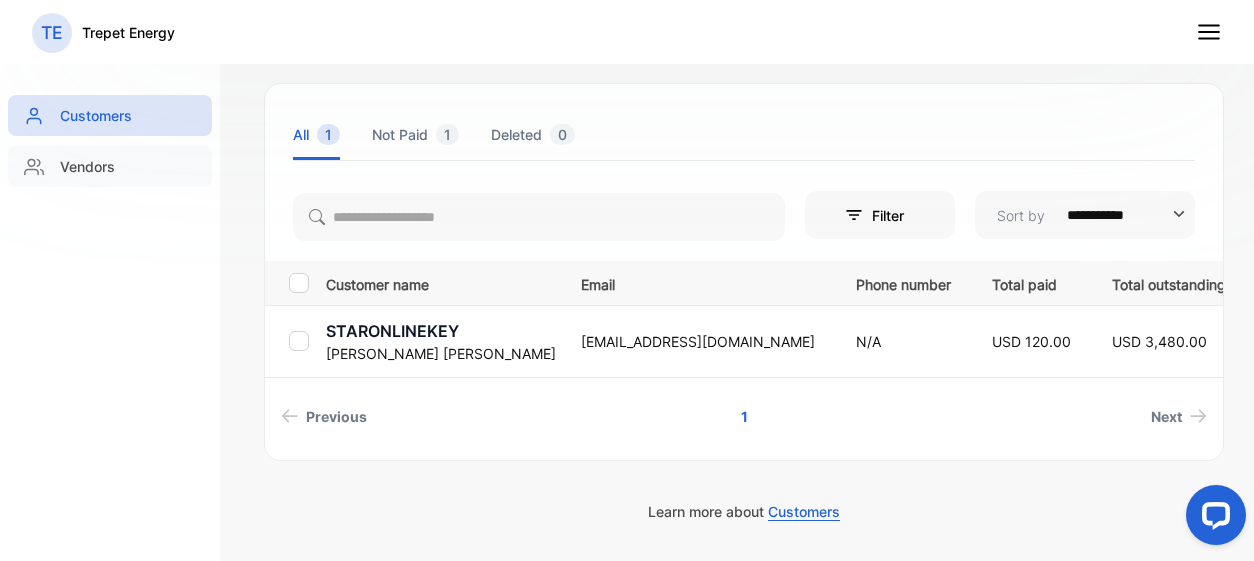 click on "Vendors" at bounding box center (110, 166) 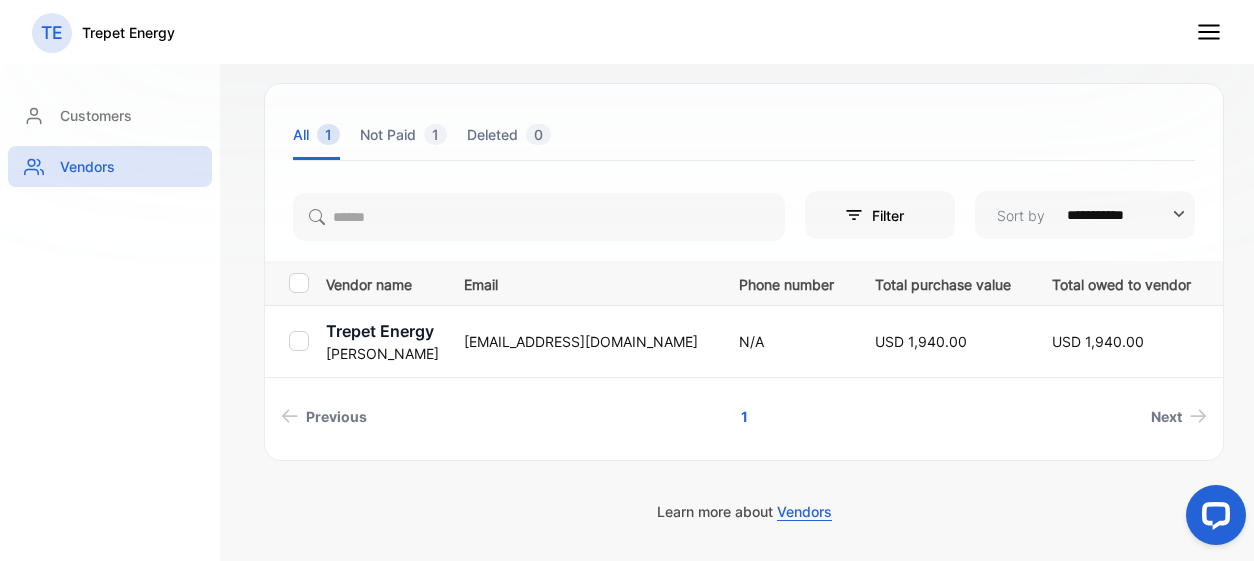 click on "Mohamed Shire" at bounding box center (382, 353) 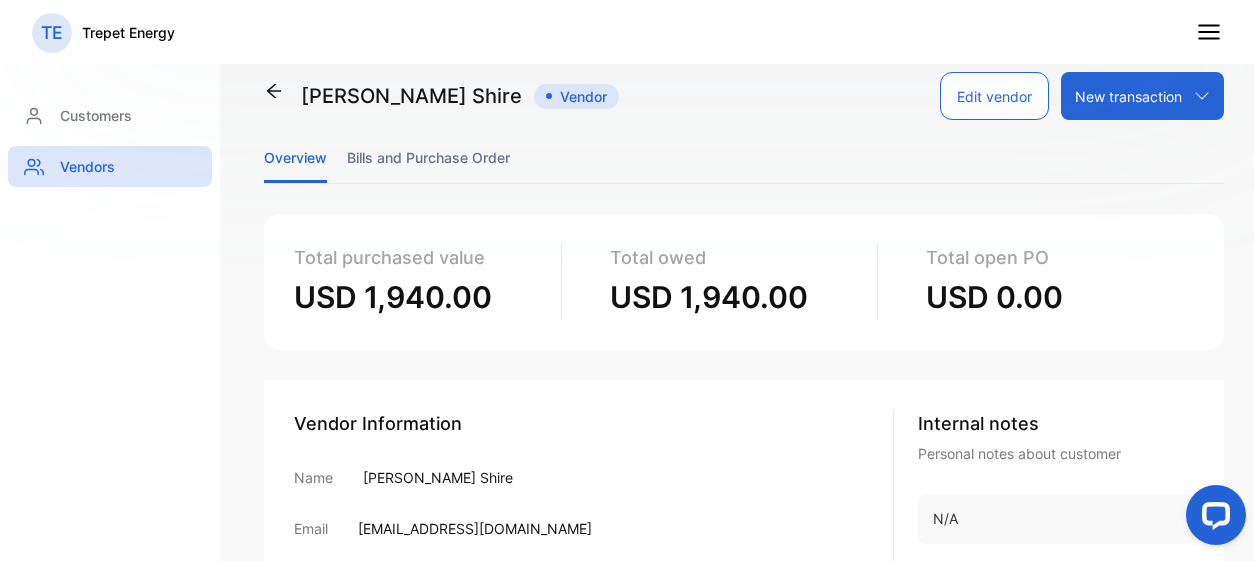 scroll, scrollTop: 0, scrollLeft: 0, axis: both 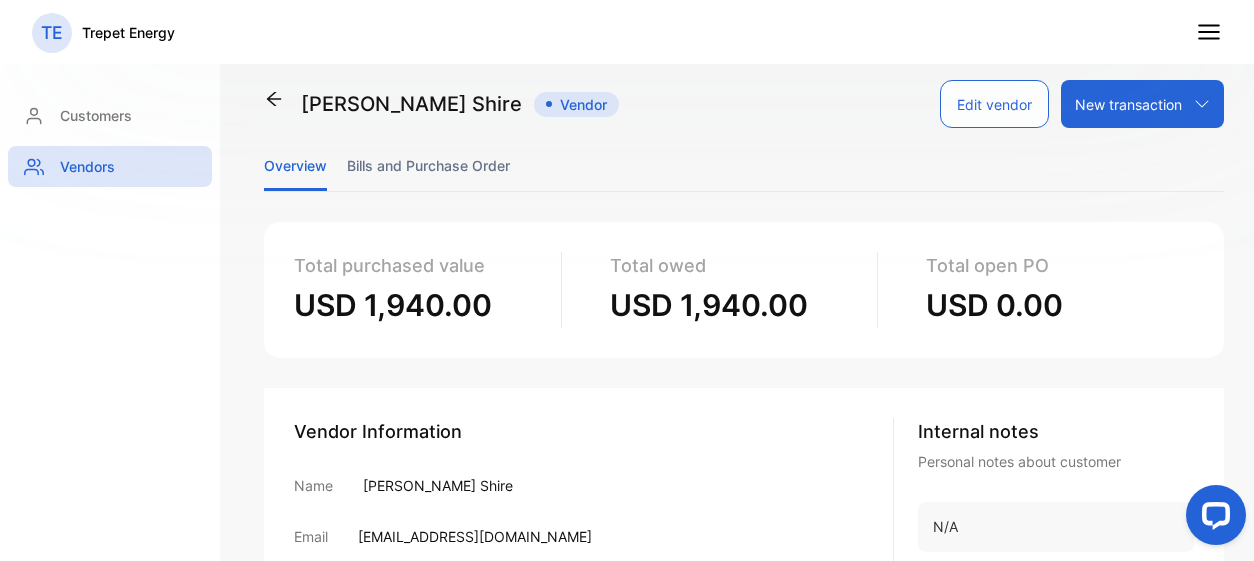 click 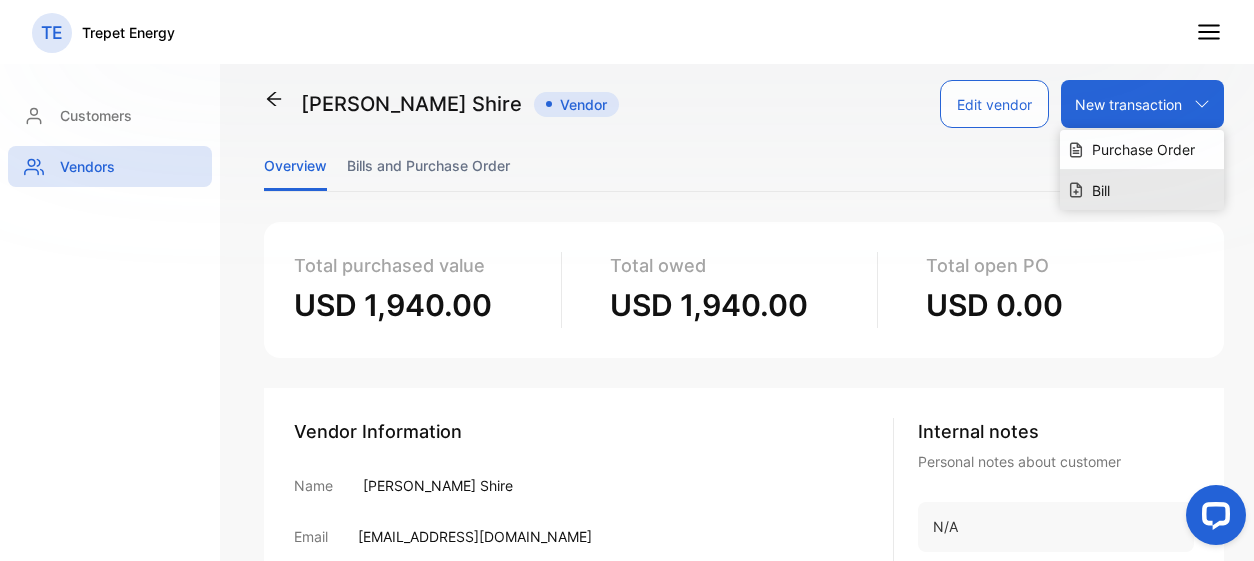 click on "Bill" at bounding box center [1142, 190] 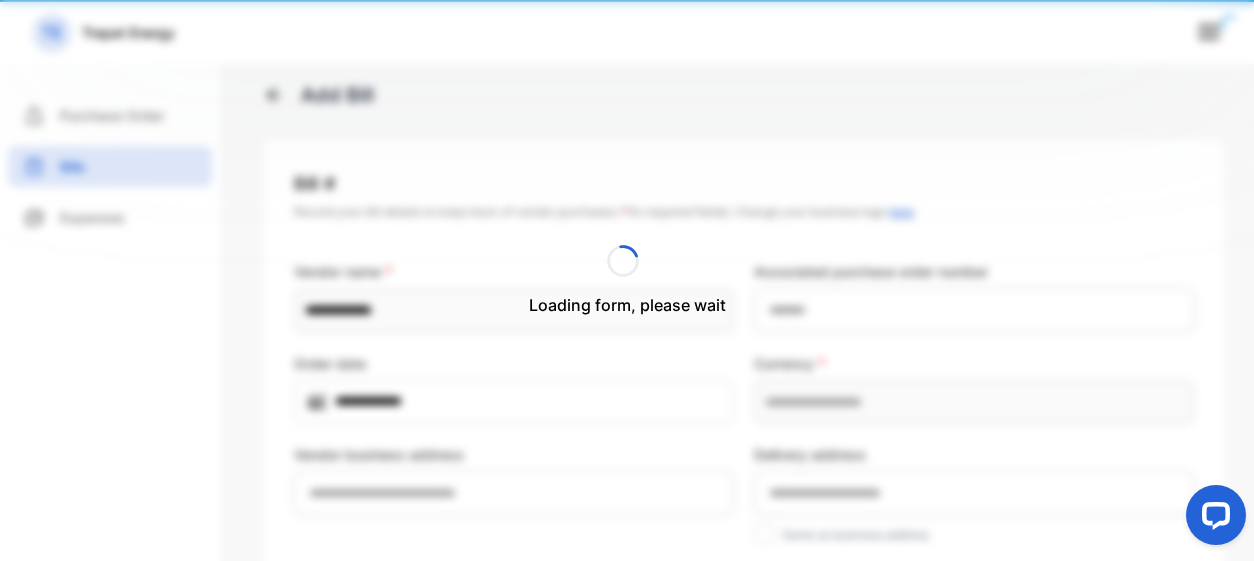 type on "**********" 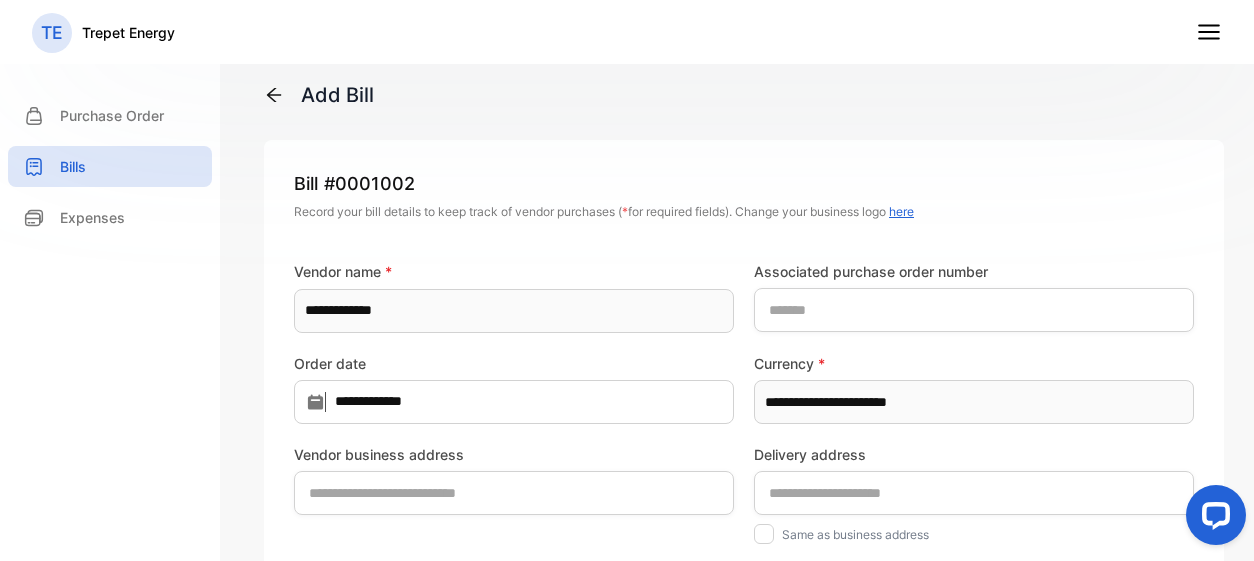 click 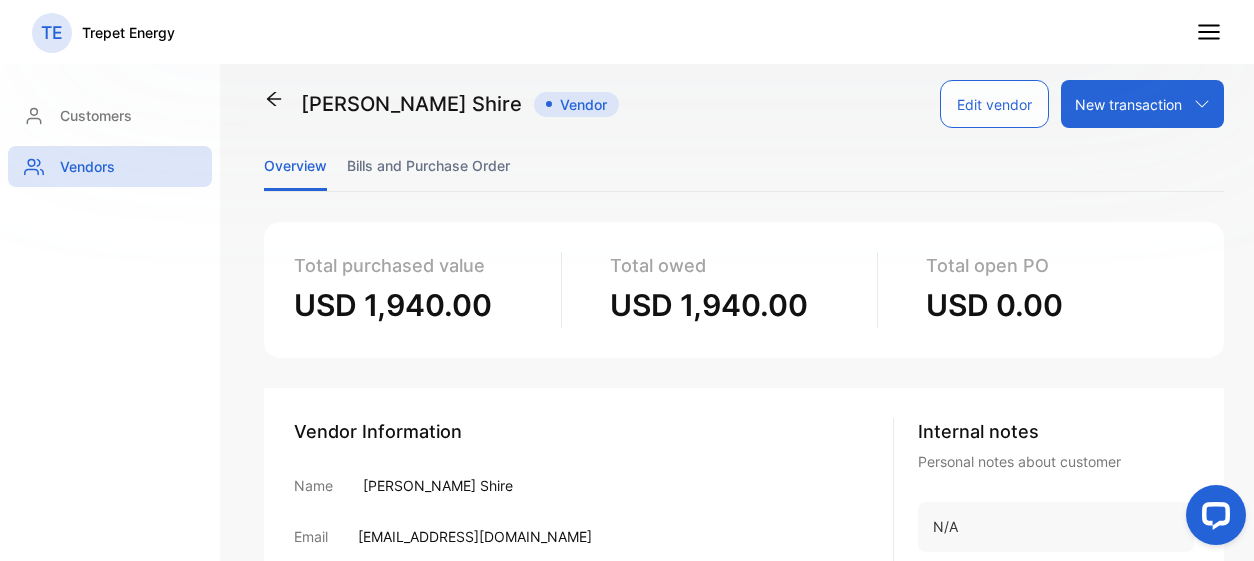click on "Mohamed   Shire" at bounding box center (393, 104) 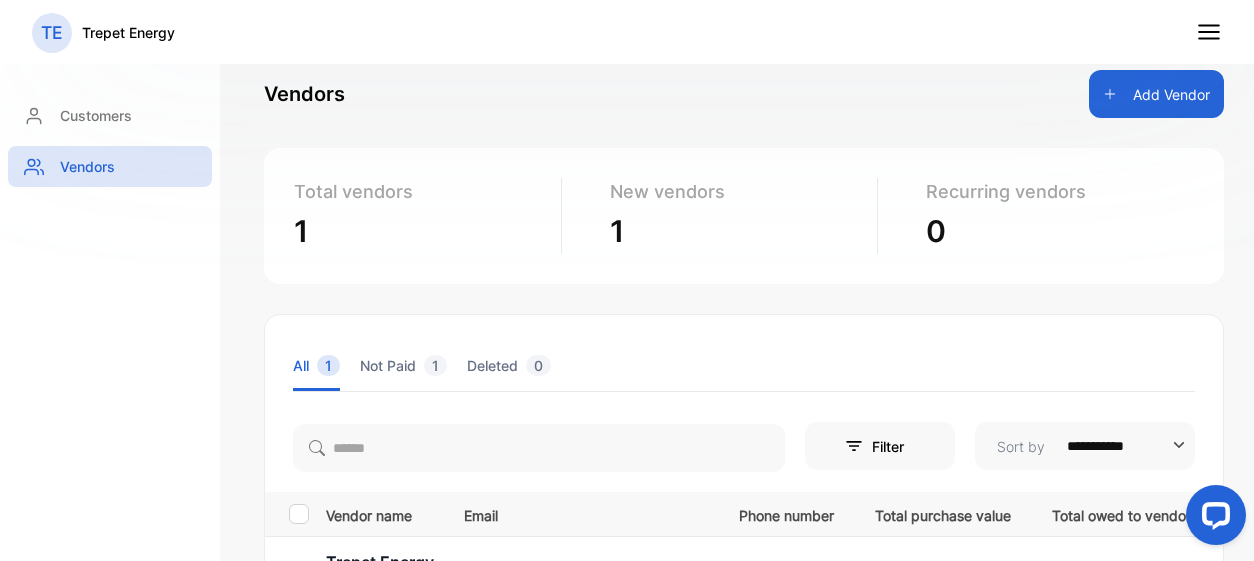 scroll, scrollTop: 0, scrollLeft: 0, axis: both 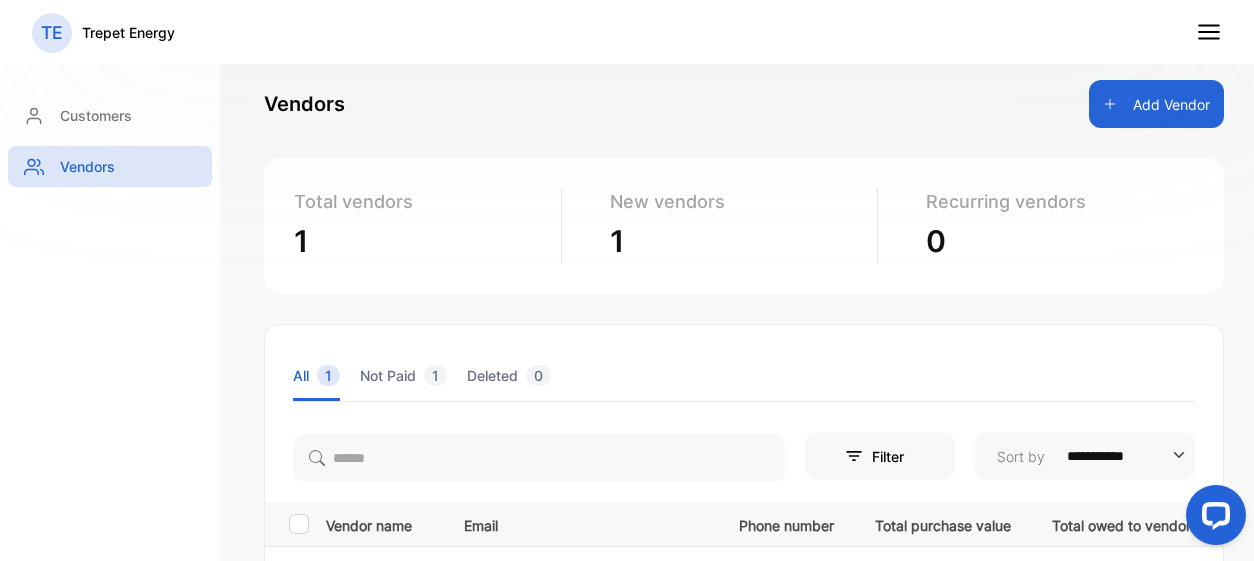 click 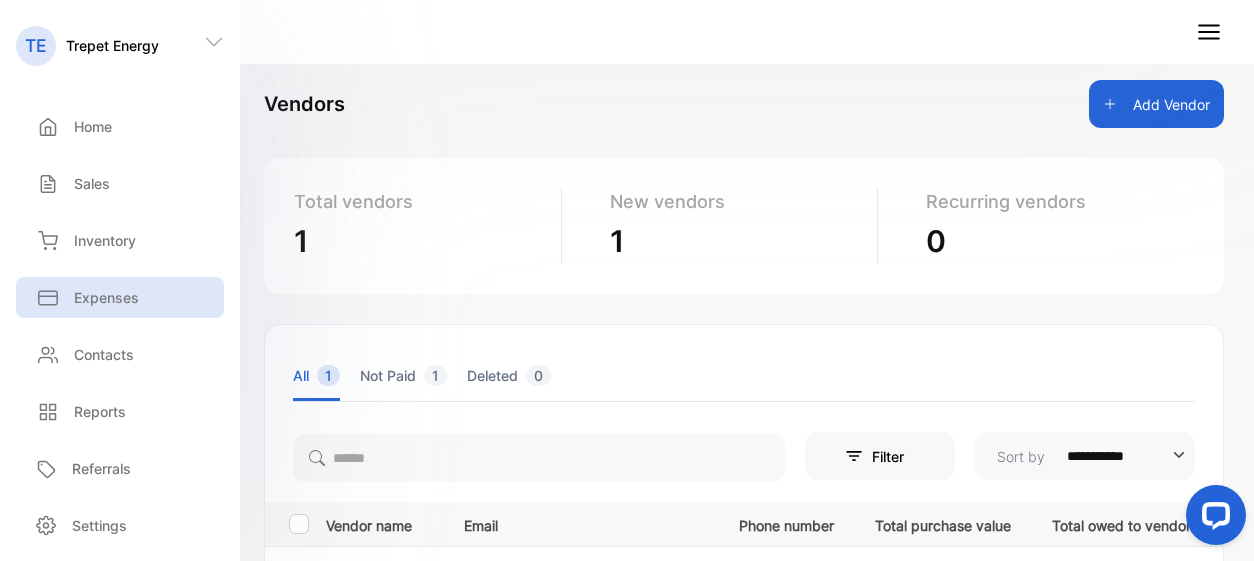 click on "Expenses" at bounding box center (120, 297) 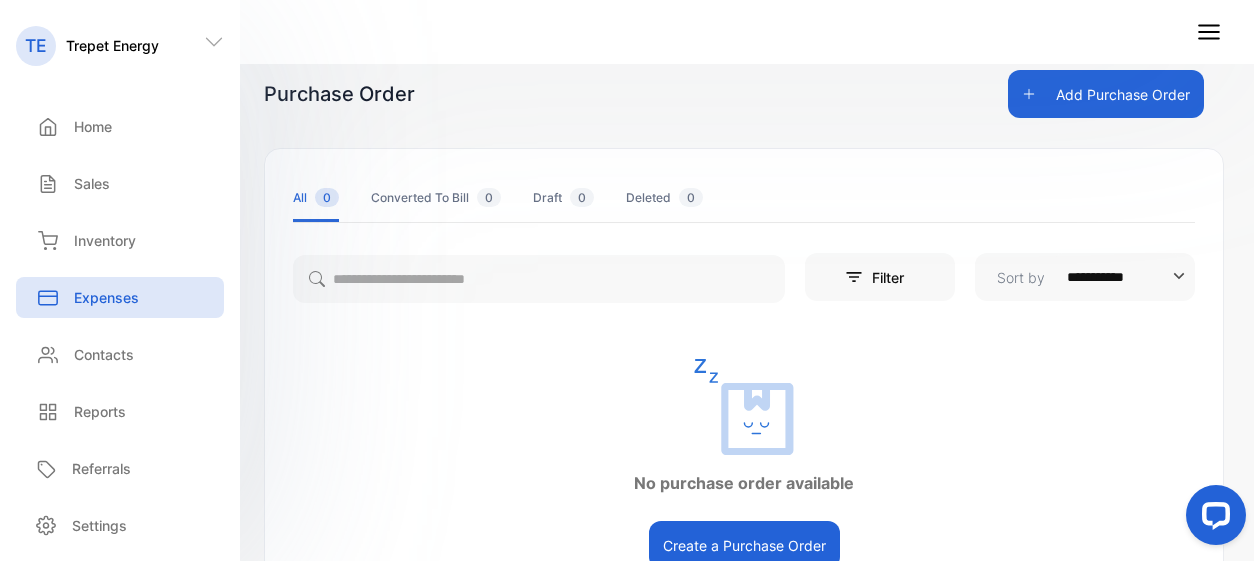 scroll, scrollTop: 0, scrollLeft: 0, axis: both 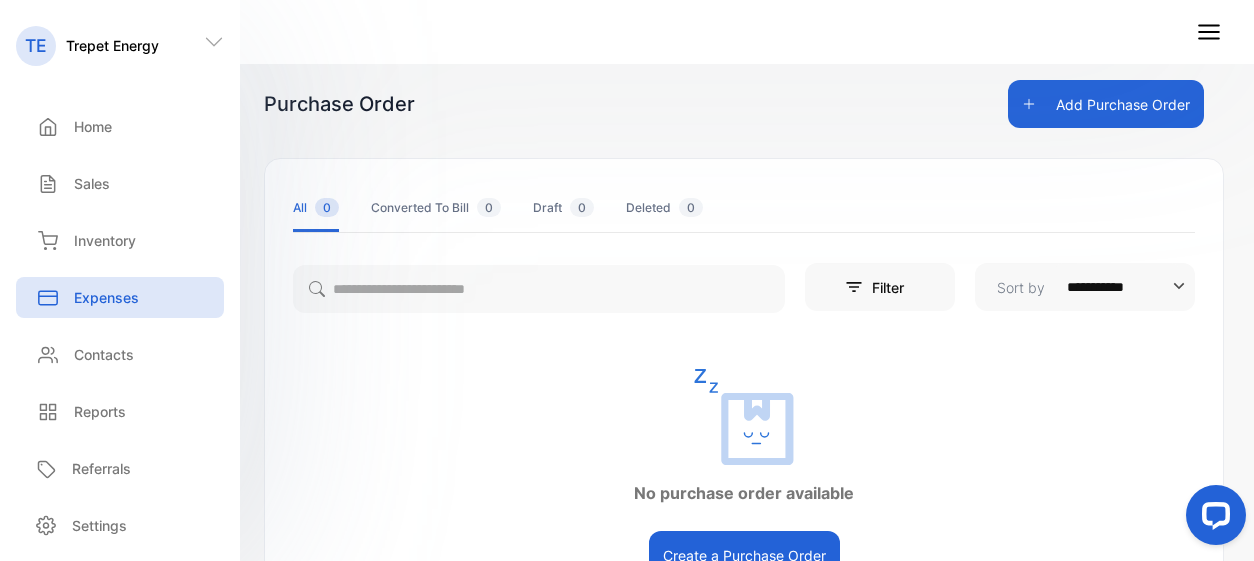 click on "Expenses" at bounding box center [120, 297] 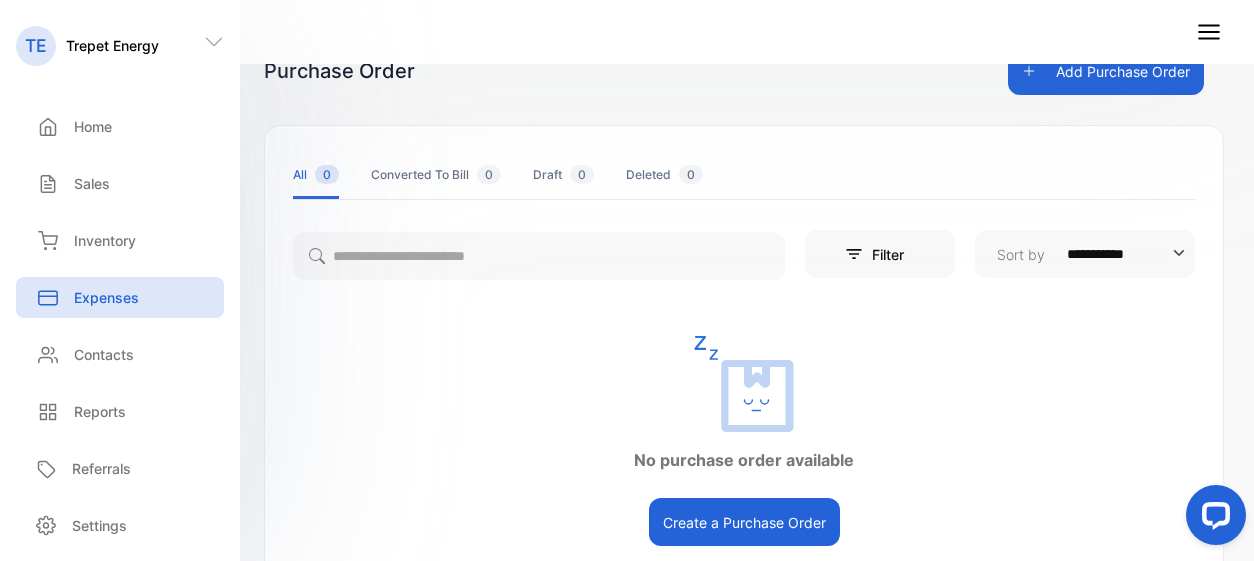 scroll, scrollTop: 0, scrollLeft: 0, axis: both 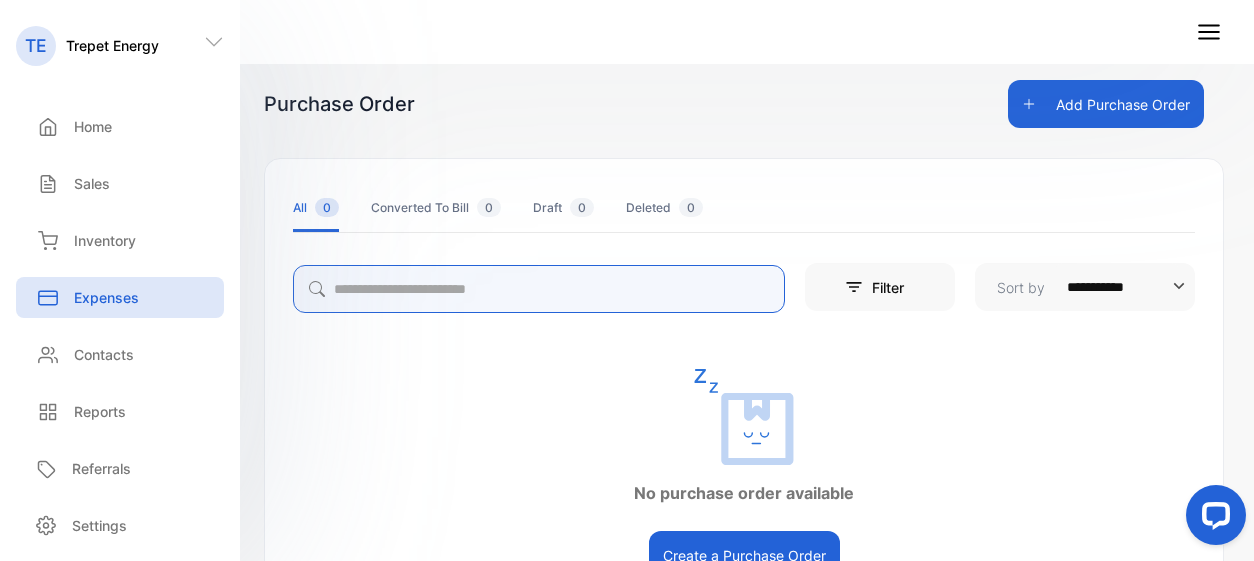 click at bounding box center (539, 289) 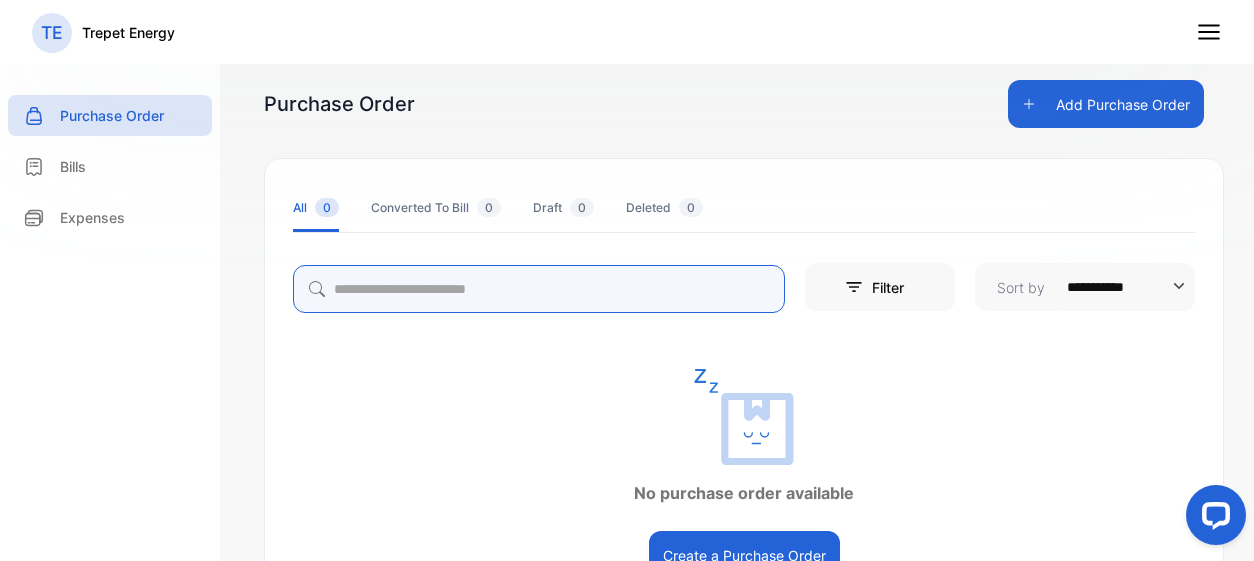type on "**********" 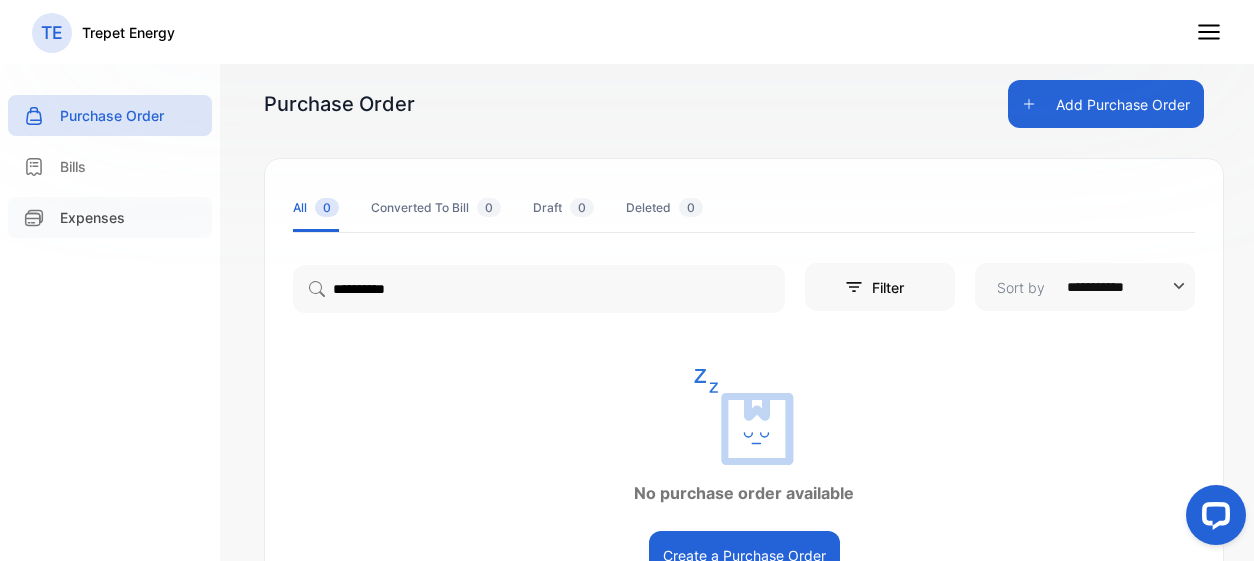 click on "Expenses" at bounding box center (92, 217) 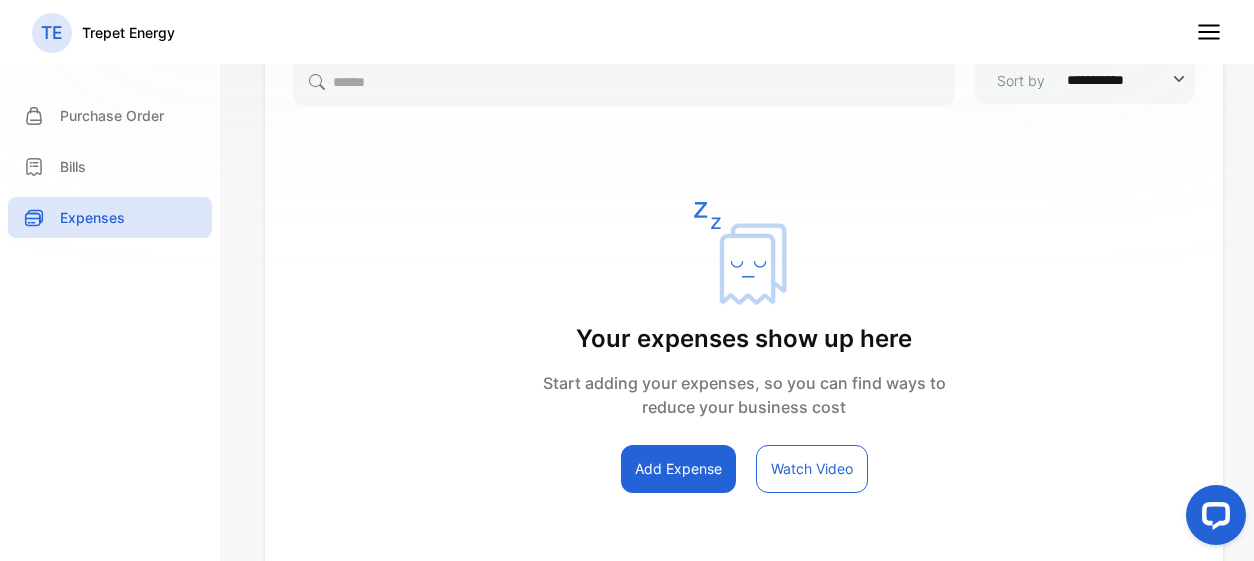 scroll, scrollTop: 212, scrollLeft: 0, axis: vertical 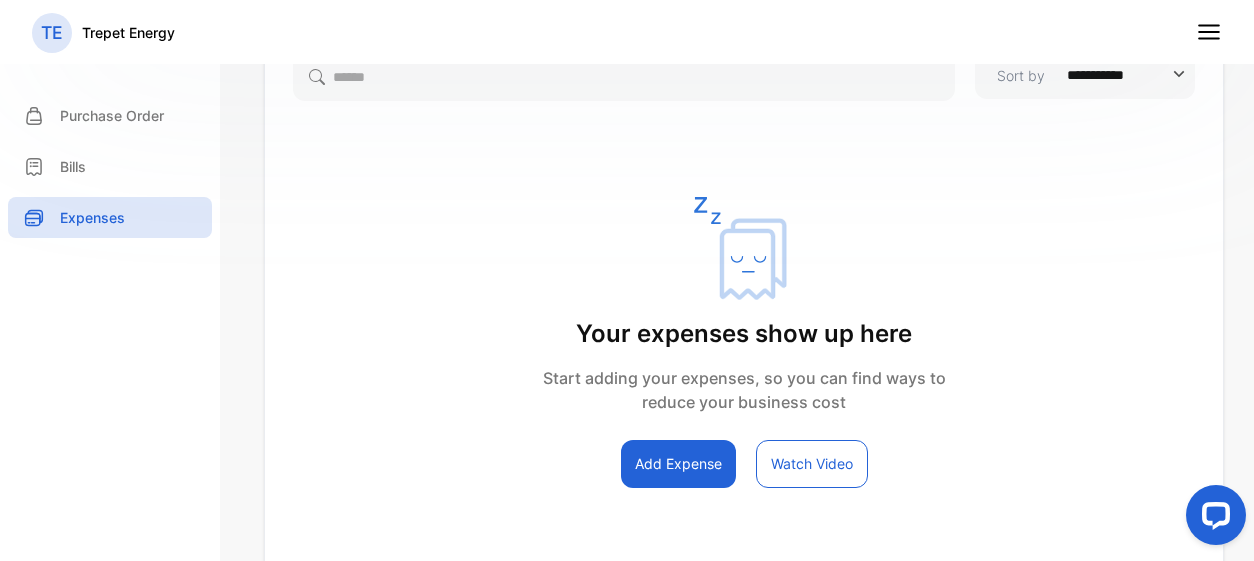 click on "Add Expense" at bounding box center [678, 464] 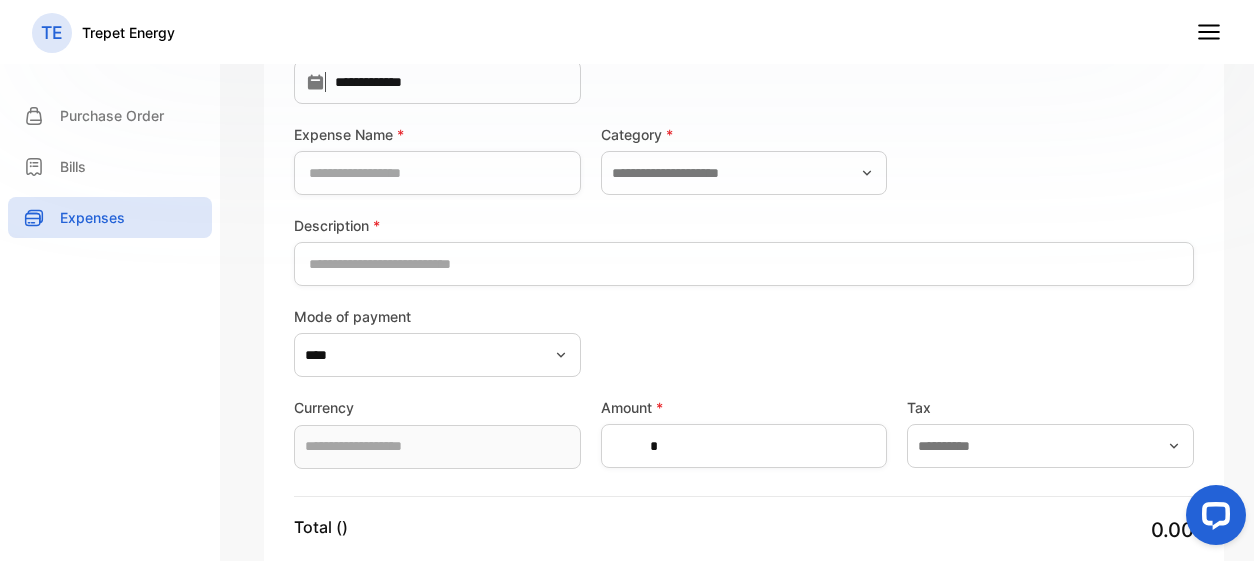 type on "**********" 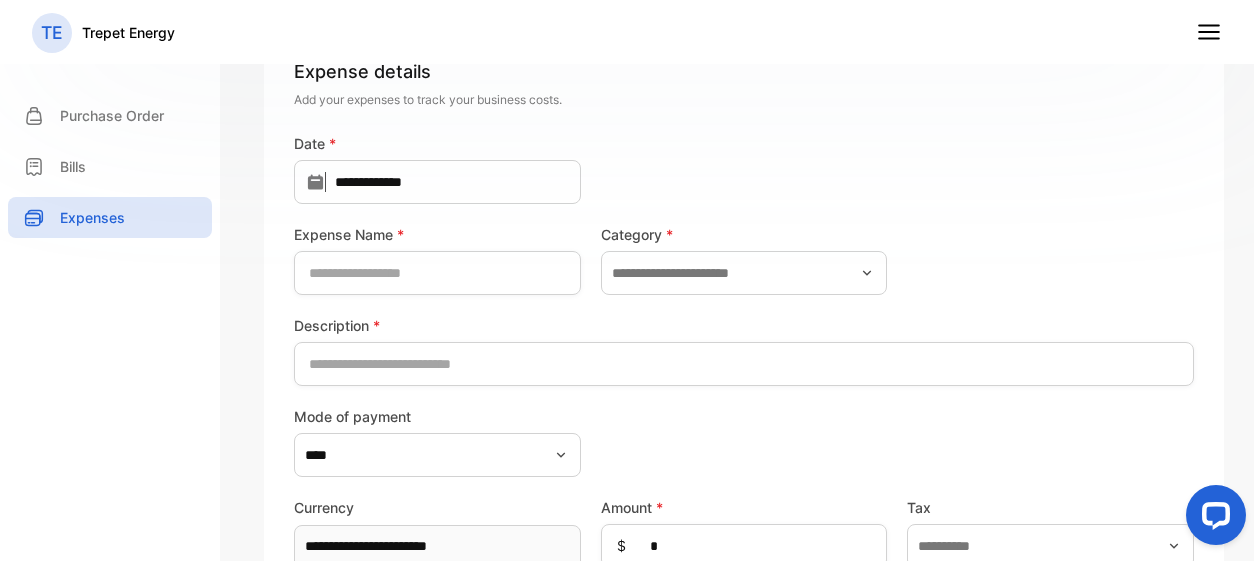 scroll, scrollTop: 212, scrollLeft: 0, axis: vertical 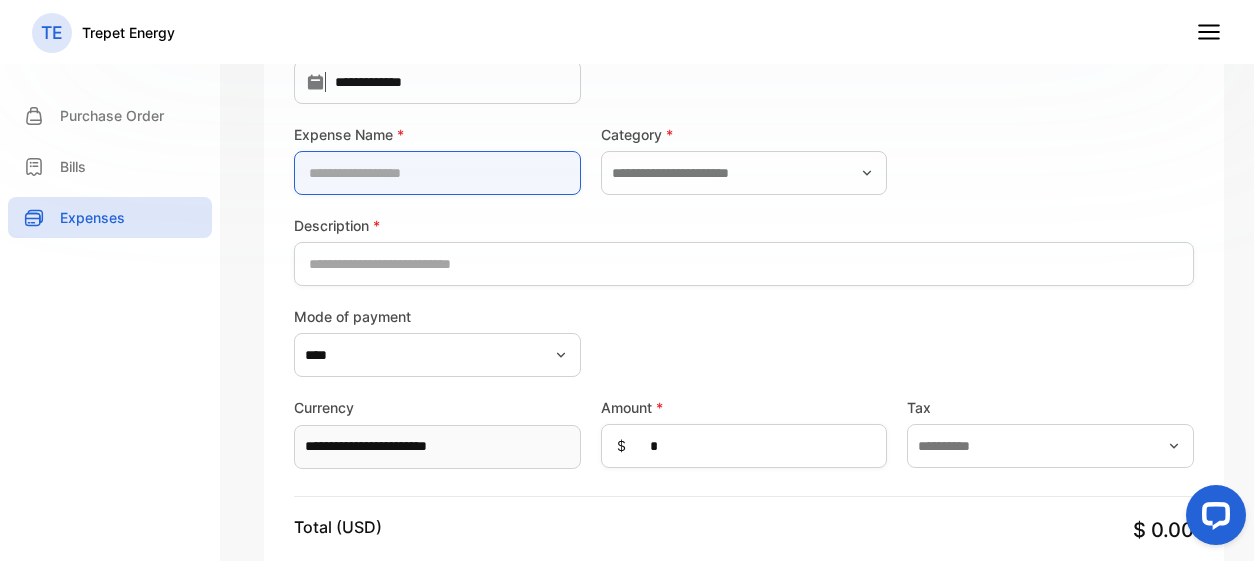 click at bounding box center [437, 173] 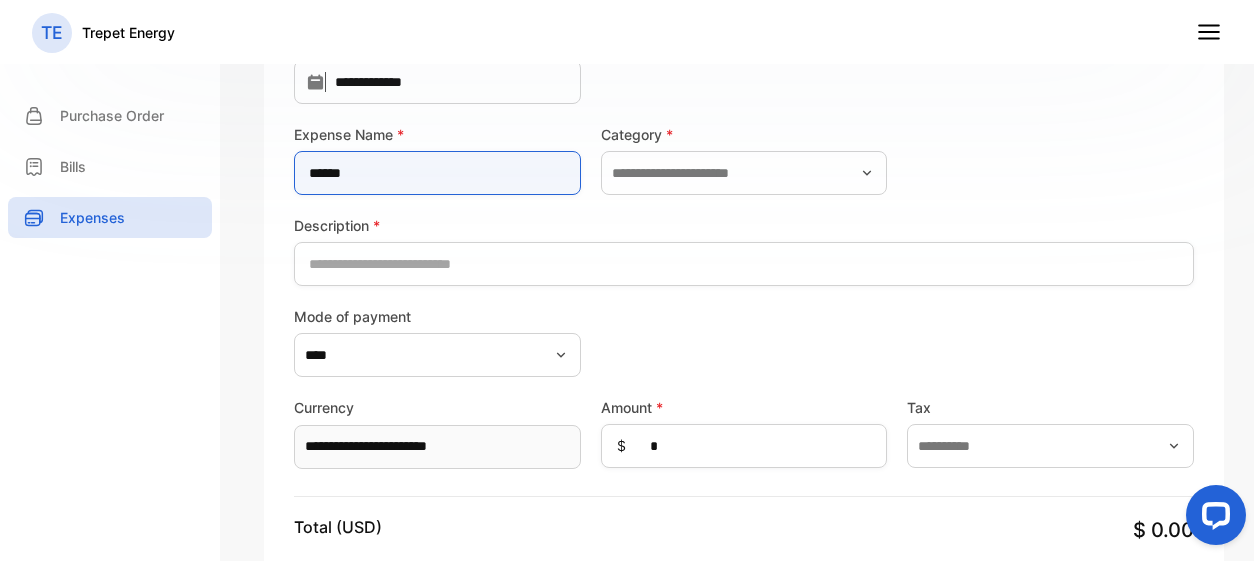 type on "******" 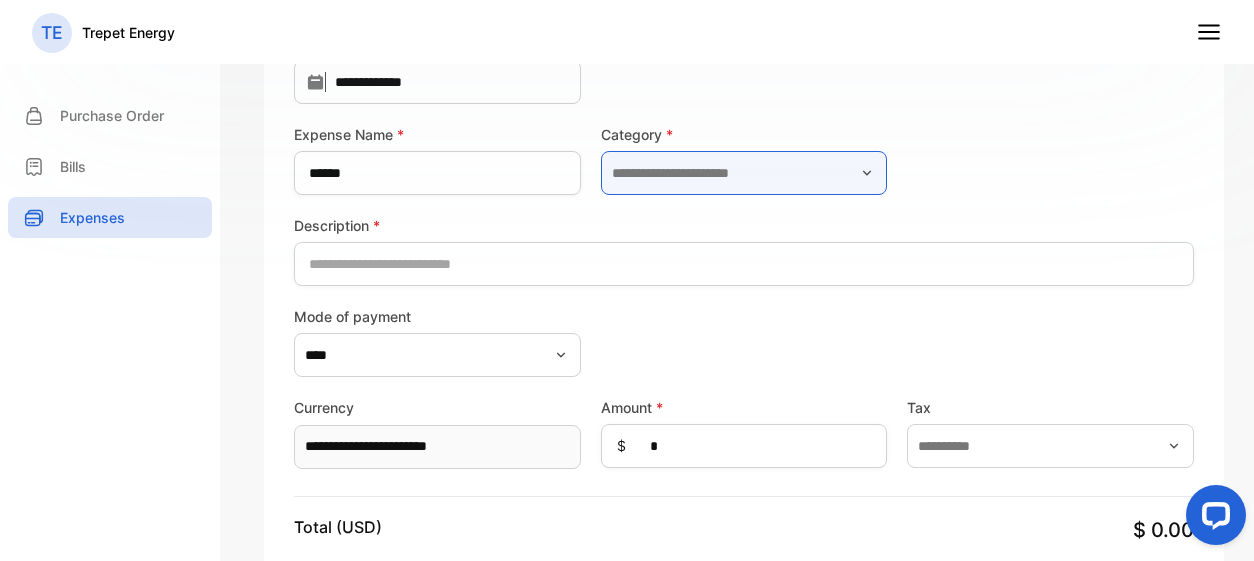 click at bounding box center (744, 173) 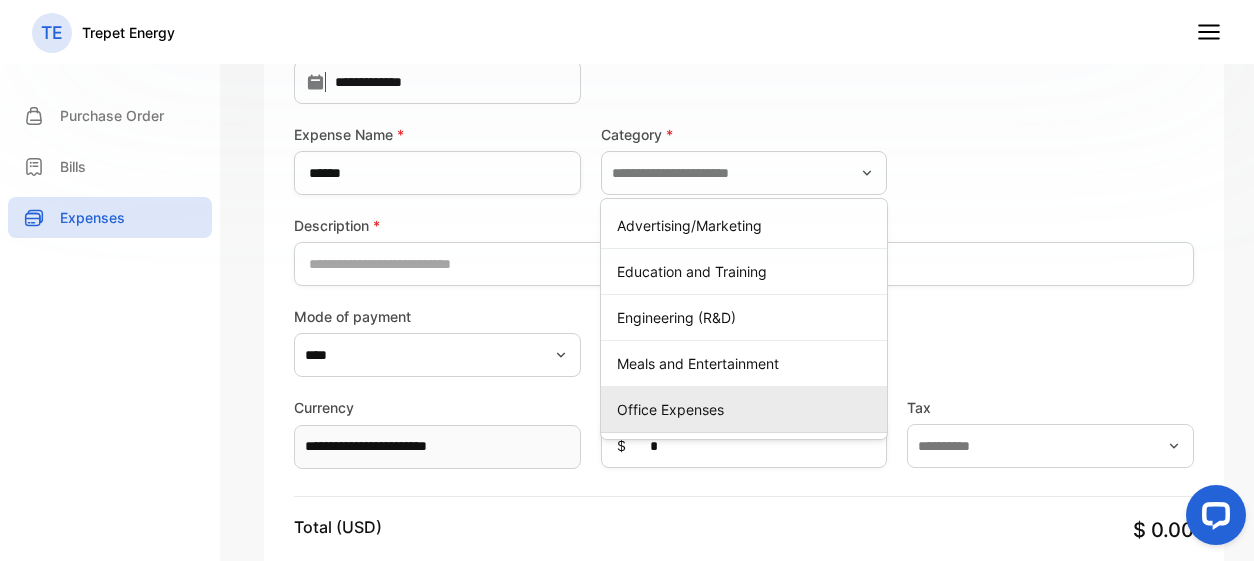 click on "Office Expenses" at bounding box center [748, 409] 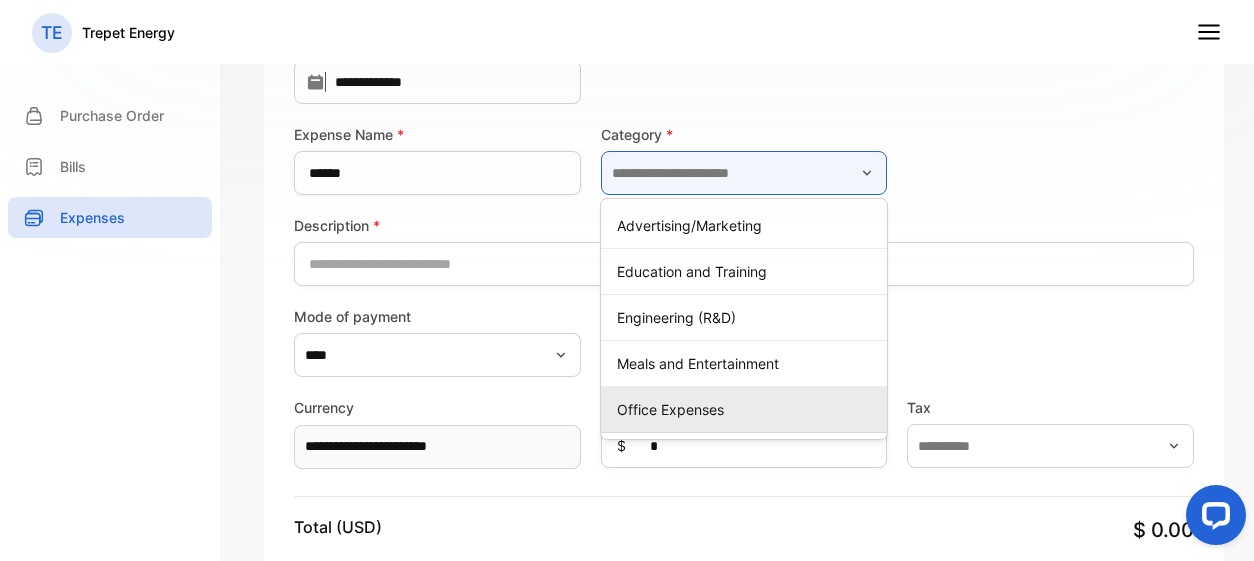type on "**********" 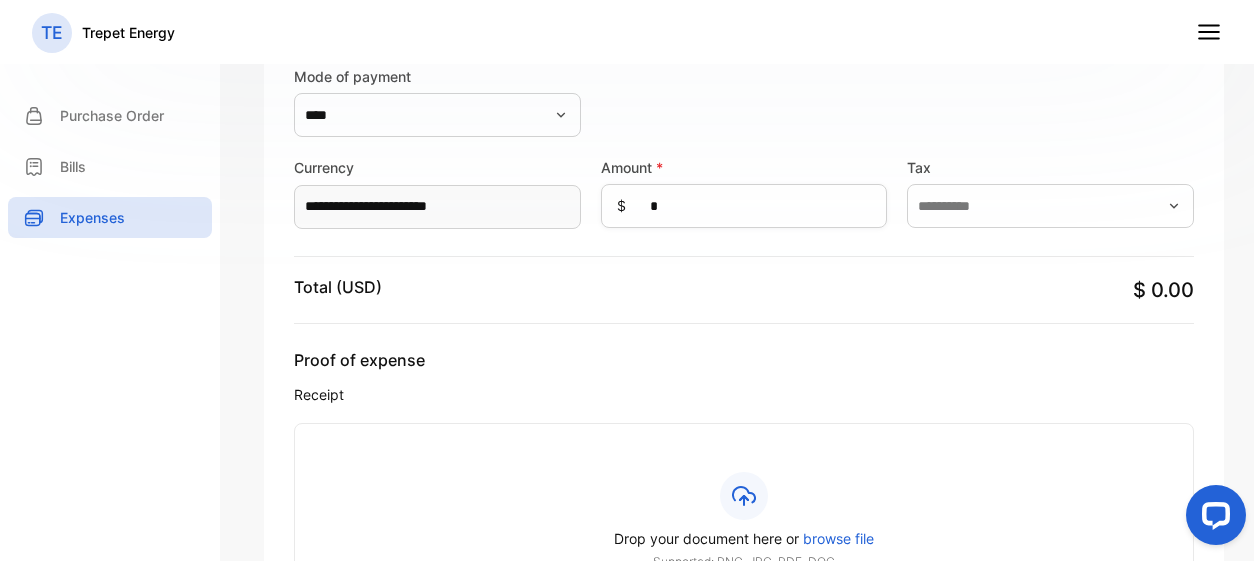 scroll, scrollTop: 385, scrollLeft: 0, axis: vertical 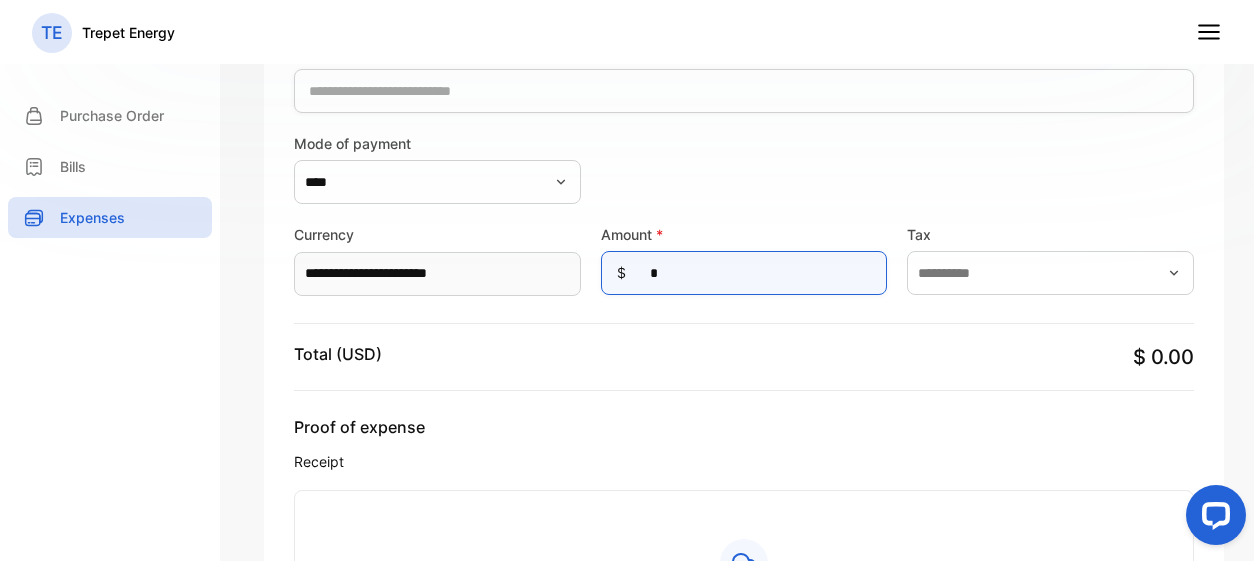 drag, startPoint x: 802, startPoint y: 261, endPoint x: 628, endPoint y: 265, distance: 174.04597 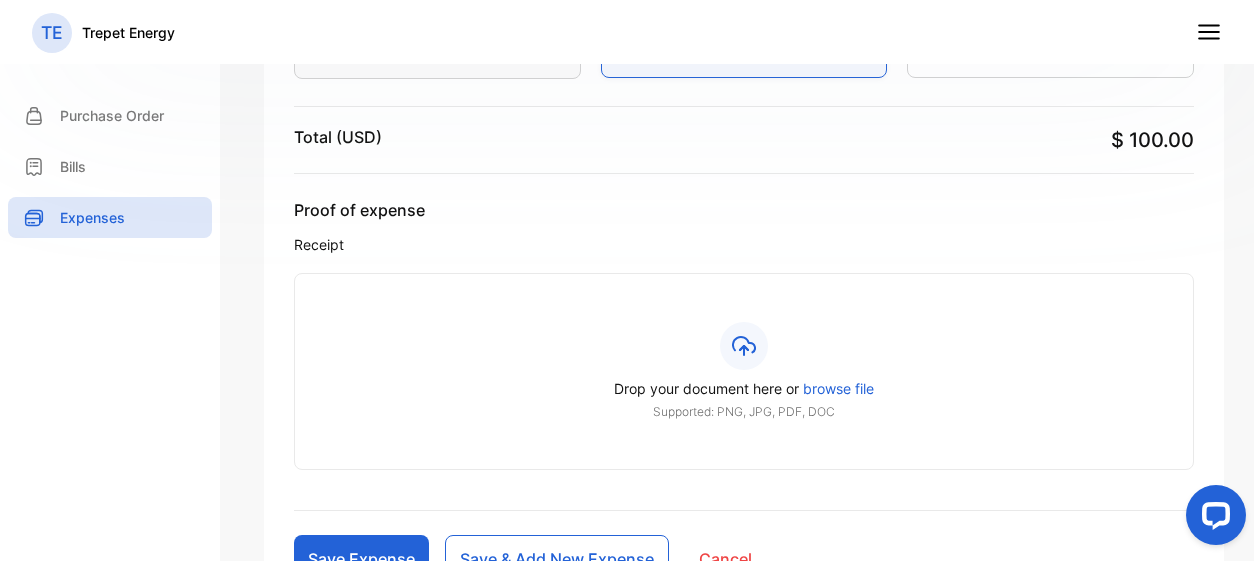 scroll, scrollTop: 780, scrollLeft: 0, axis: vertical 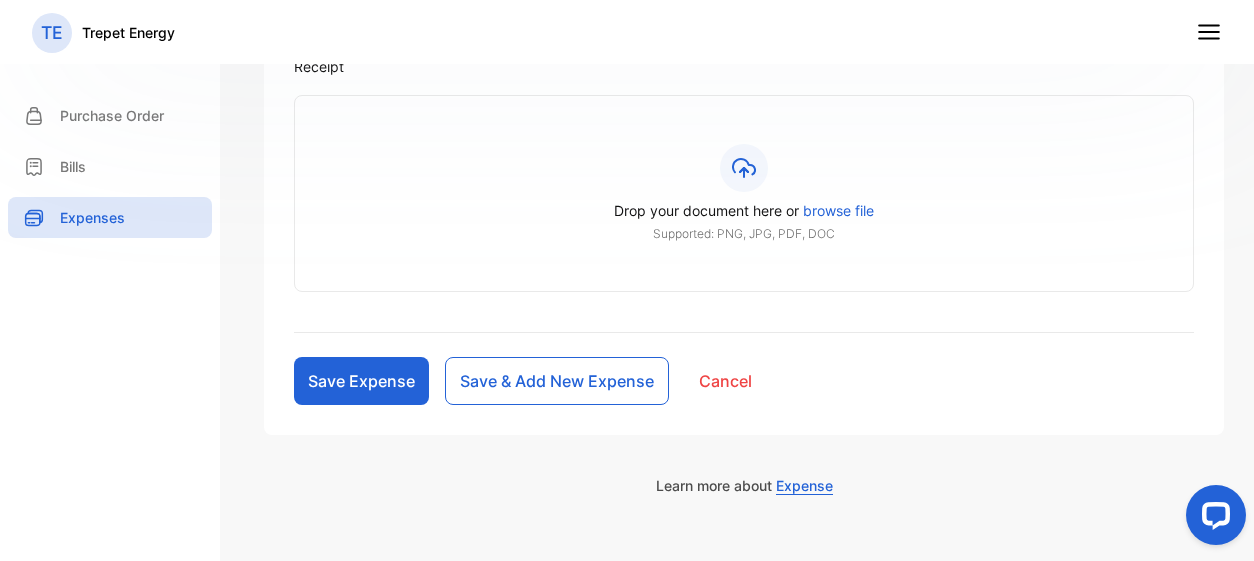 type on "***" 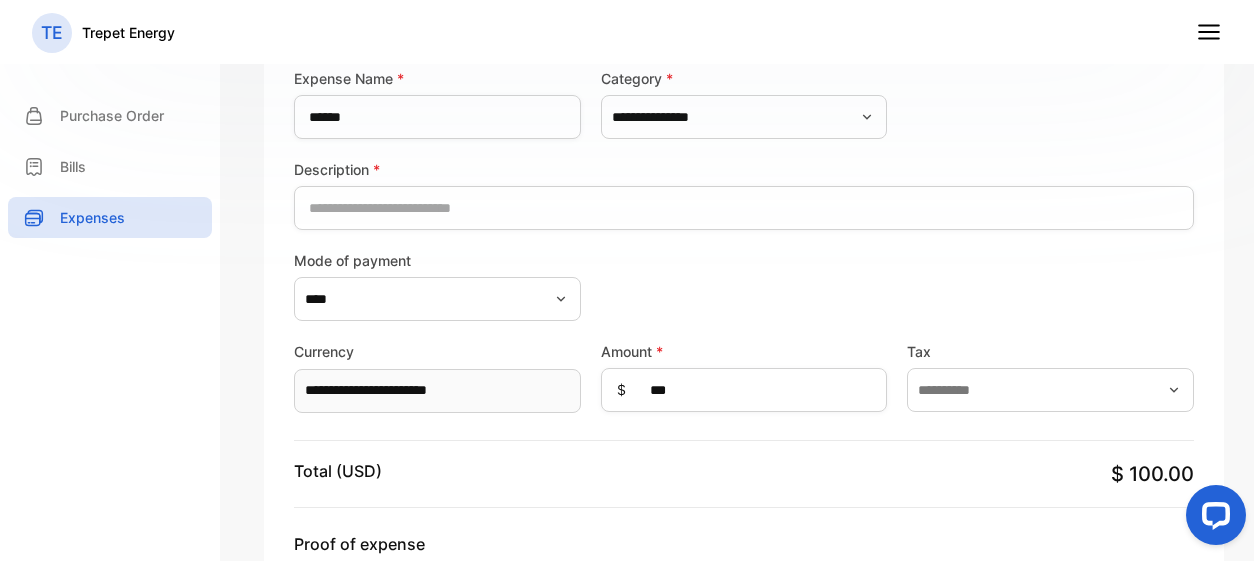 scroll, scrollTop: 253, scrollLeft: 0, axis: vertical 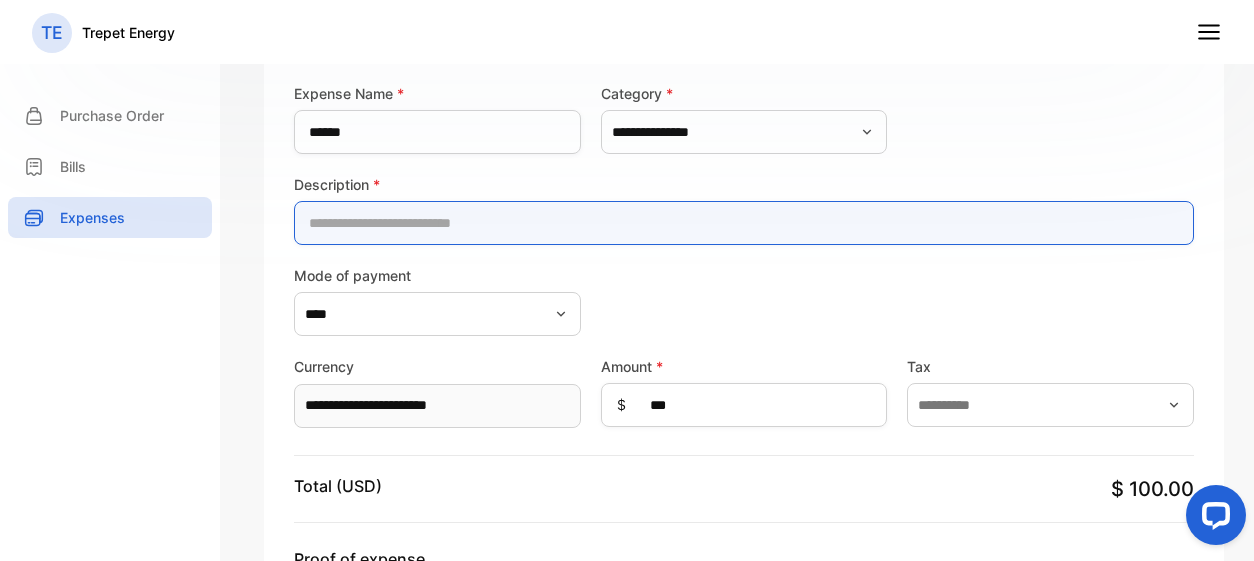 click at bounding box center [744, 223] 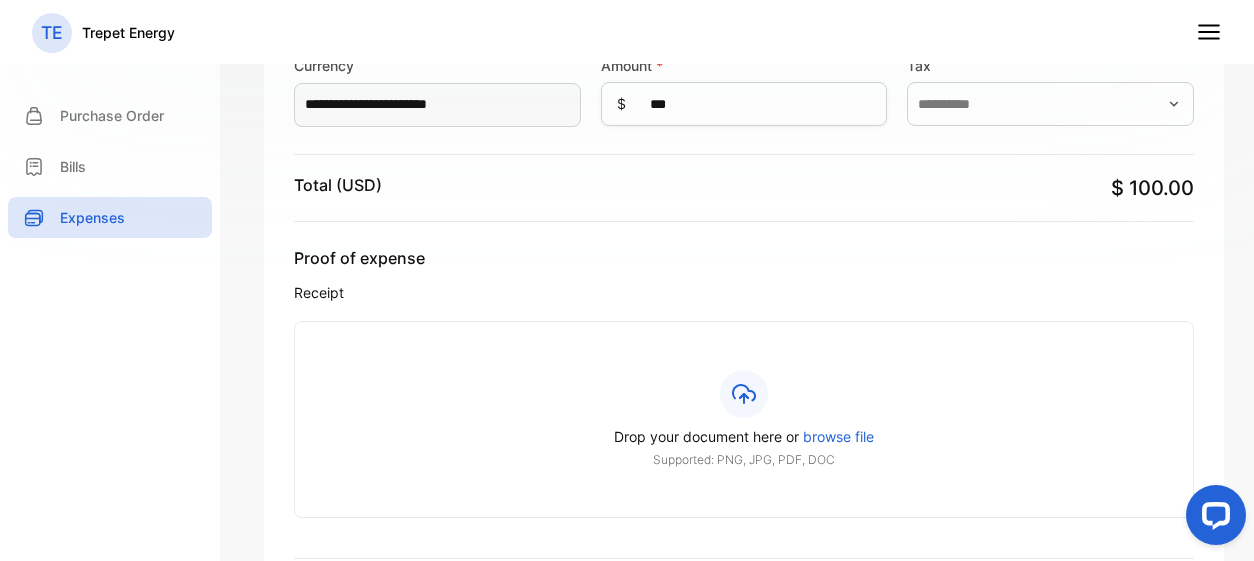 scroll, scrollTop: 637, scrollLeft: 0, axis: vertical 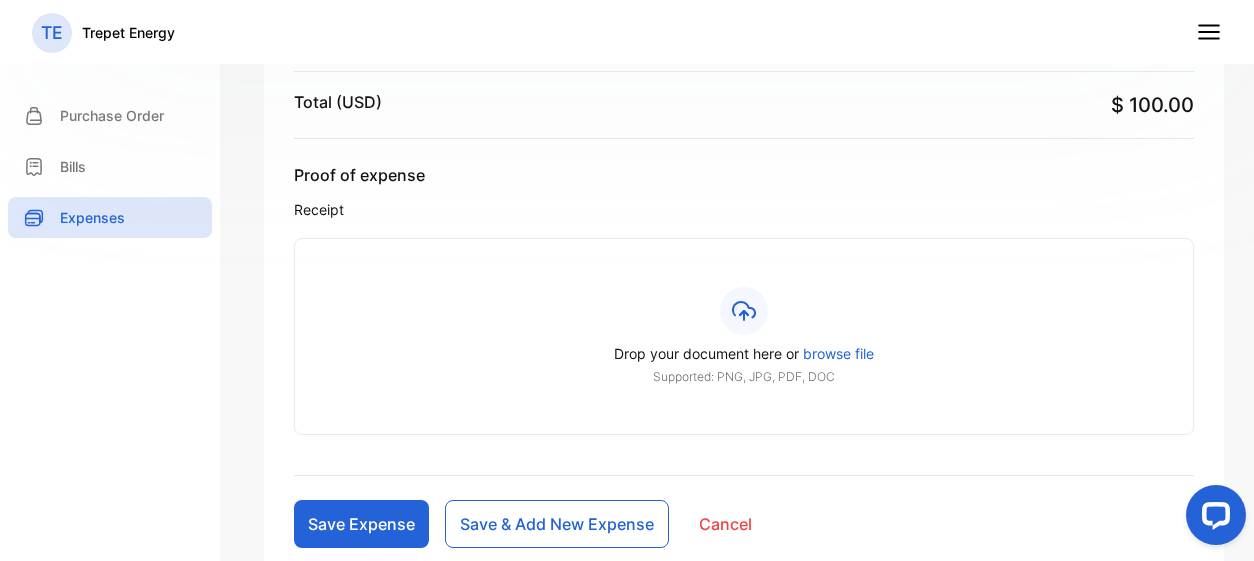 type on "******" 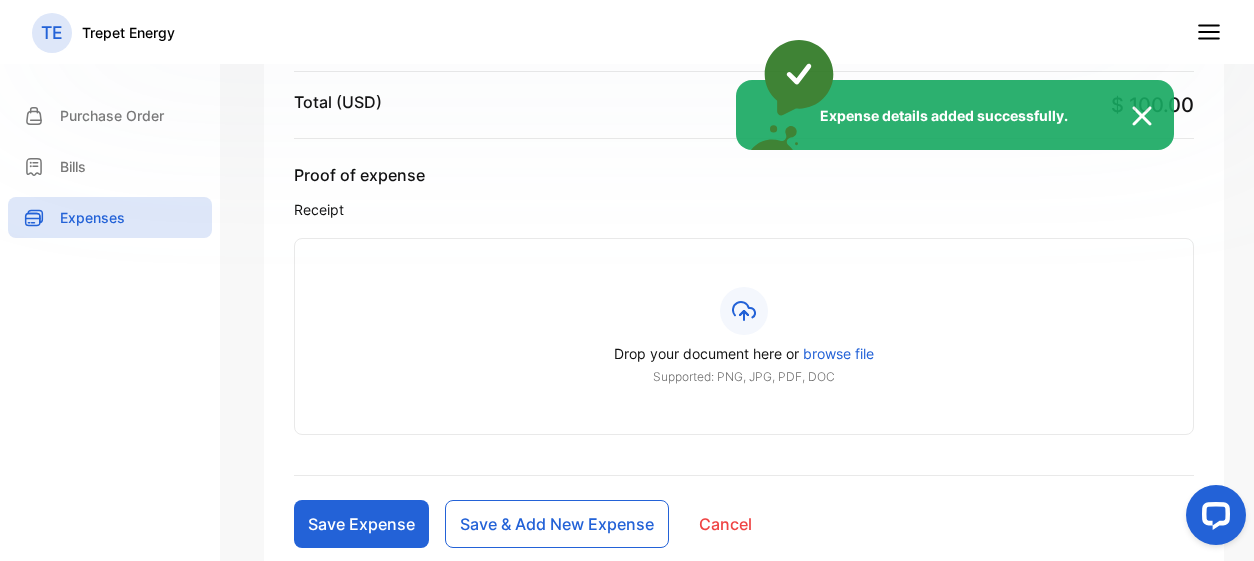 type 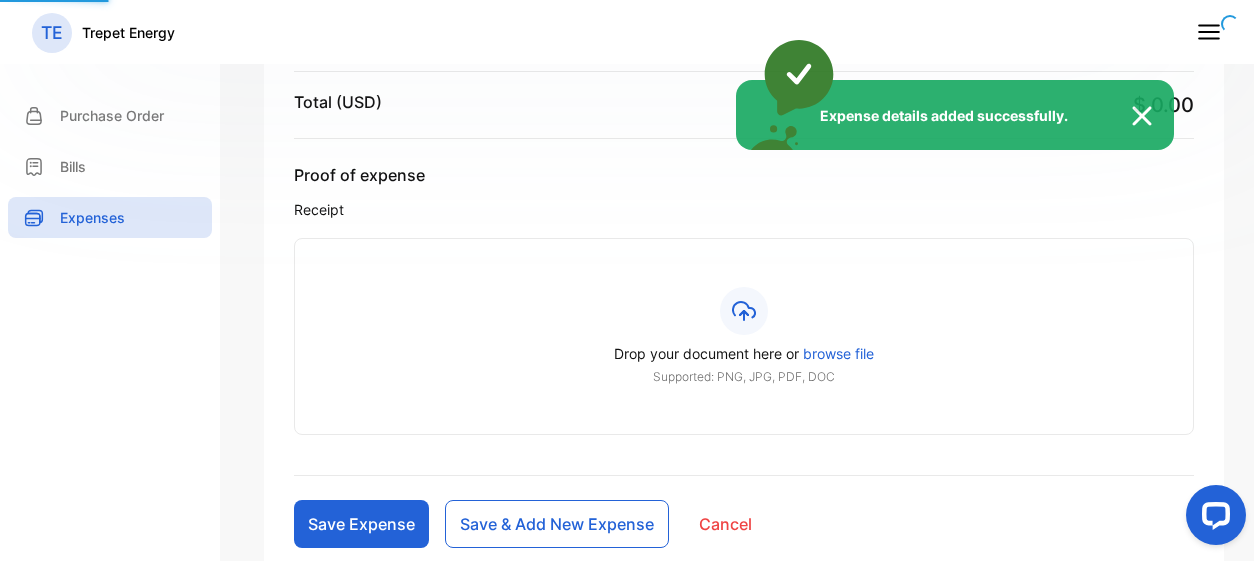 scroll, scrollTop: 508, scrollLeft: 0, axis: vertical 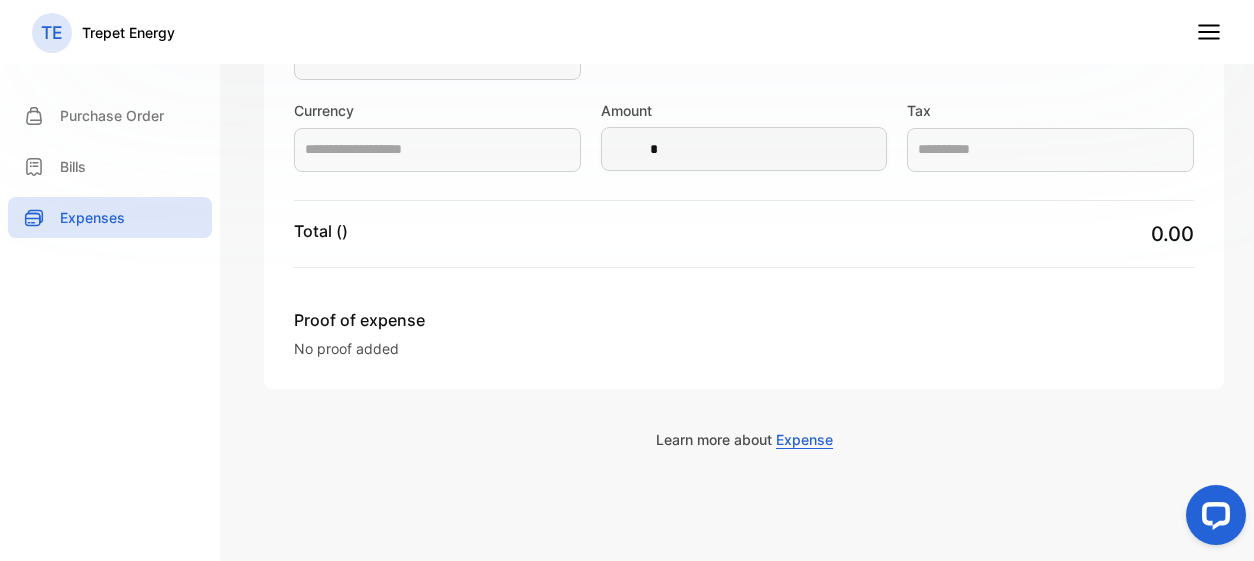 type on "******" 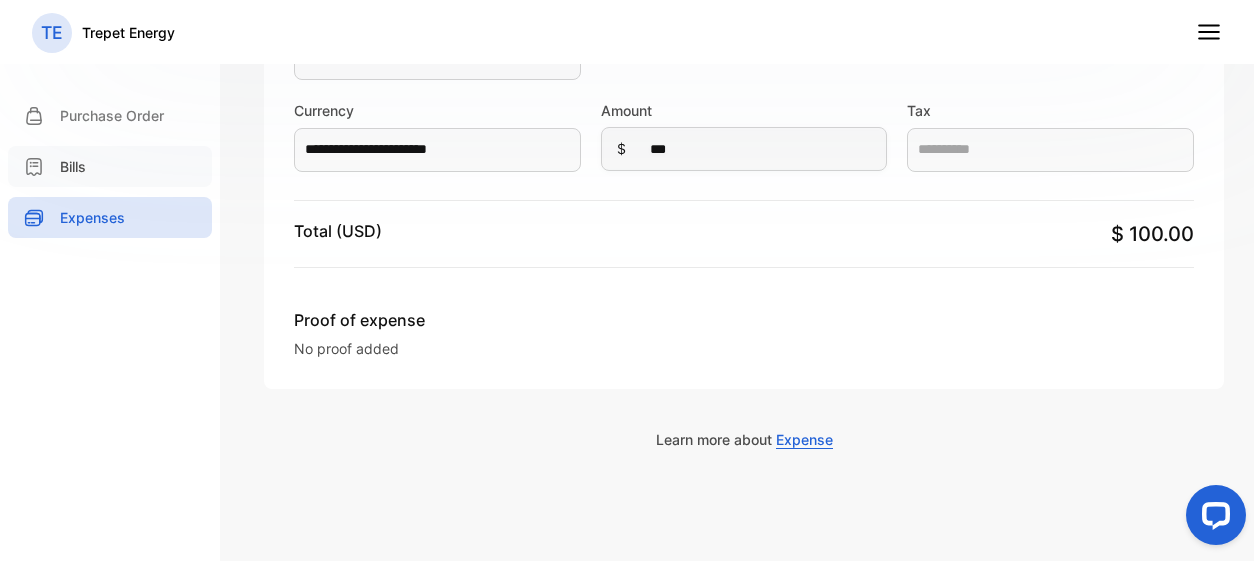 click on "Bills" at bounding box center (110, 166) 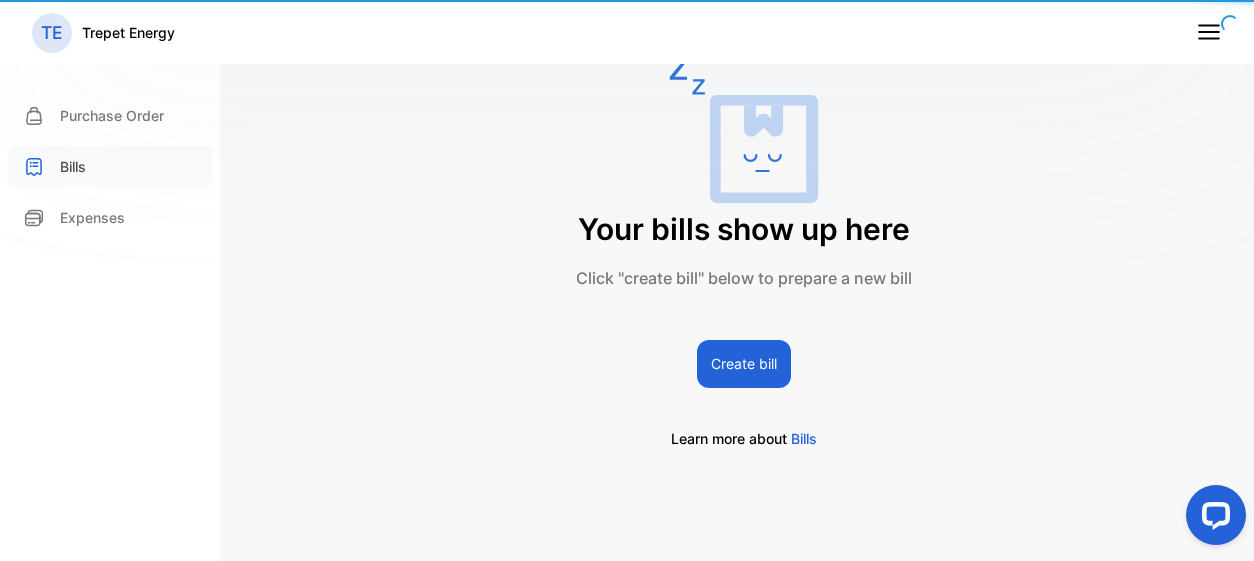 scroll, scrollTop: 23, scrollLeft: 0, axis: vertical 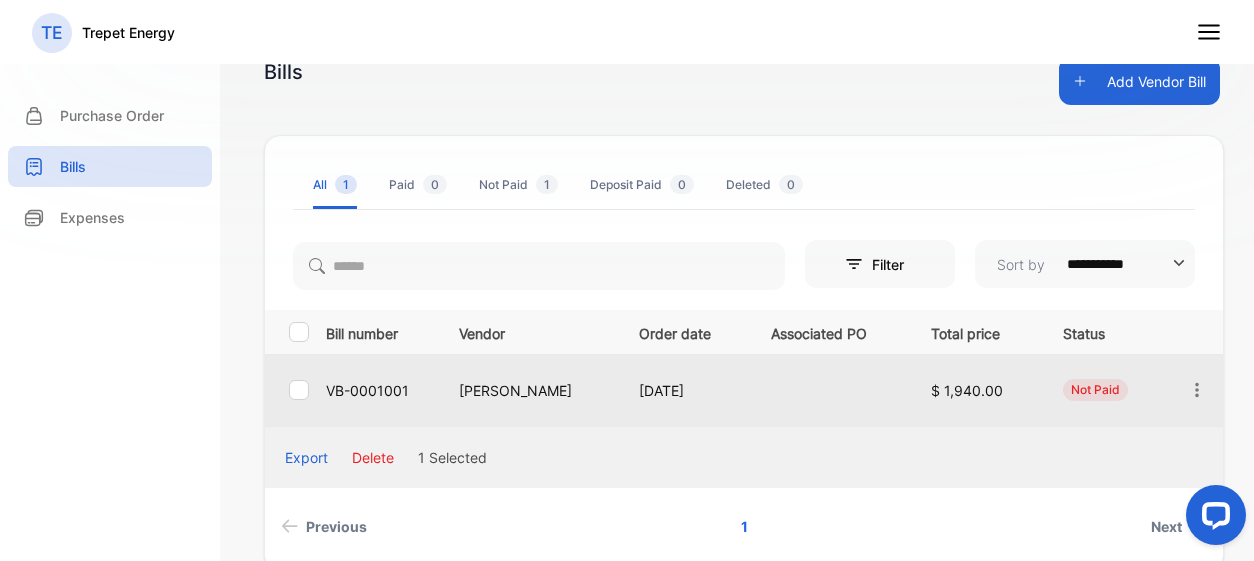 click on "Mohamed Shire" at bounding box center [528, 390] 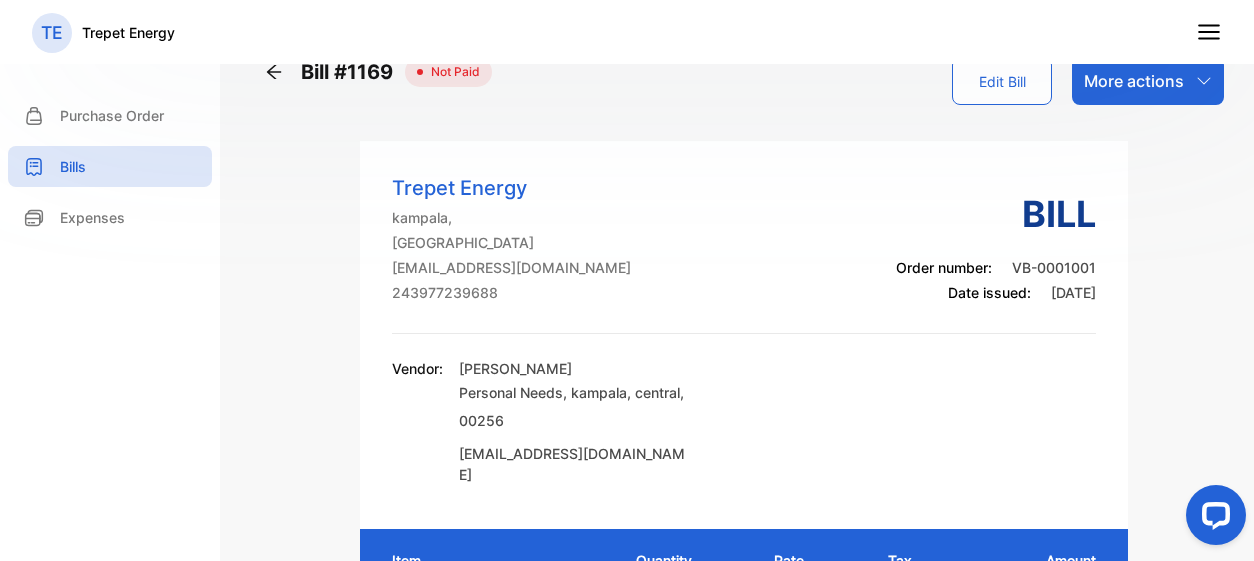 click on "More actions" at bounding box center (1148, 81) 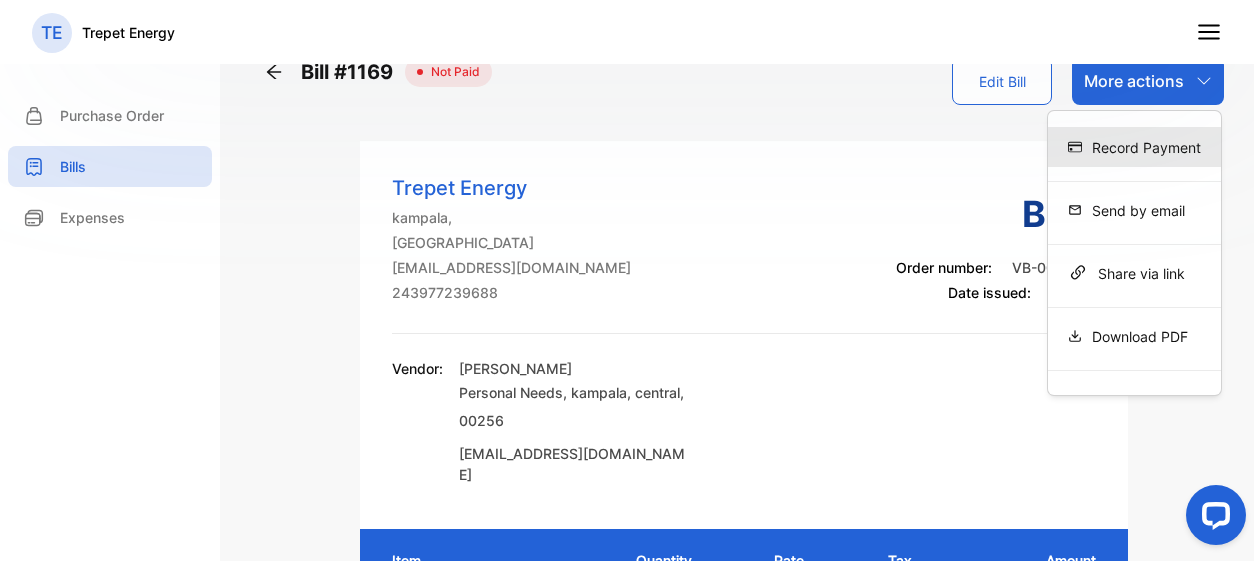 click on "Record Payment" at bounding box center (1134, 147) 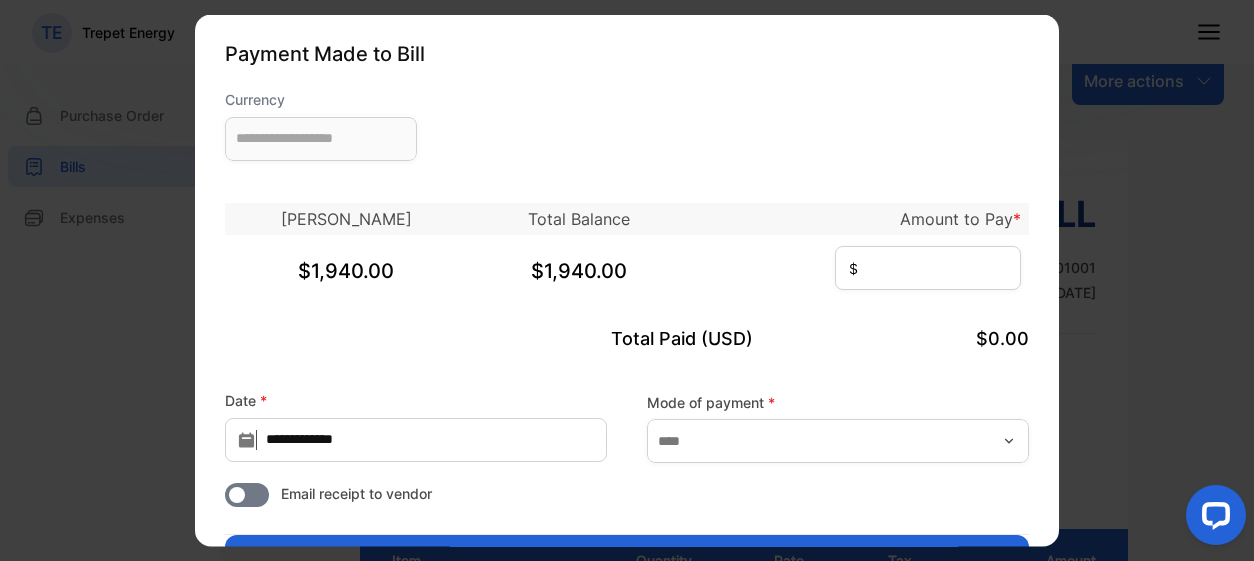 type on "**********" 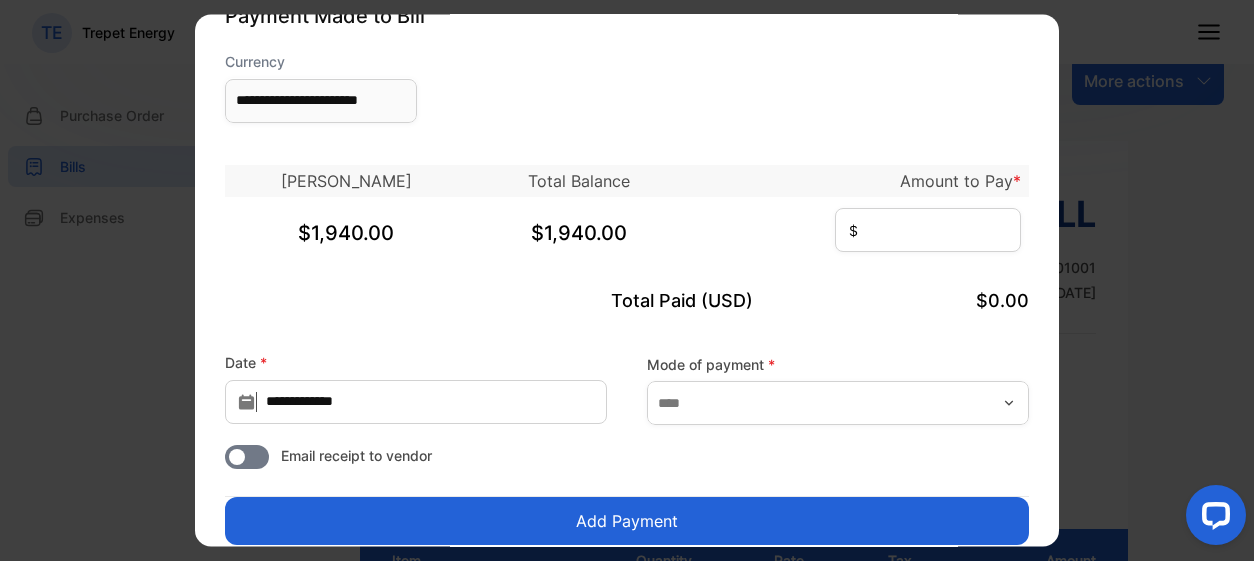 scroll, scrollTop: 59, scrollLeft: 0, axis: vertical 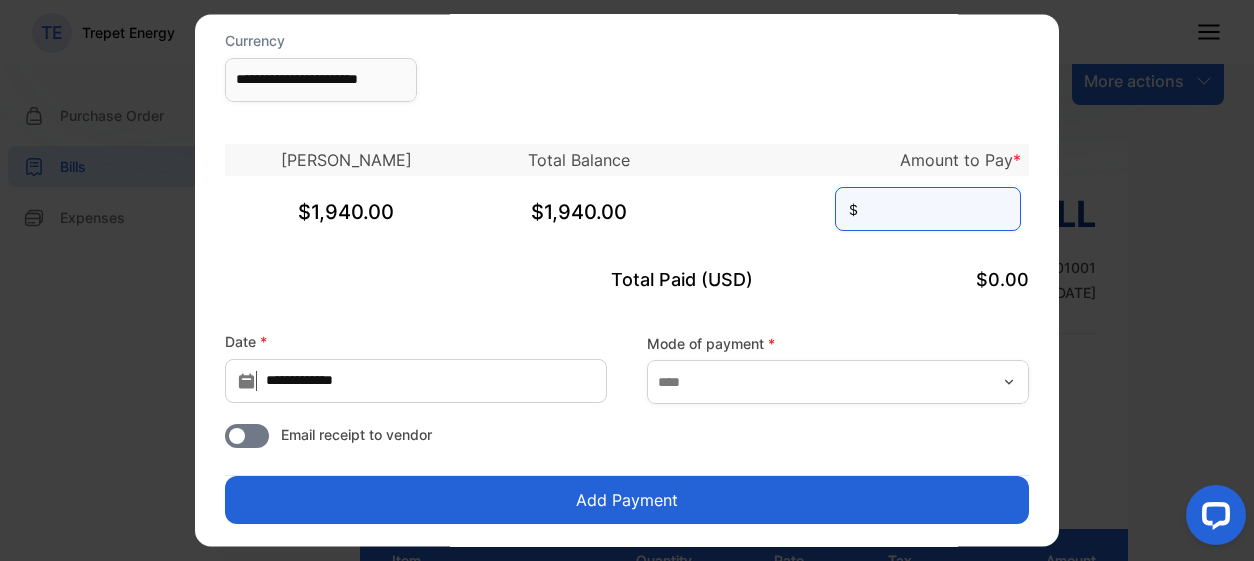 click at bounding box center [928, 208] 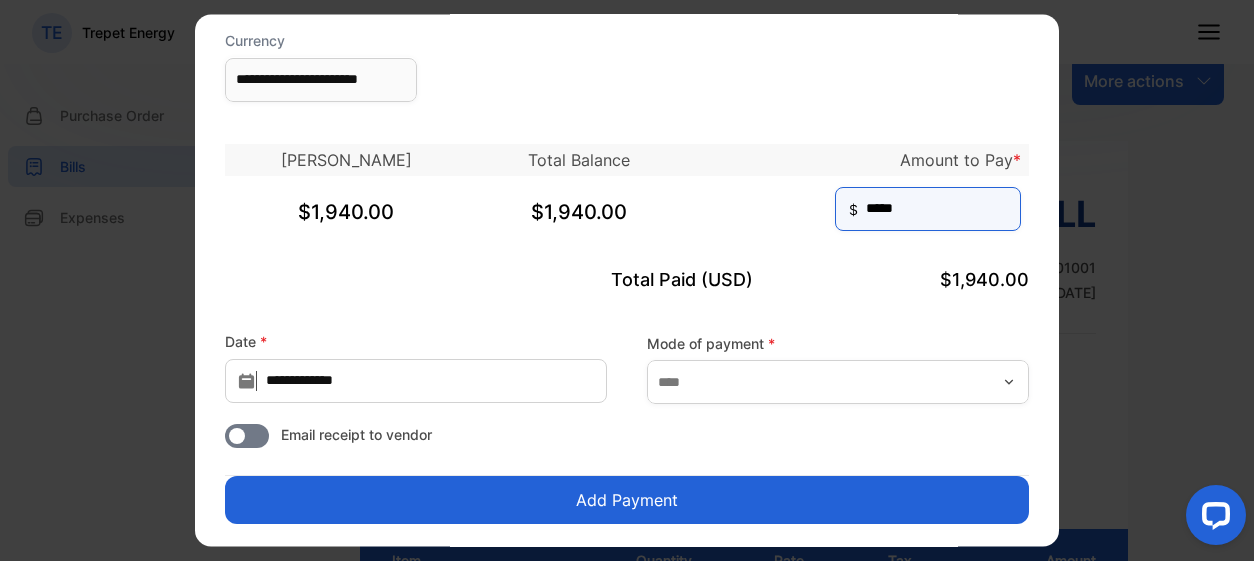 type on "*****" 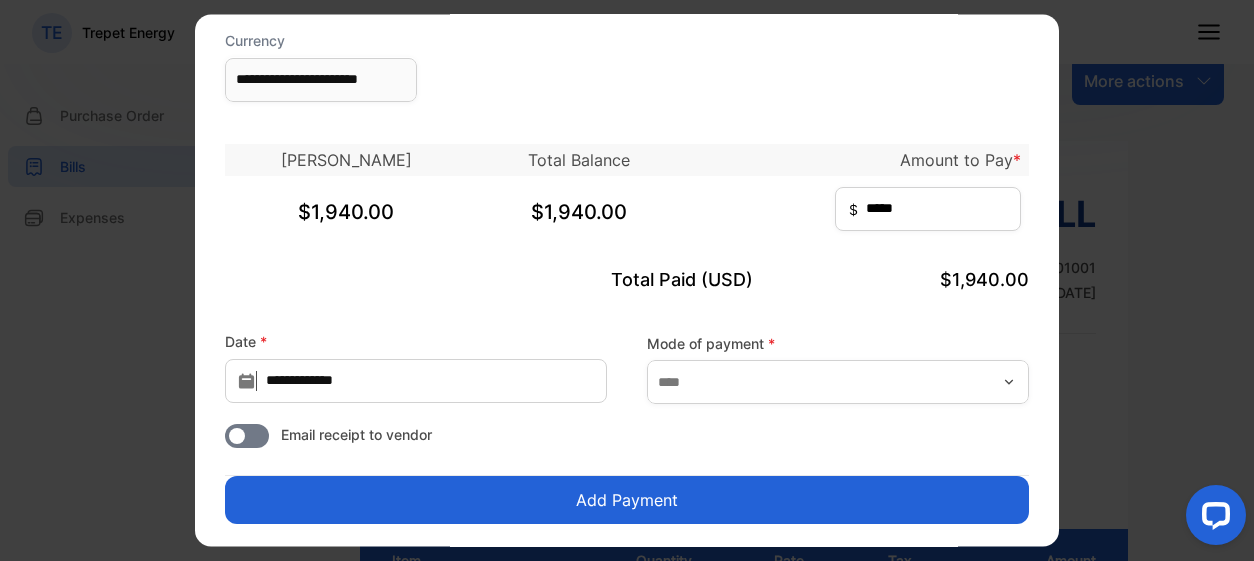 click on "Add Payment" at bounding box center [627, 500] 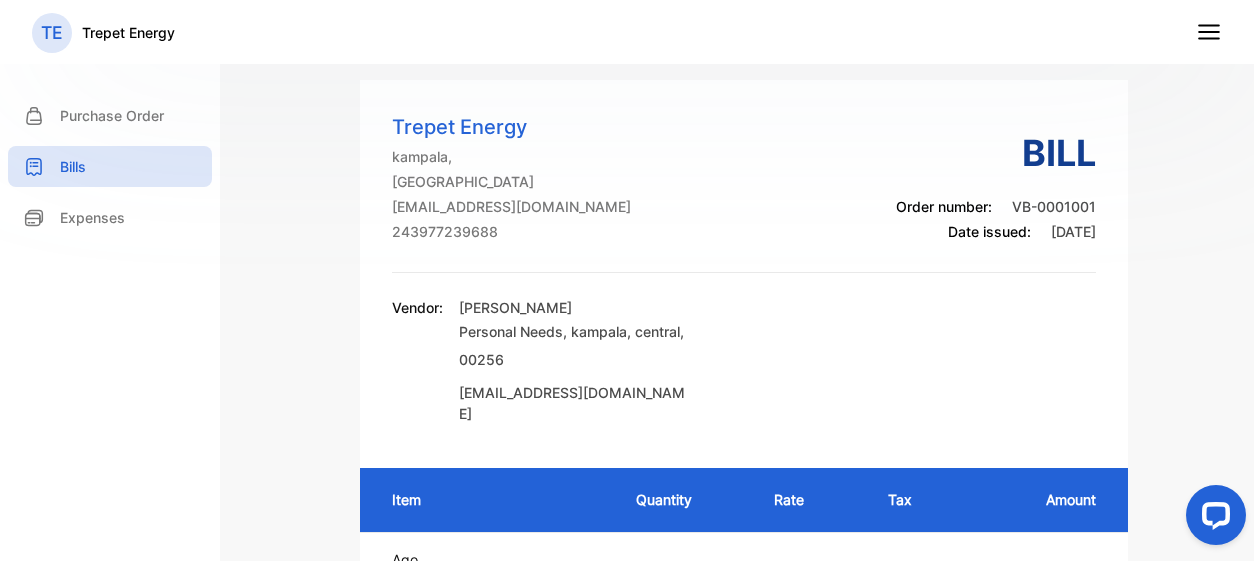 scroll, scrollTop: 49, scrollLeft: 0, axis: vertical 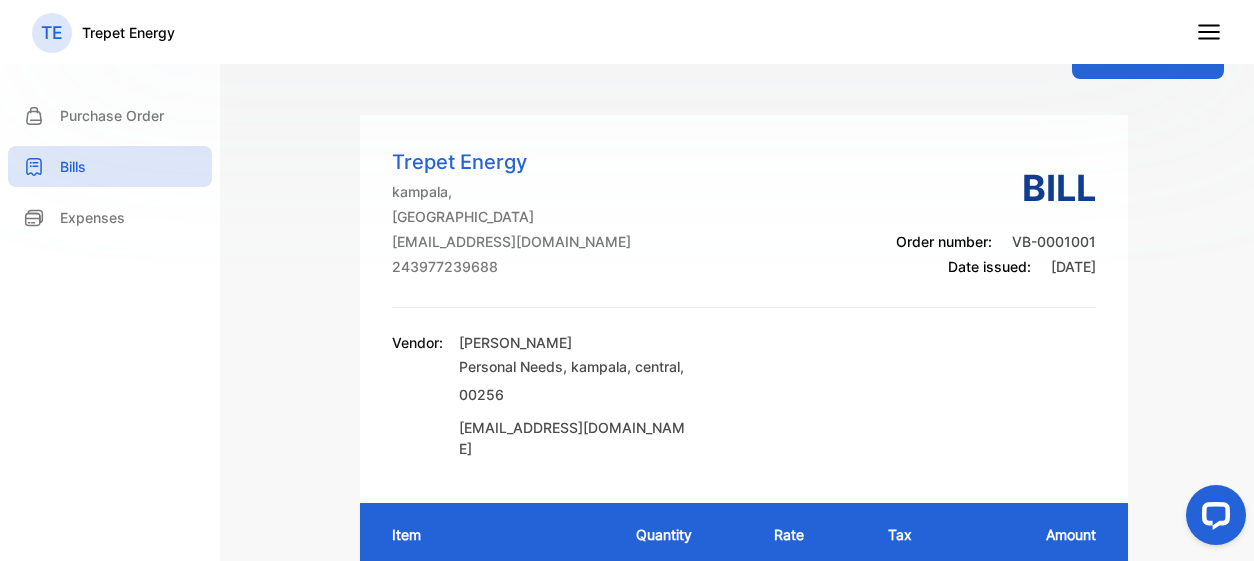 click 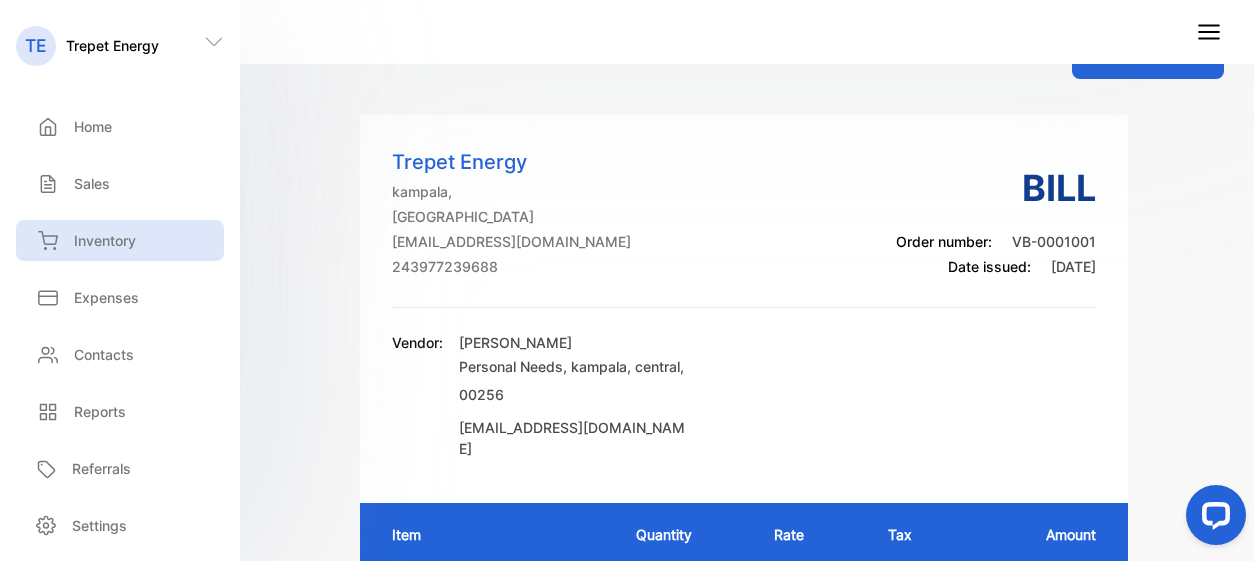 click on "Inventory" at bounding box center (105, 240) 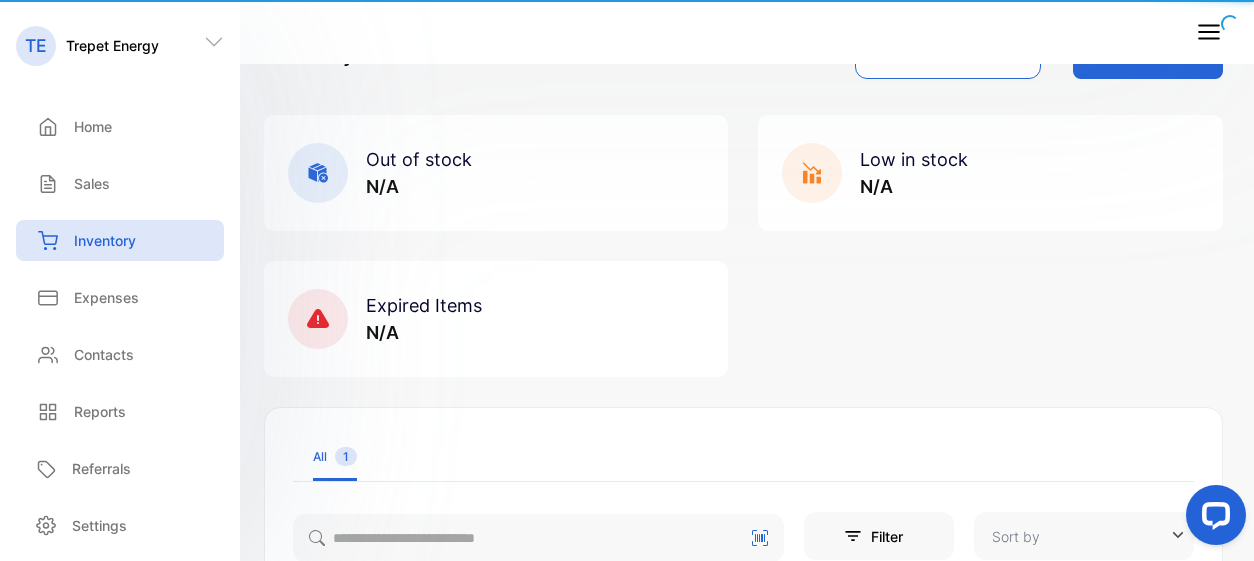 type on "**********" 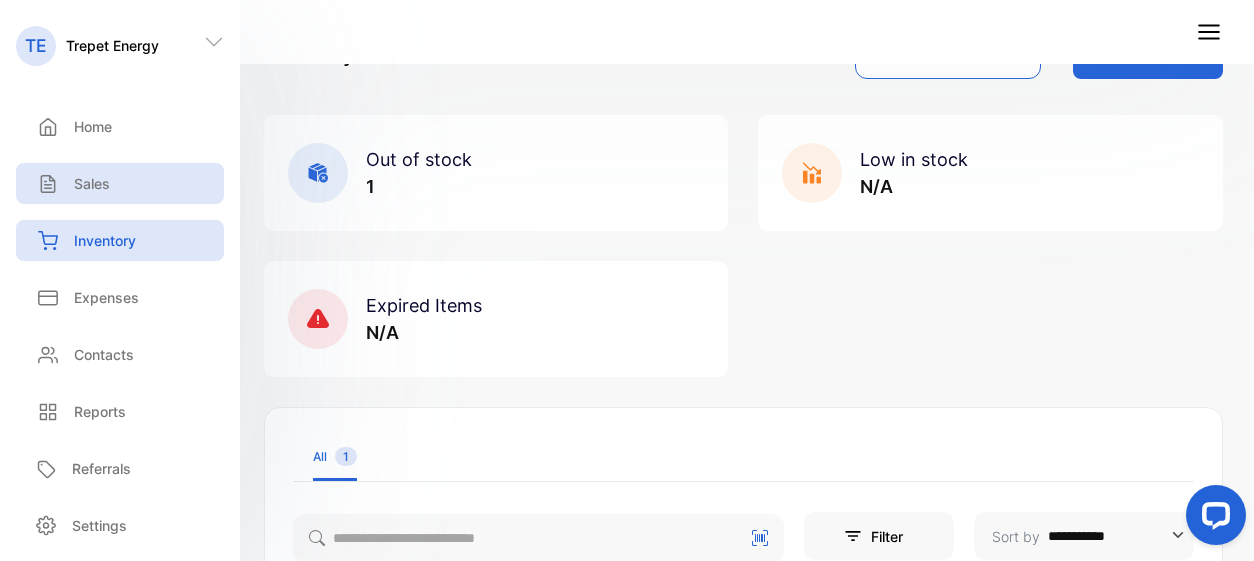 click on "Sales" at bounding box center (120, 183) 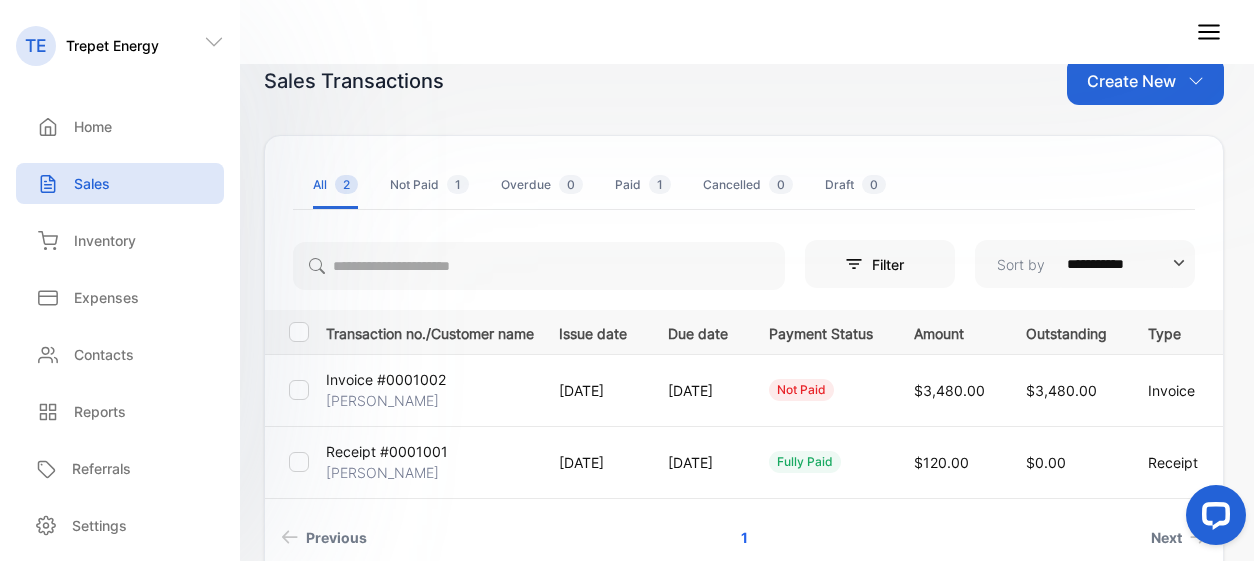 click on "Create New" at bounding box center (1145, 81) 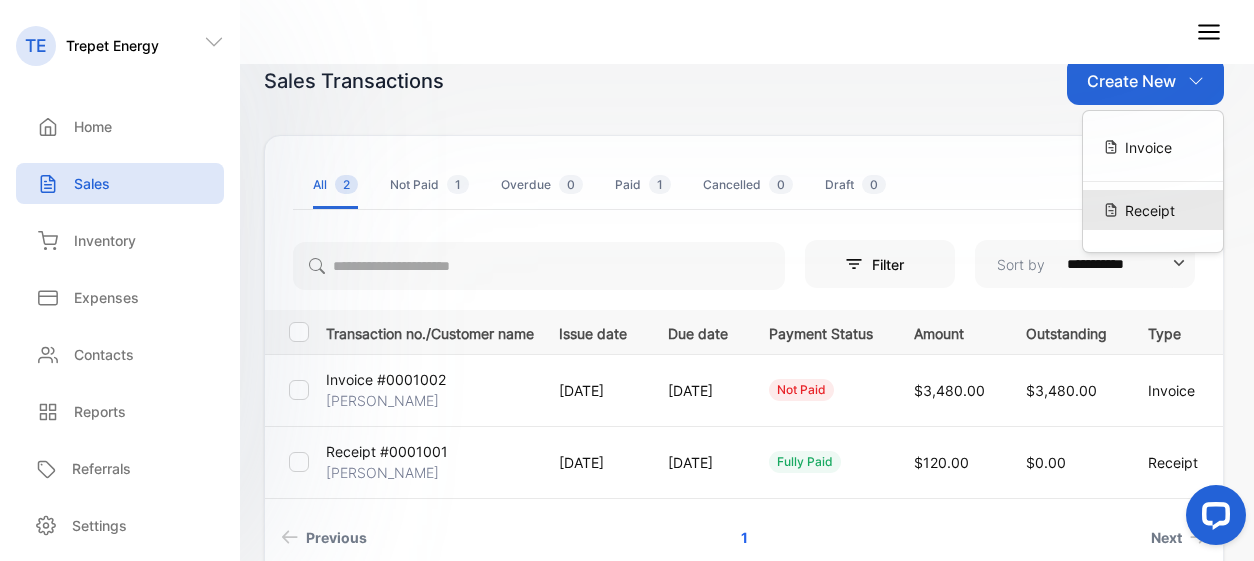 click on "Receipt" at bounding box center [1150, 210] 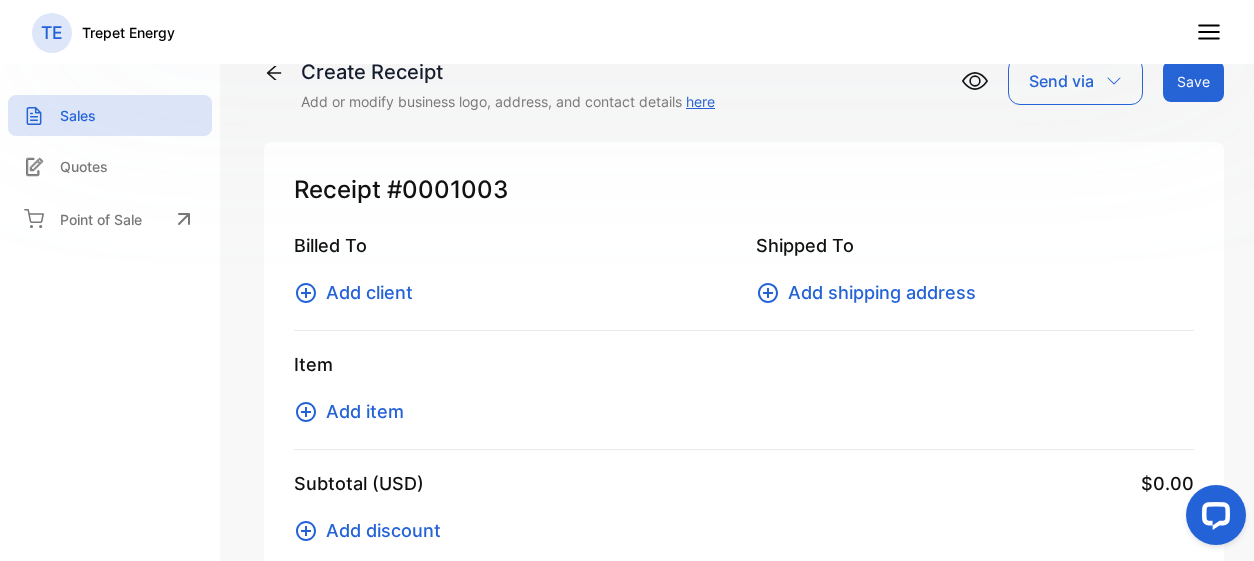 type on "**********" 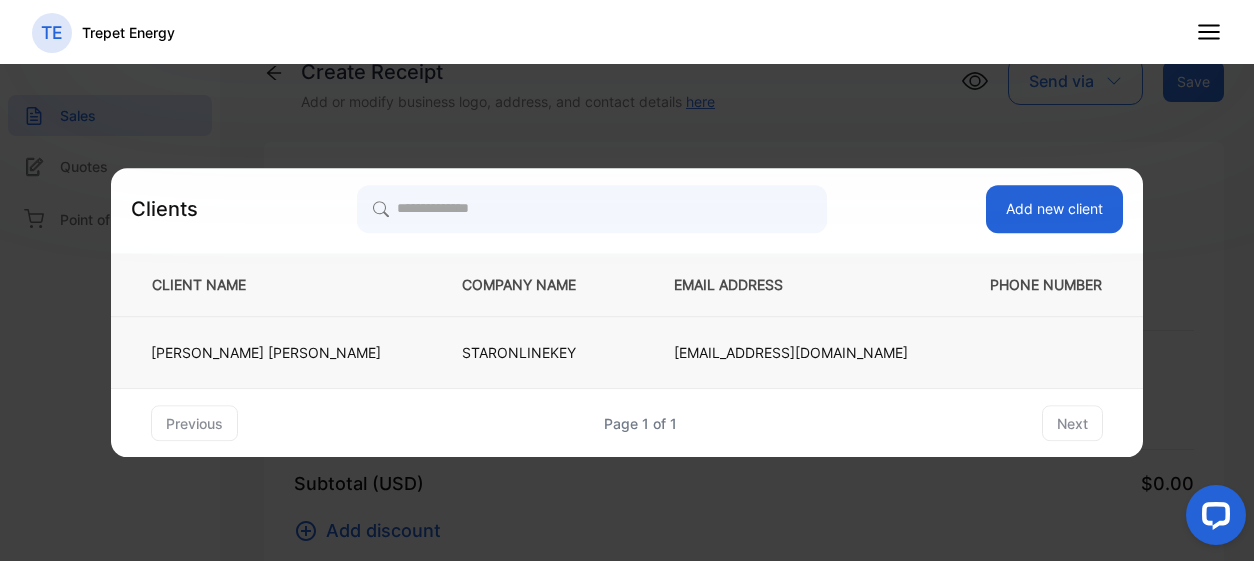 click on "Munira   Abdi" at bounding box center [270, 353] 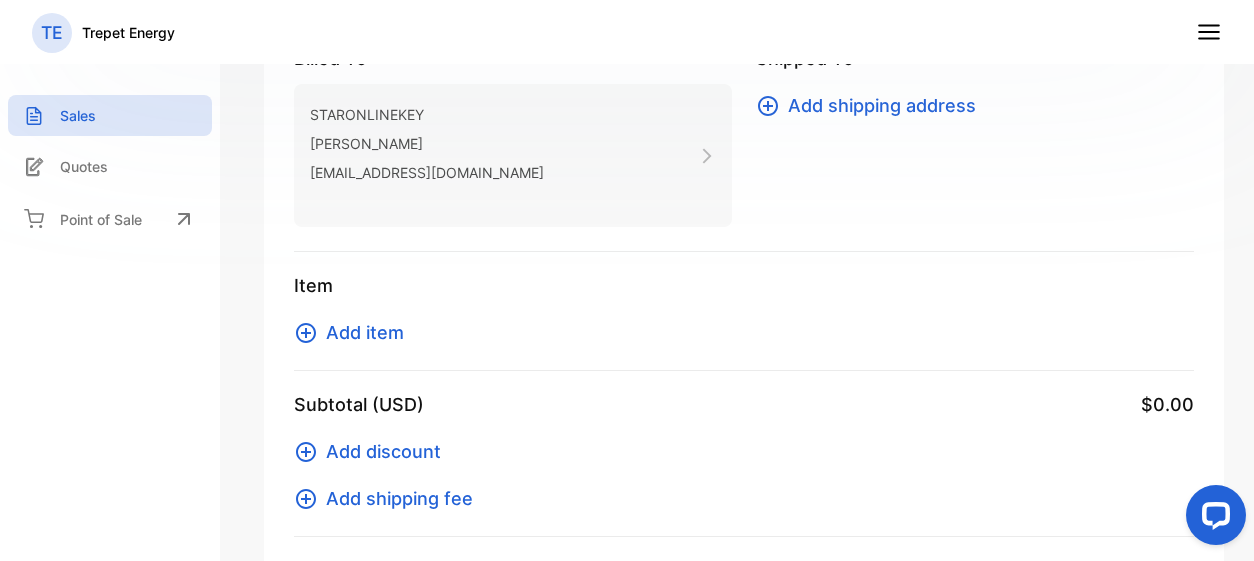scroll, scrollTop: 140, scrollLeft: 0, axis: vertical 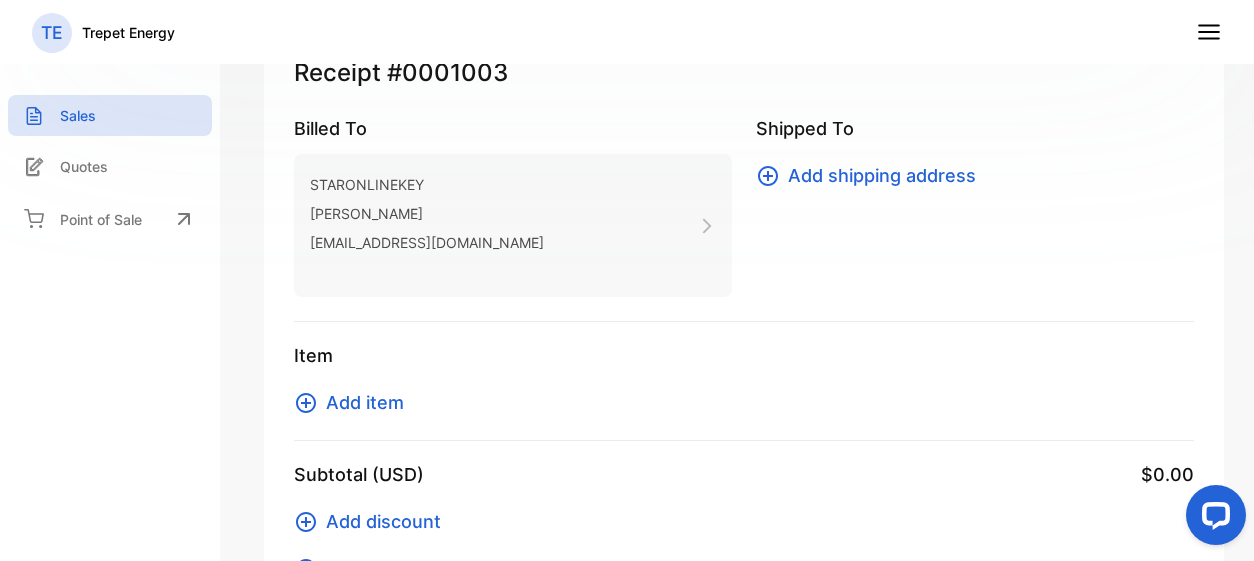 click on "Item Add item" at bounding box center [744, 391] 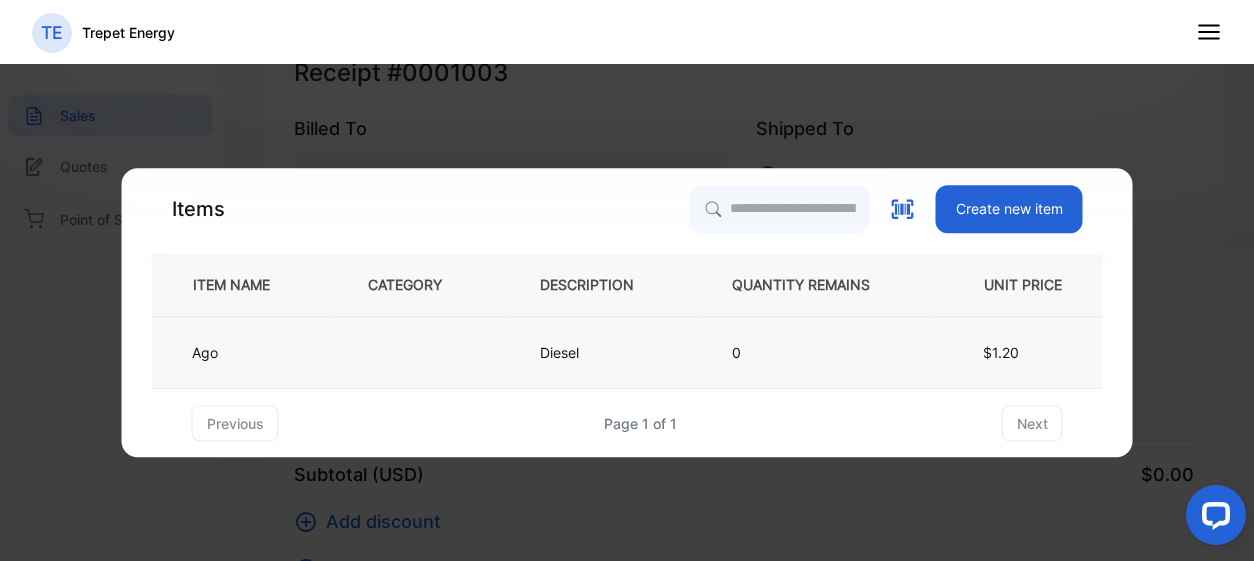 click at bounding box center [421, 353] 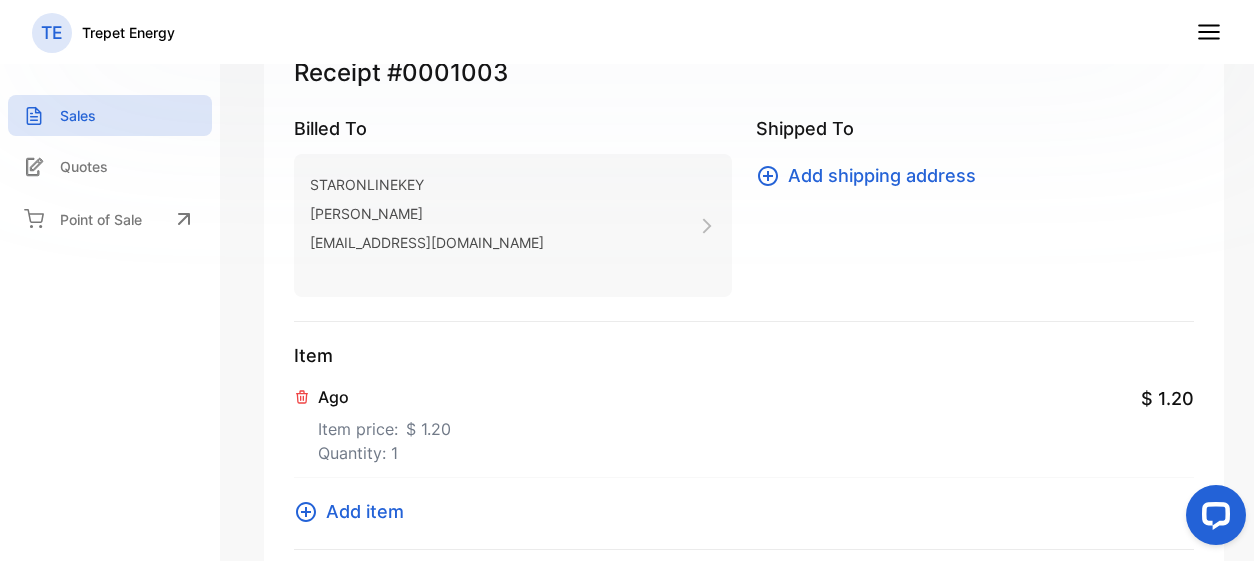 click on "TE Trepet Energy" at bounding box center [627, 32] 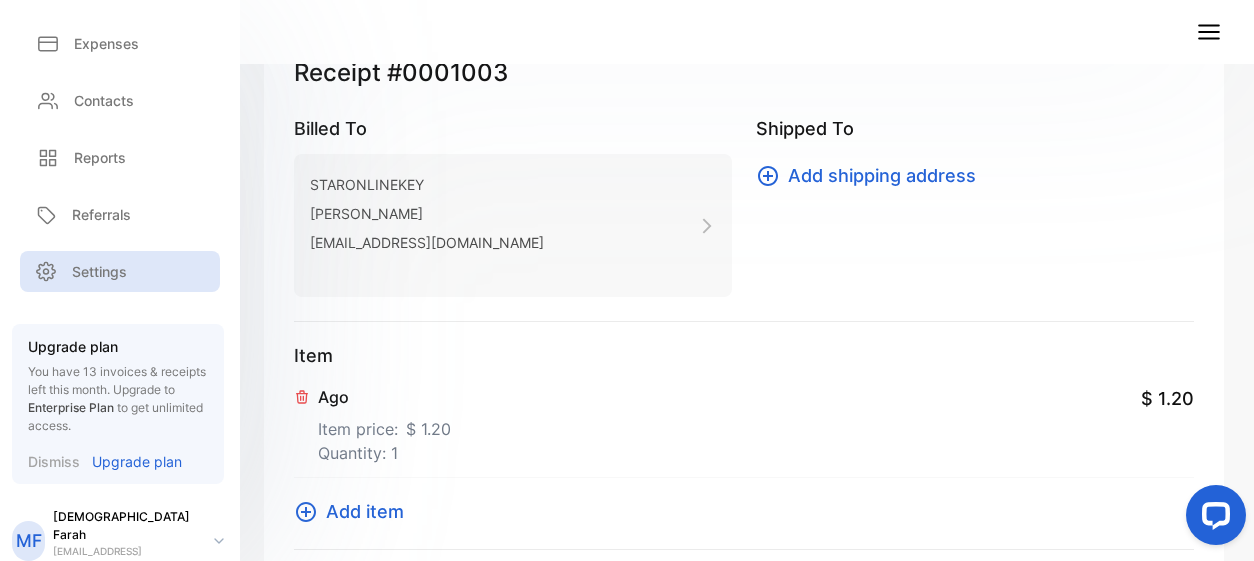 scroll, scrollTop: 265, scrollLeft: 0, axis: vertical 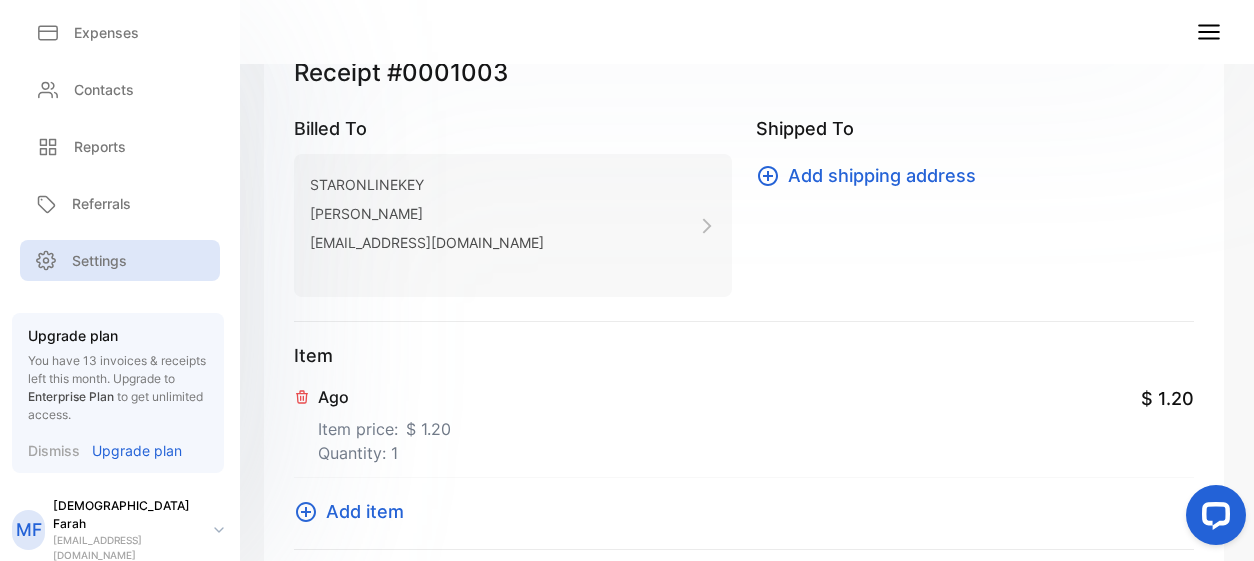 click on "Settings" at bounding box center (99, 260) 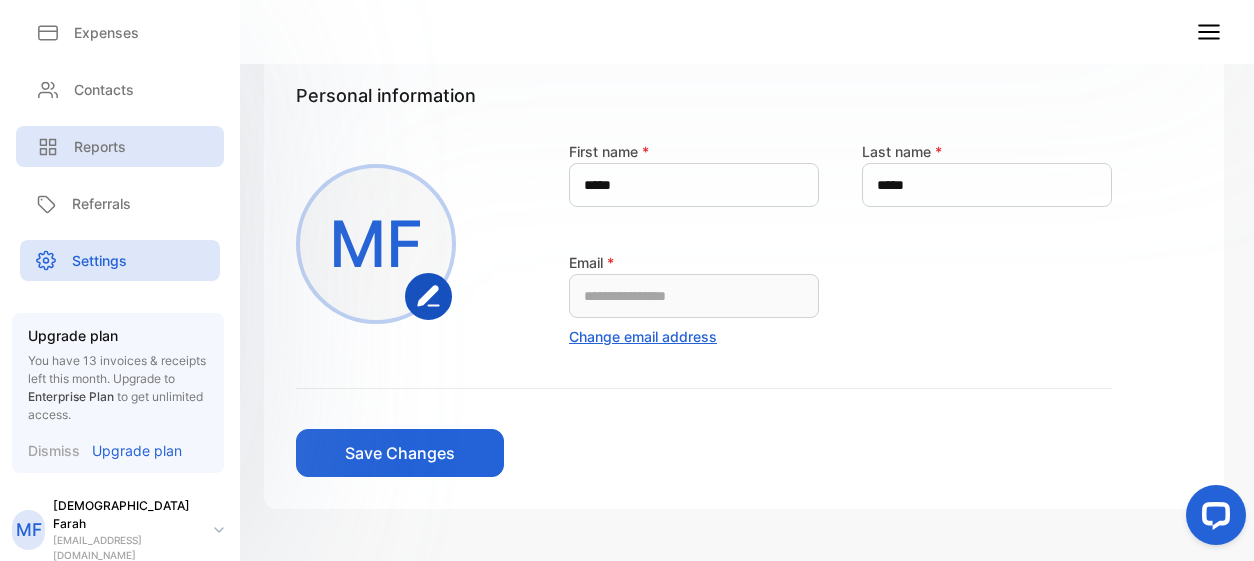click on "Reports" at bounding box center (120, 146) 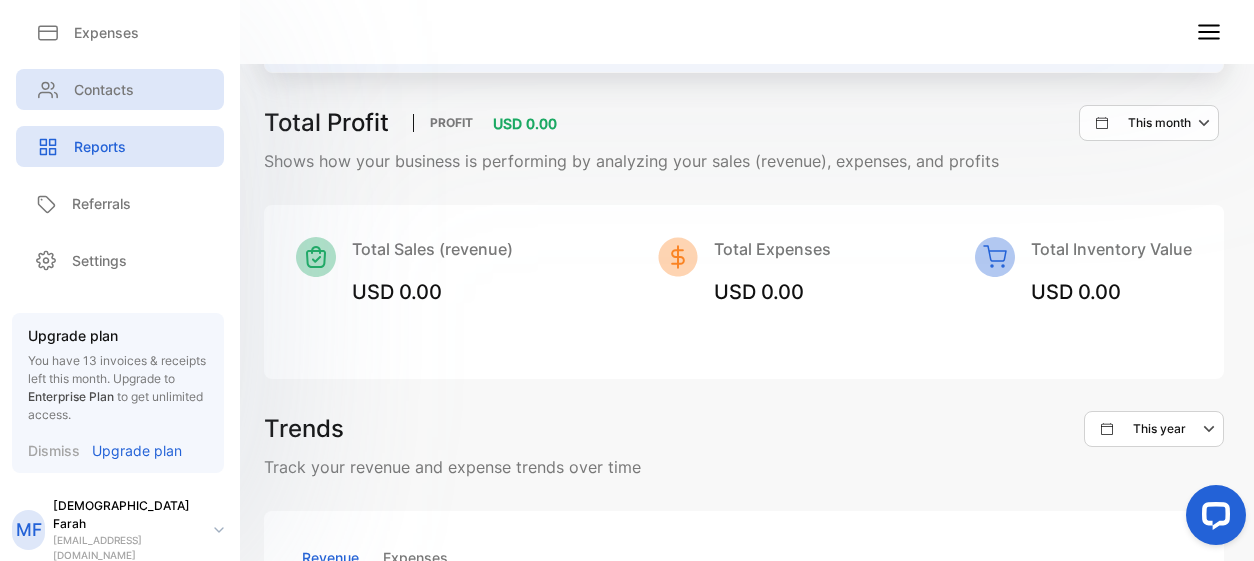 click on "Contacts" at bounding box center [104, 89] 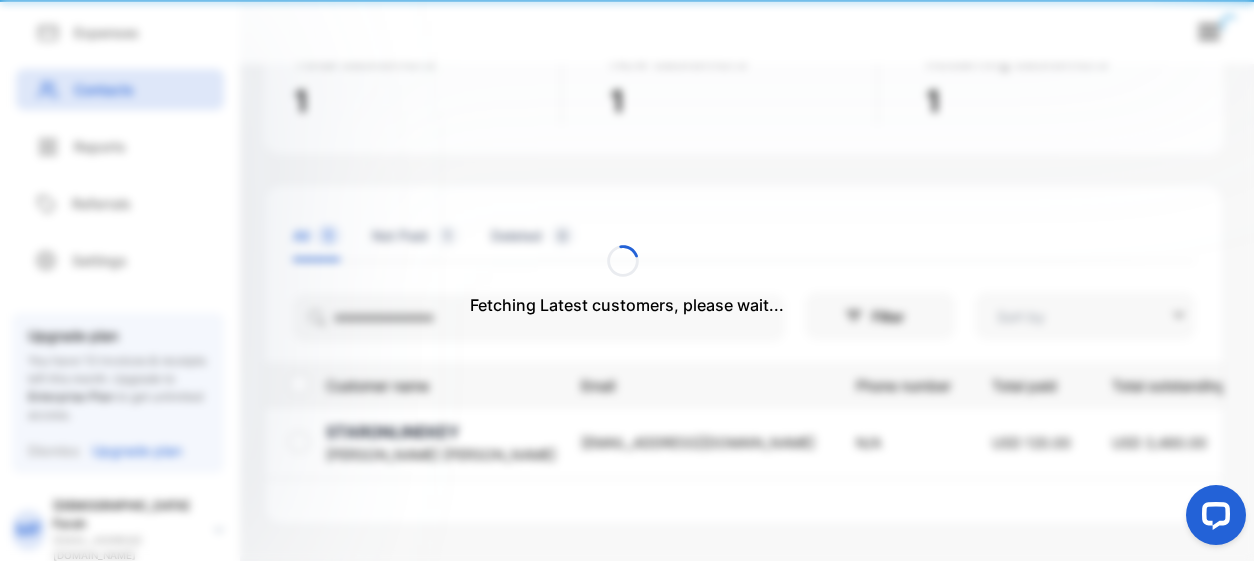 type on "**********" 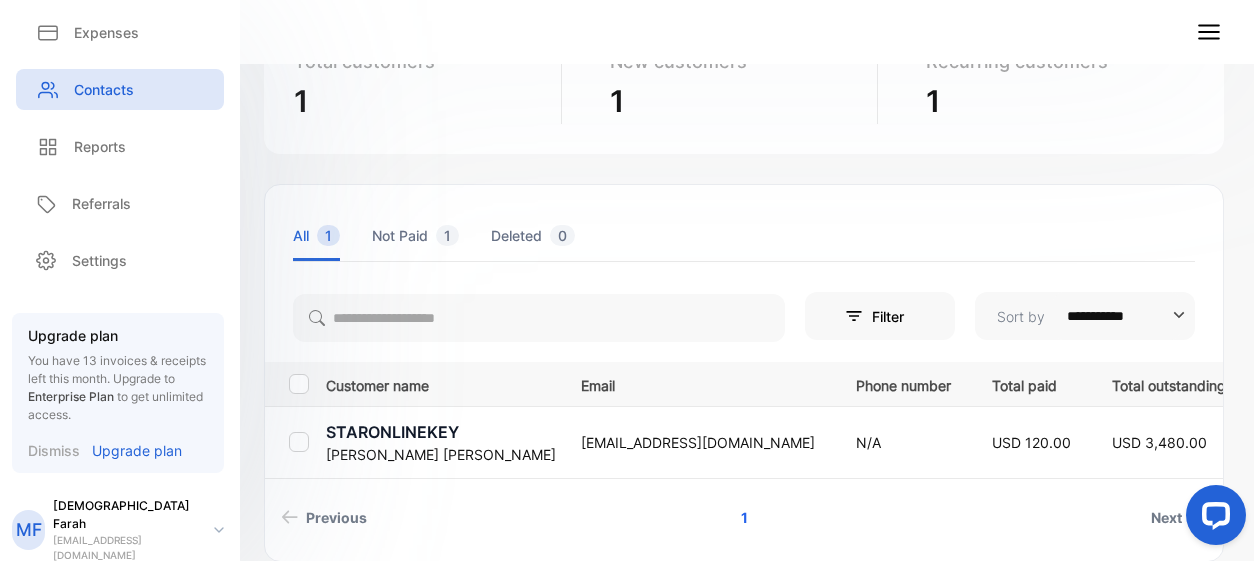click 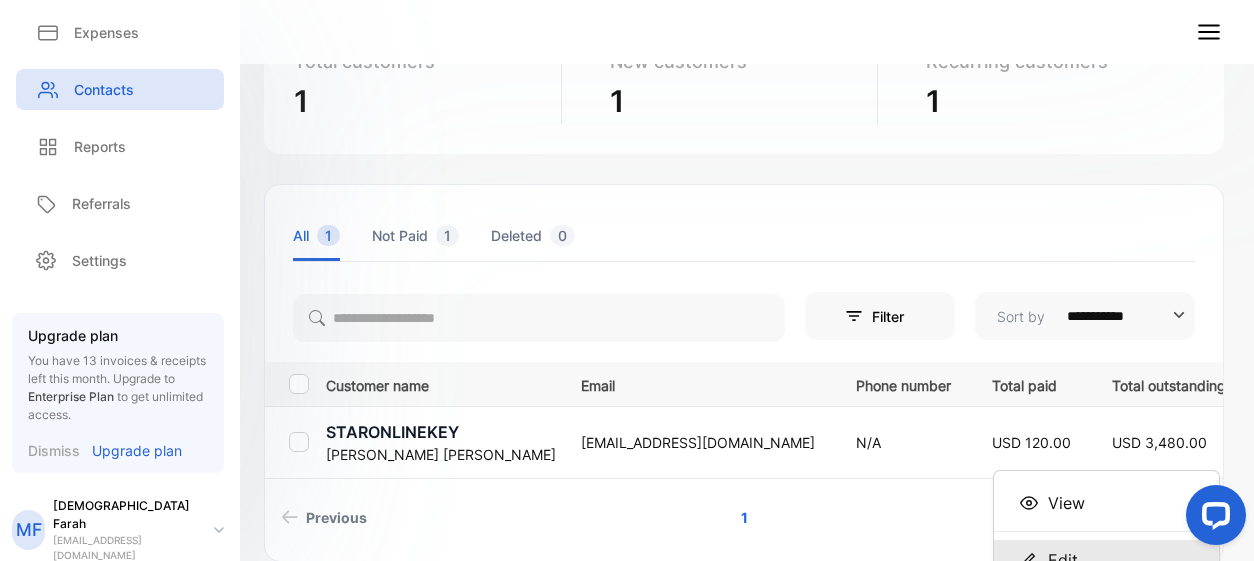 click on "Edit" at bounding box center [1106, 560] 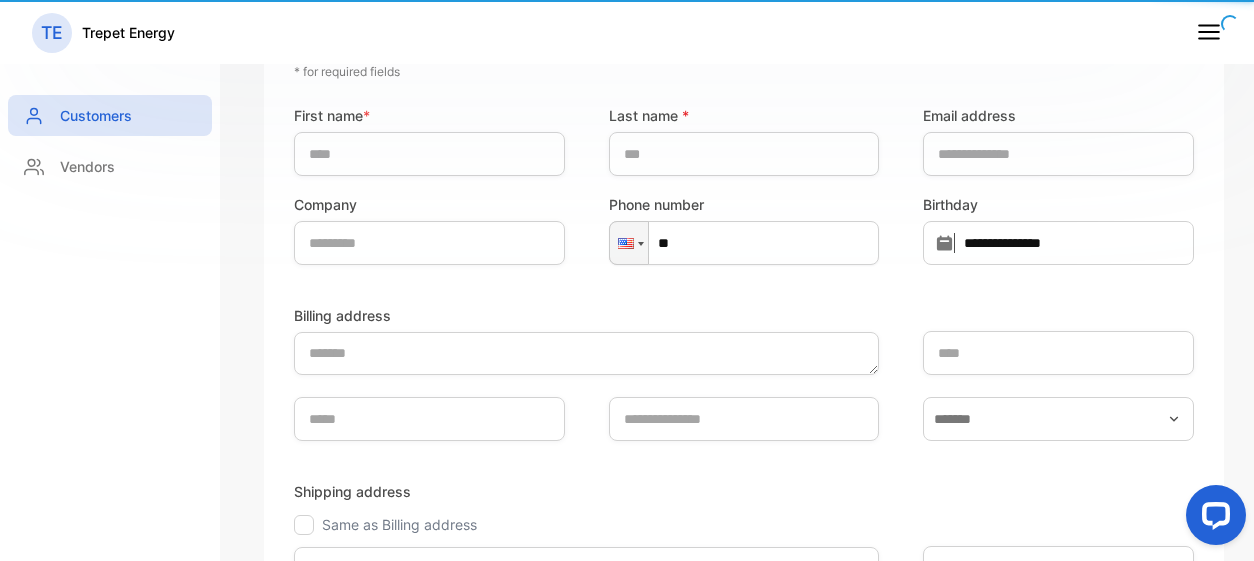 type on "******" 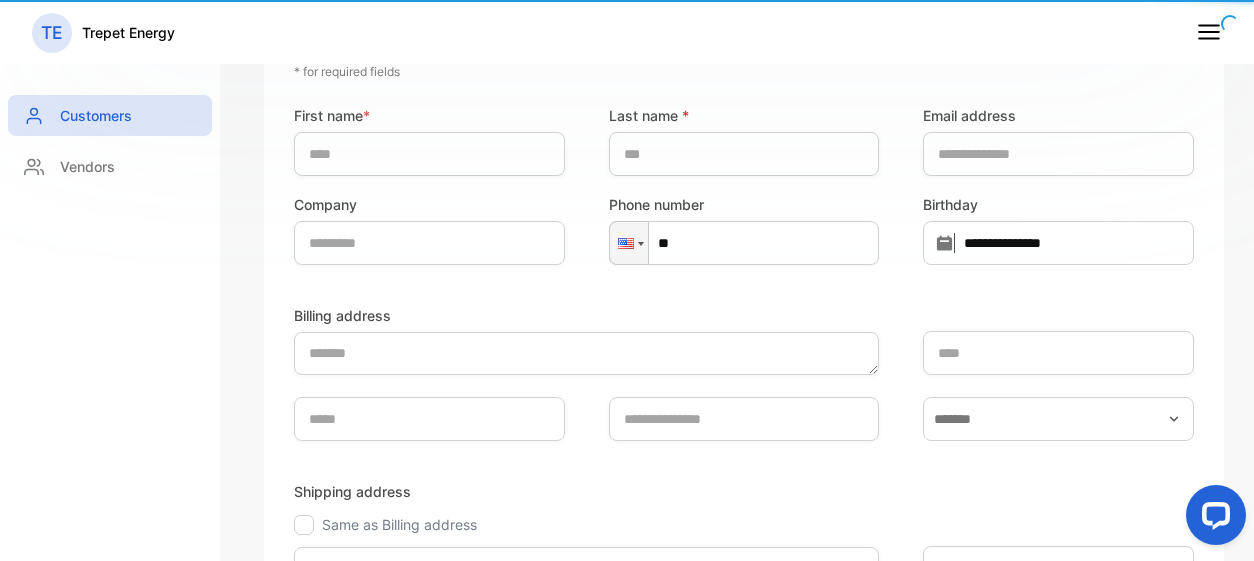 type on "****" 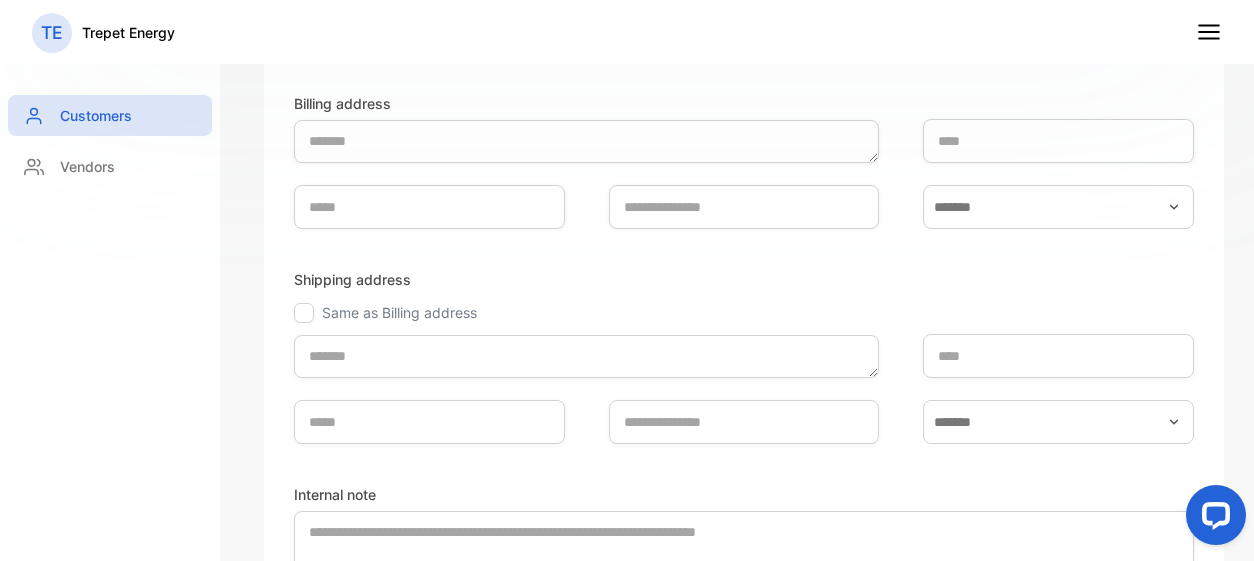 scroll, scrollTop: 194, scrollLeft: 0, axis: vertical 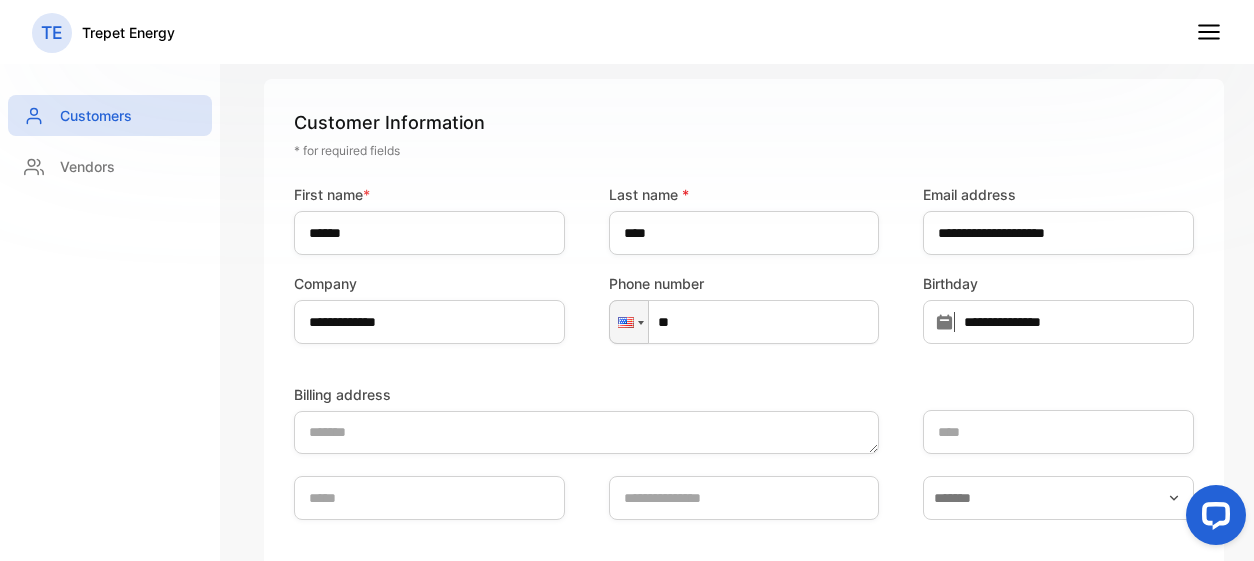 click on "TE Trepet Energy" at bounding box center (627, 32) 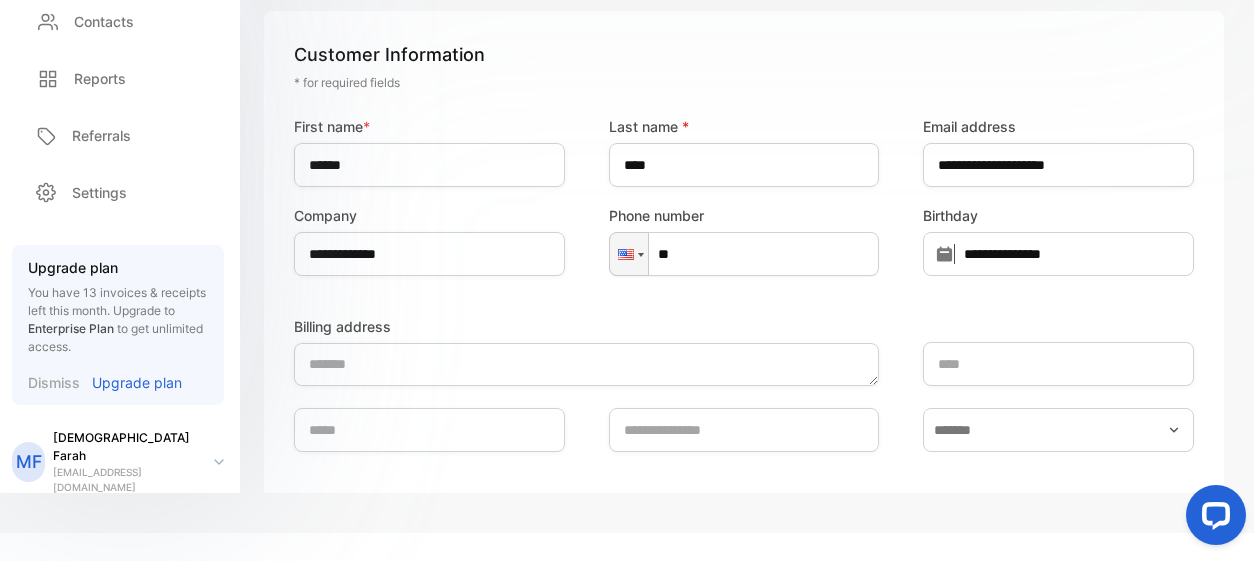 scroll, scrollTop: 66, scrollLeft: 0, axis: vertical 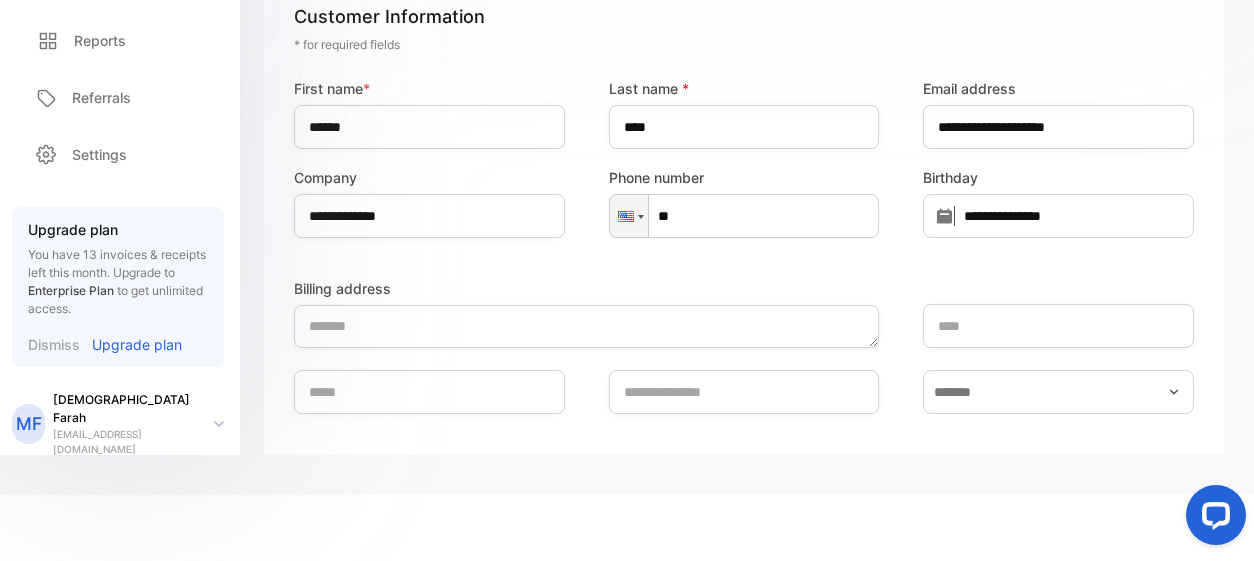 click on "MF Mahdi   Farah mahdi@tigaad.net" at bounding box center [113, 424] 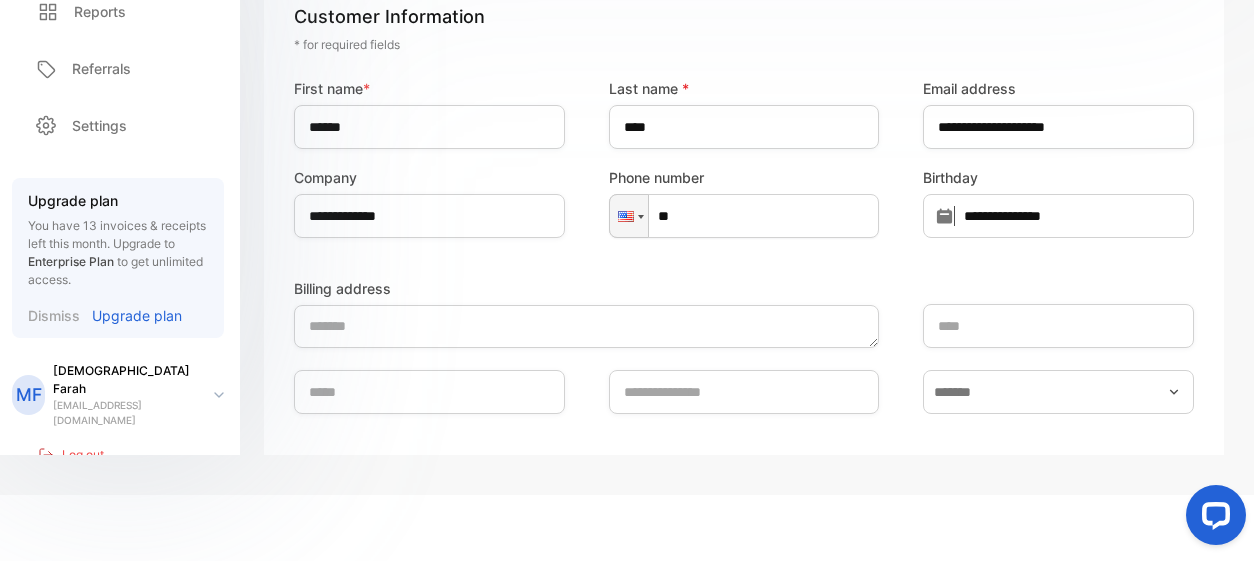 scroll, scrollTop: 311, scrollLeft: 0, axis: vertical 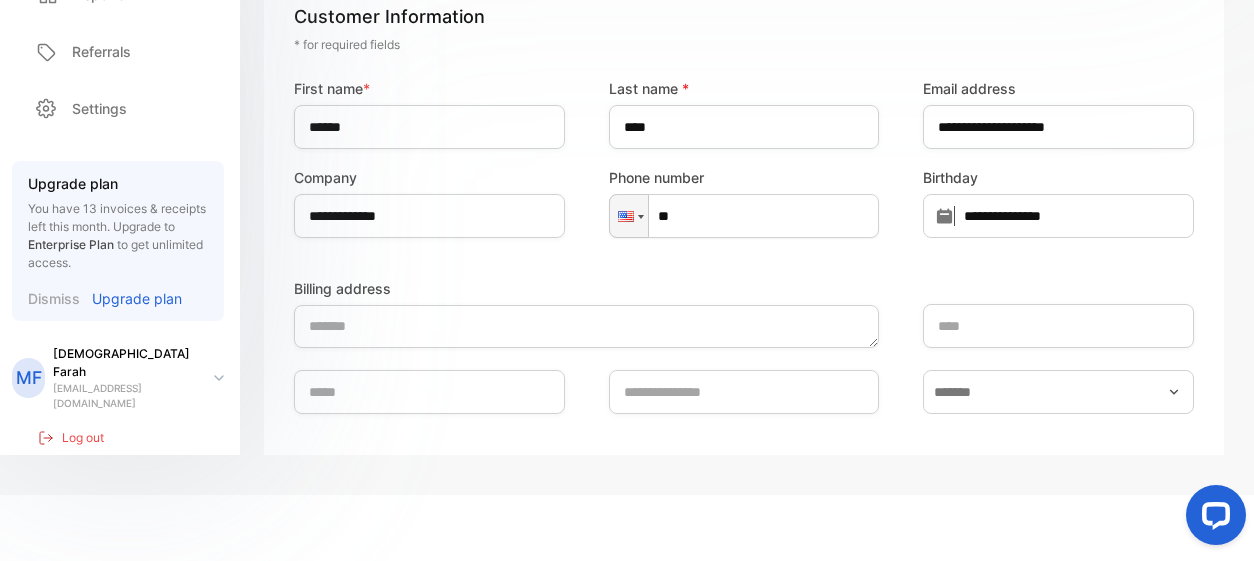 click on "MF Mahdi   Farah mahdi@tigaad.net" at bounding box center (126, 378) 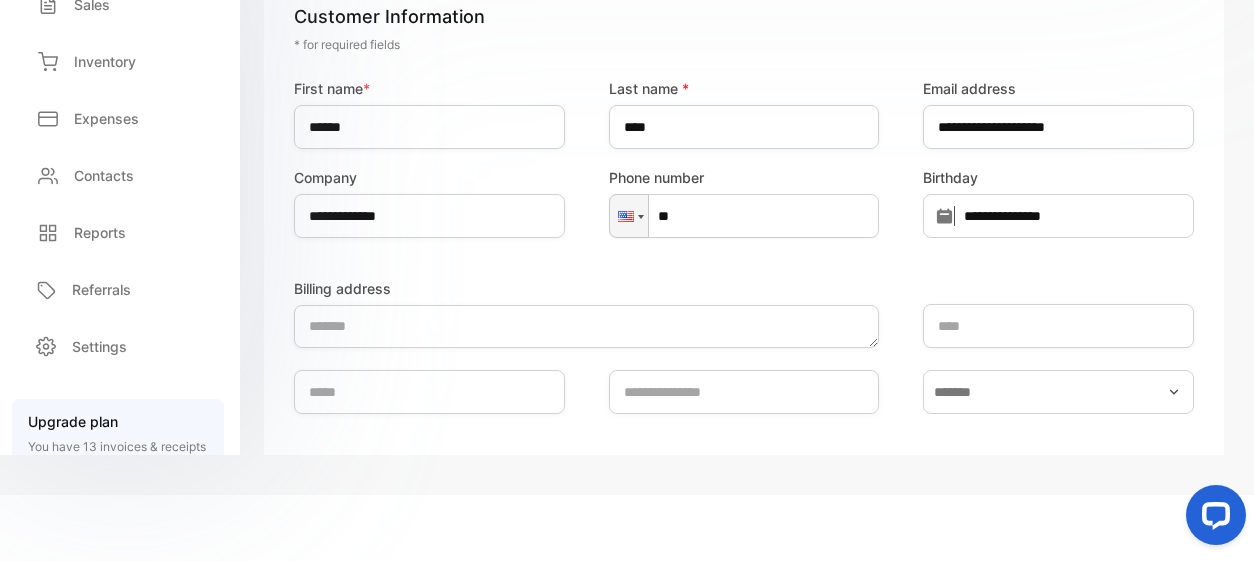 scroll, scrollTop: 0, scrollLeft: 0, axis: both 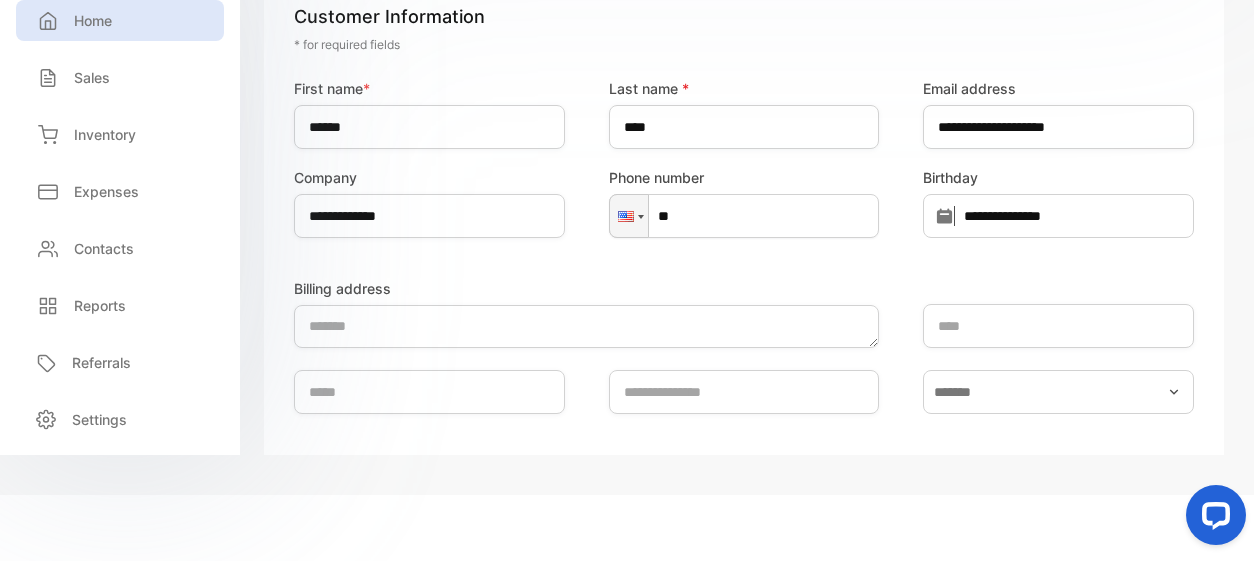 click on "Home" at bounding box center [120, 20] 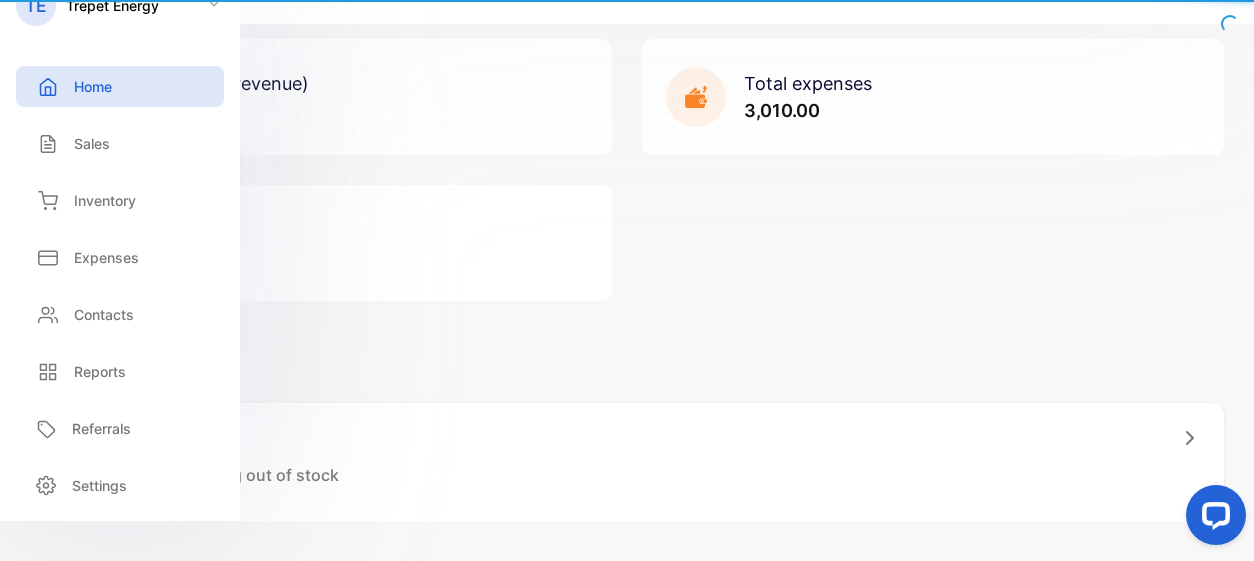 scroll, scrollTop: 0, scrollLeft: 0, axis: both 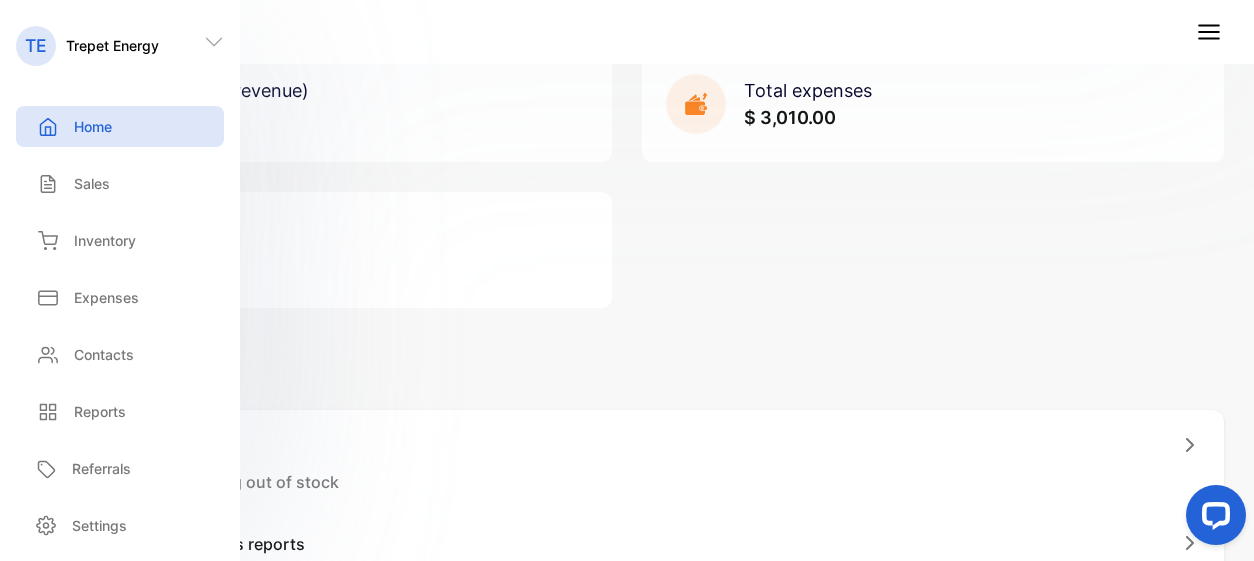 click on "TE Trepet Energy" at bounding box center [627, 32] 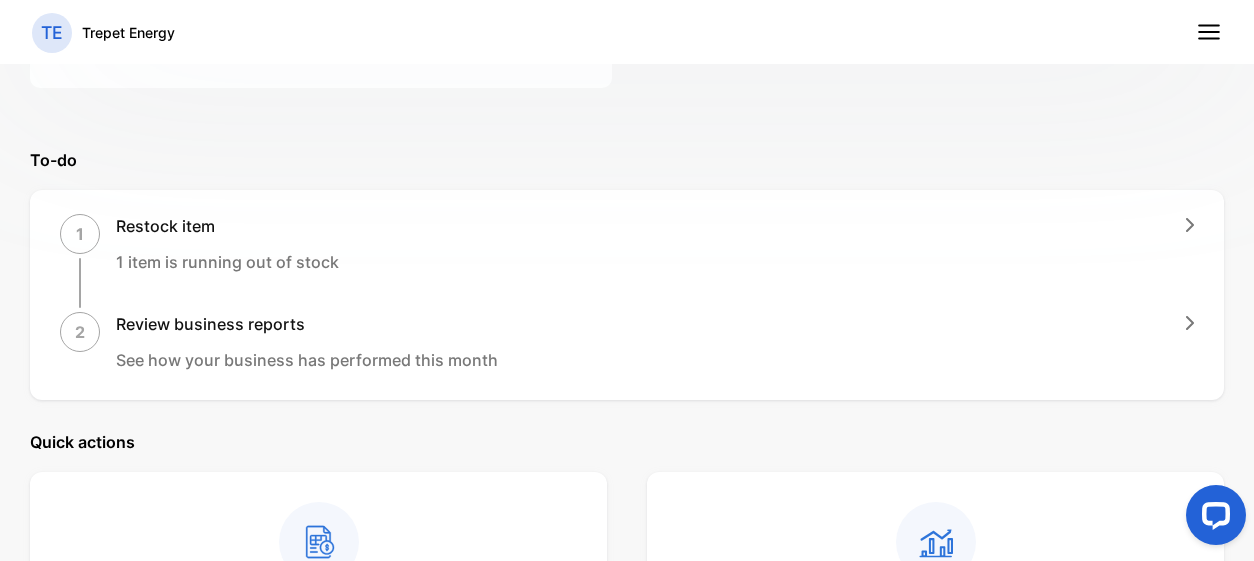 scroll, scrollTop: 309, scrollLeft: 0, axis: vertical 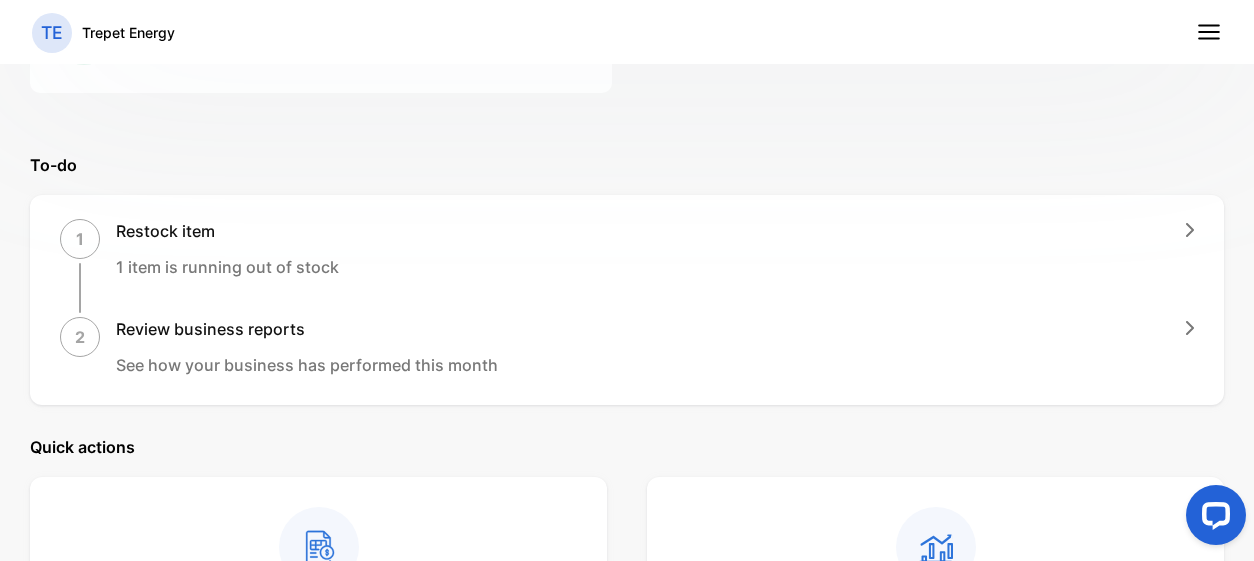 click 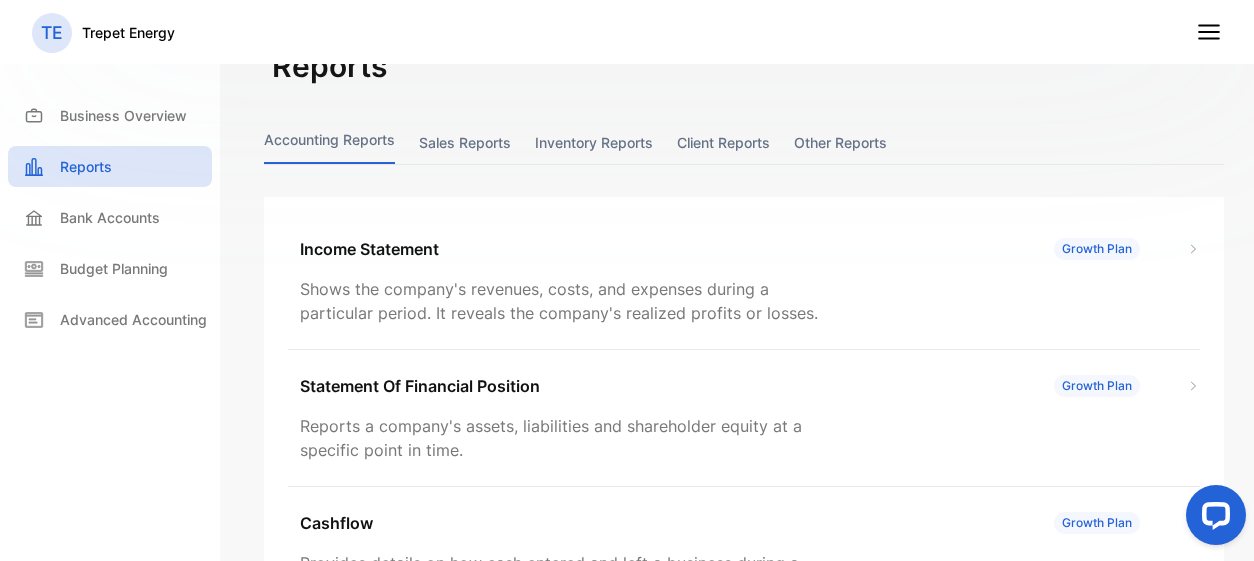 scroll, scrollTop: 15, scrollLeft: 0, axis: vertical 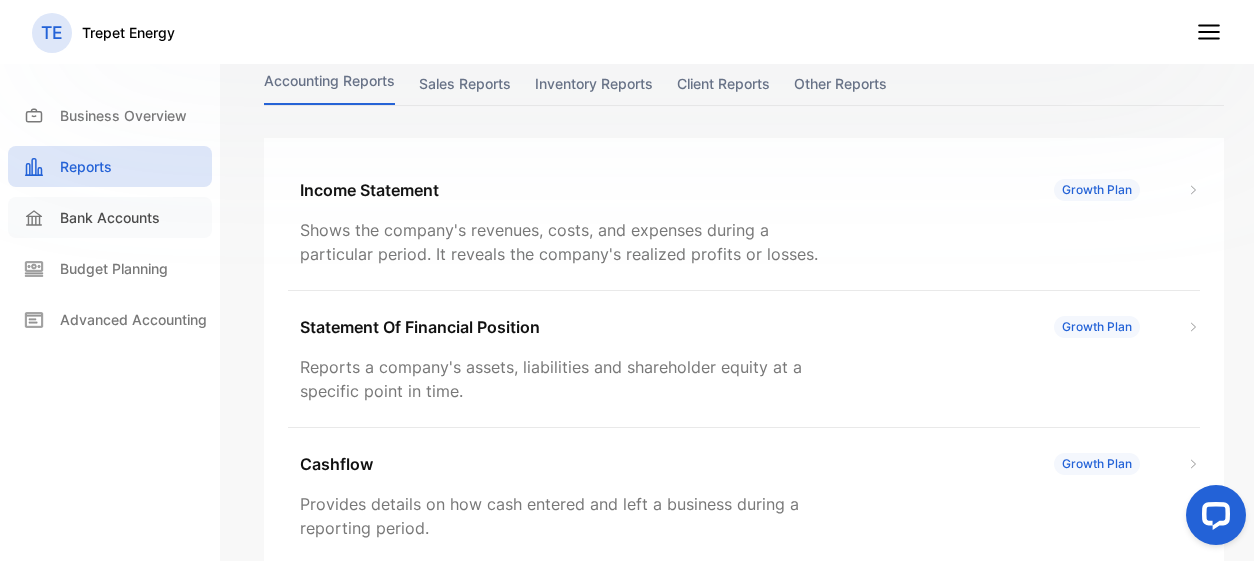 click on "Bank Accounts" at bounding box center [110, 217] 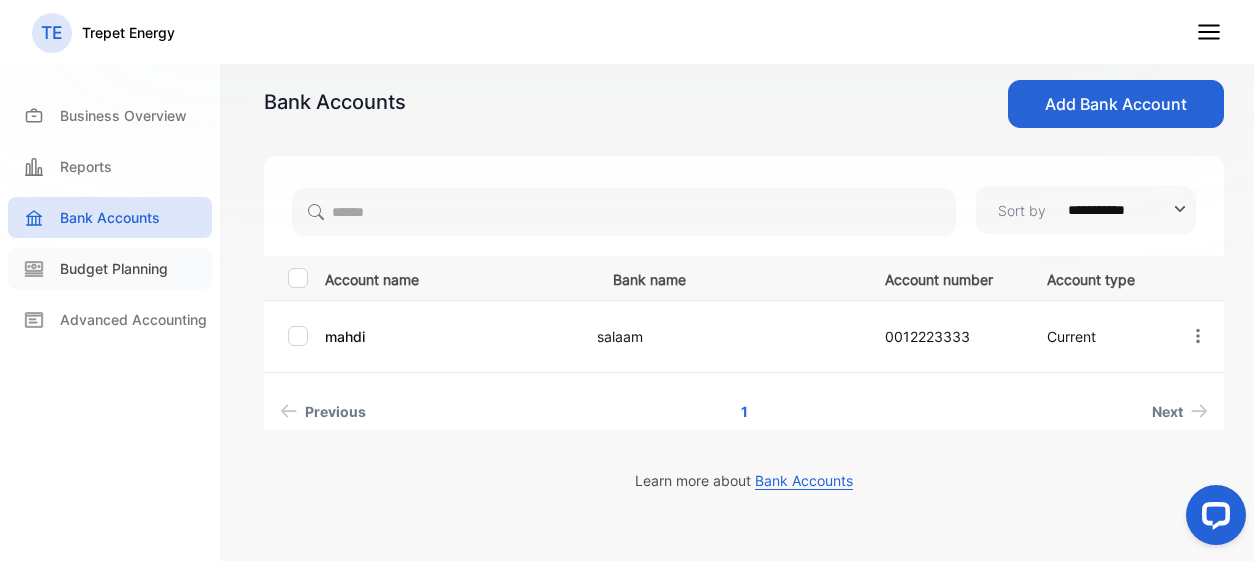 click on "Budget Planning" at bounding box center [114, 268] 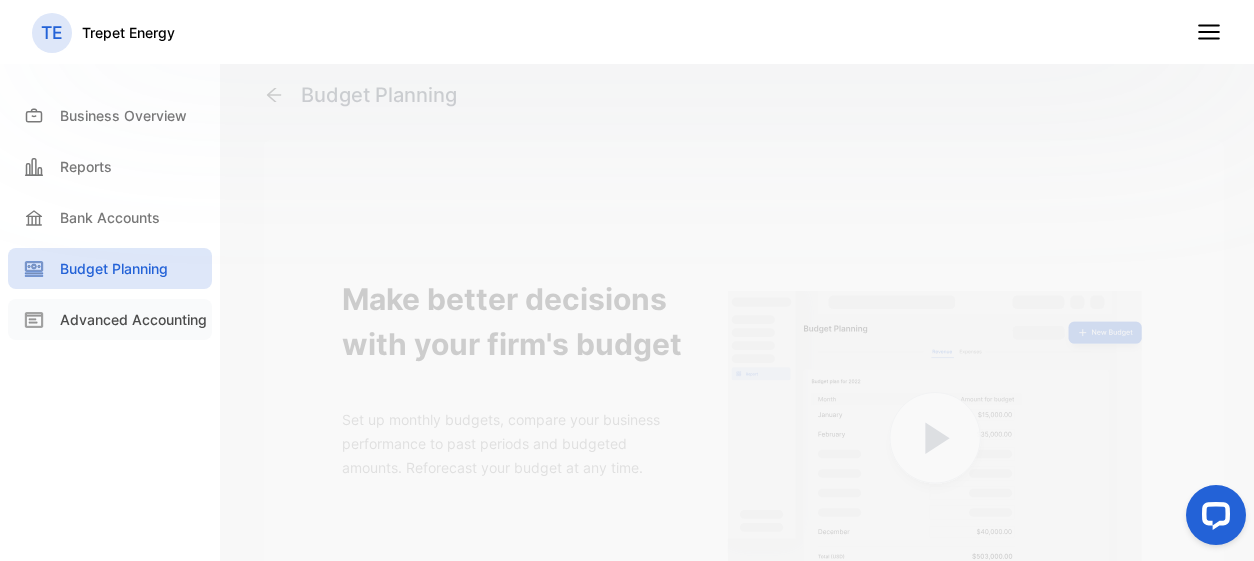 click on "Advanced Accounting" at bounding box center [133, 319] 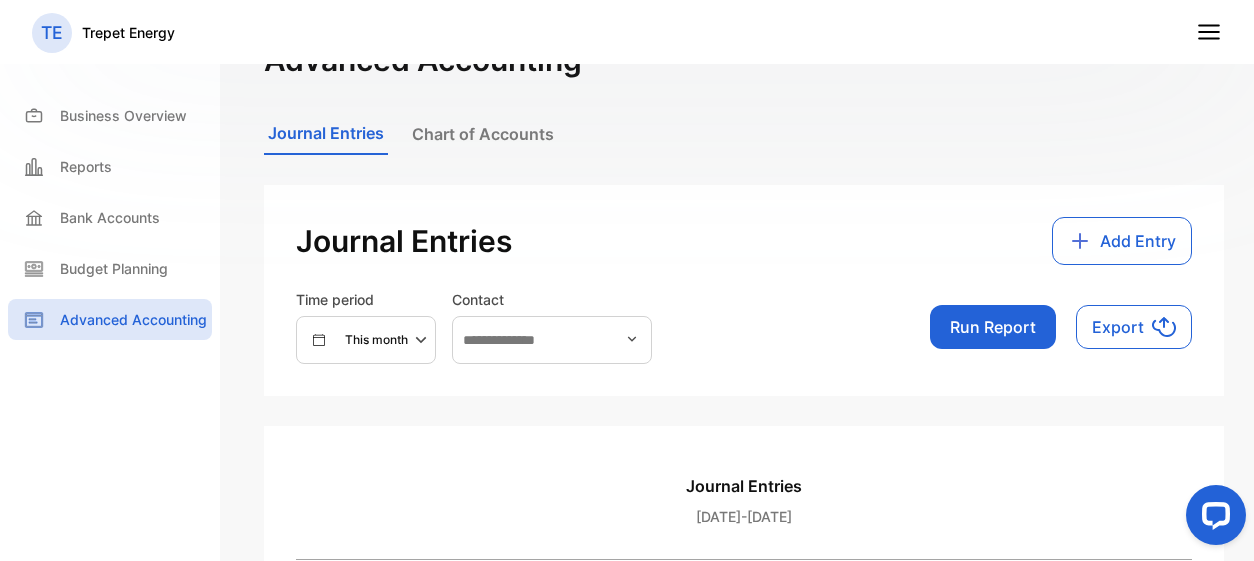 scroll, scrollTop: 36, scrollLeft: 0, axis: vertical 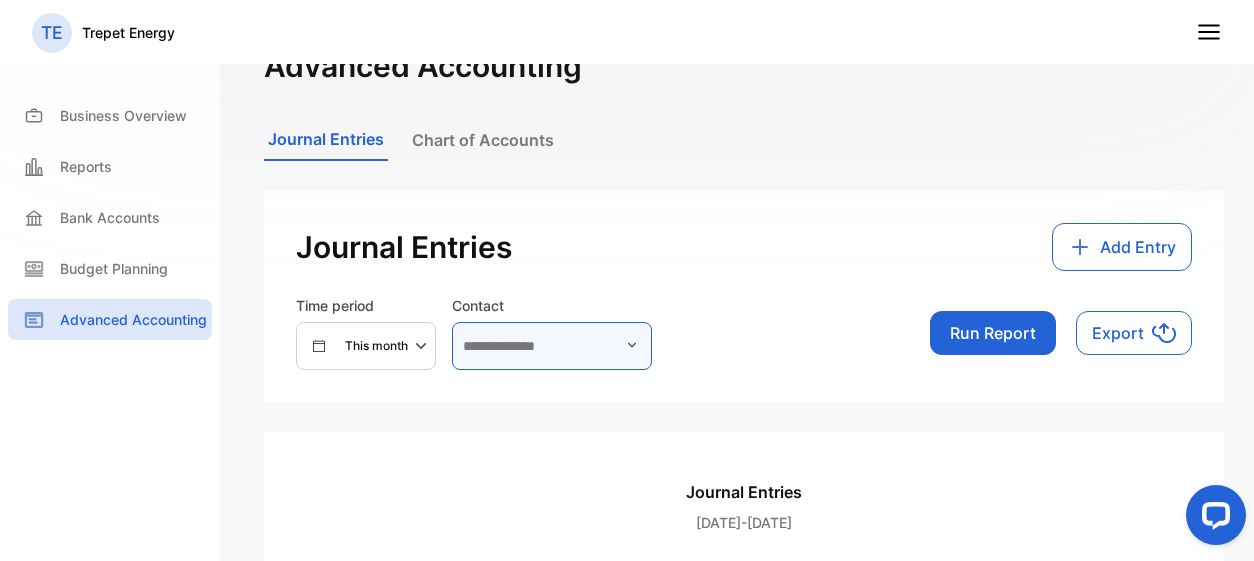 click at bounding box center [552, 346] 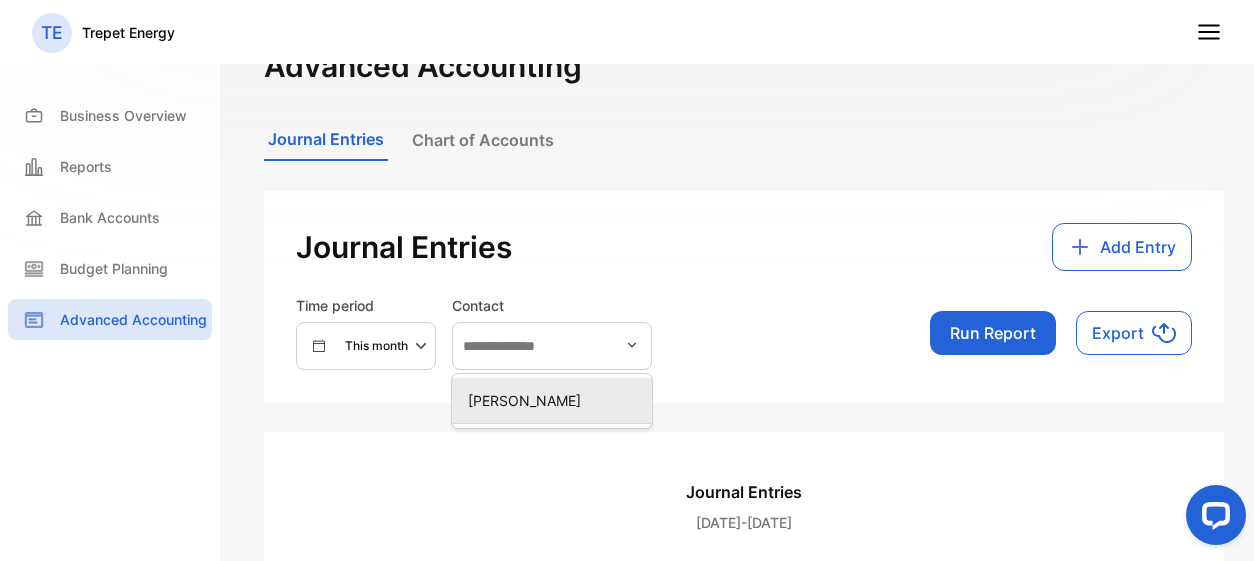 click on "[PERSON_NAME]" at bounding box center (556, 400) 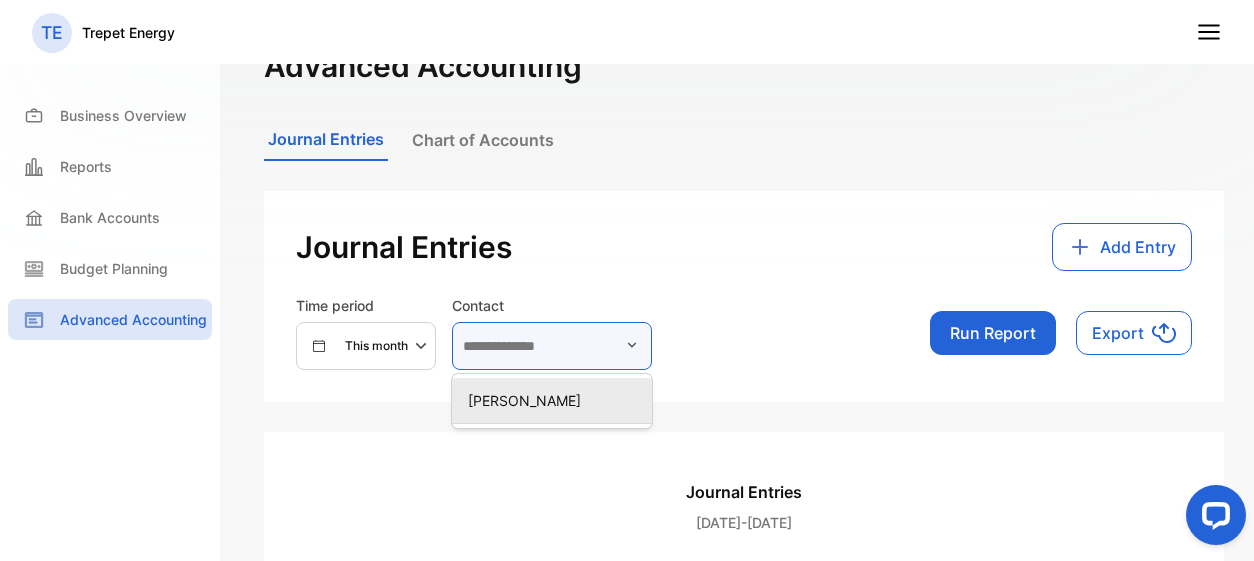 type on "**********" 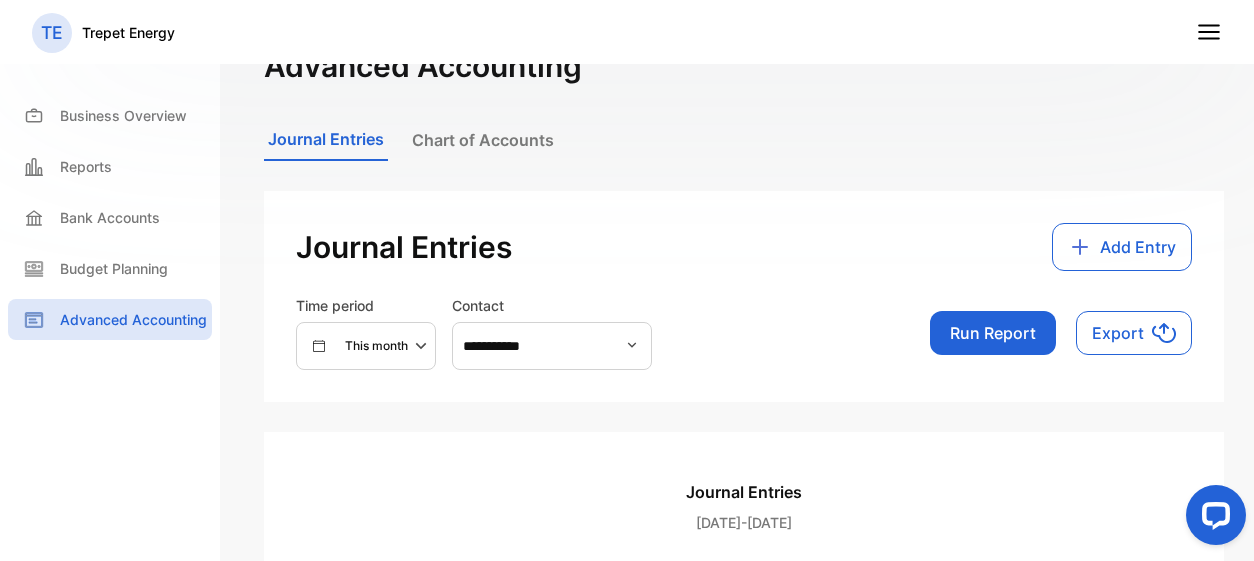 click on "Run Report" at bounding box center (993, 333) 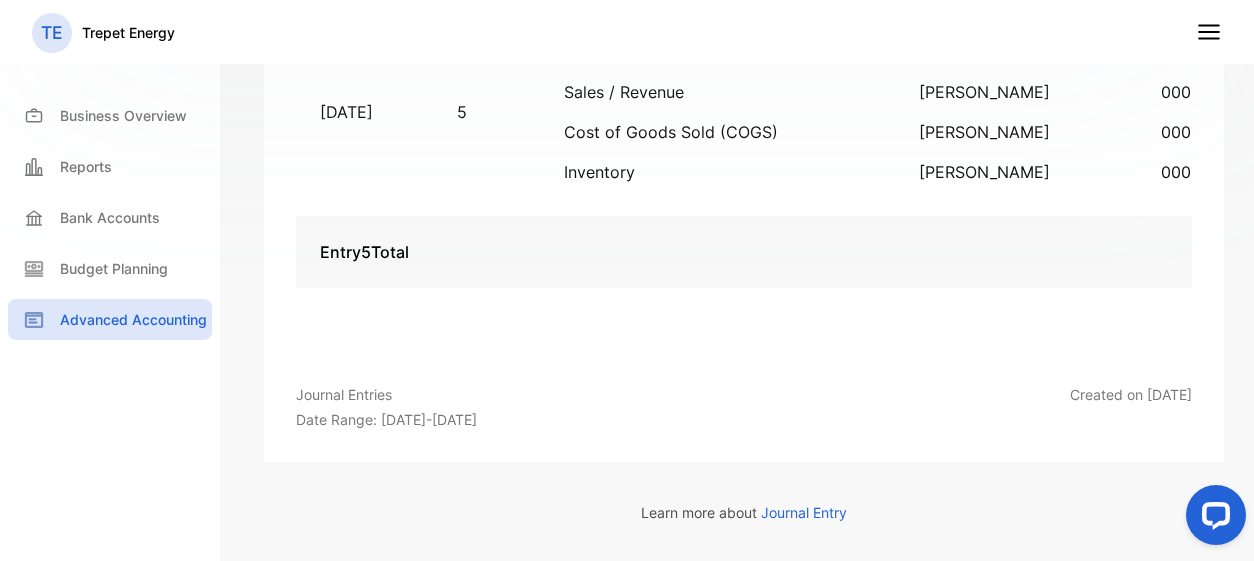 scroll, scrollTop: 1157, scrollLeft: 0, axis: vertical 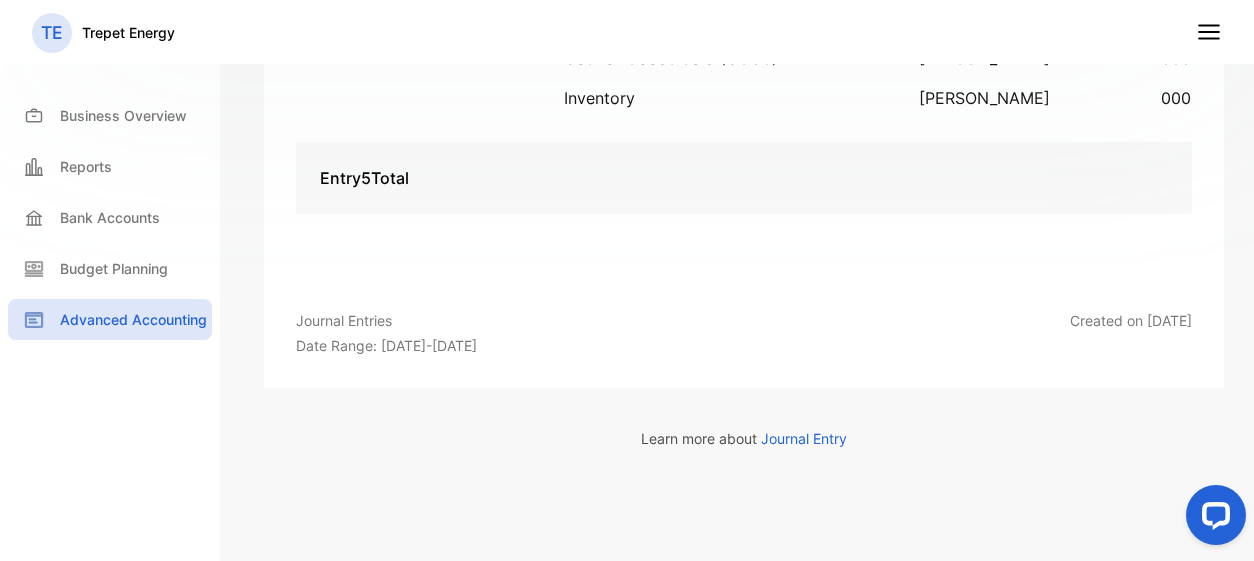 drag, startPoint x: 1242, startPoint y: 172, endPoint x: 27, endPoint y: 35, distance: 1222.6995 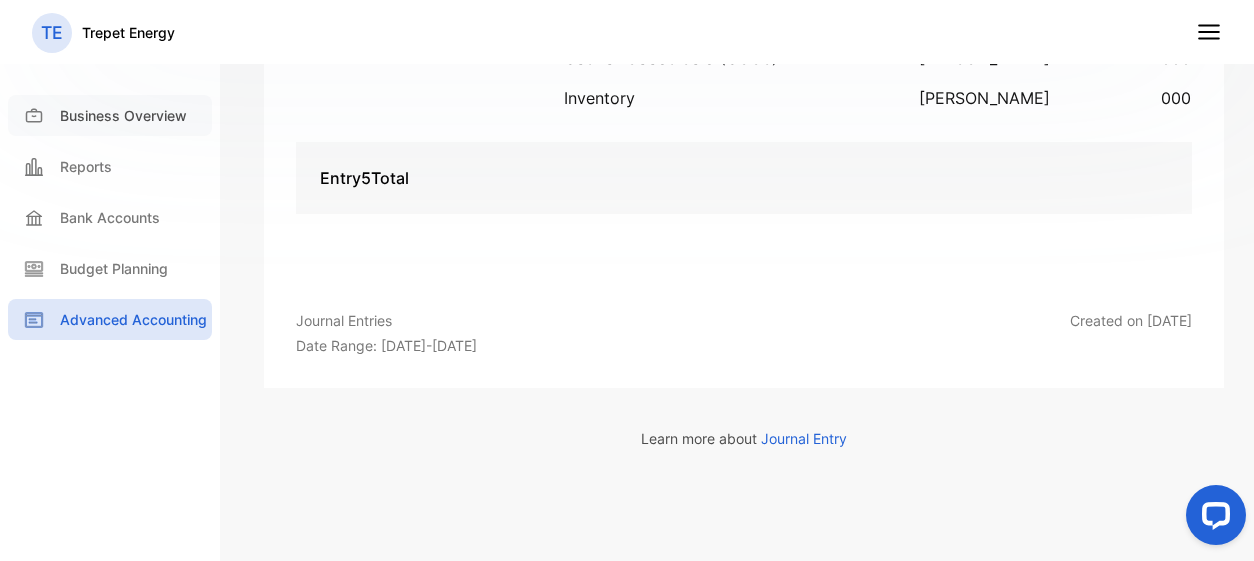 click on "Business Overview" at bounding box center [123, 115] 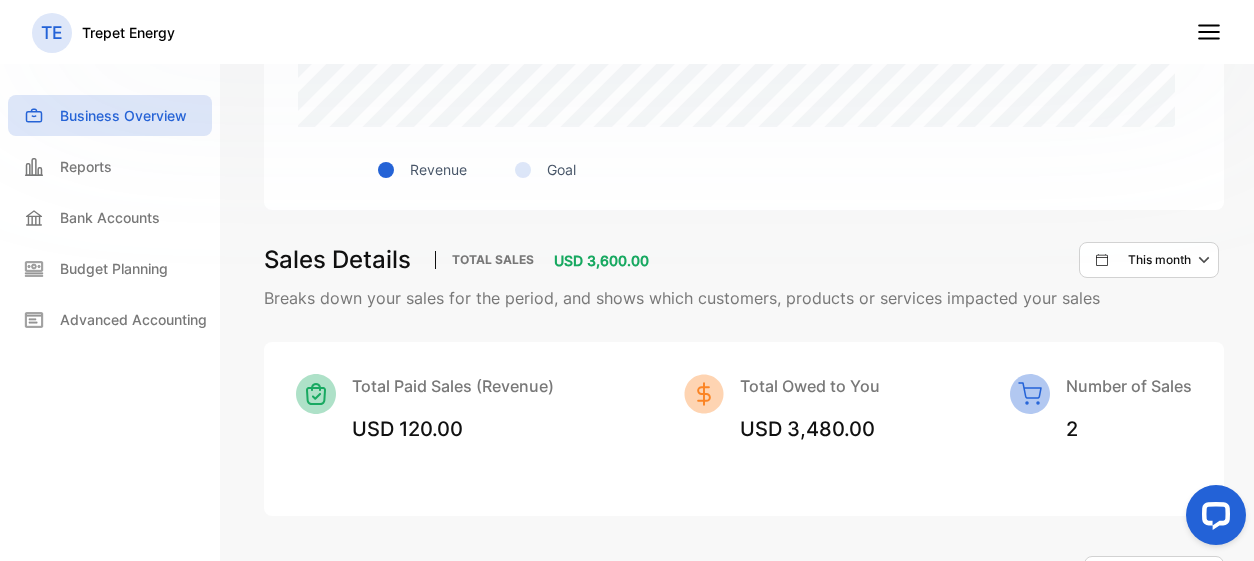 scroll, scrollTop: 902, scrollLeft: 0, axis: vertical 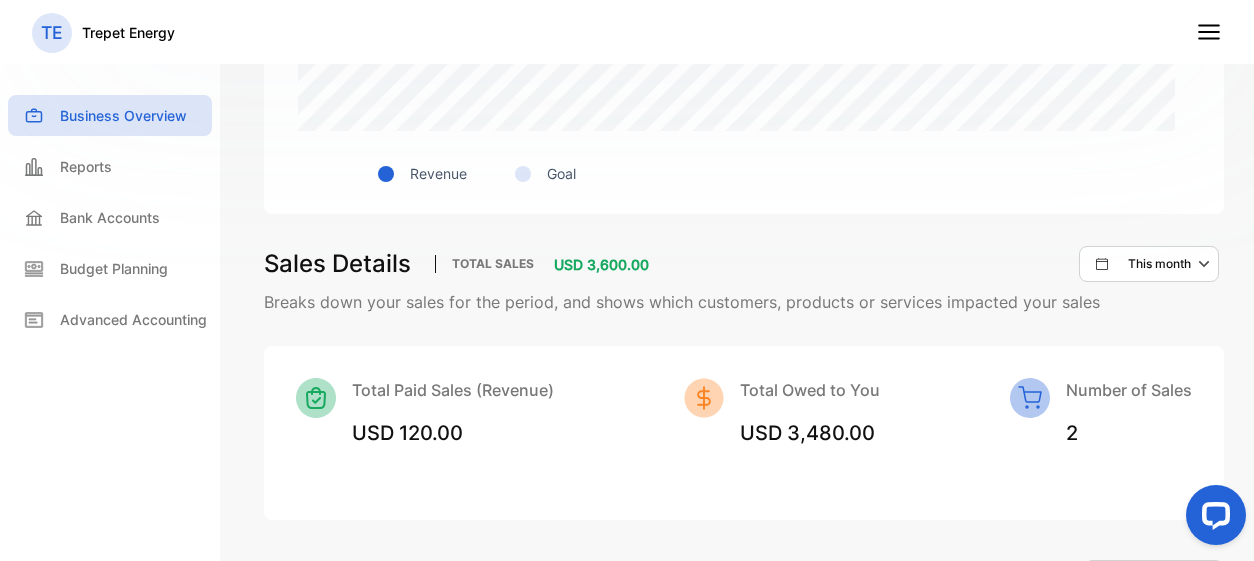 click on "USD 3,480.00" at bounding box center (807, 433) 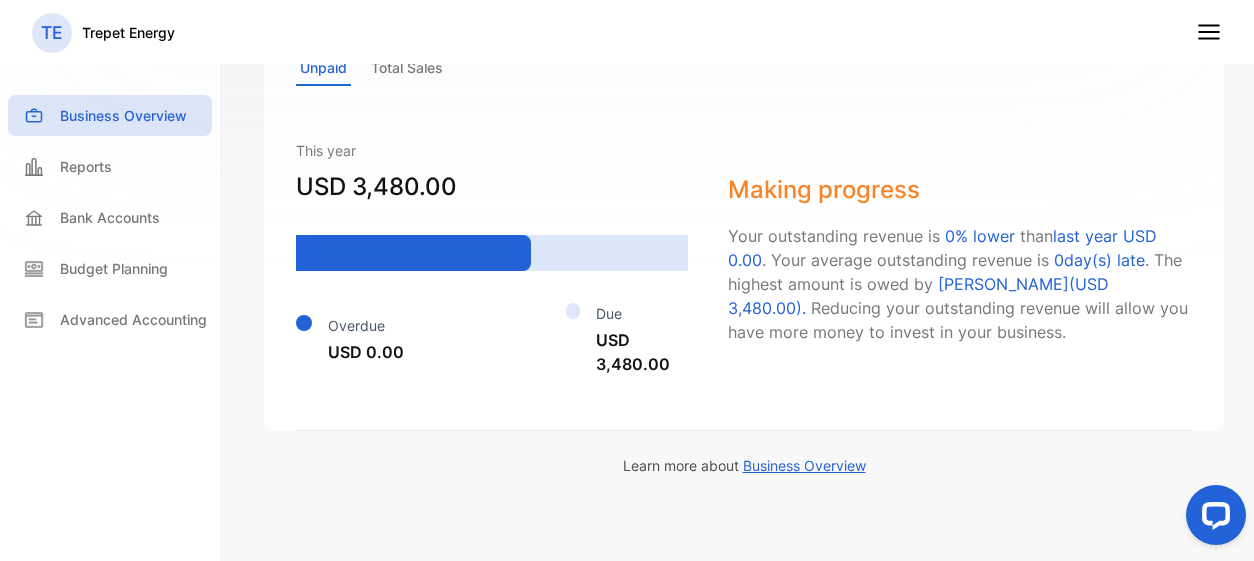 scroll, scrollTop: 1553, scrollLeft: 0, axis: vertical 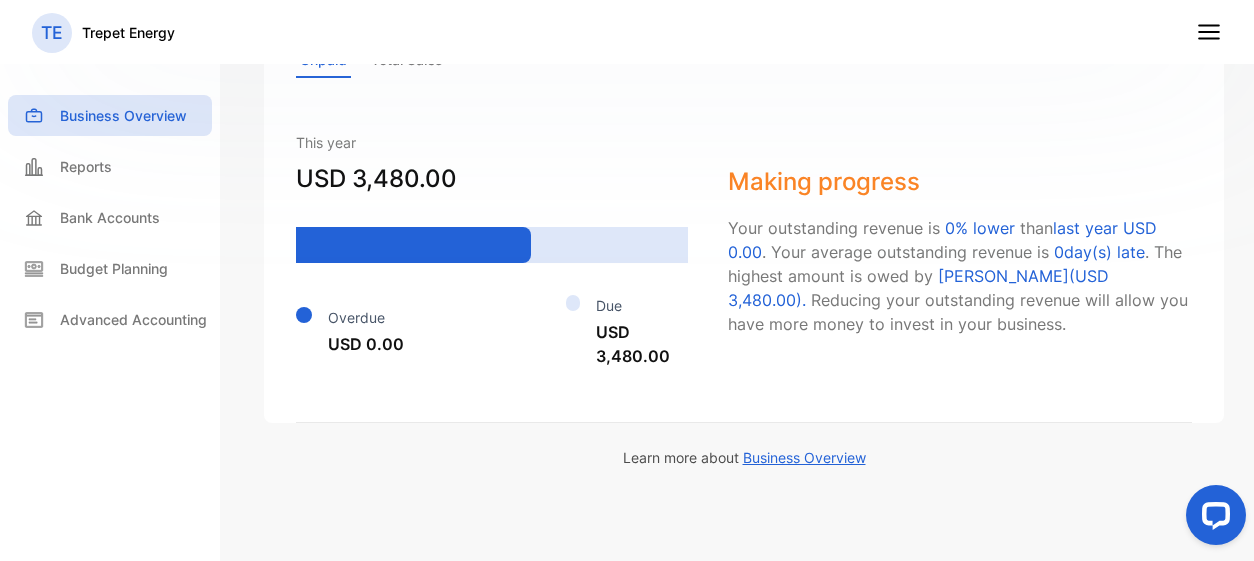 click on "Overdue USD 0.00" at bounding box center (366, 331) 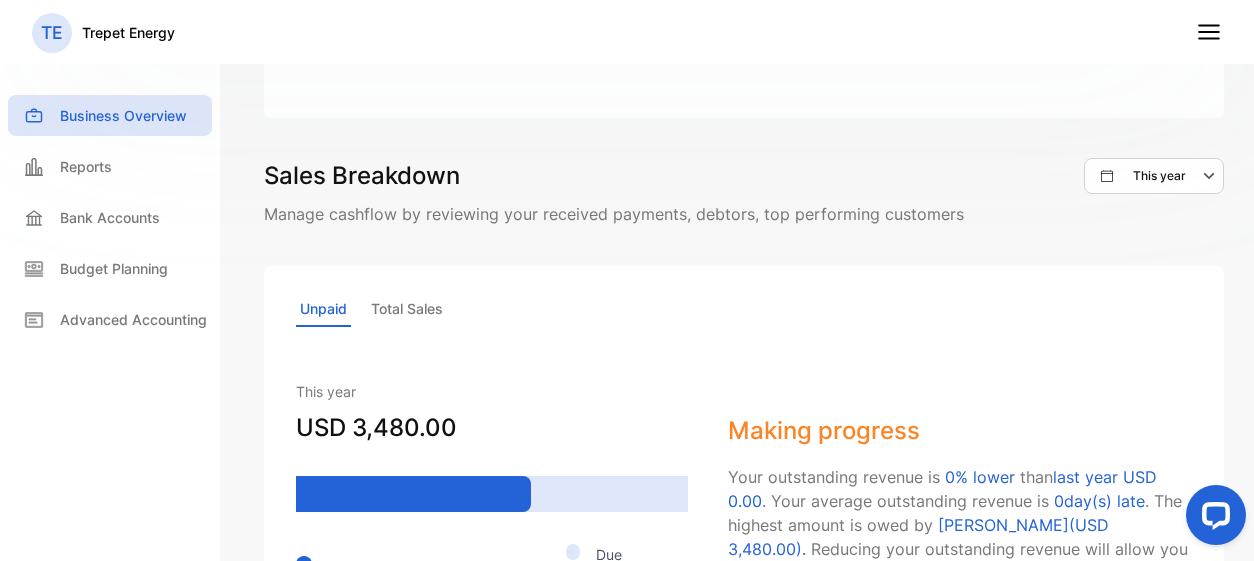 scroll, scrollTop: 1302, scrollLeft: 0, axis: vertical 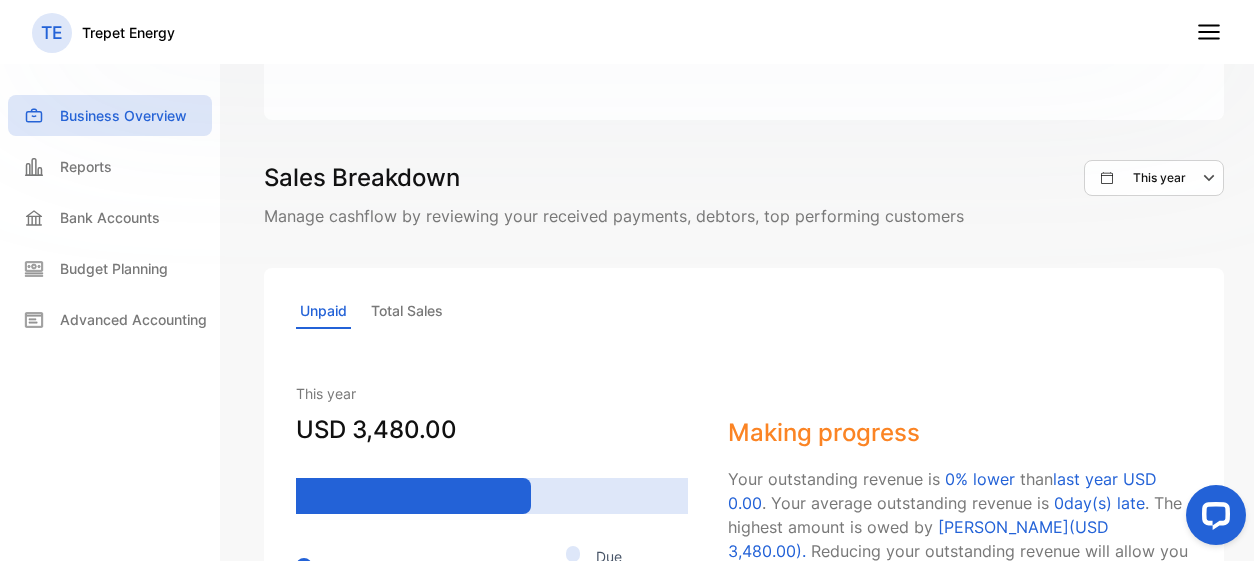 click on "This year USD 3,480.00 Overdue USD 0.00 Due USD 3,480.00" at bounding box center (502, 501) 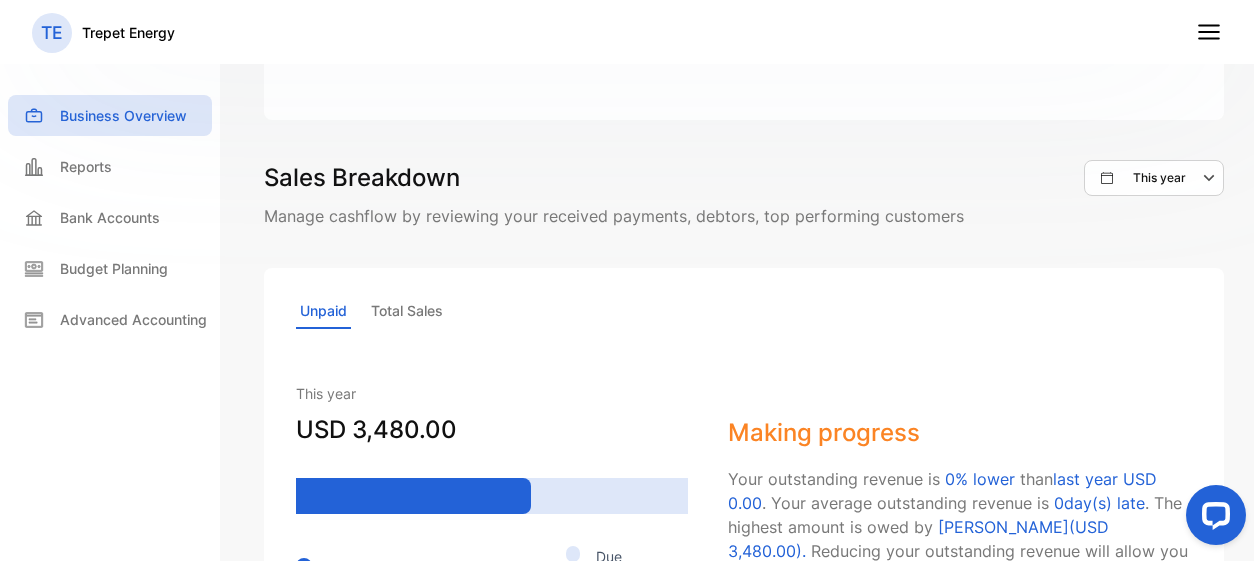 click on "Total Sales" at bounding box center (407, 311) 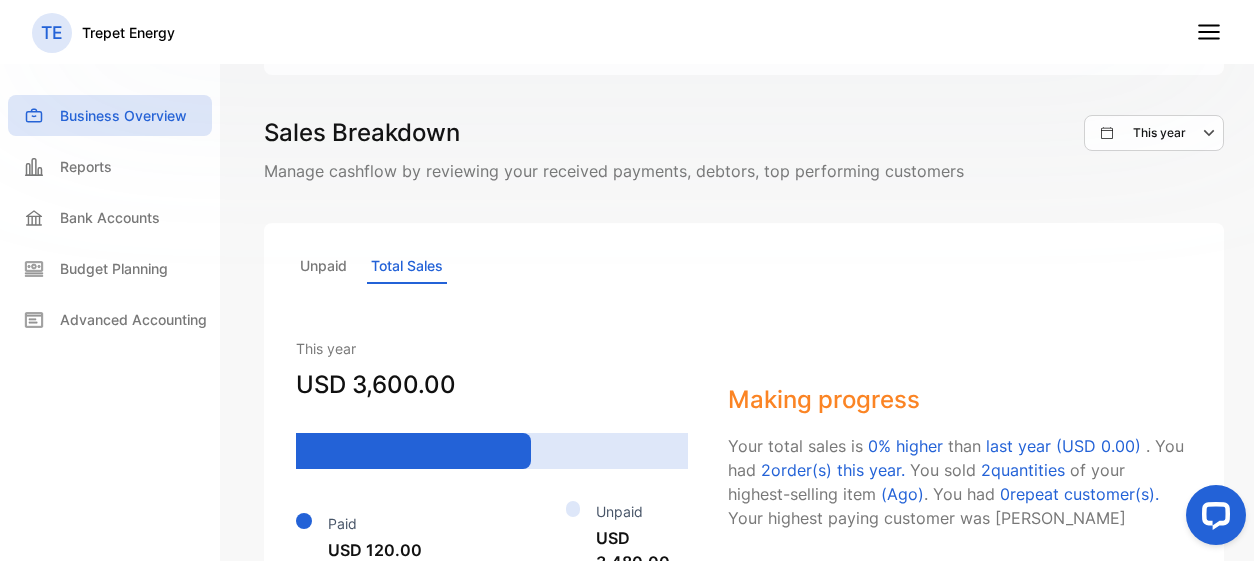 scroll, scrollTop: 1402, scrollLeft: 0, axis: vertical 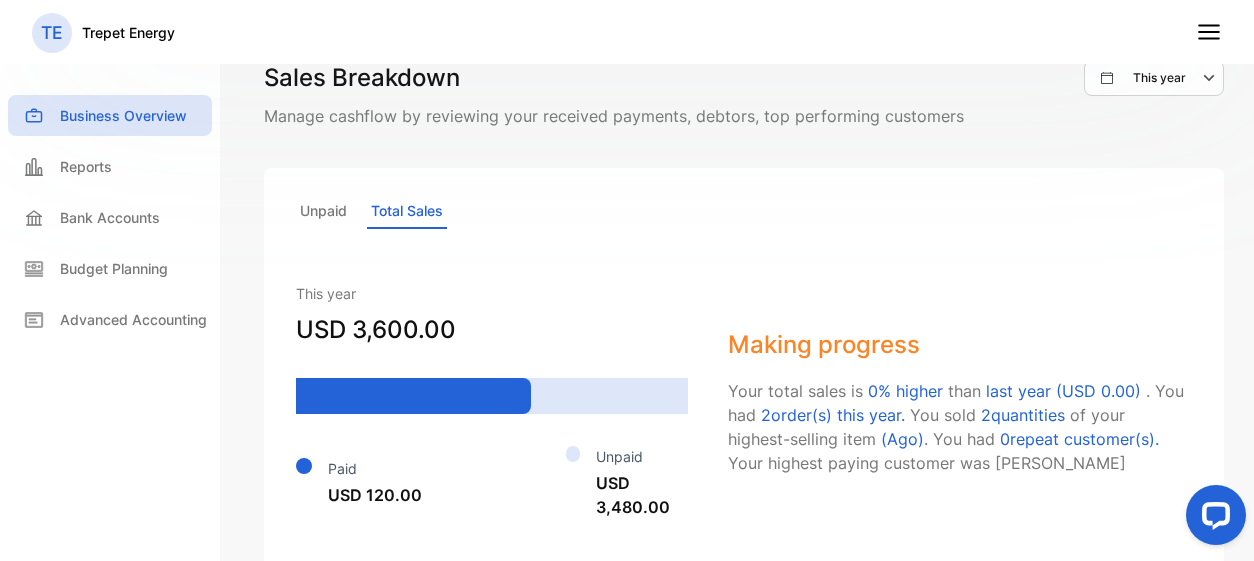 click on "Unpaid" at bounding box center [323, 211] 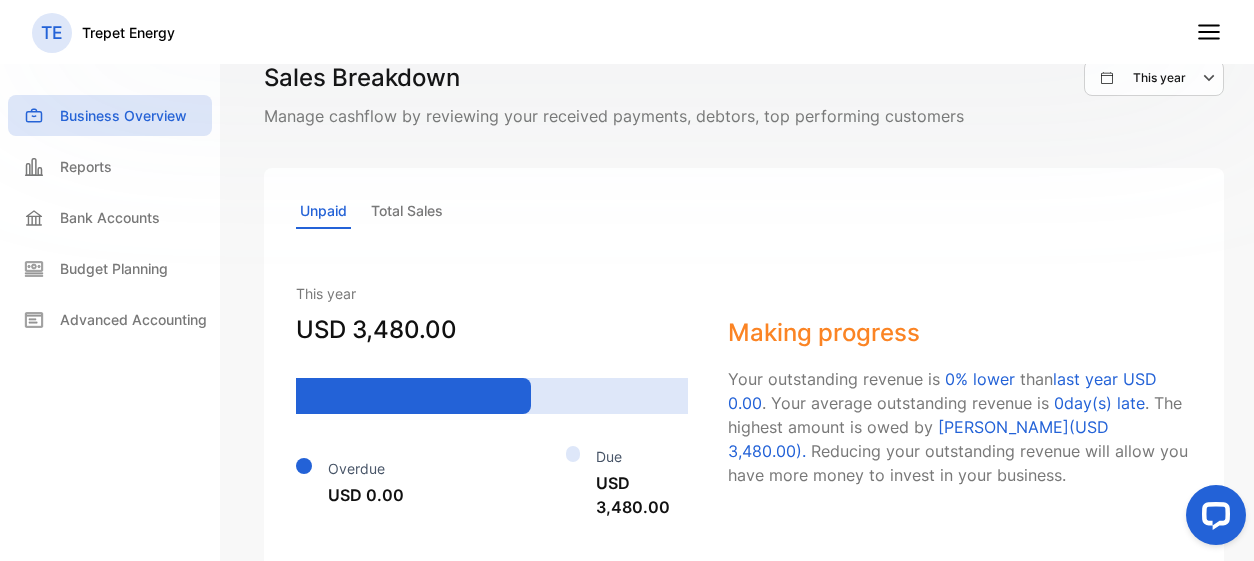 click at bounding box center (492, 396) 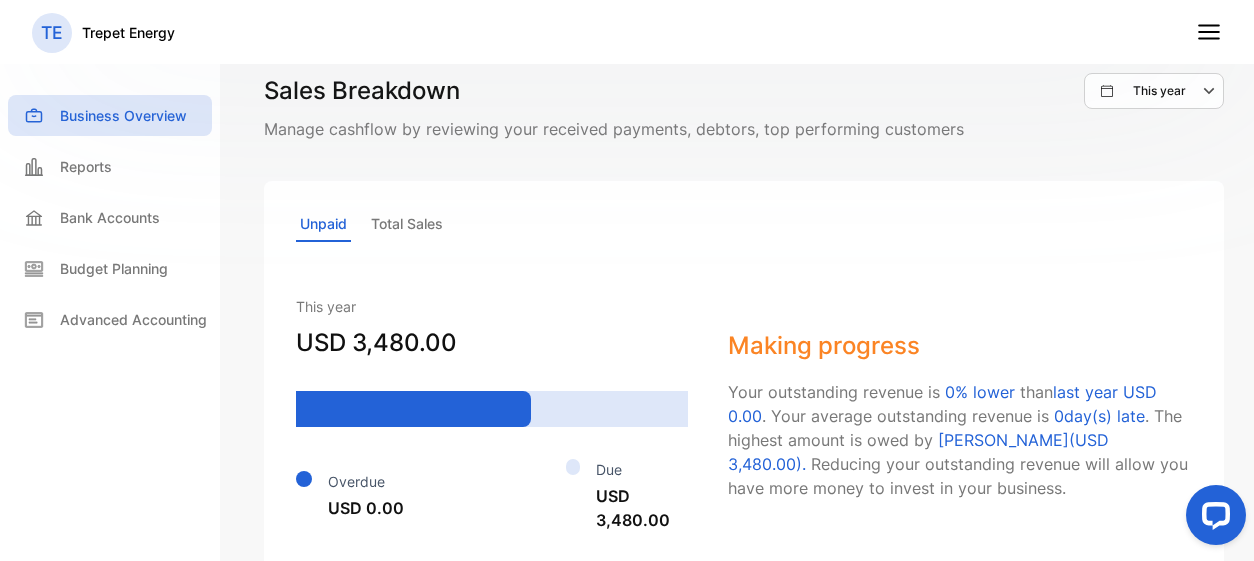 scroll, scrollTop: 1172, scrollLeft: 0, axis: vertical 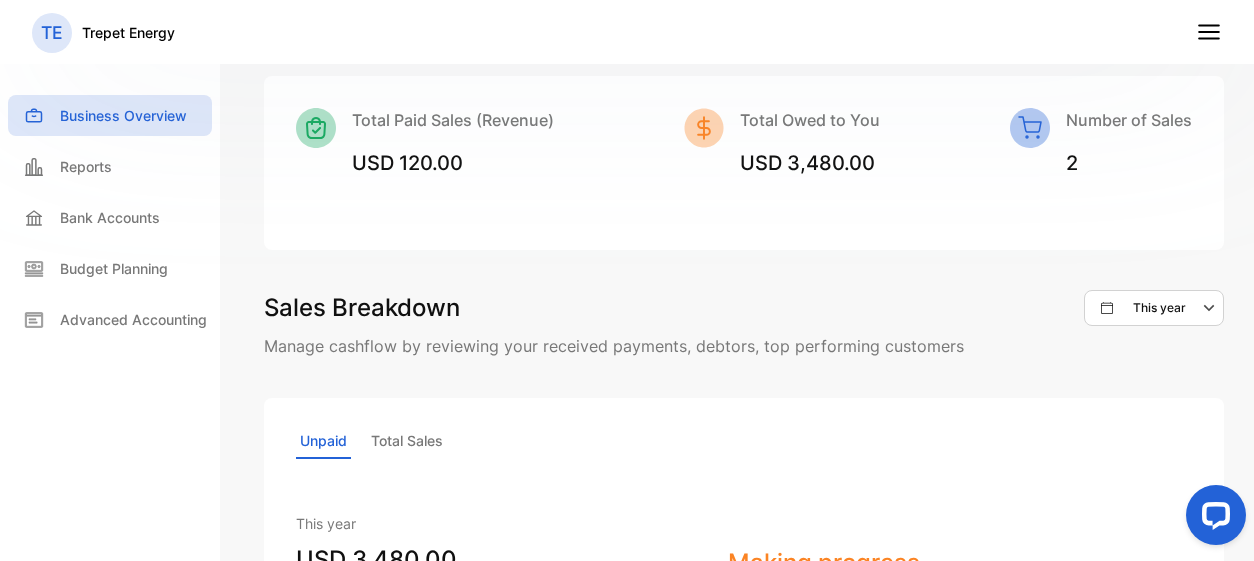 click on "Trepet Energy" at bounding box center [128, 32] 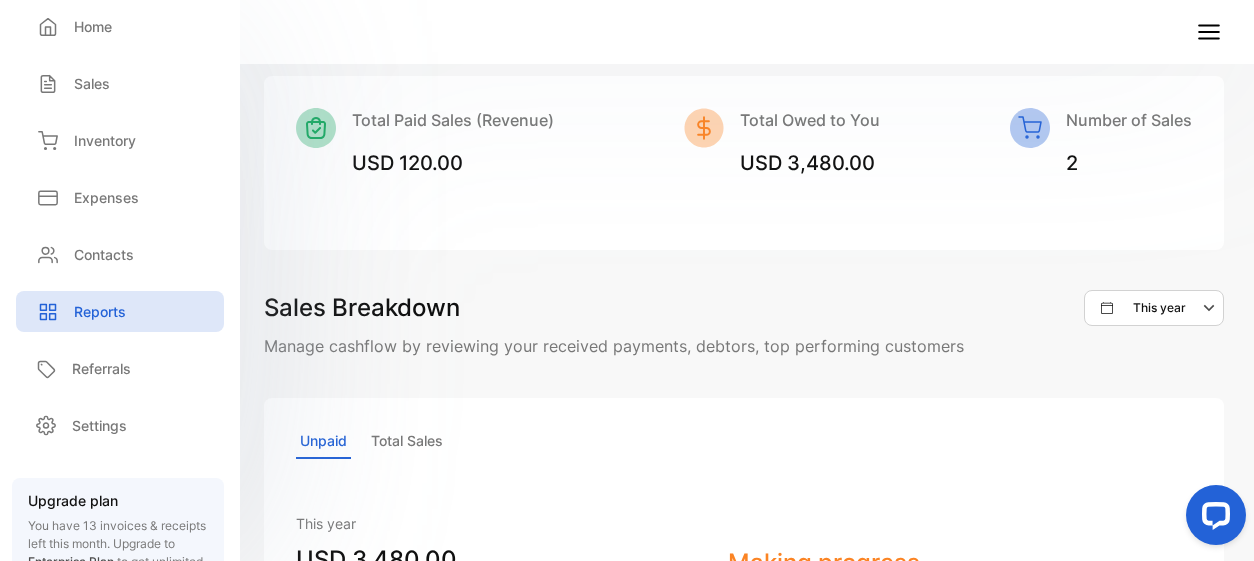 scroll, scrollTop: 0, scrollLeft: 0, axis: both 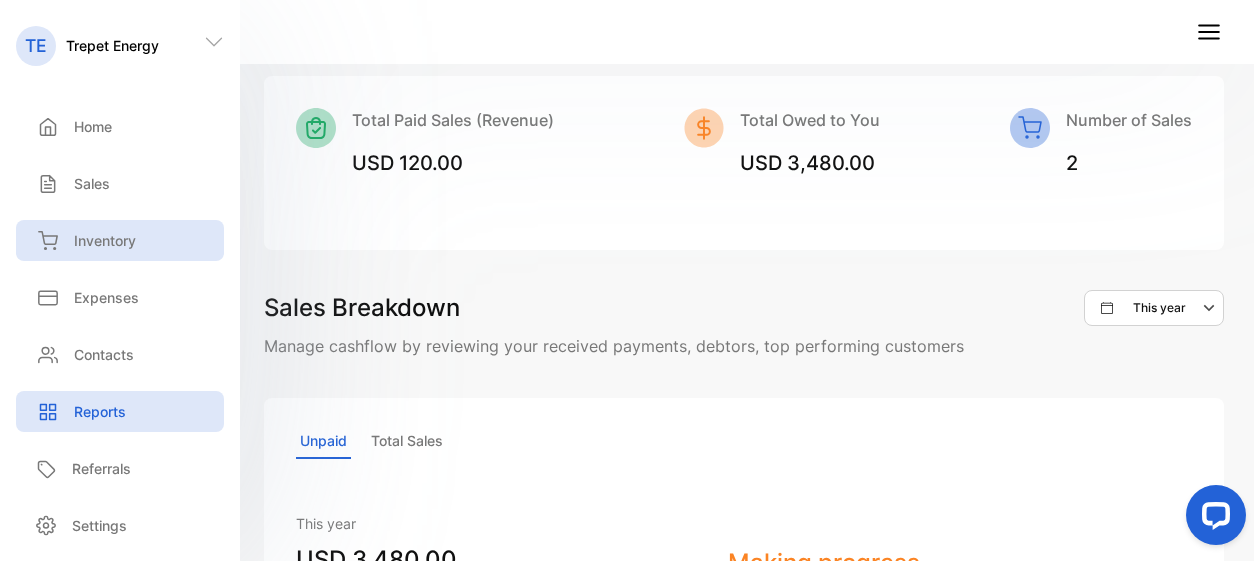 click on "Inventory" at bounding box center (120, 240) 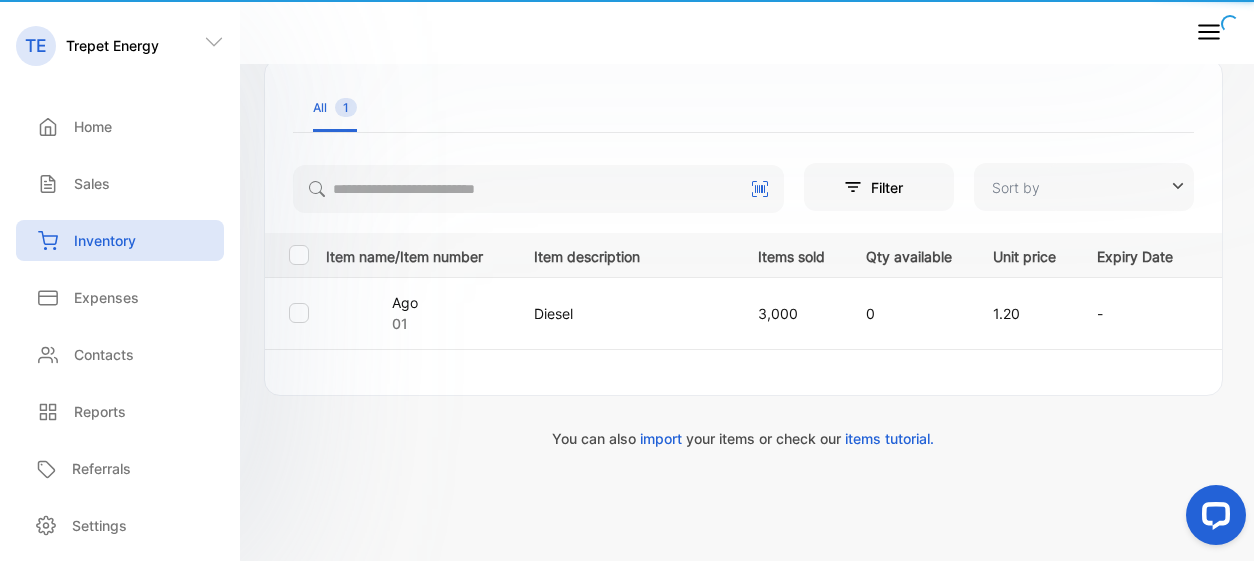 type on "**********" 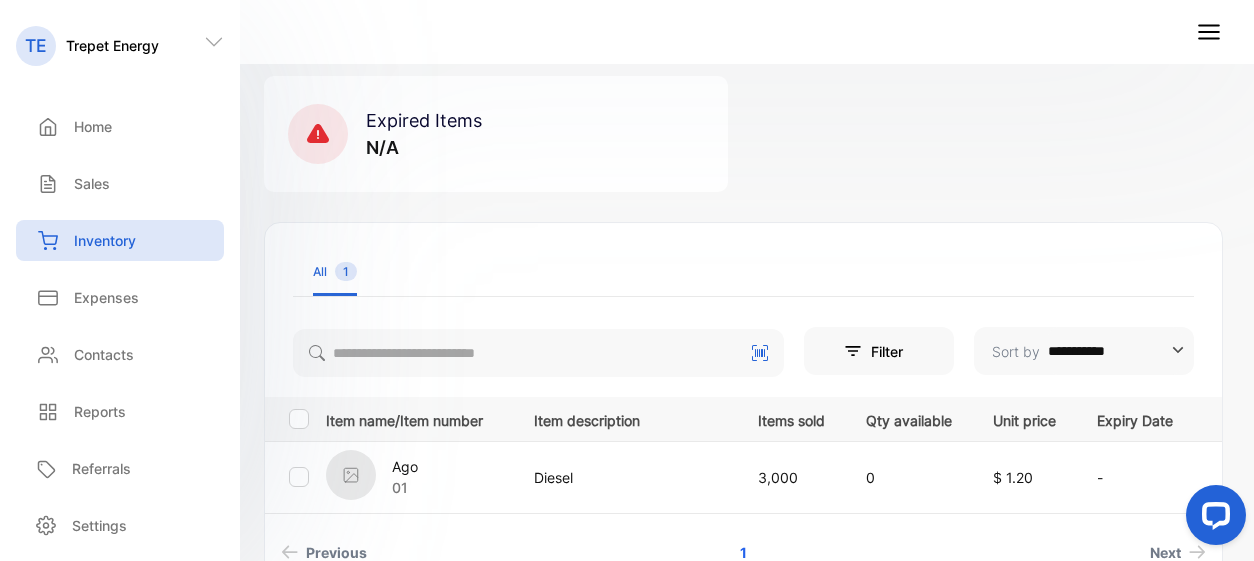 scroll, scrollTop: 0, scrollLeft: 0, axis: both 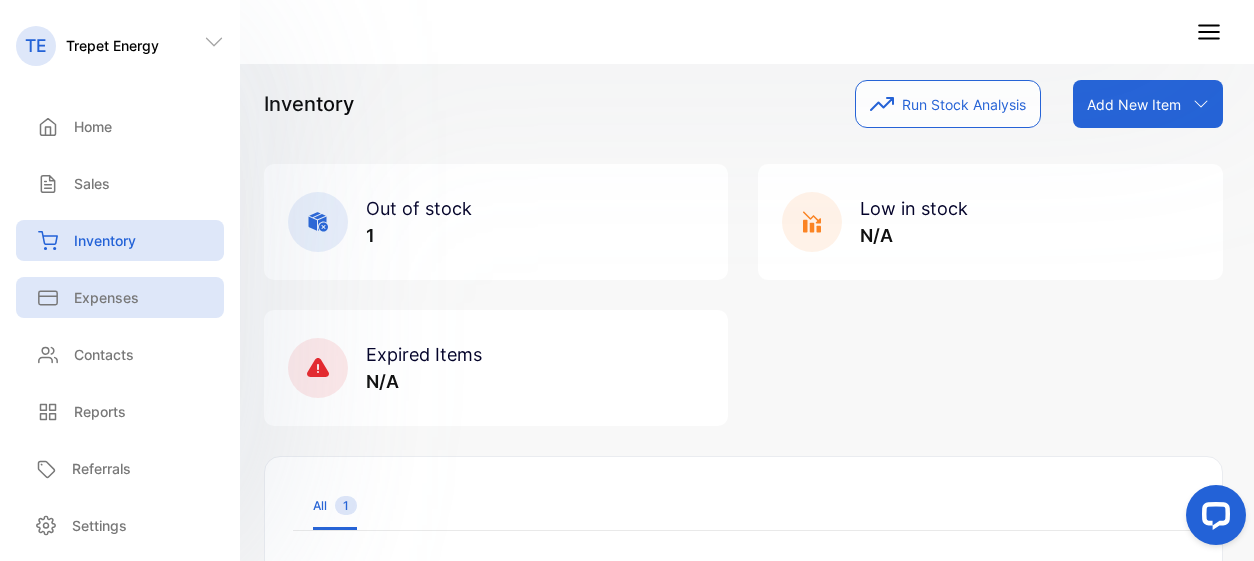 click on "Expenses" at bounding box center (120, 297) 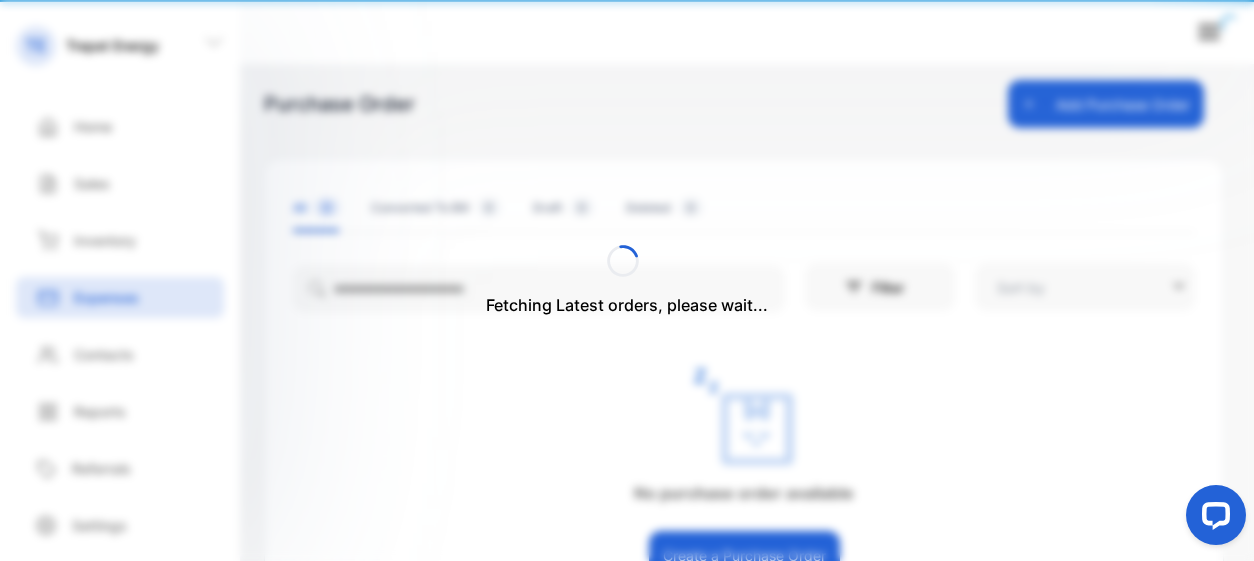 type on "**********" 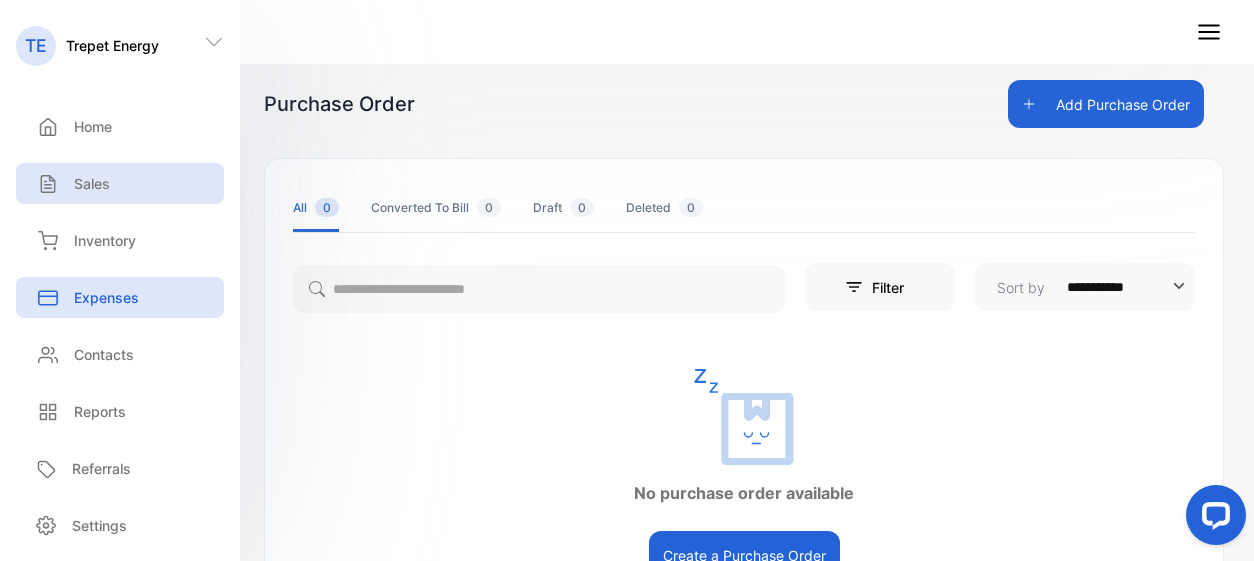 click on "Sales" at bounding box center [120, 183] 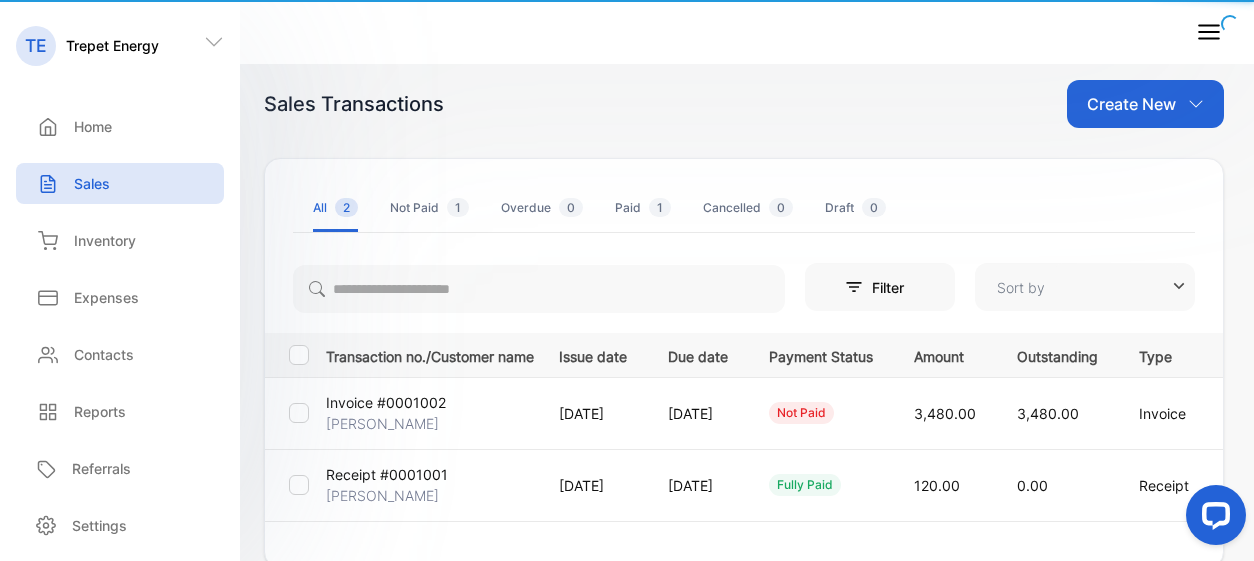 type on "**********" 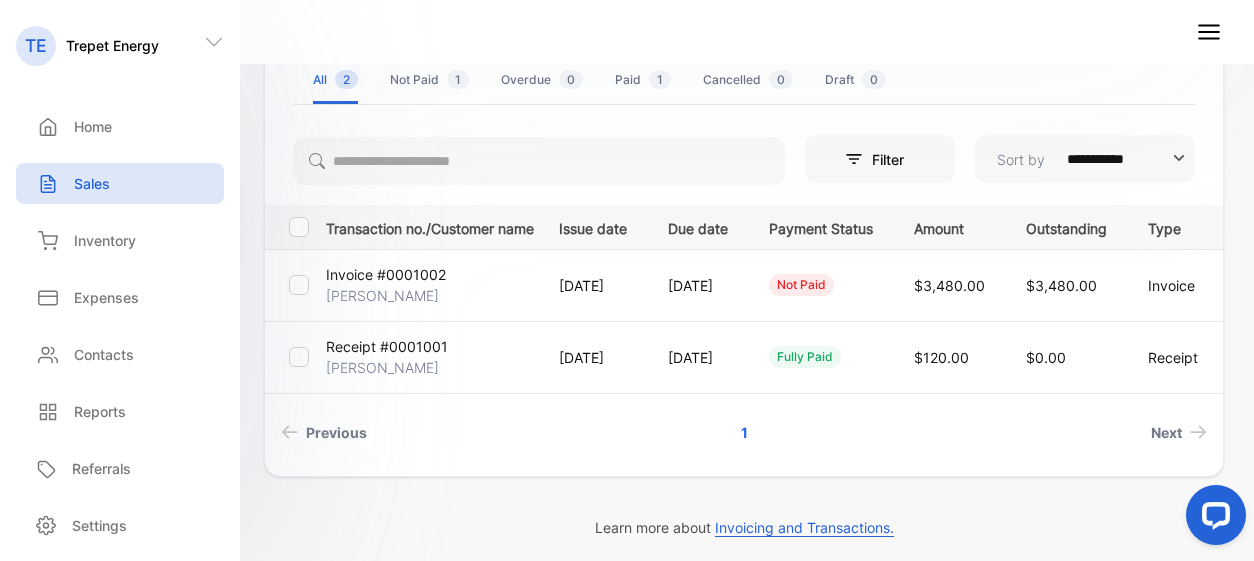 scroll, scrollTop: 127, scrollLeft: 0, axis: vertical 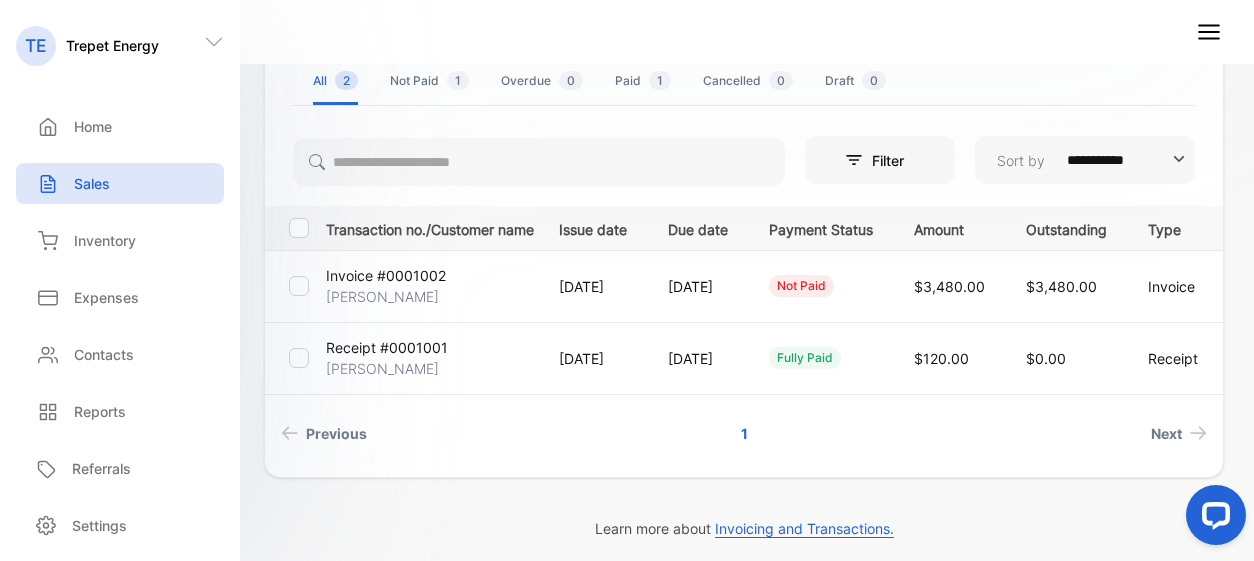 click on "not paid" at bounding box center [817, 286] 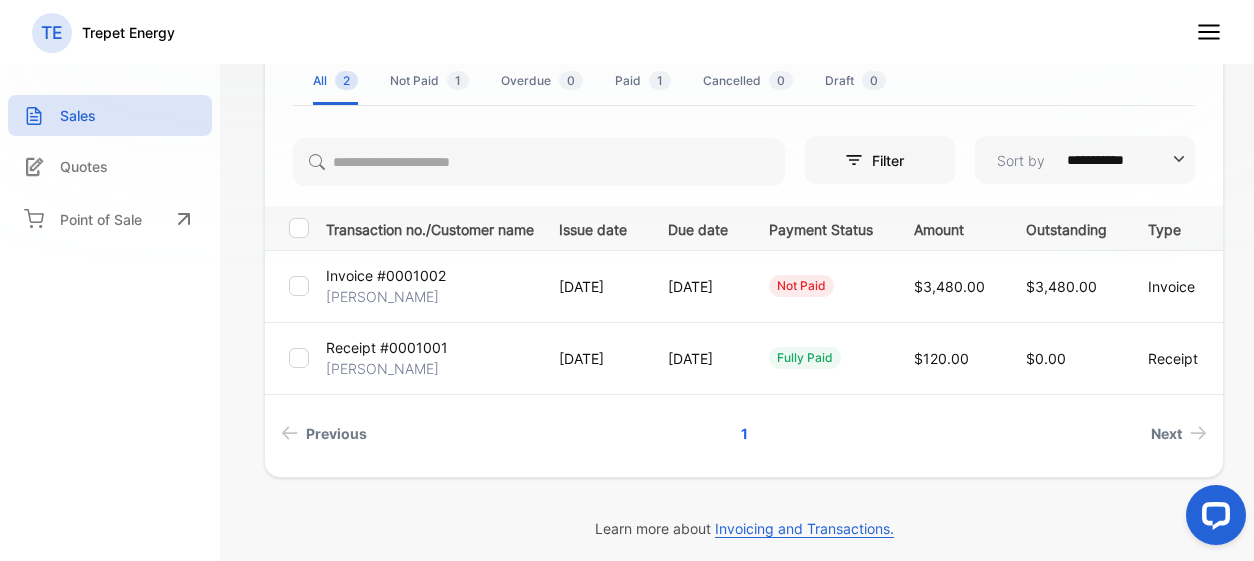 click on "not paid" at bounding box center (817, 286) 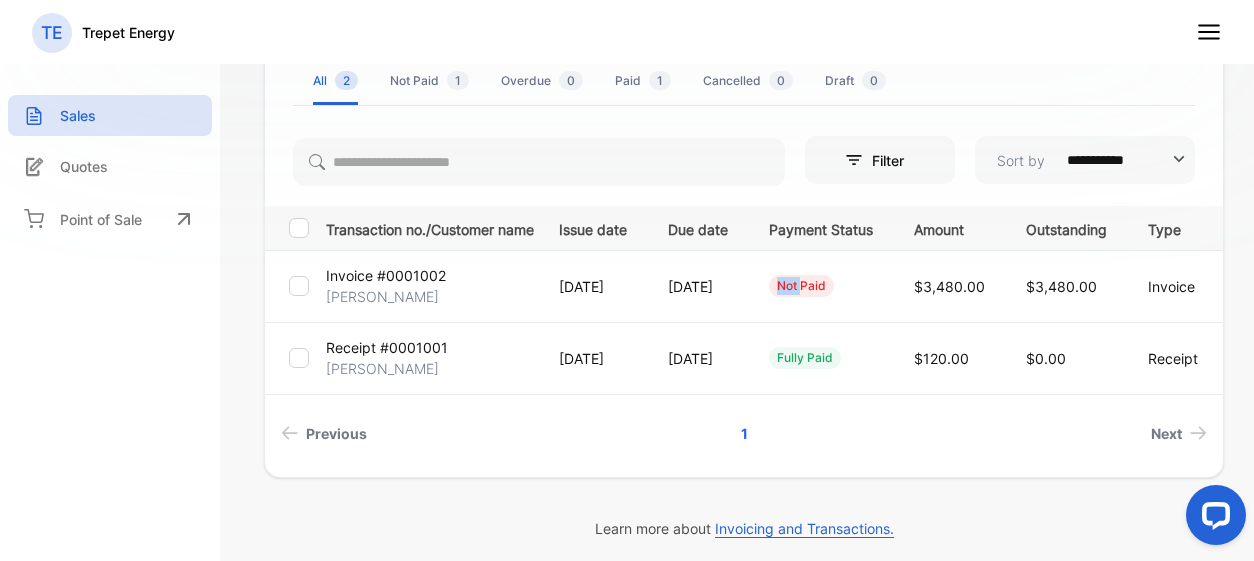 click on "not paid" at bounding box center [801, 286] 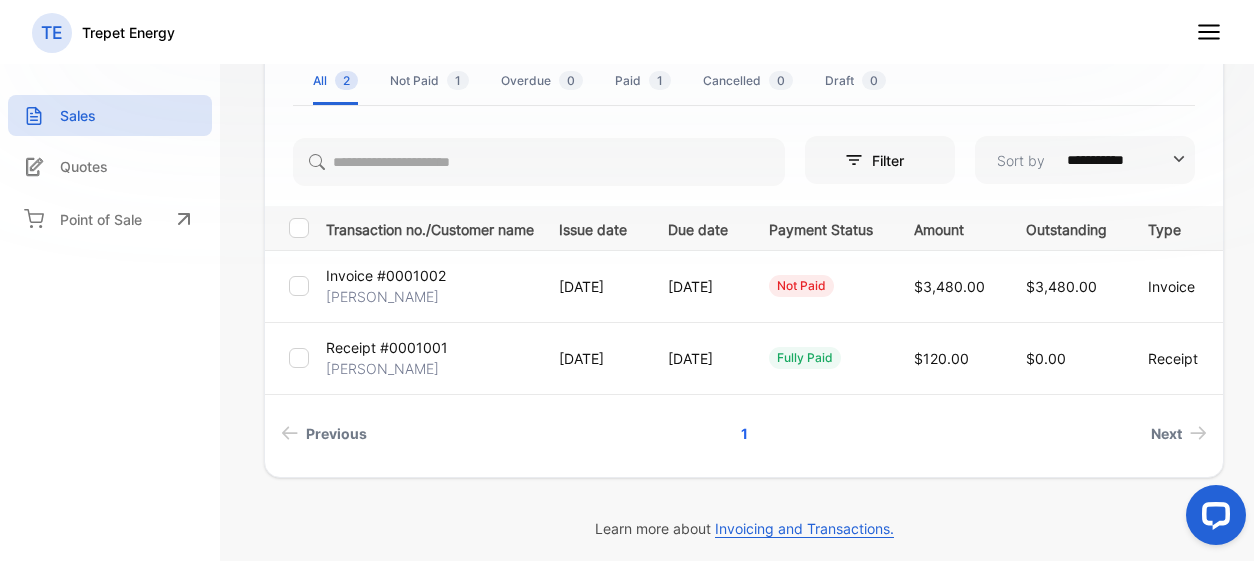 drag, startPoint x: 837, startPoint y: 286, endPoint x: 759, endPoint y: 287, distance: 78.00641 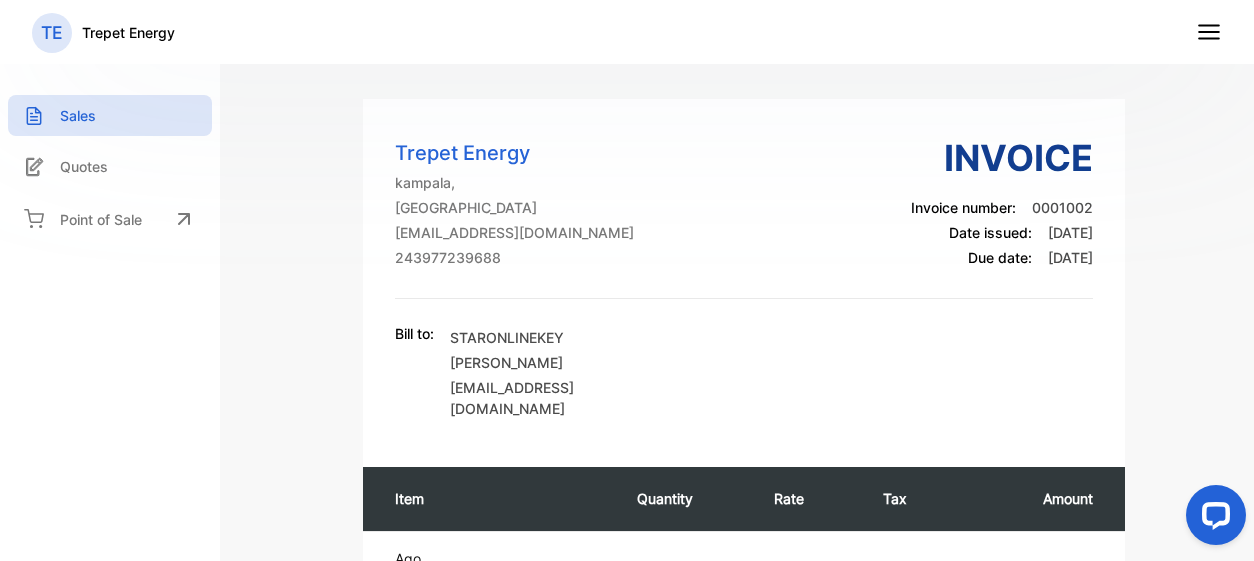 scroll, scrollTop: 0, scrollLeft: 0, axis: both 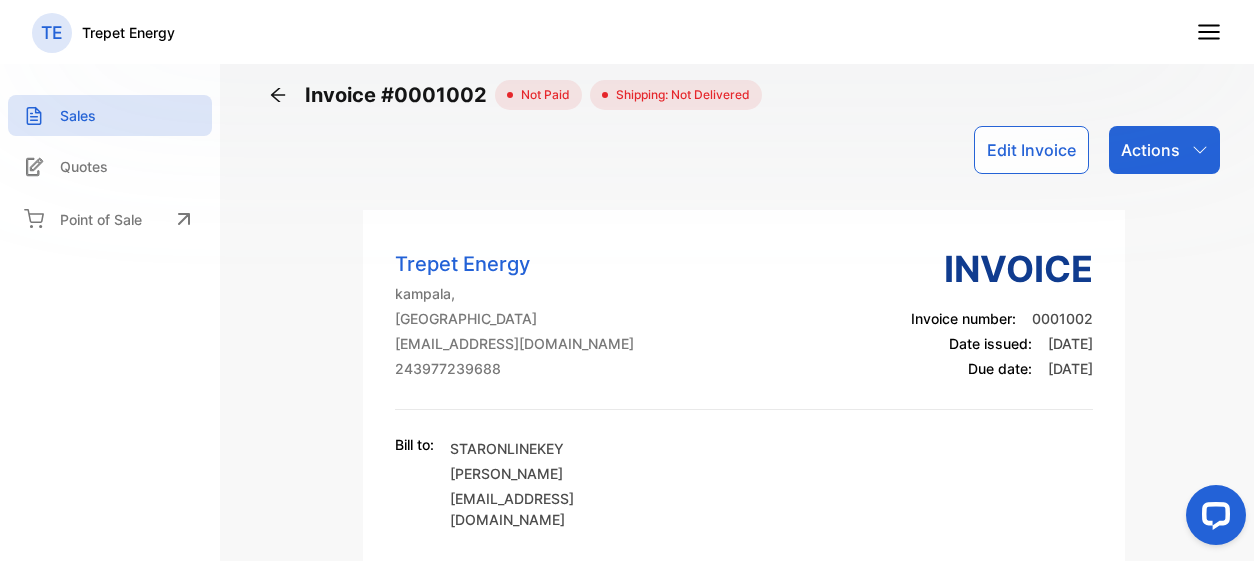 click on "Actions" at bounding box center (1164, 150) 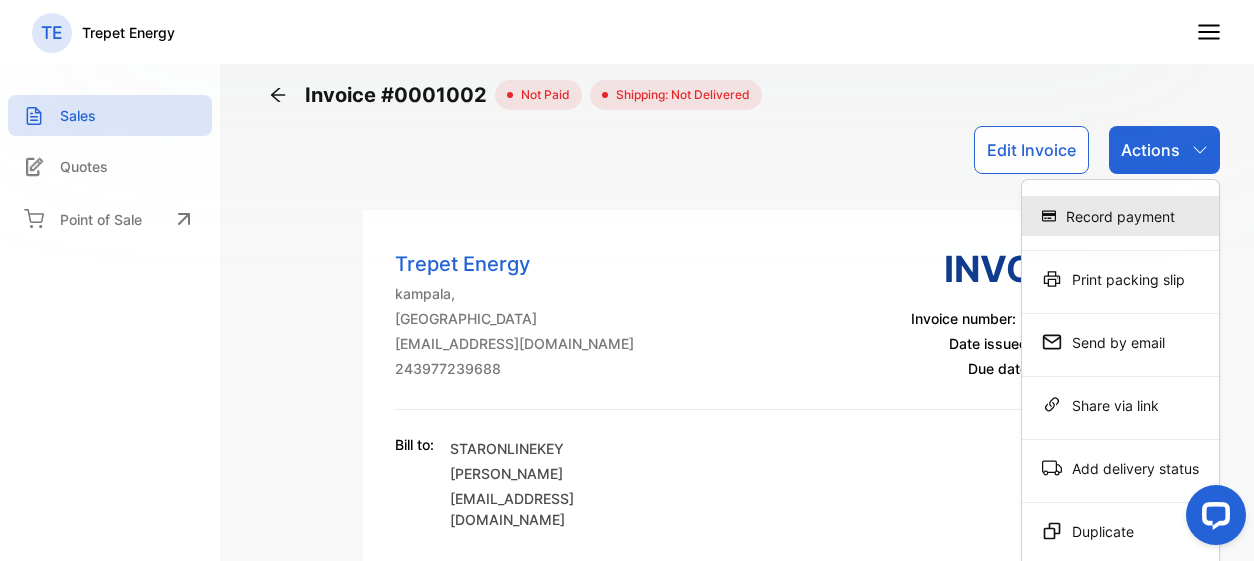click on "Record payment" at bounding box center [1120, 216] 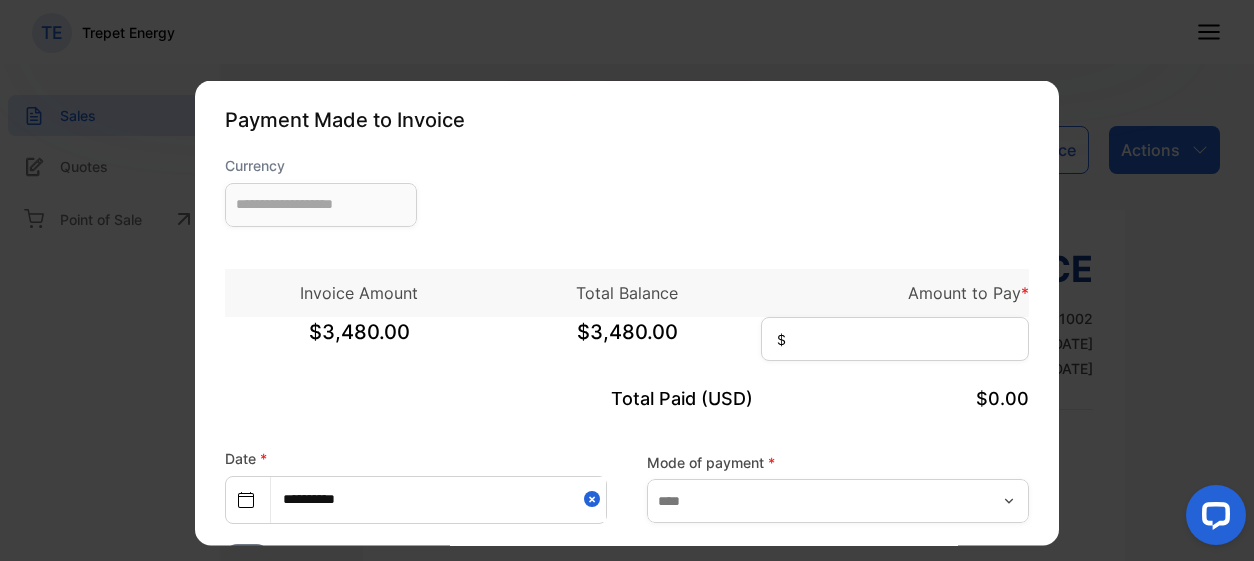 type on "**********" 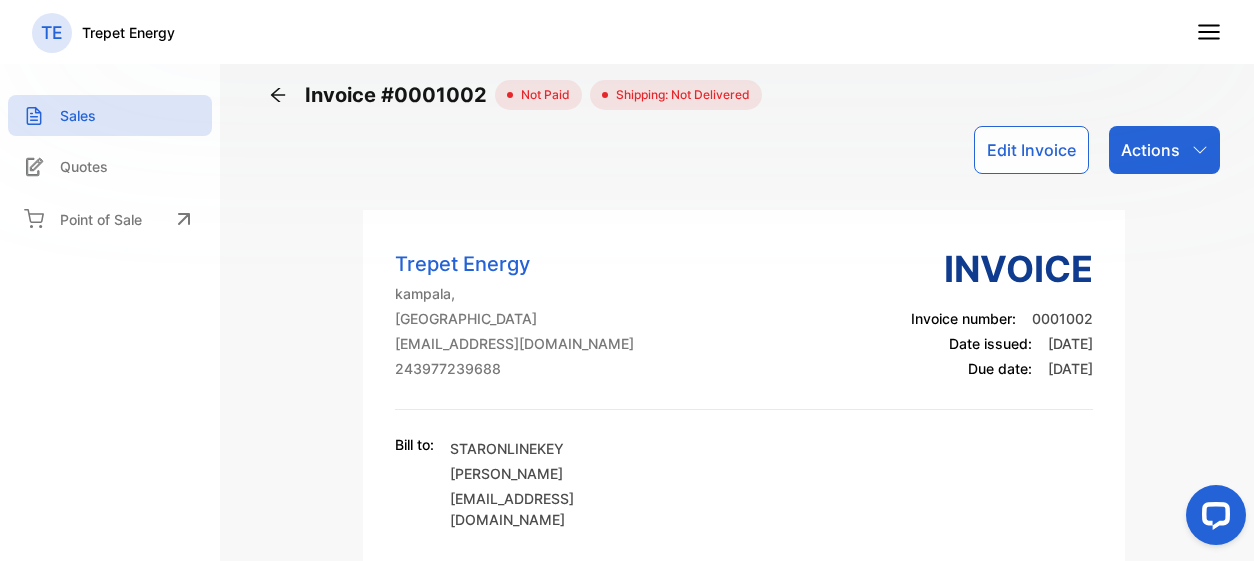 click 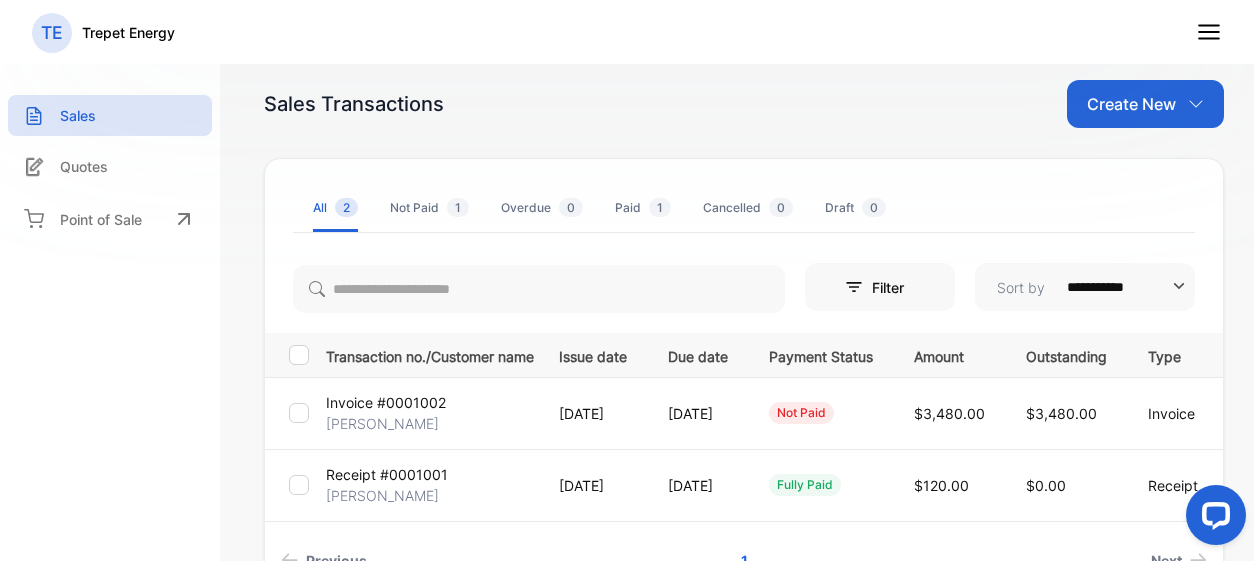 click on "[DATE]" at bounding box center (589, 413) 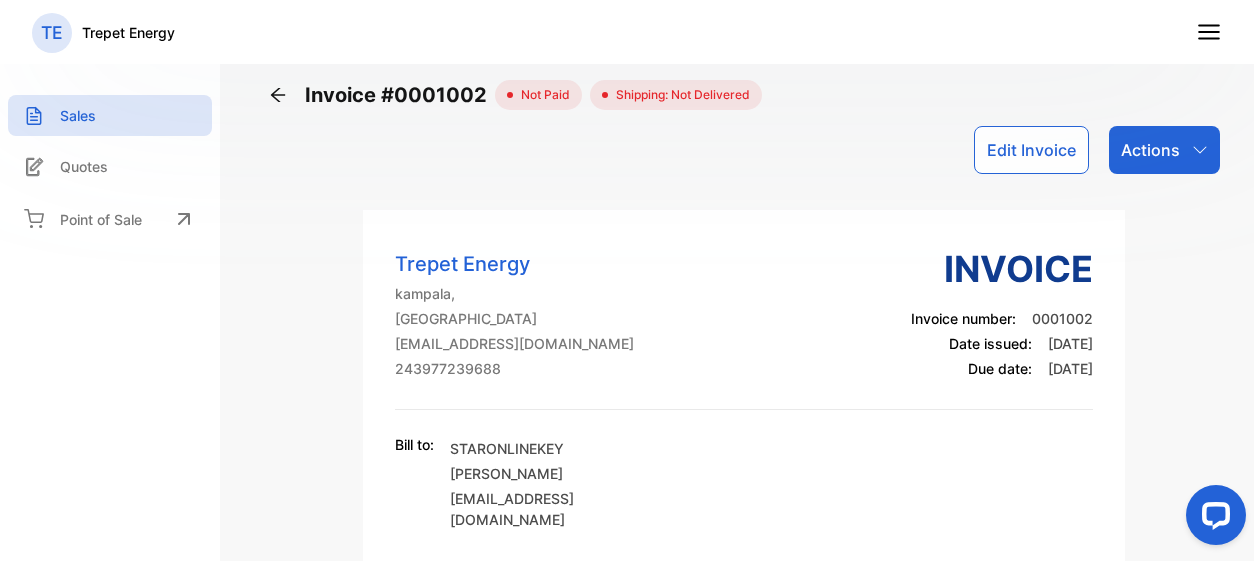 click on "Actions" at bounding box center (1150, 150) 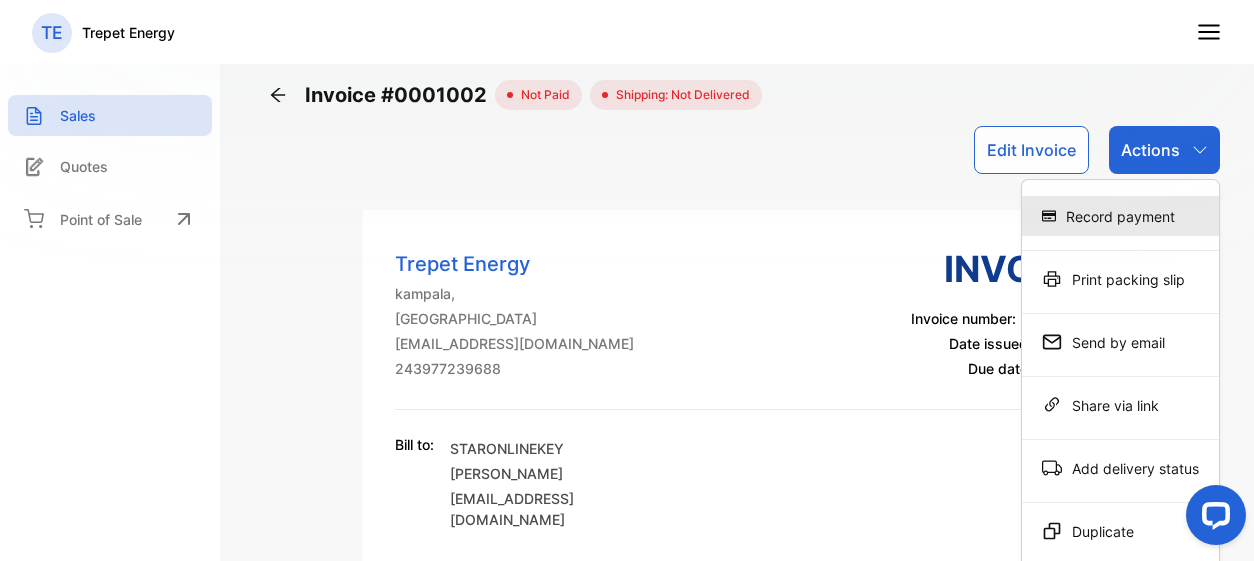click on "Record payment" at bounding box center [1120, 216] 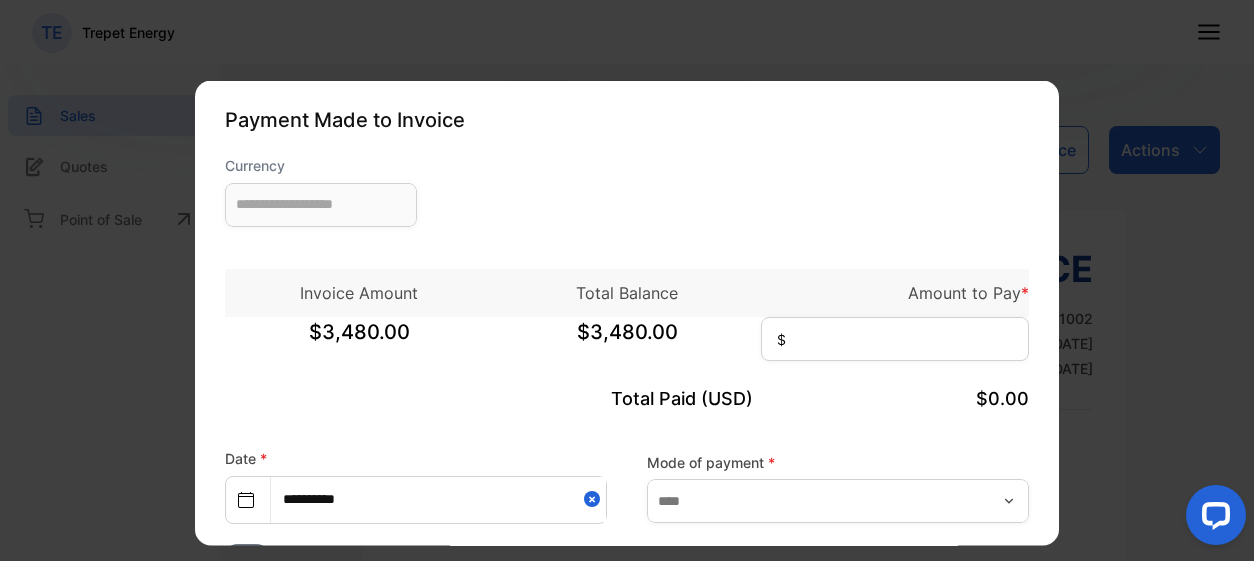 type on "**********" 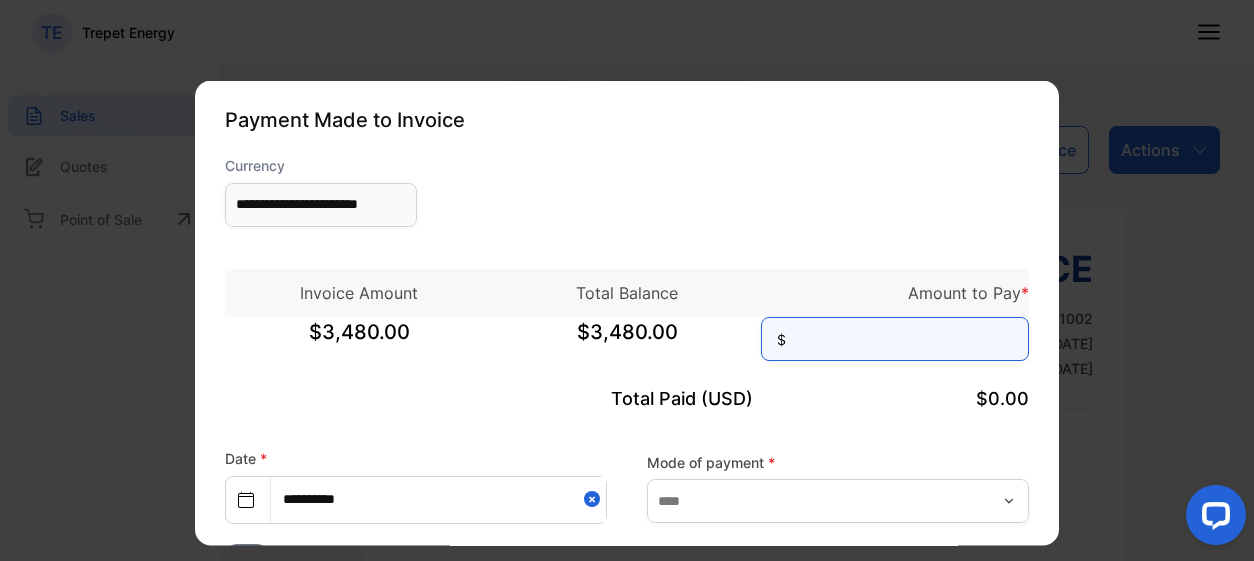 click at bounding box center (895, 338) 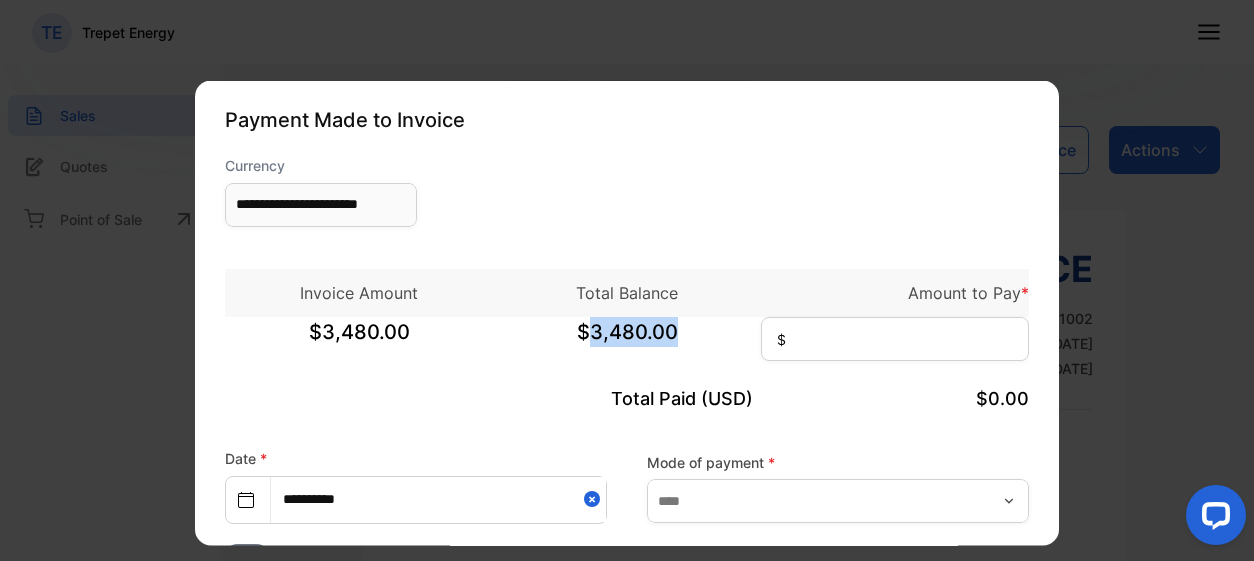drag, startPoint x: 667, startPoint y: 325, endPoint x: 582, endPoint y: 330, distance: 85.146935 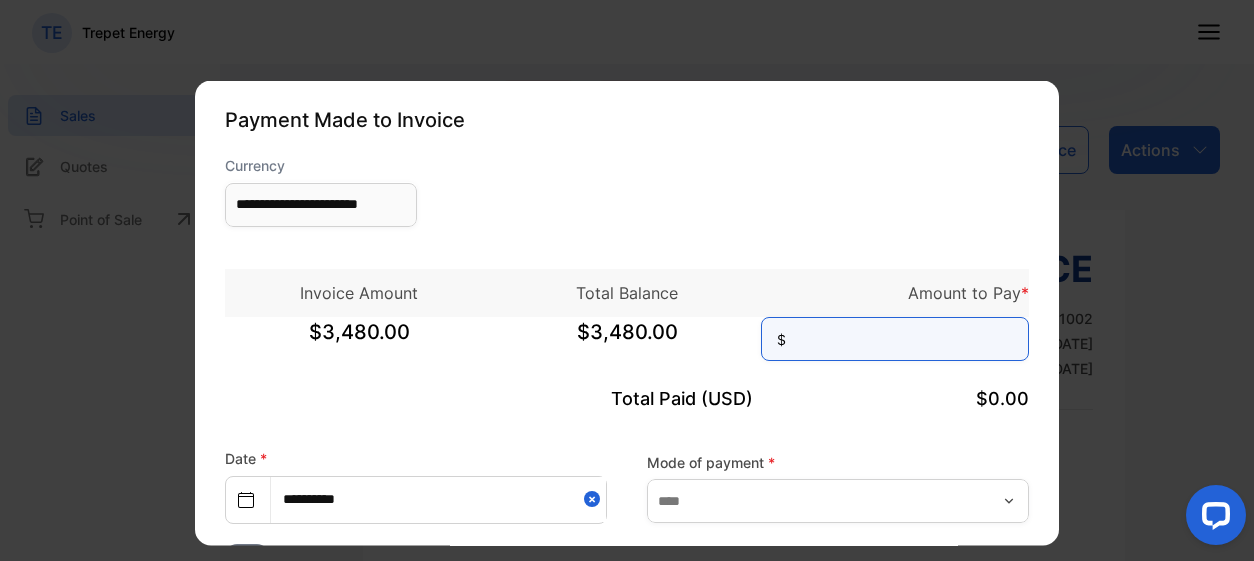 paste on "********" 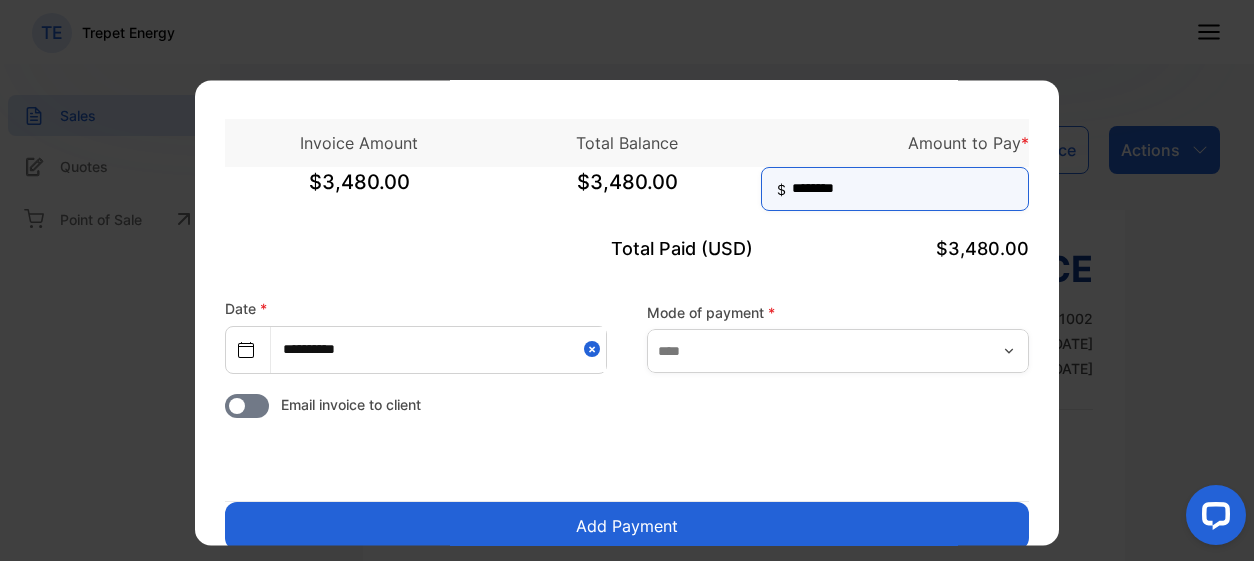 scroll, scrollTop: 218, scrollLeft: 0, axis: vertical 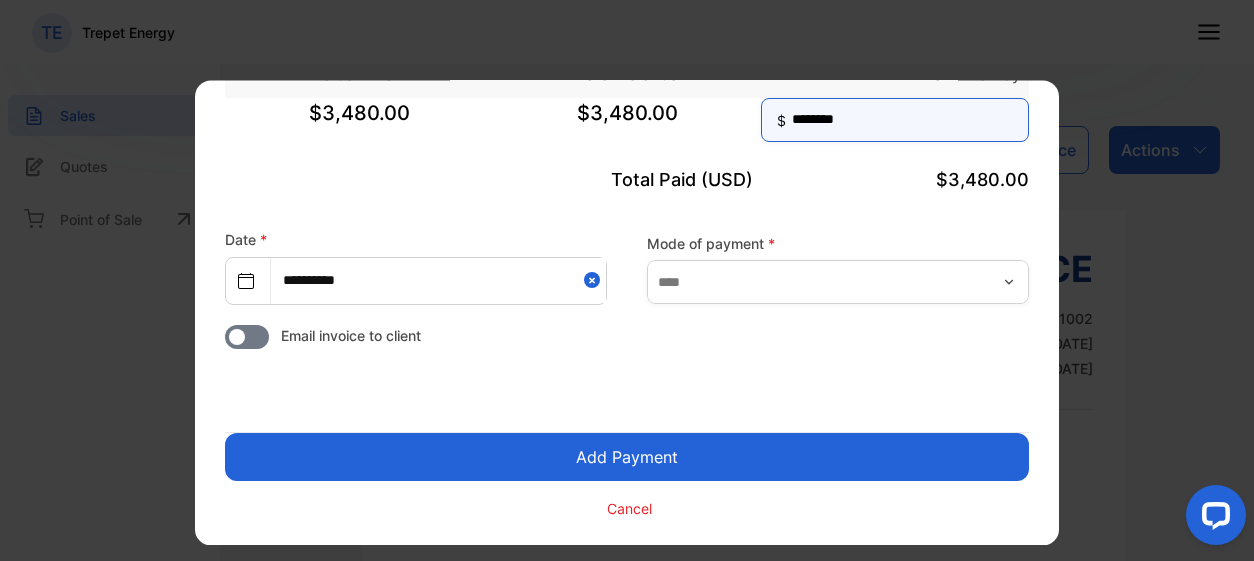type on "********" 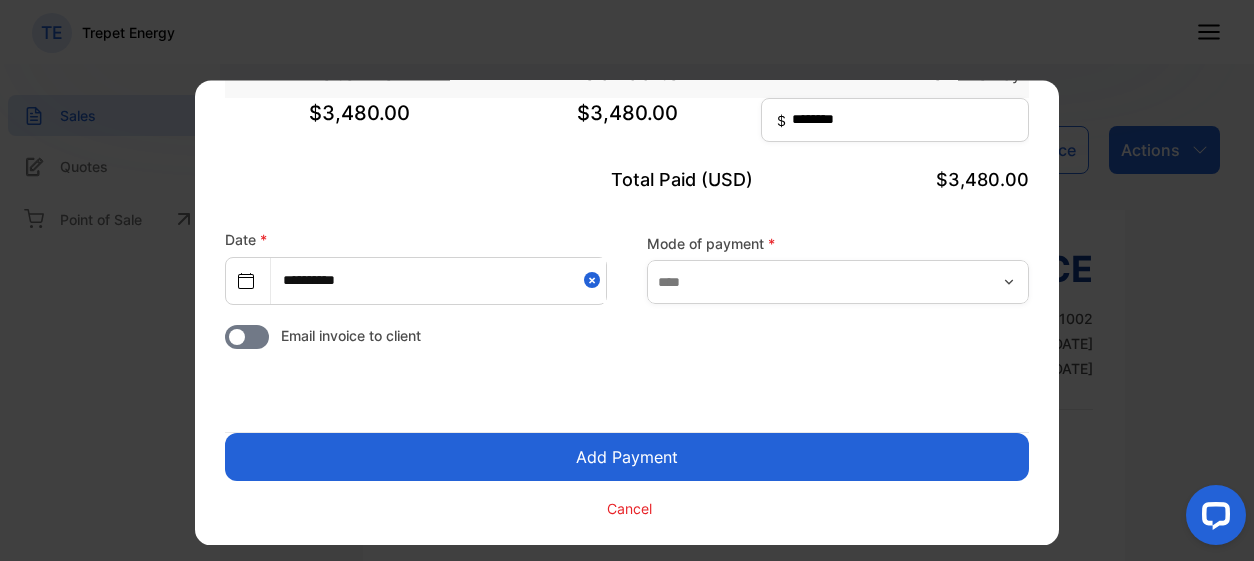 click on "Add Payment" at bounding box center [627, 457] 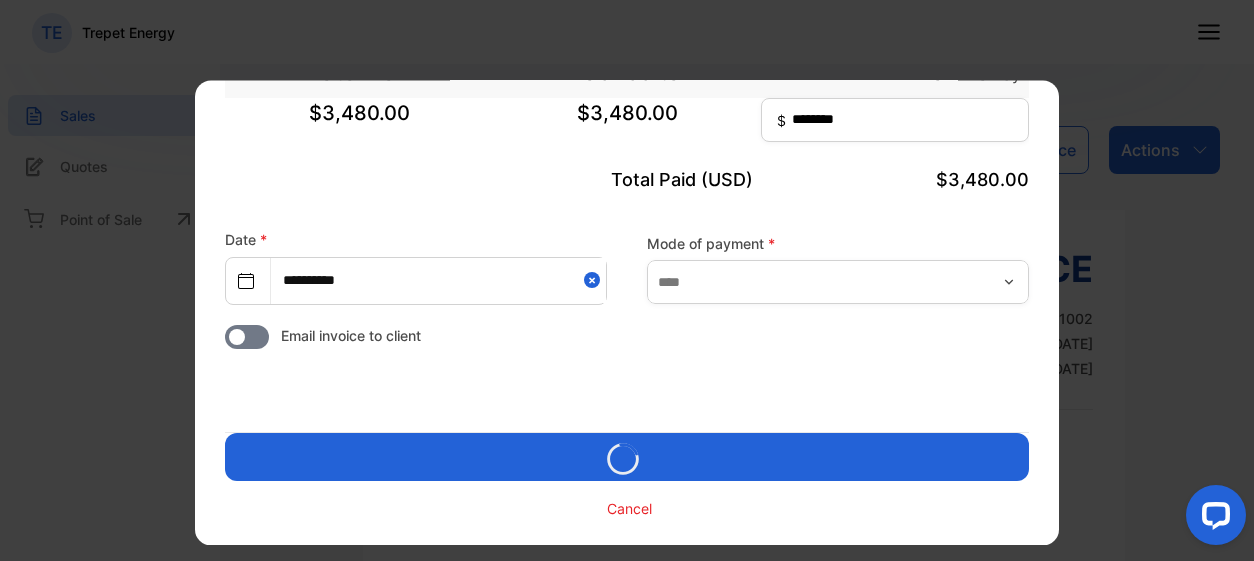 click 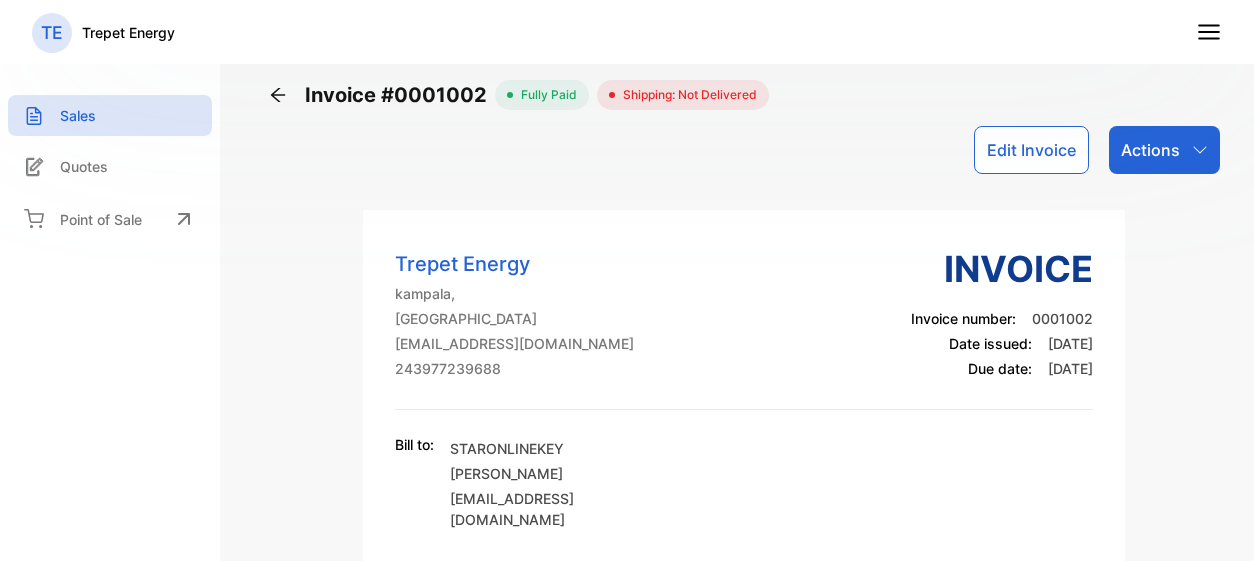 scroll, scrollTop: 0, scrollLeft: 0, axis: both 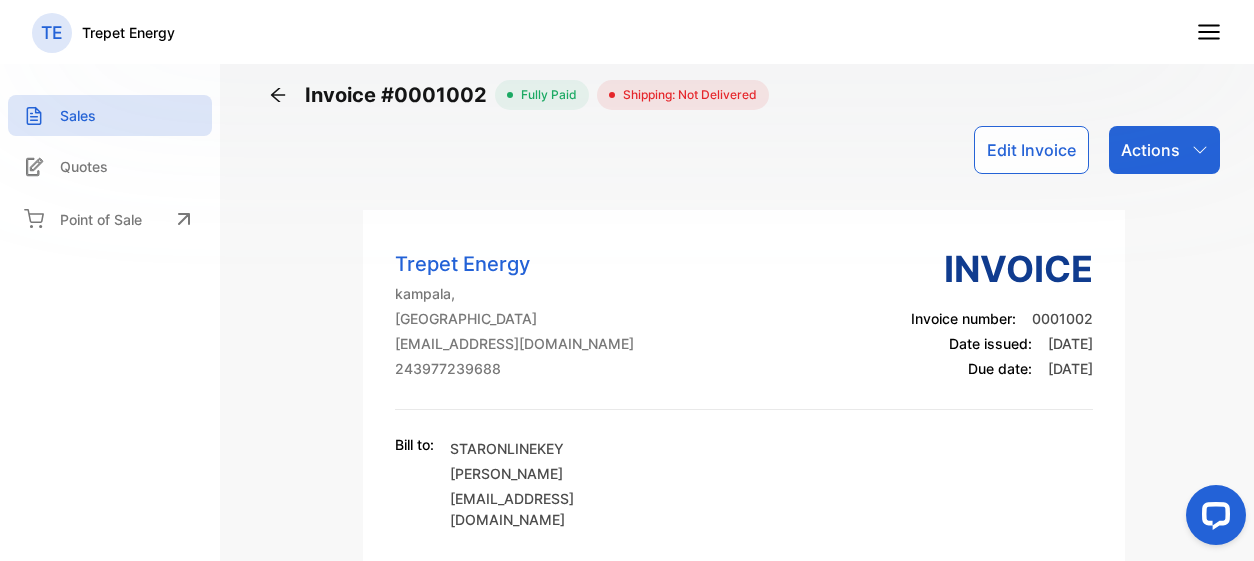 click 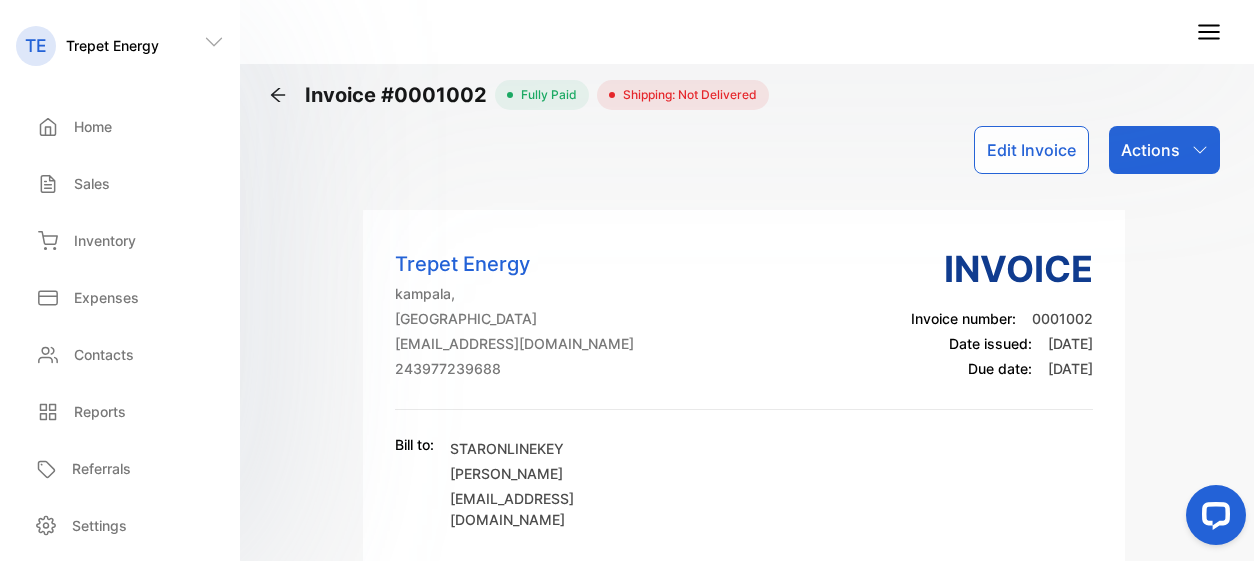 click on "TE Trepet Energy" at bounding box center [627, 32] 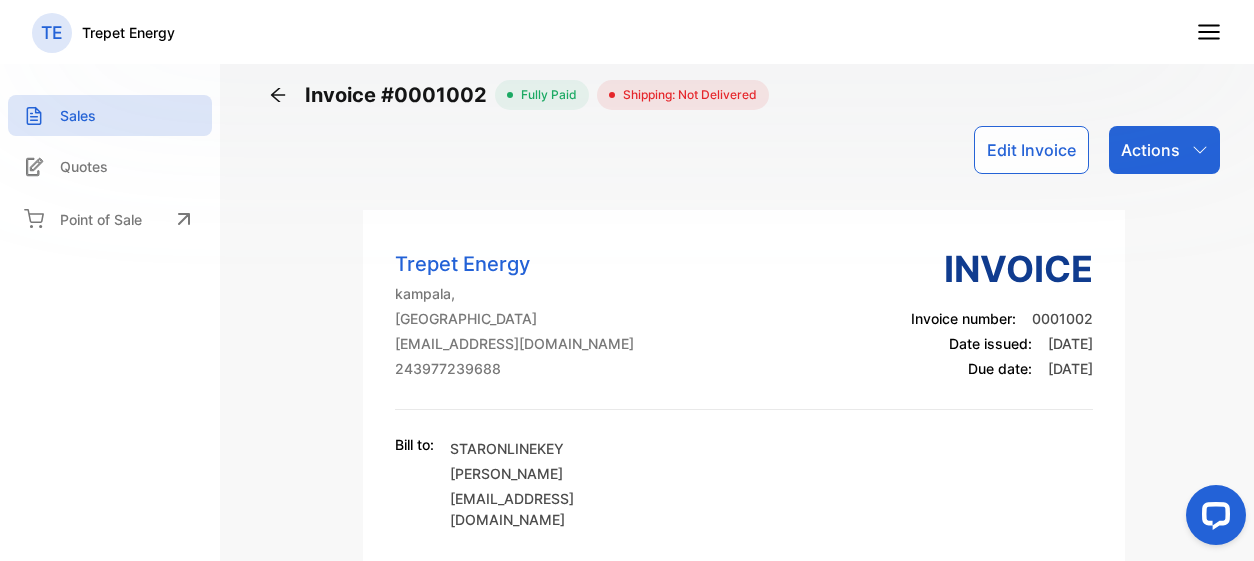 click on "TE Trepet Energy" at bounding box center (627, 32) 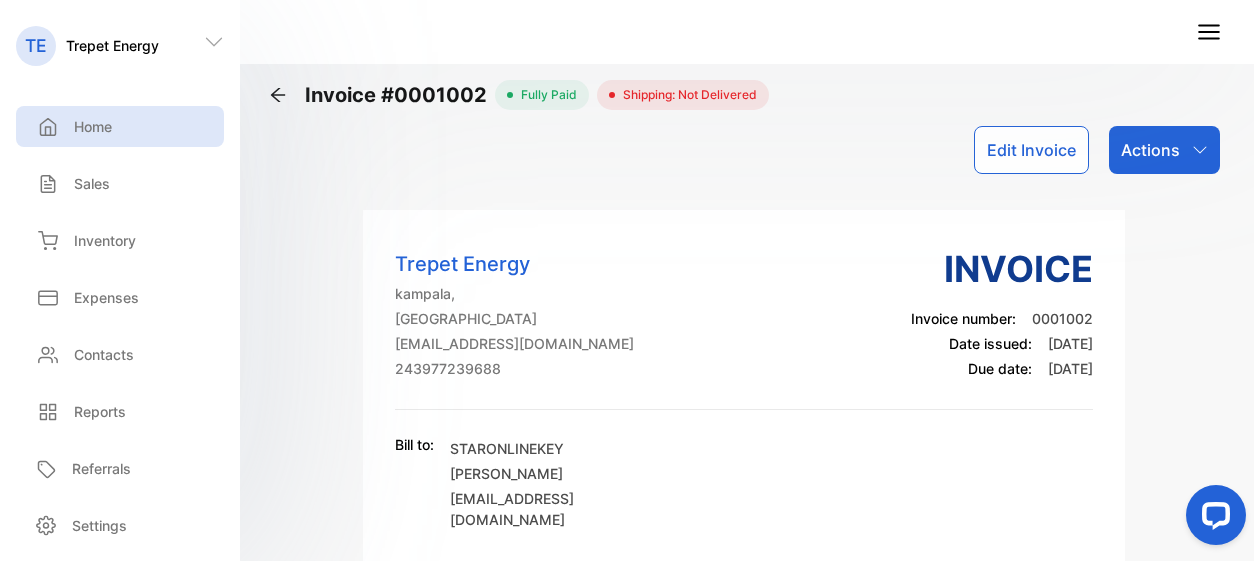 click on "Home" at bounding box center (120, 126) 